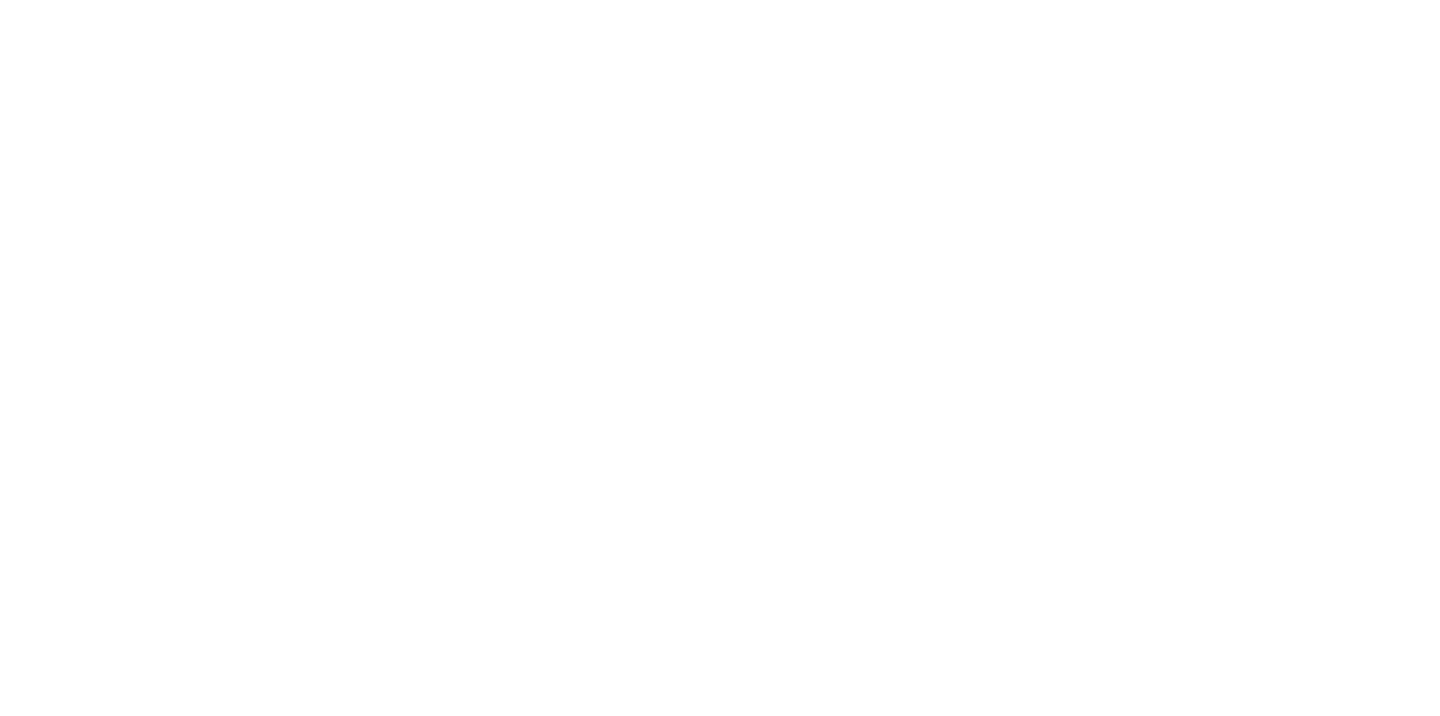 scroll, scrollTop: 0, scrollLeft: 0, axis: both 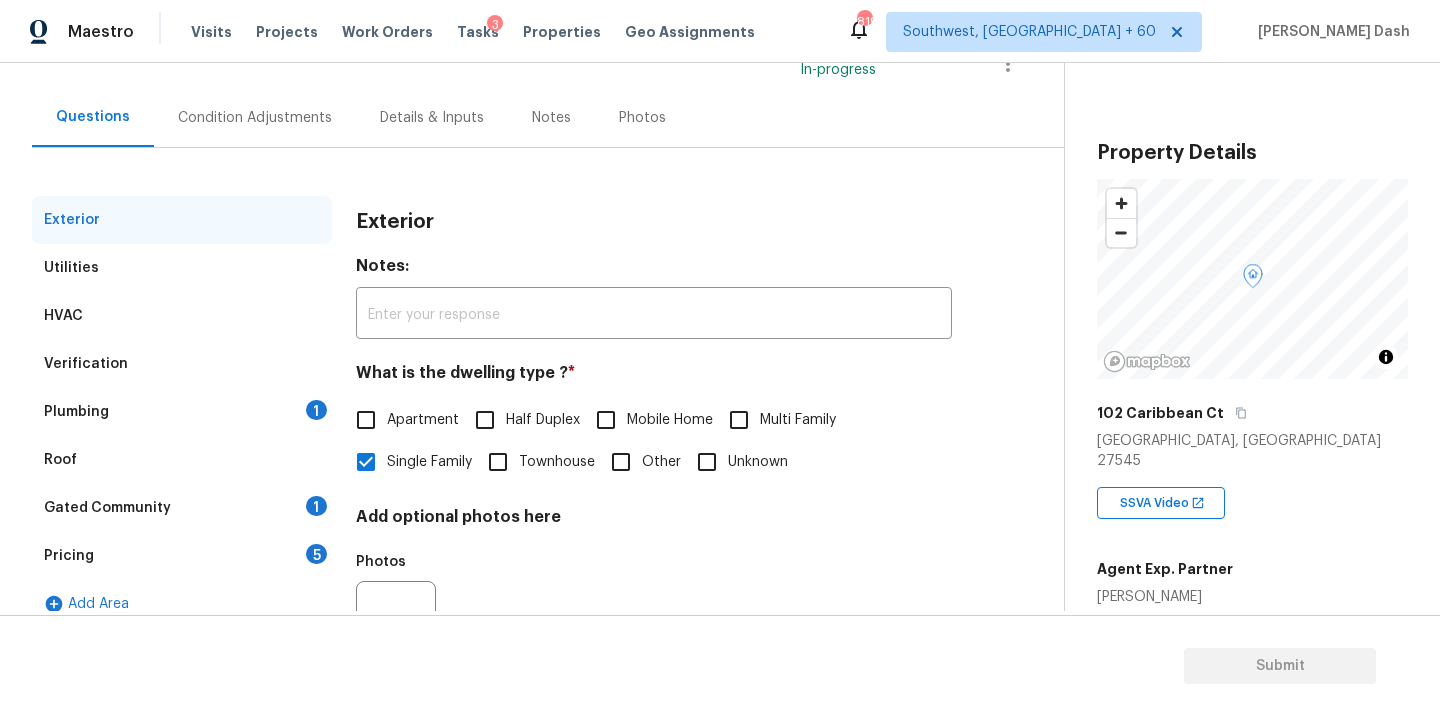 click on "Plumbing 1" at bounding box center [182, 412] 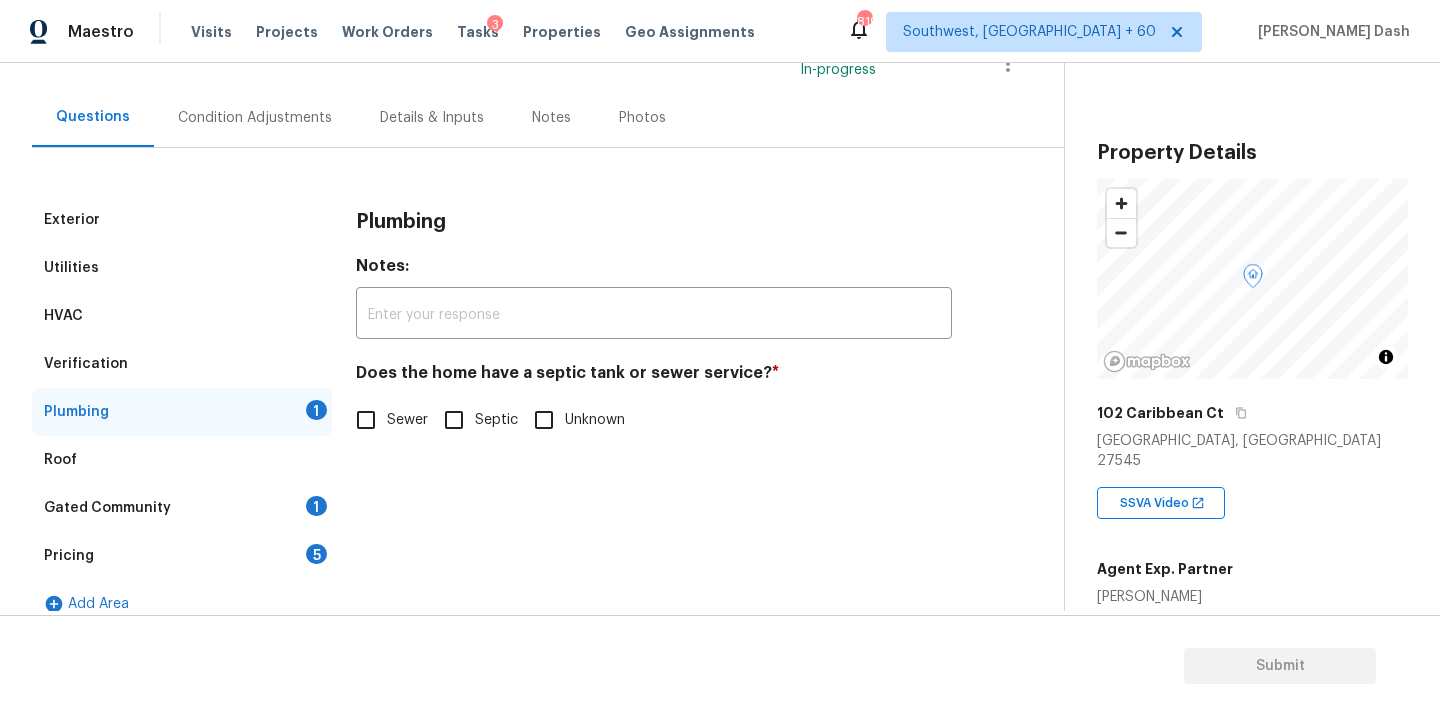 click on "Sewer" at bounding box center (407, 420) 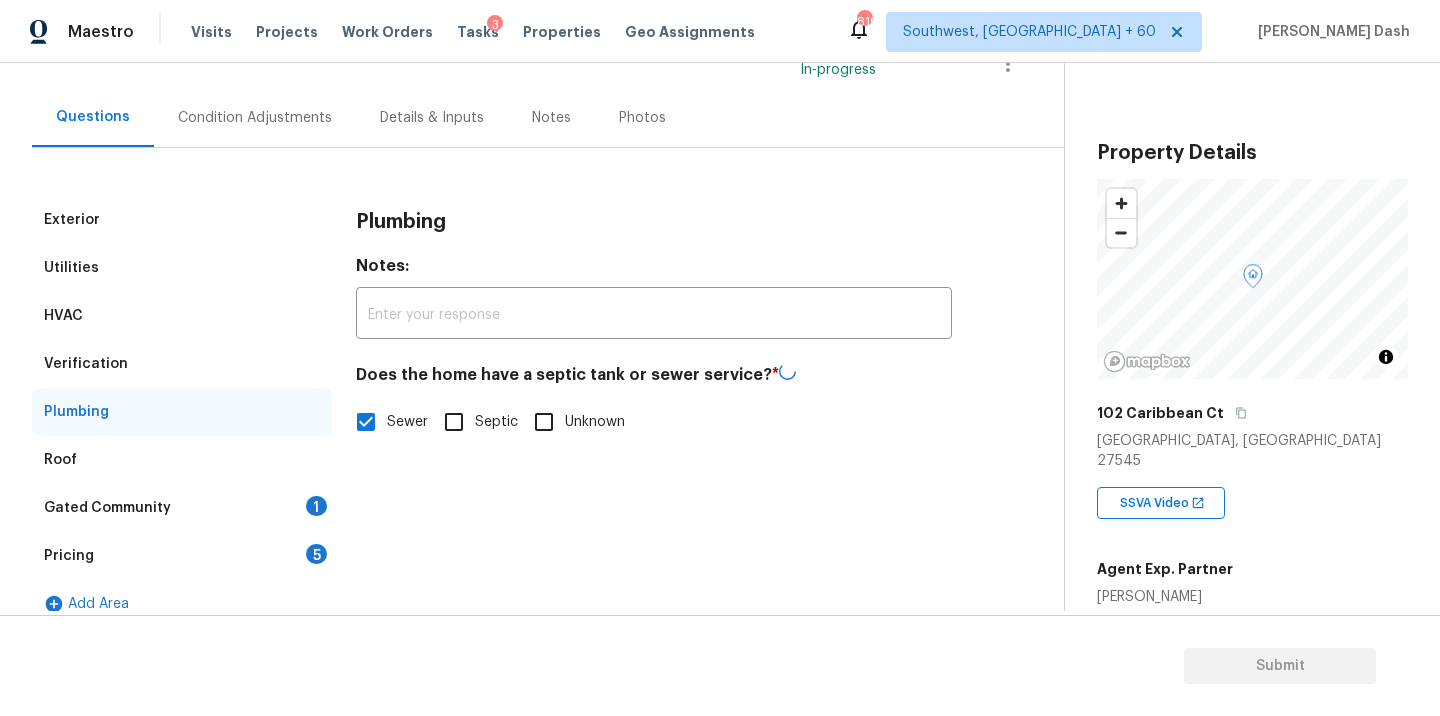 click on "Gated Community 1" at bounding box center [182, 508] 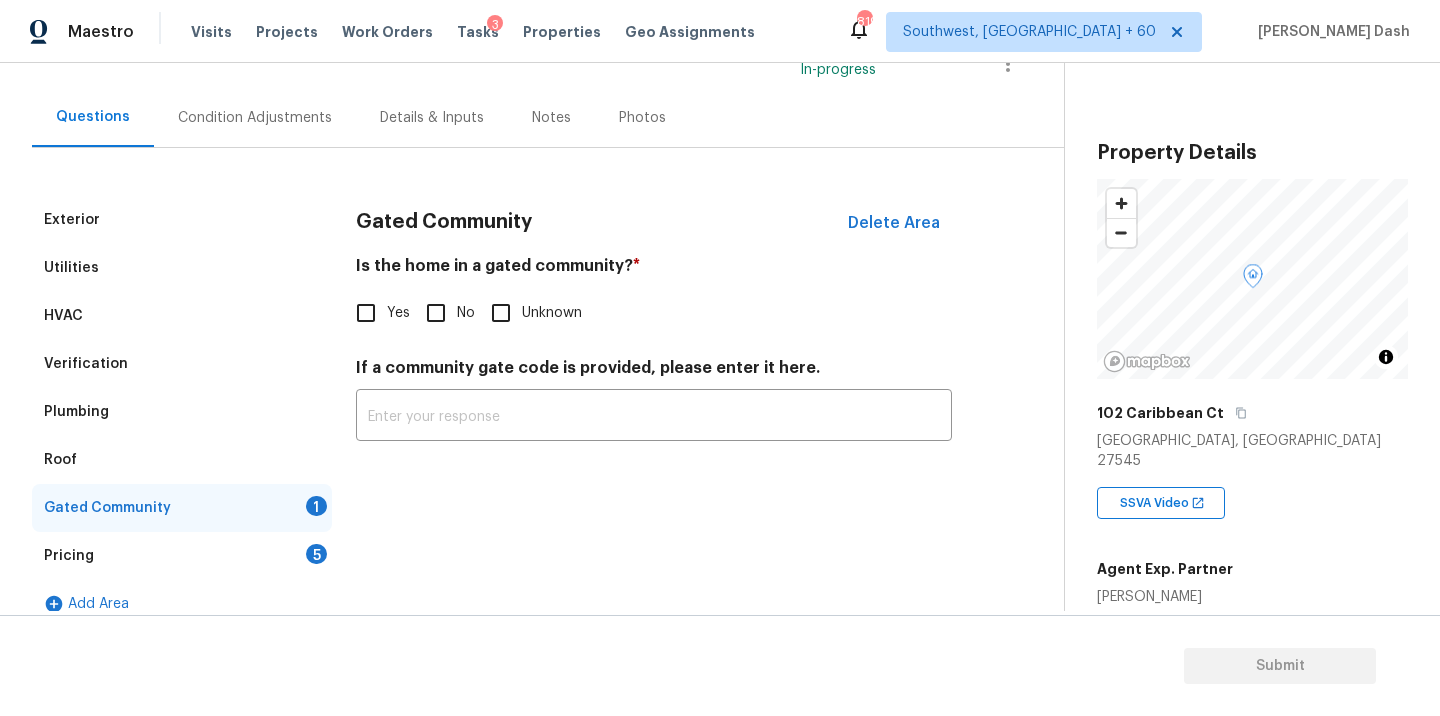 click on "No" at bounding box center [436, 313] 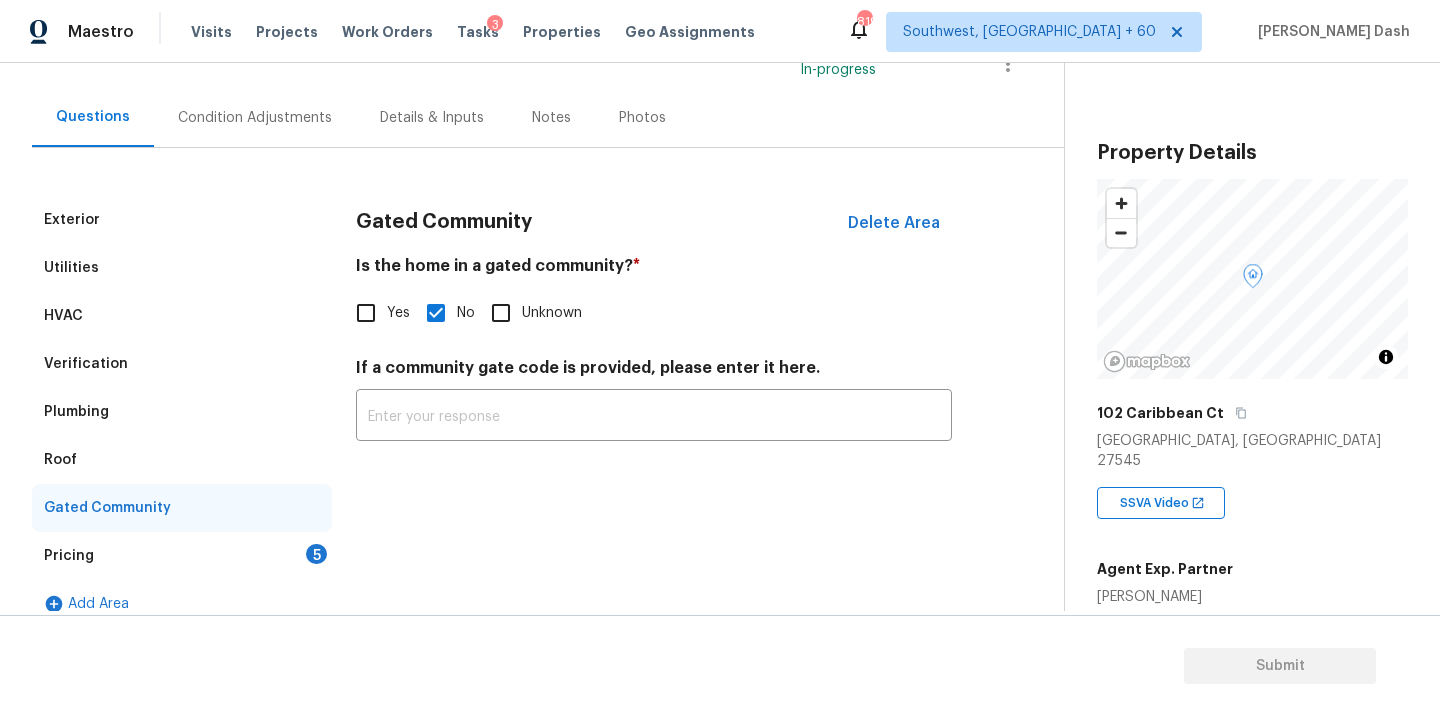 click on "Pricing 5" at bounding box center (182, 556) 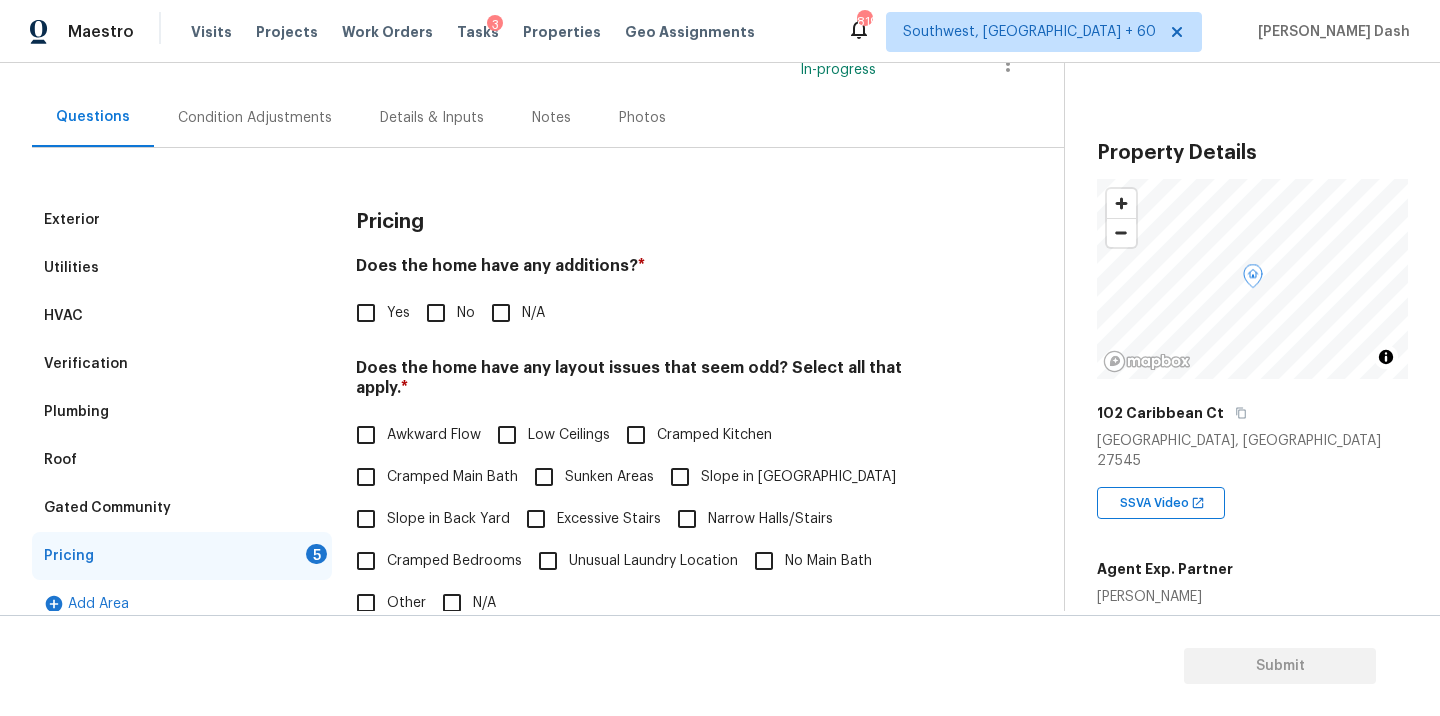 click on "No" at bounding box center (436, 313) 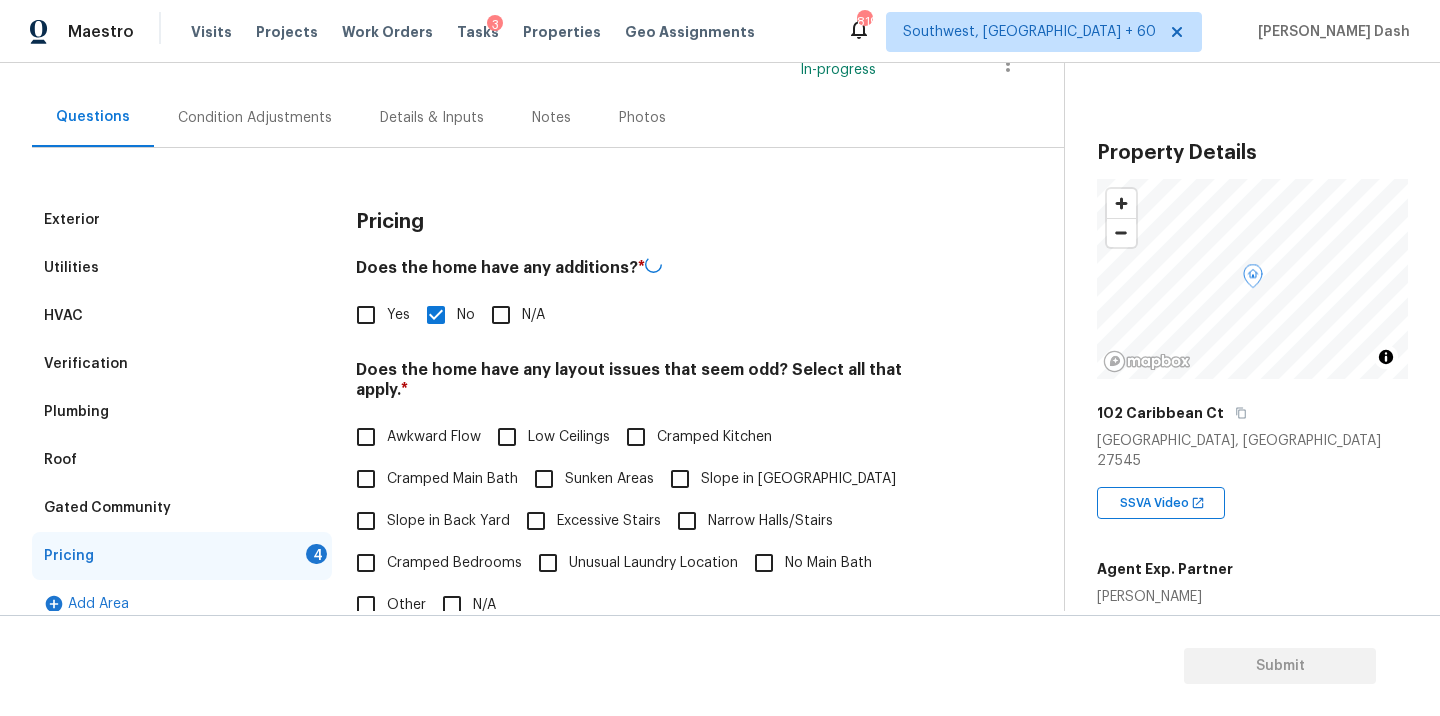 click on "N/A" at bounding box center (452, 605) 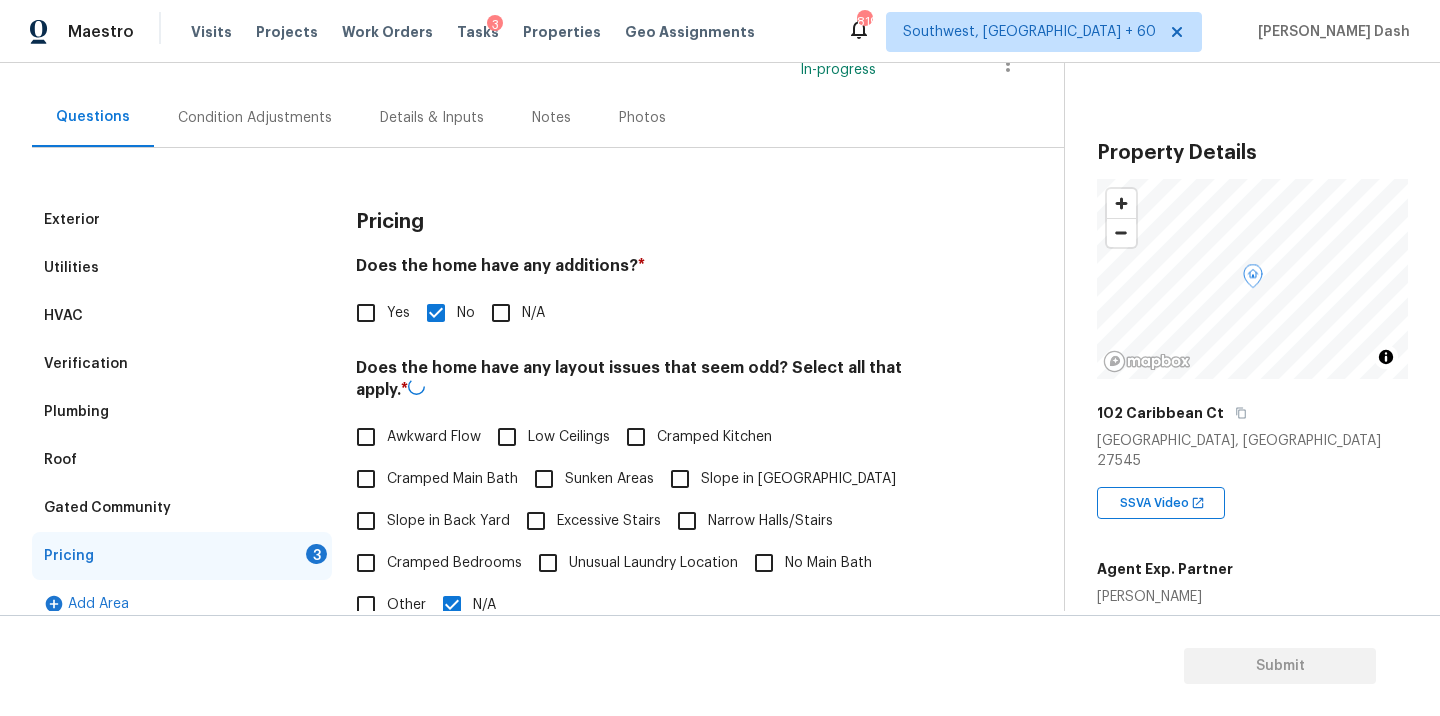 scroll, scrollTop: 420, scrollLeft: 0, axis: vertical 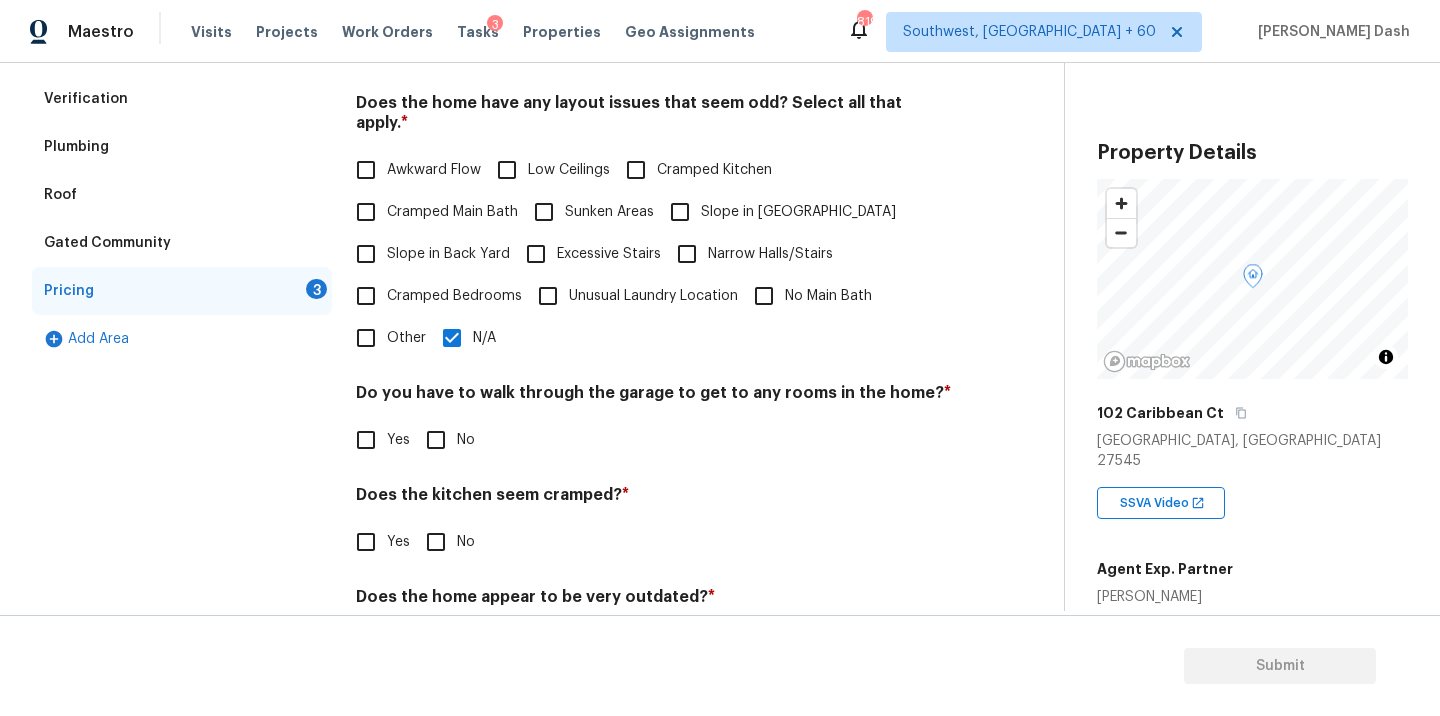 drag, startPoint x: 436, startPoint y: 420, endPoint x: 436, endPoint y: 431, distance: 11 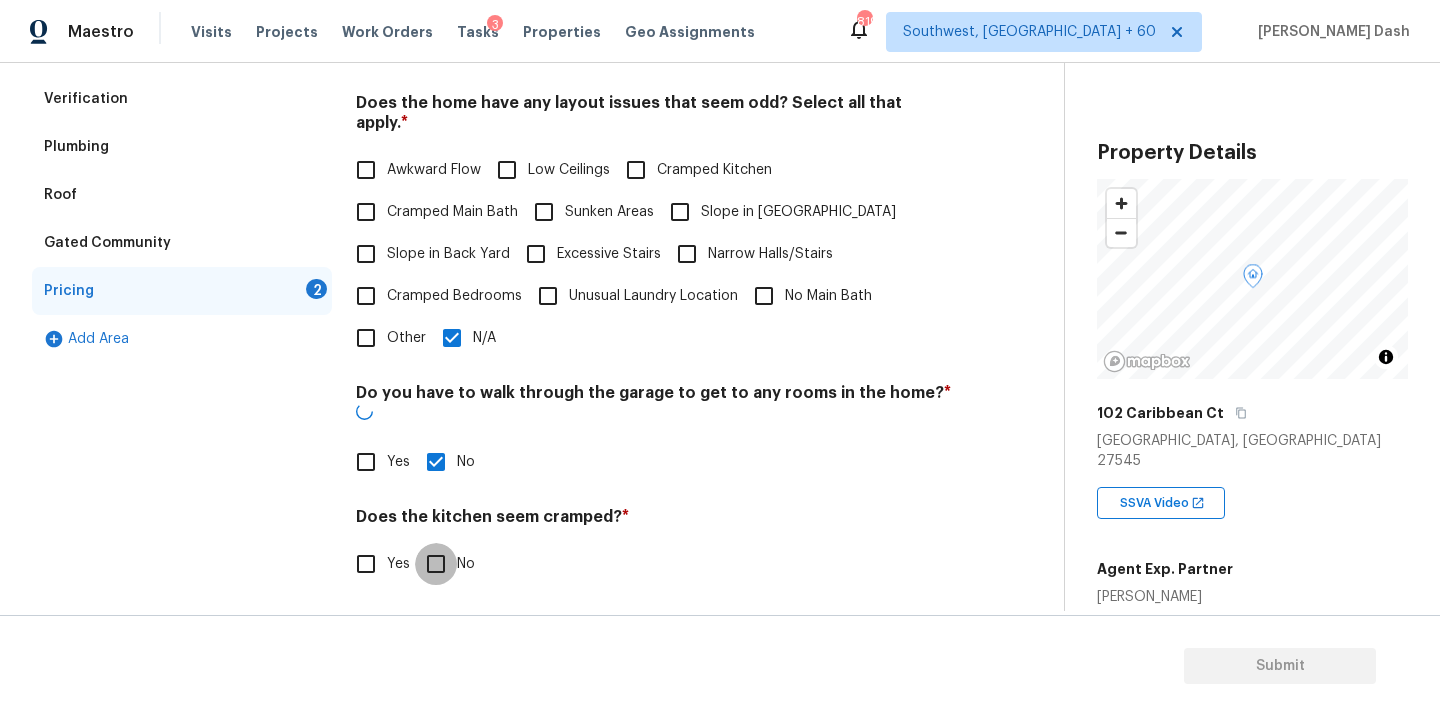 click on "No" at bounding box center [436, 564] 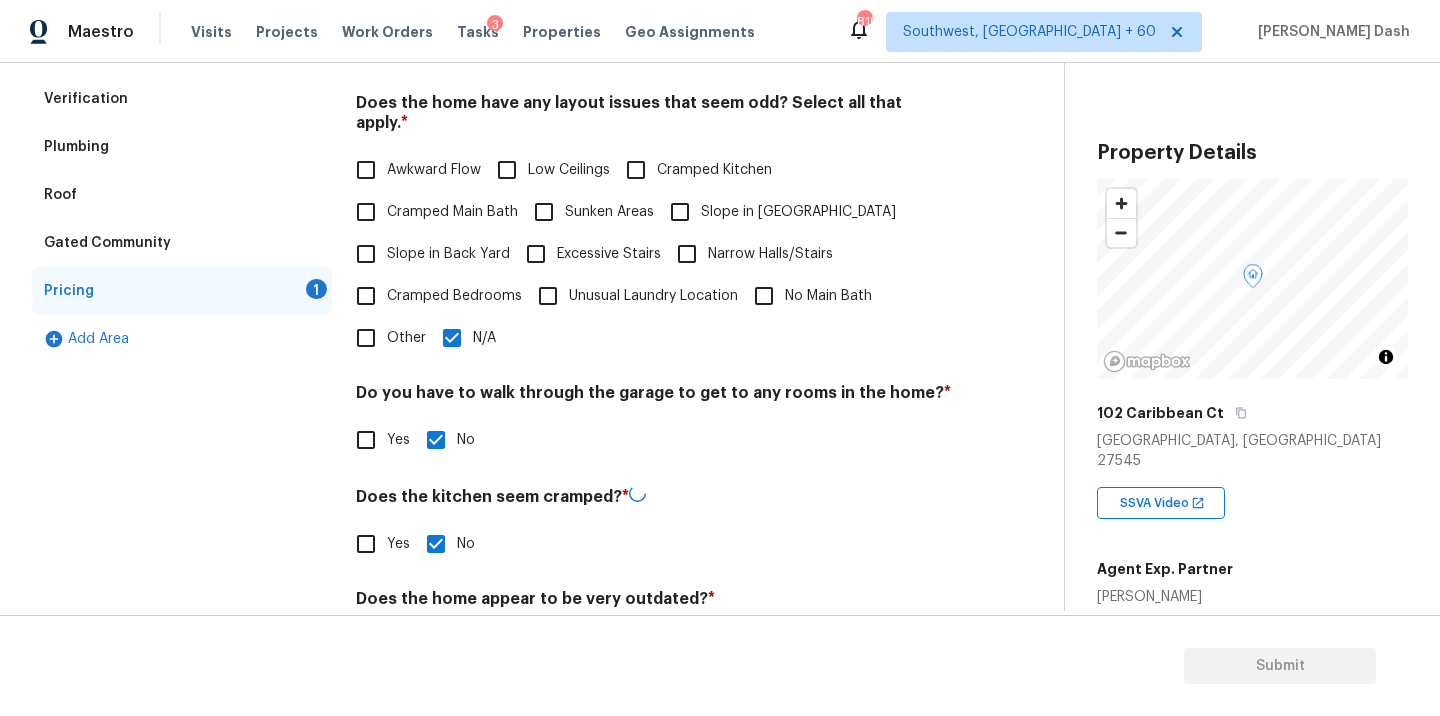 scroll, scrollTop: 484, scrollLeft: 0, axis: vertical 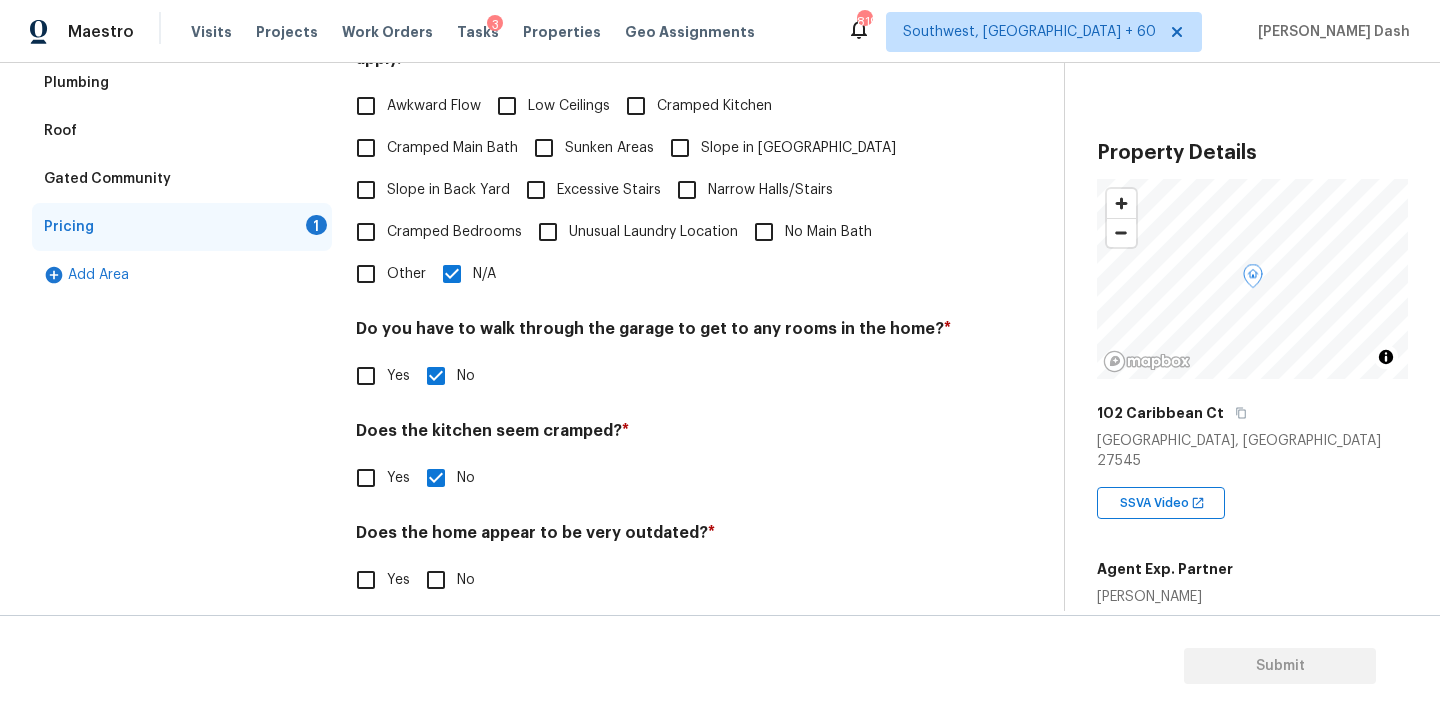 click on "No" at bounding box center [436, 580] 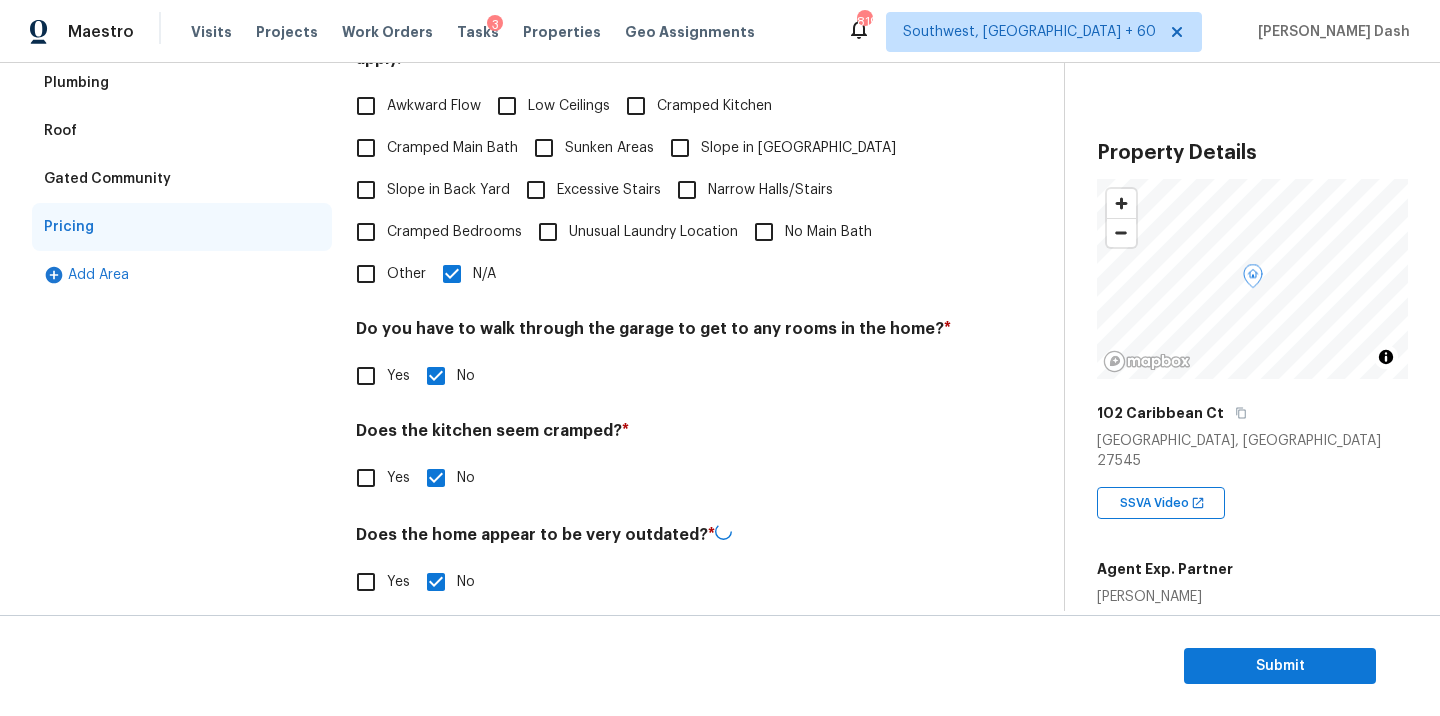 click on "Exterior Utilities HVAC Verification Plumbing Roof Gated Community Pricing Add Area" at bounding box center (182, 247) 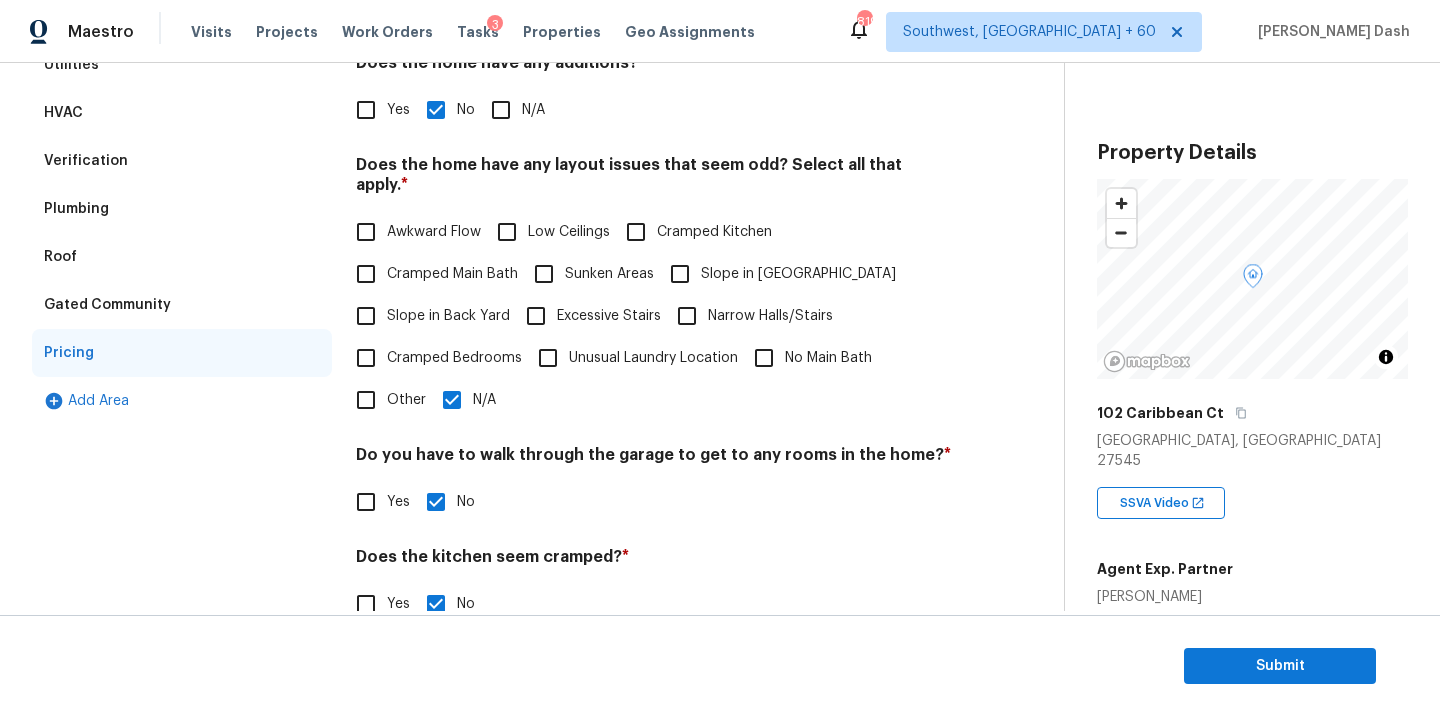 scroll, scrollTop: 82, scrollLeft: 0, axis: vertical 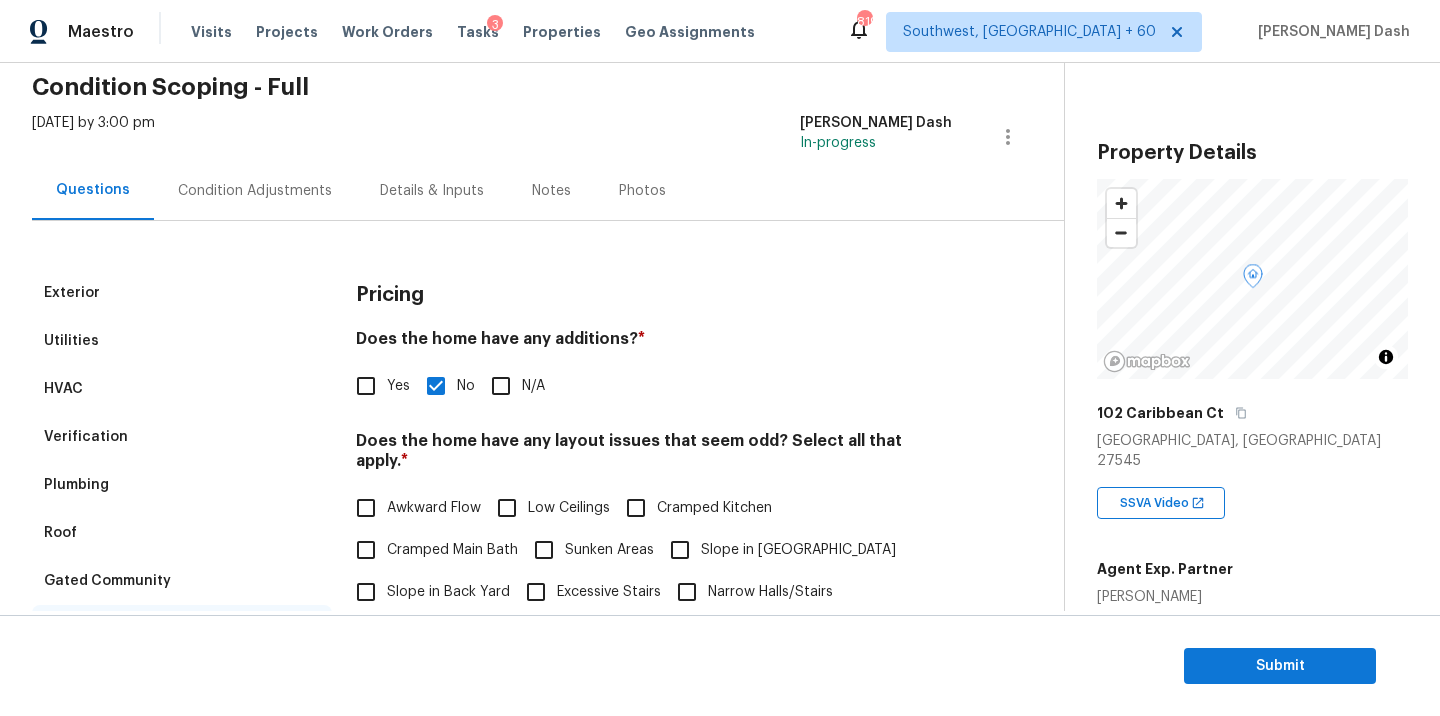 click on "Condition Adjustments" at bounding box center [255, 191] 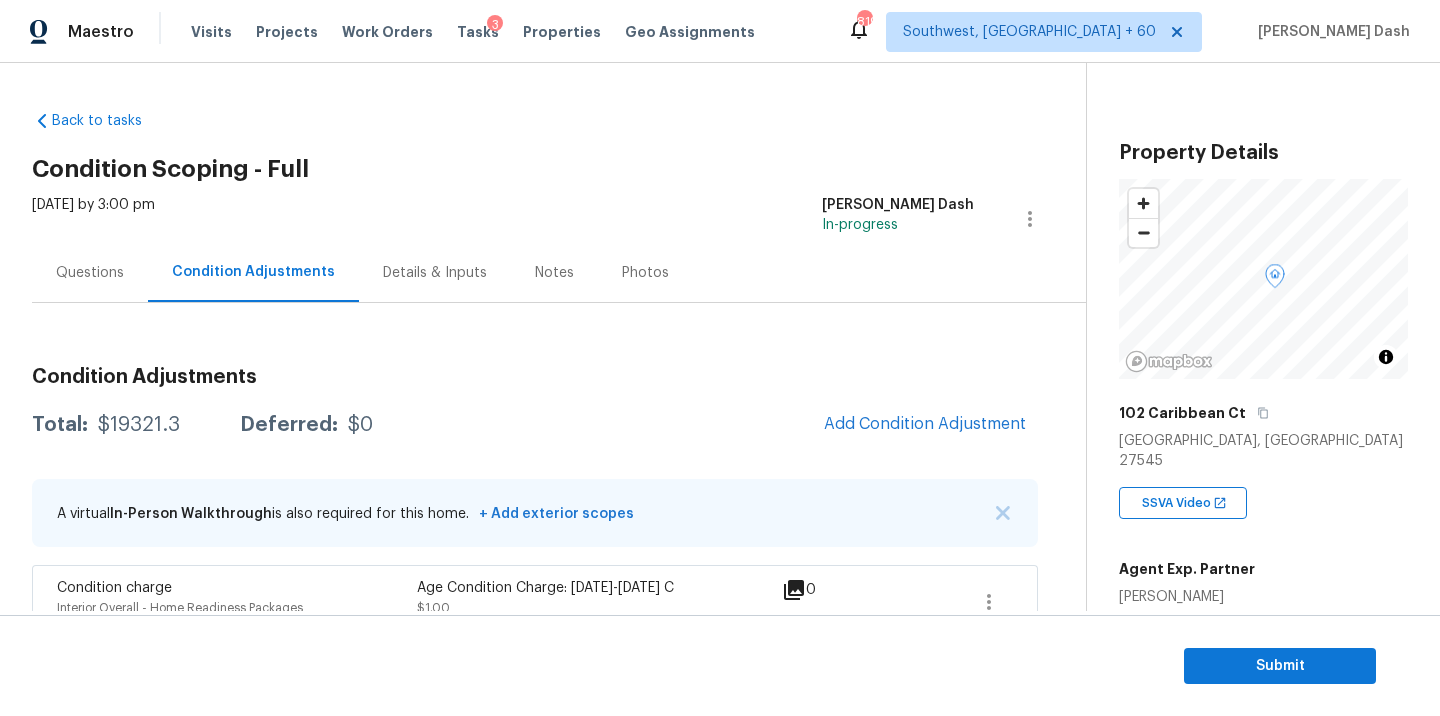 scroll, scrollTop: 73, scrollLeft: 0, axis: vertical 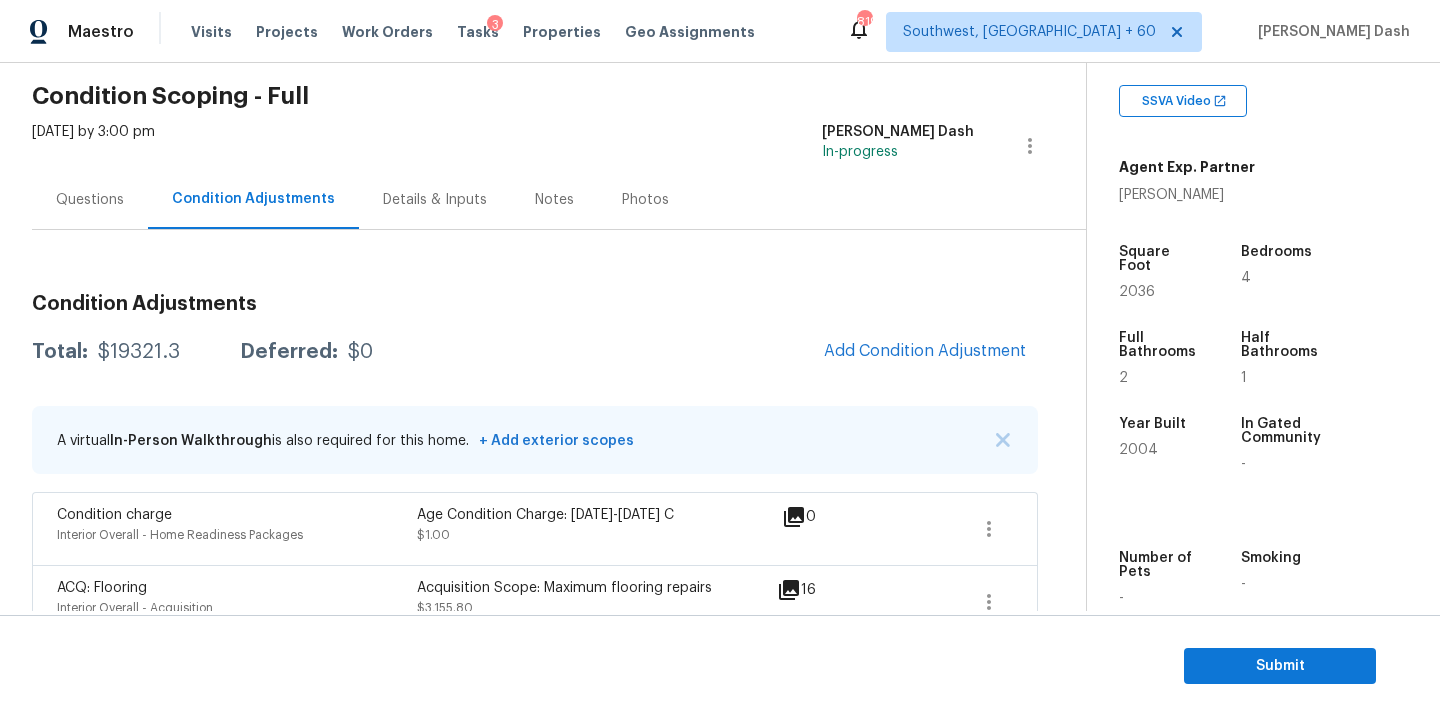 click on "Condition Adjustments Total:  $19321.3 Deferred:  $0 Add Condition Adjustment A virtual  In-Person Walkthrough  is also required for this home.   + Add exterior scopes Condition charge Interior Overall - Home Readiness Packages Age Condition Charge: 1993-2008 C	 $1.00   0 ACQ: Flooring Interior Overall - Acquisition Acquisition Scope: Maximum flooring repairs $3,155.80   16 ACQ: Paint Interior Overall - Acquisition Acquisition Scope: 75%+ of the home will likely require interior paint $3,054.00   13 Interior Trim Exterior Overall - Interior Trim Remove the existing baseboard (if present) and install new. Ensure that the new base moulding rests tight against the floor & wall, all seams & nail holes are filled & sanded and that all terminations are caulked. Haul away and dispose of all debris properly. $396.00   0 Appliances Exterior Overall - Appliances Deep clean the oven. $720.00   0 Siding Exterior Overall - Siding $425.00   0 Flooring Extras Exterior Overall - Overall Flooring $475.00   0 Landscaping   0" at bounding box center (535, 1180) 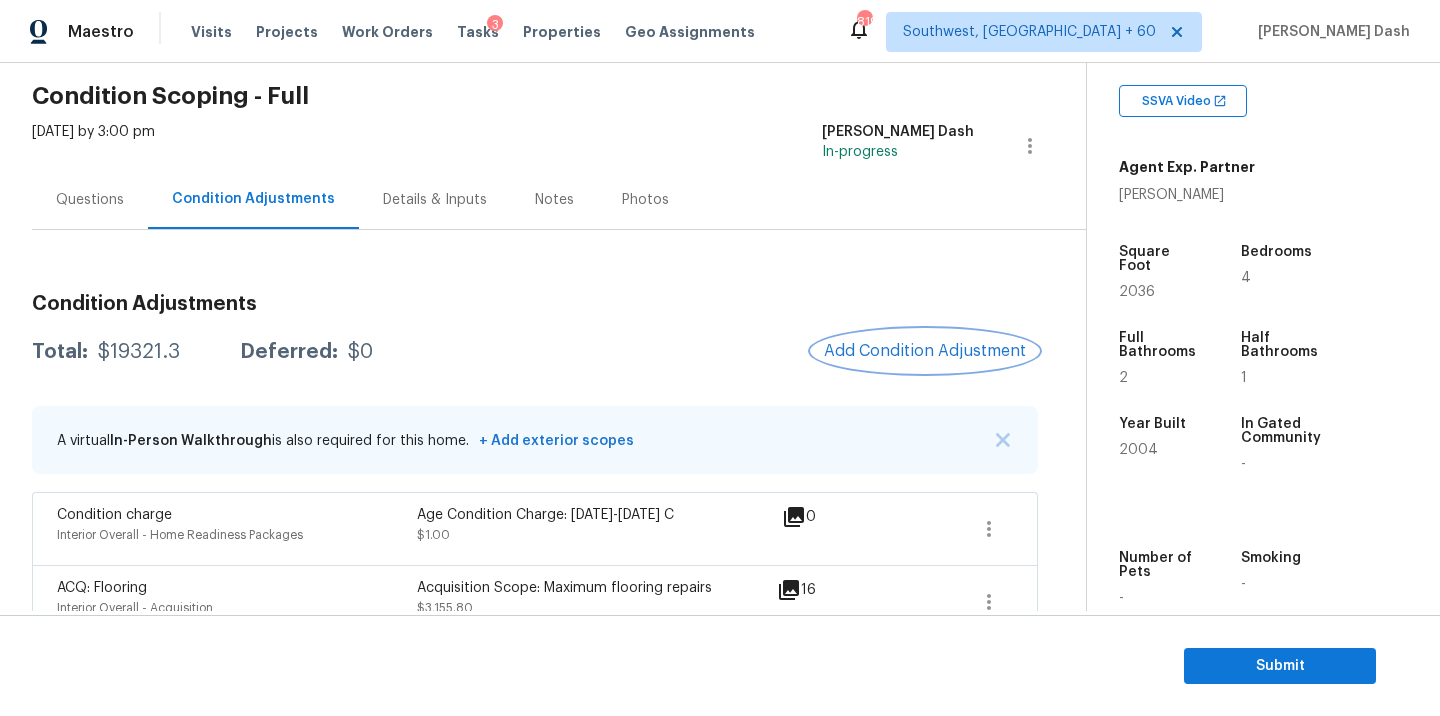 click on "Add Condition Adjustment" at bounding box center [925, 351] 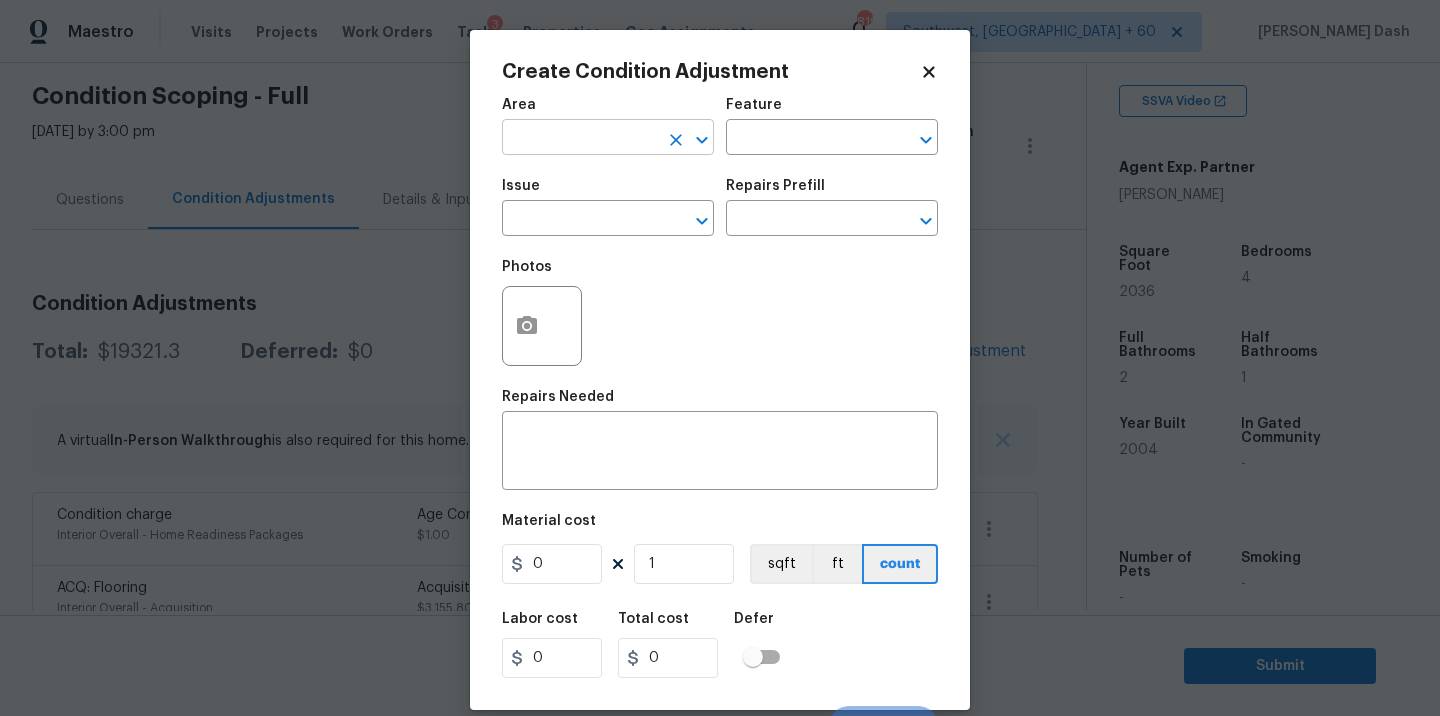 click at bounding box center (580, 139) 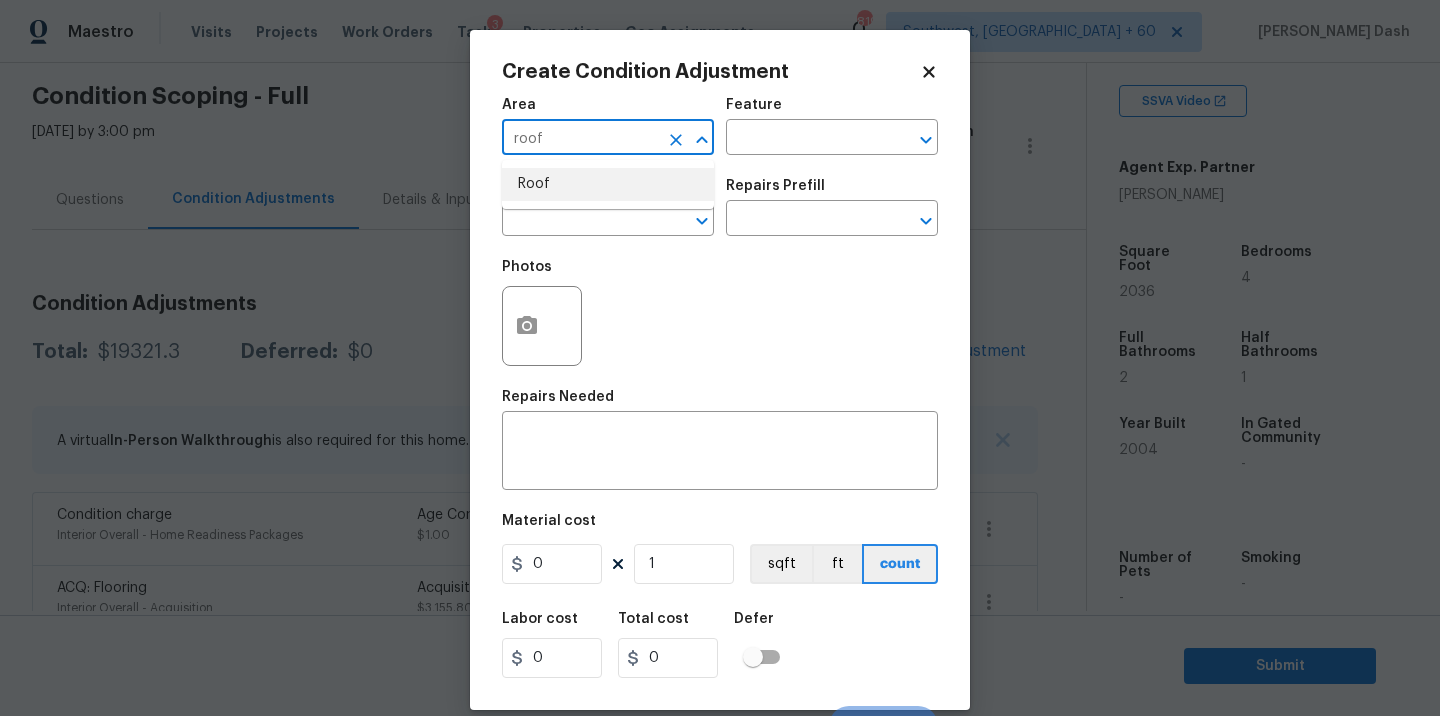 click on "Roof" at bounding box center (608, 184) 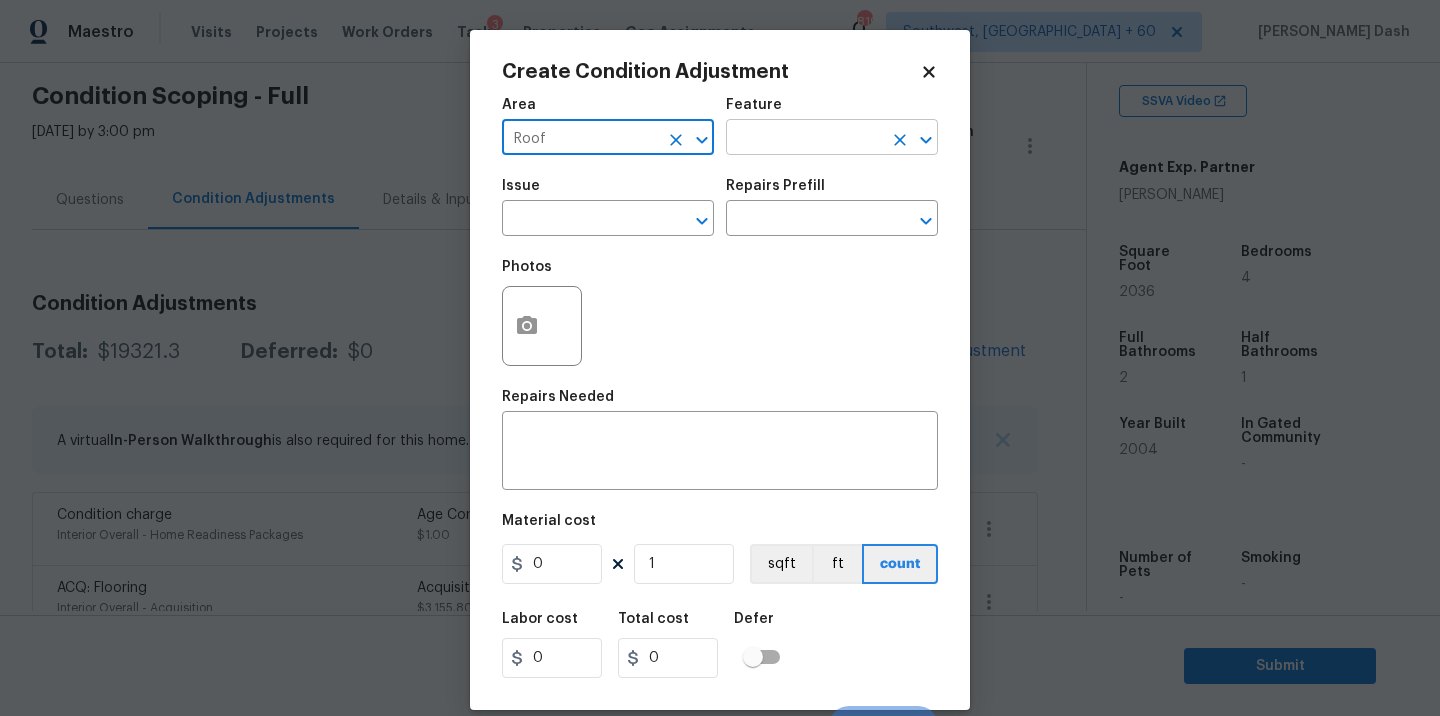 type on "Roof" 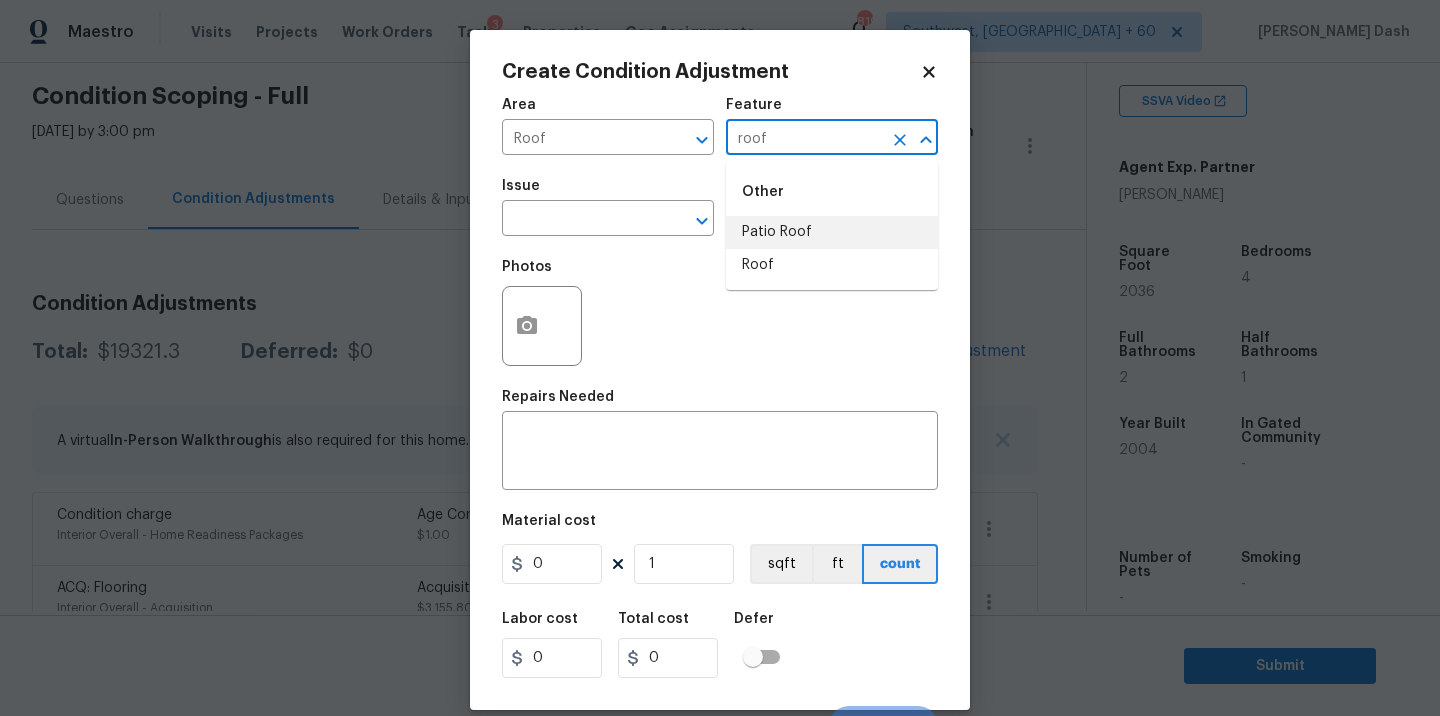 click on "Patio Roof" at bounding box center [832, 232] 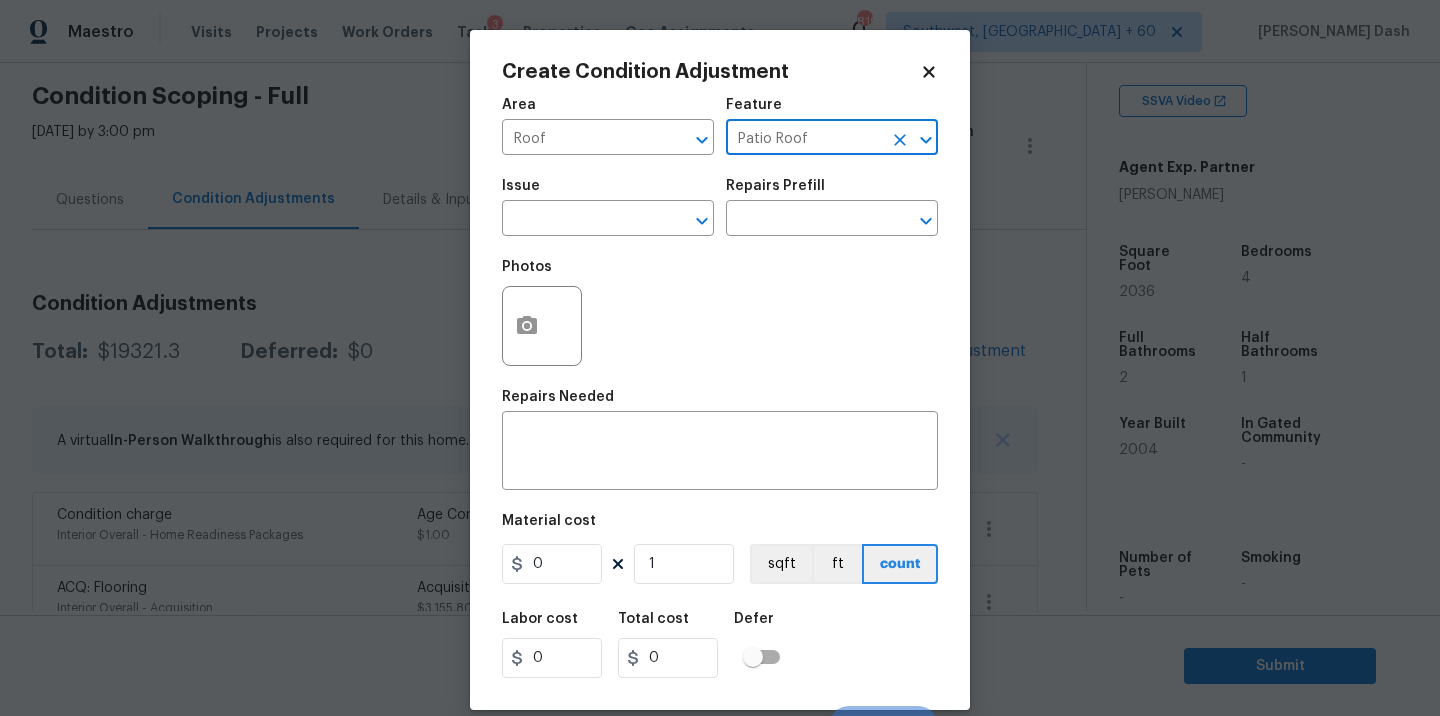 click 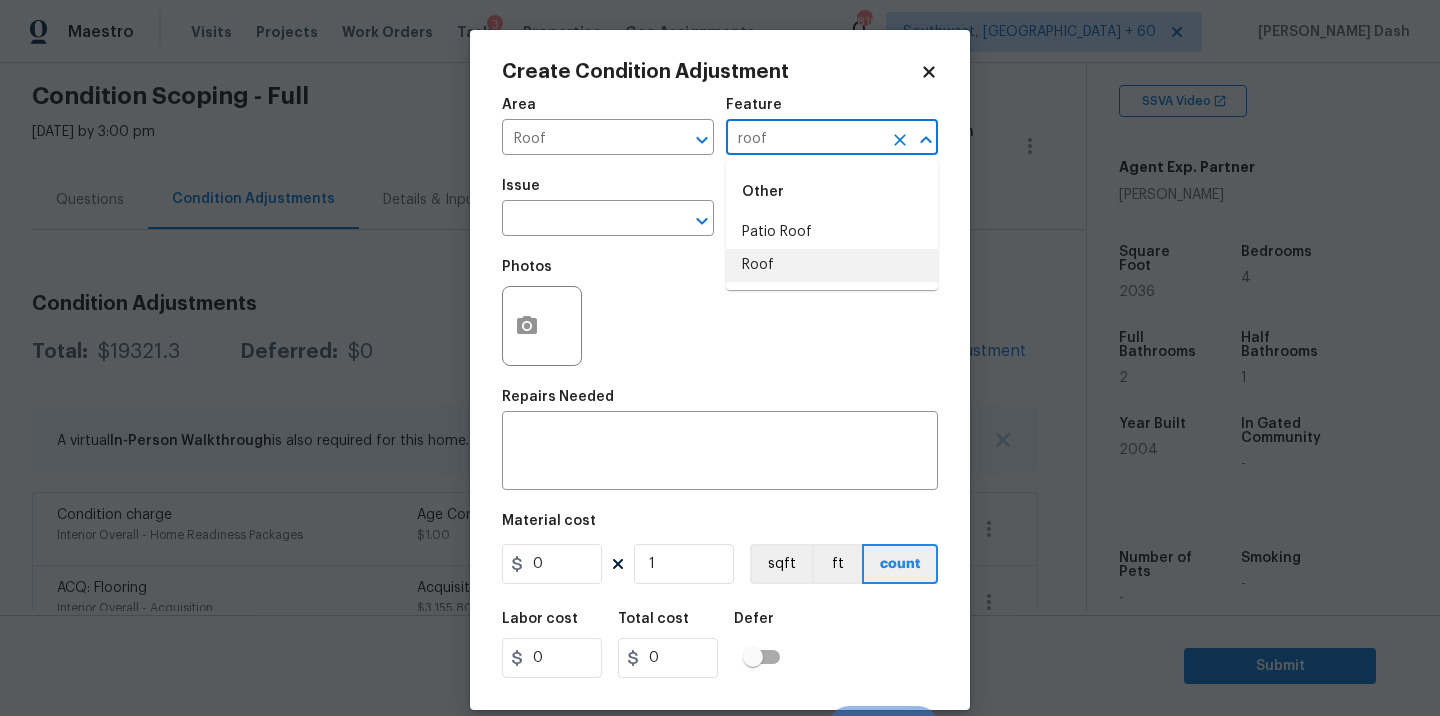 click on "Roof" at bounding box center (832, 265) 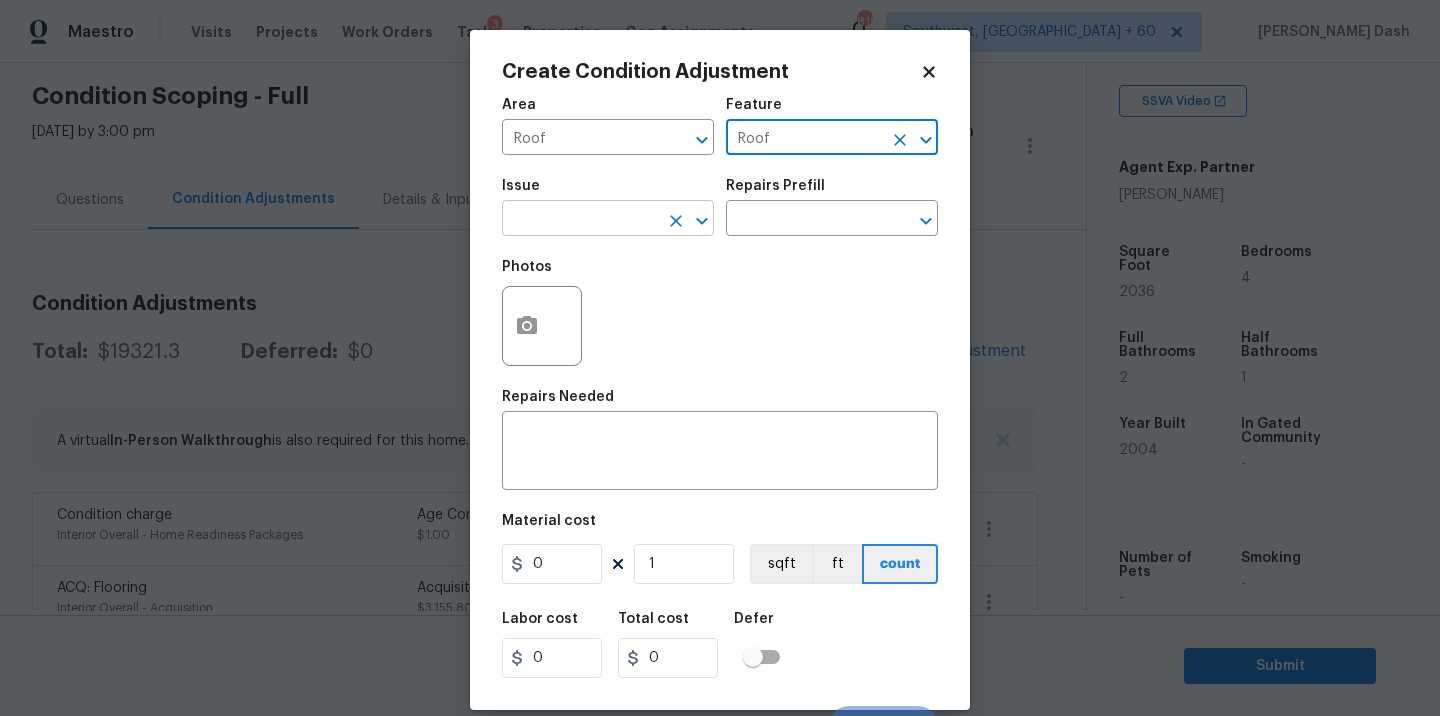 type on "Roof" 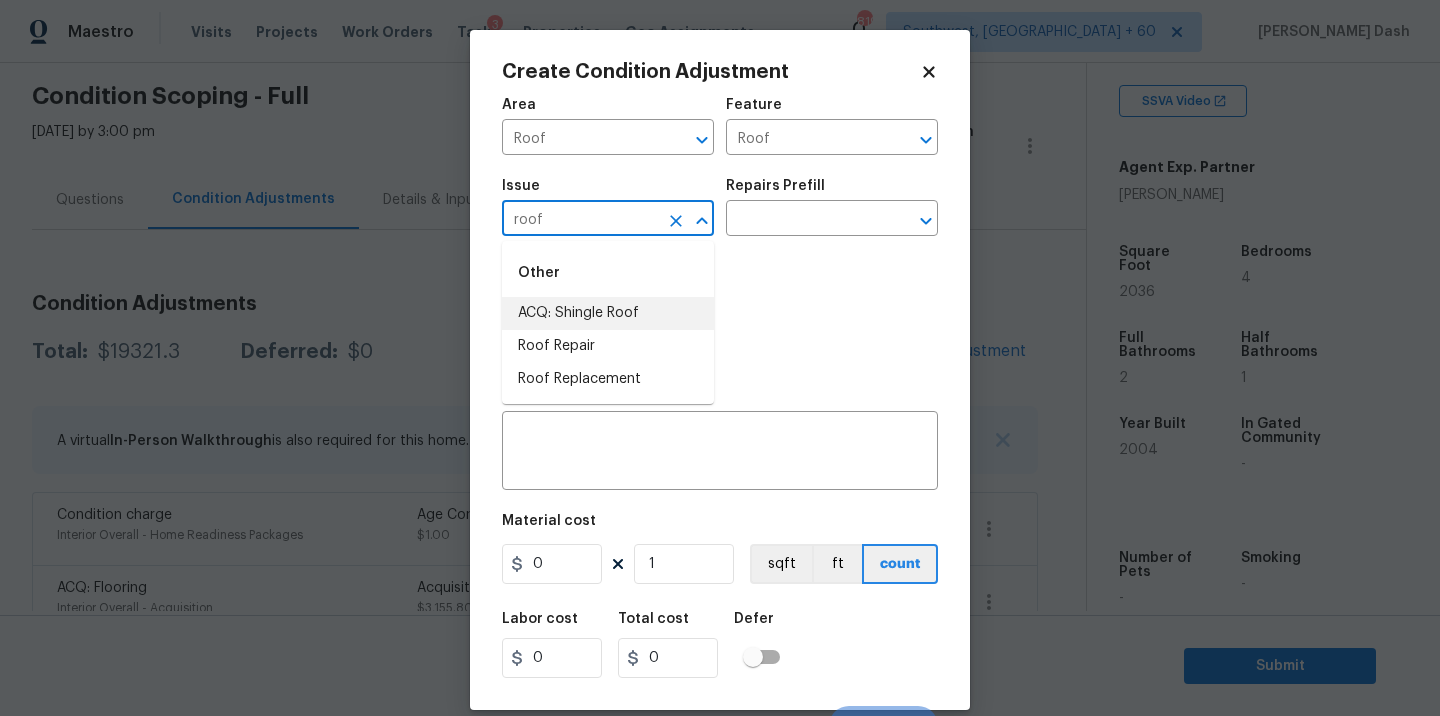 click on "ACQ: Shingle Roof" at bounding box center (608, 313) 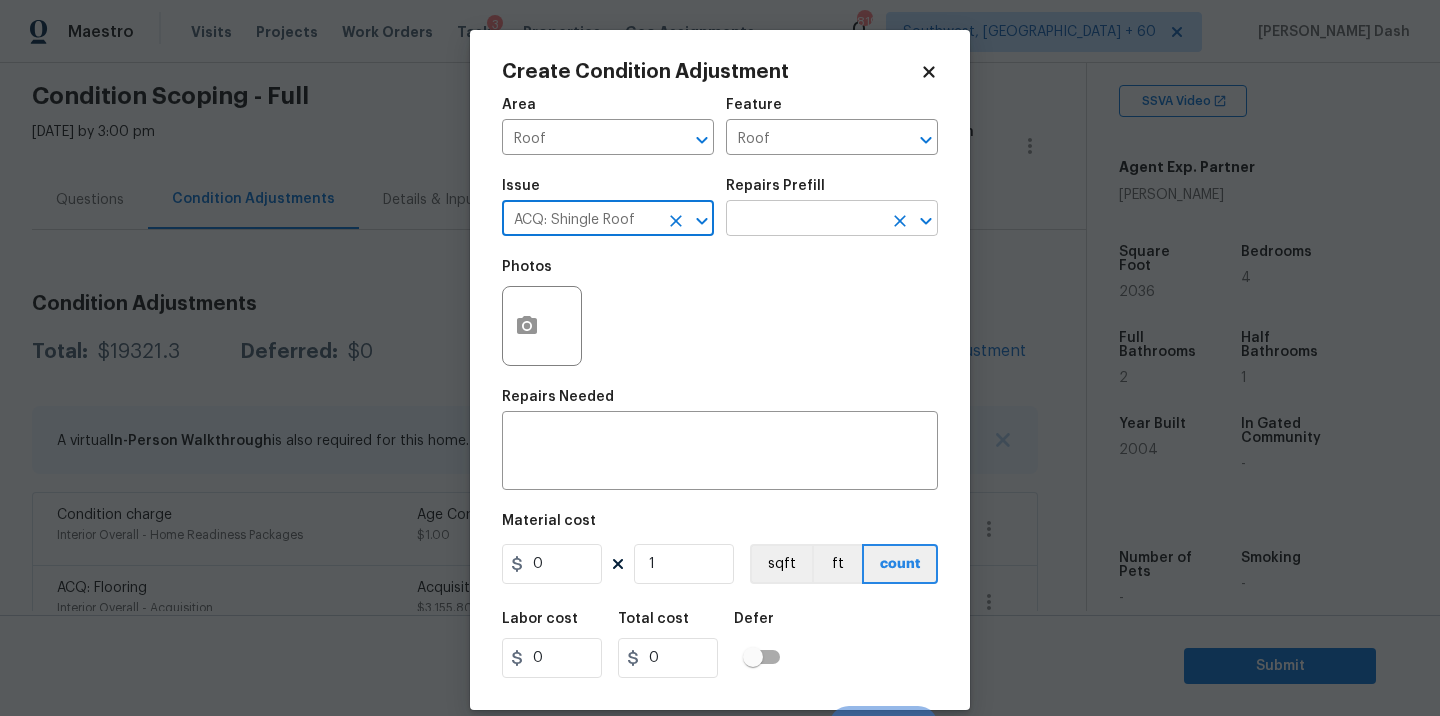 type on "ACQ: Shingle Roof" 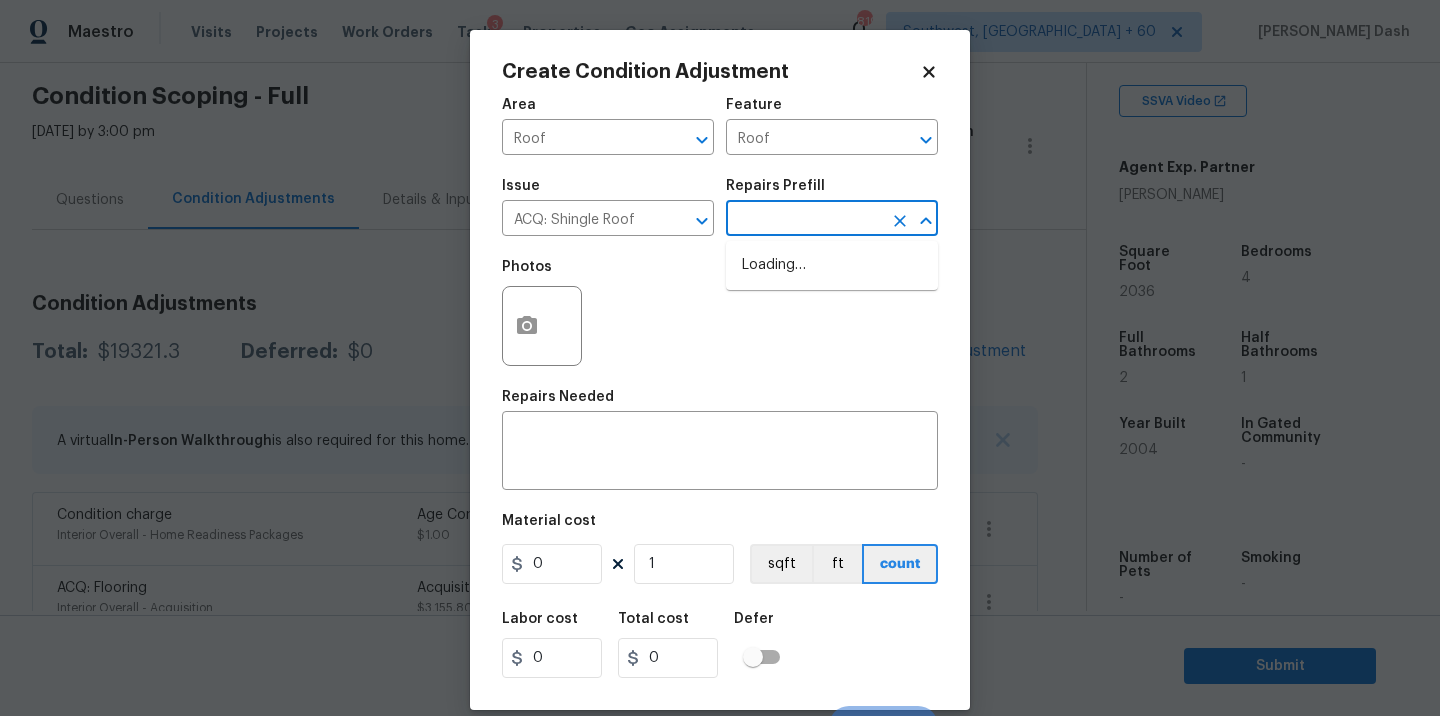 click at bounding box center [804, 220] 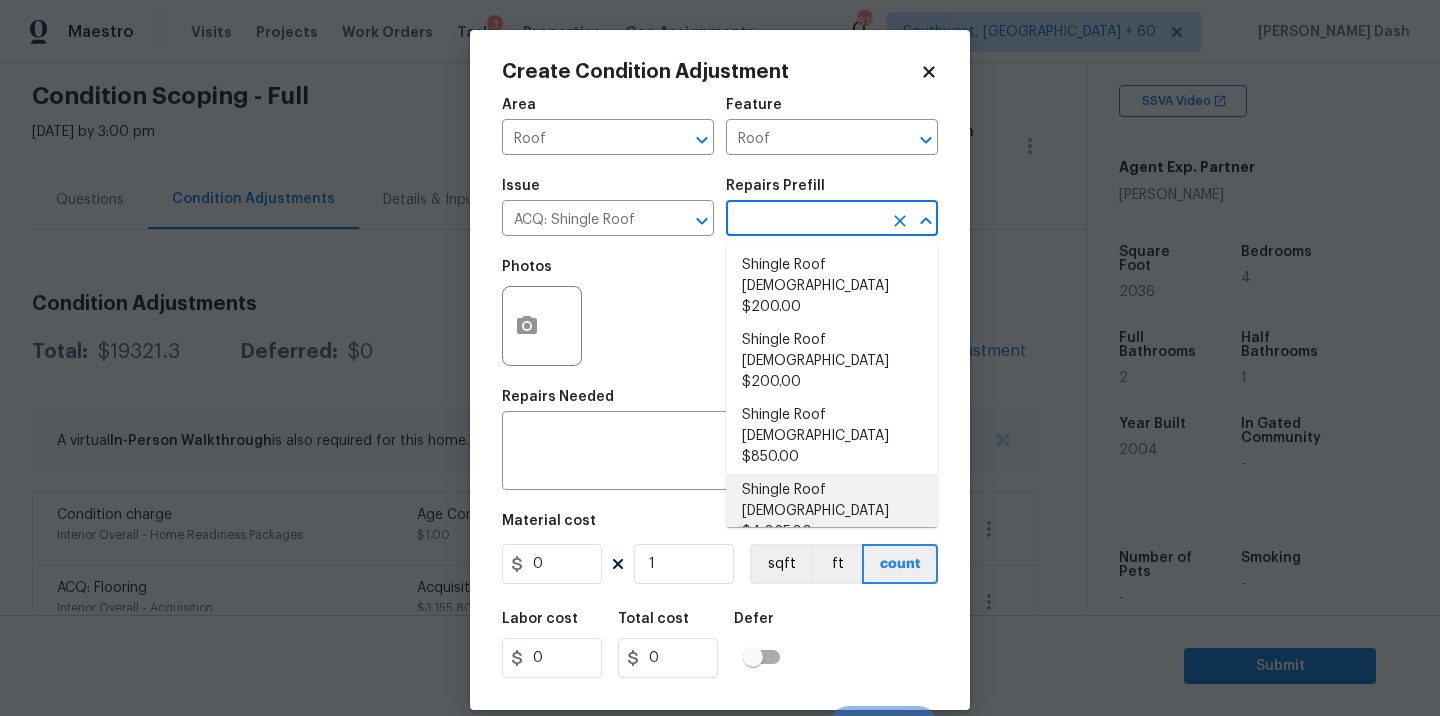 click on "Shingle Roof 21+ Years Old $4,025.00" at bounding box center [832, 511] 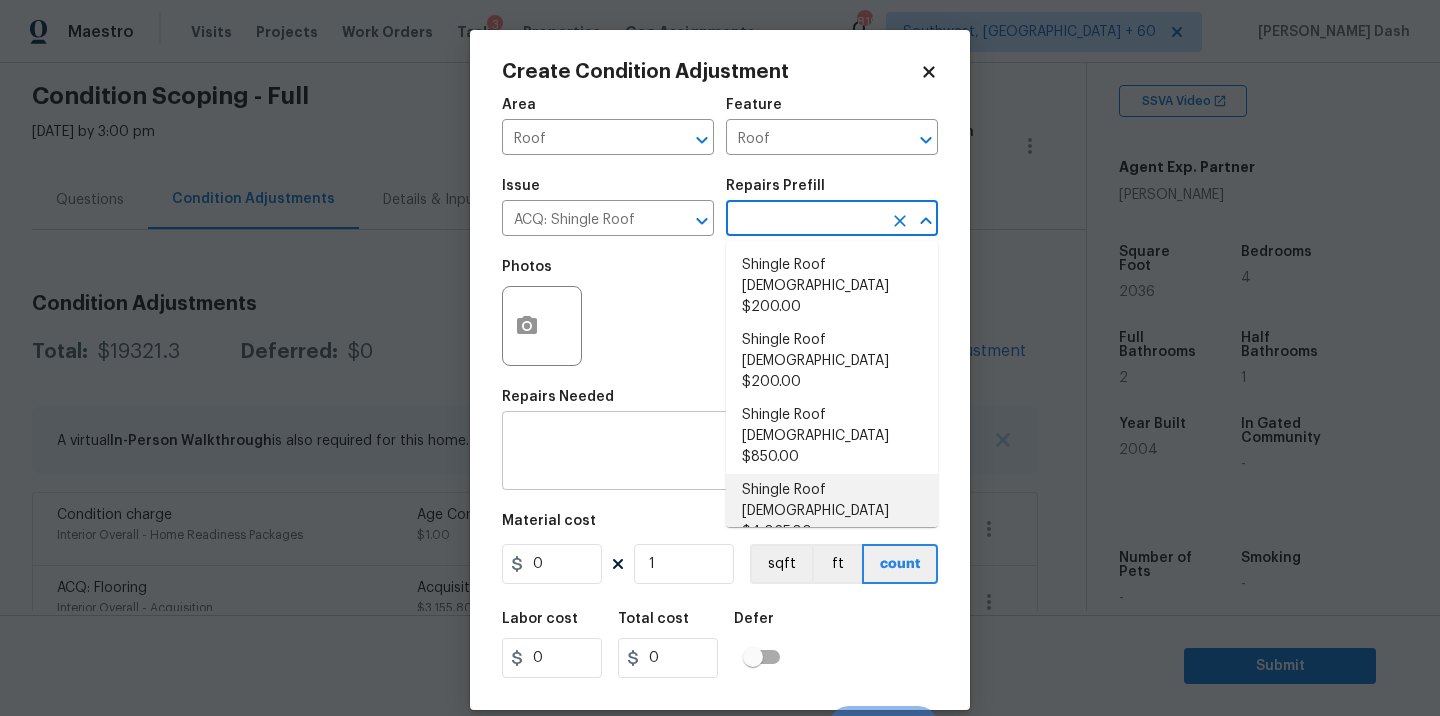 type on "Acquisition" 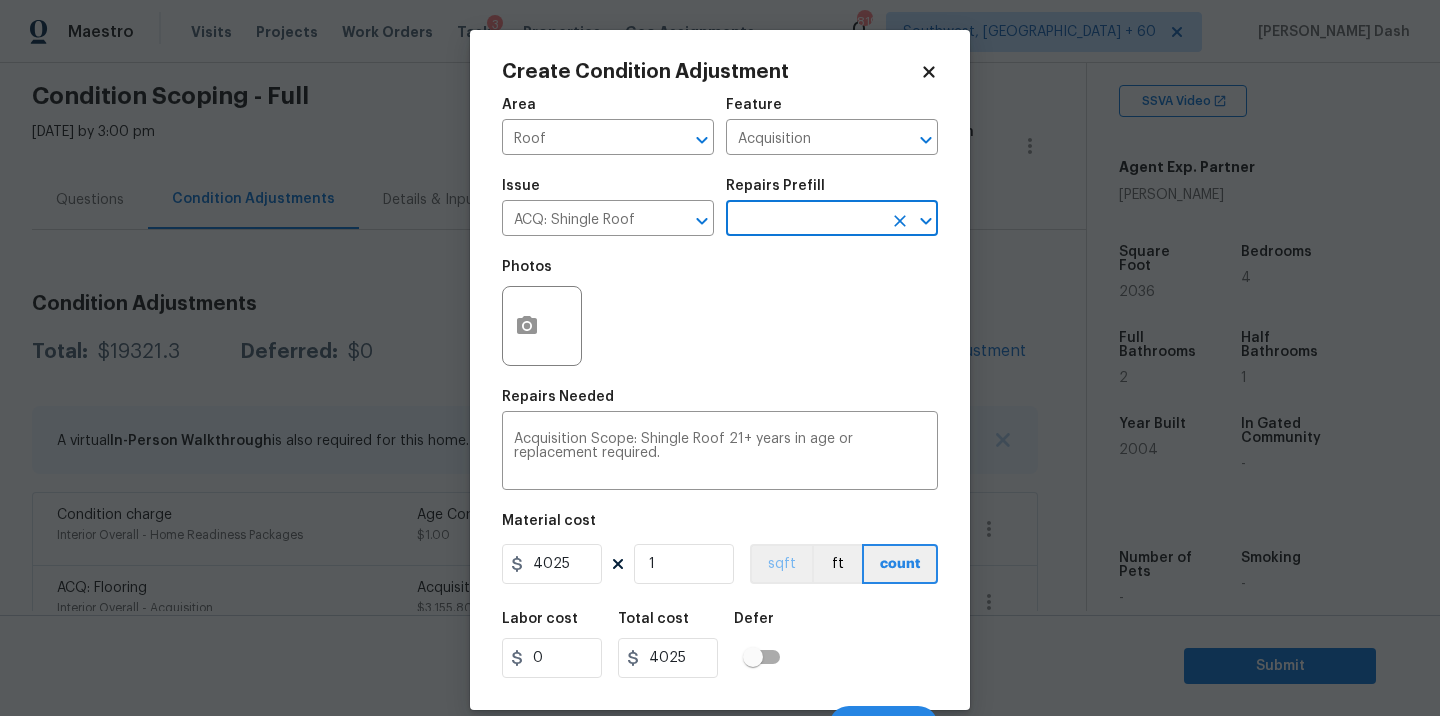 scroll, scrollTop: 31, scrollLeft: 0, axis: vertical 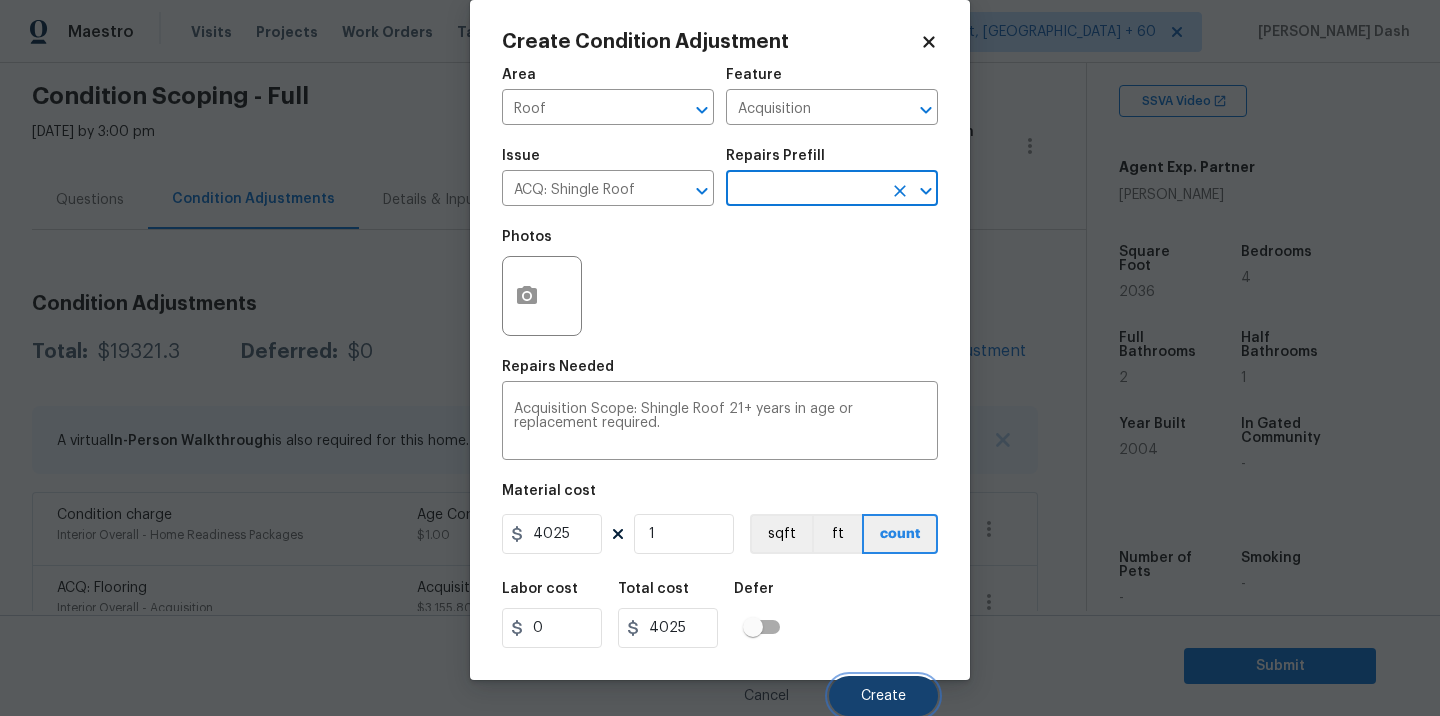 click on "Create" at bounding box center (883, 696) 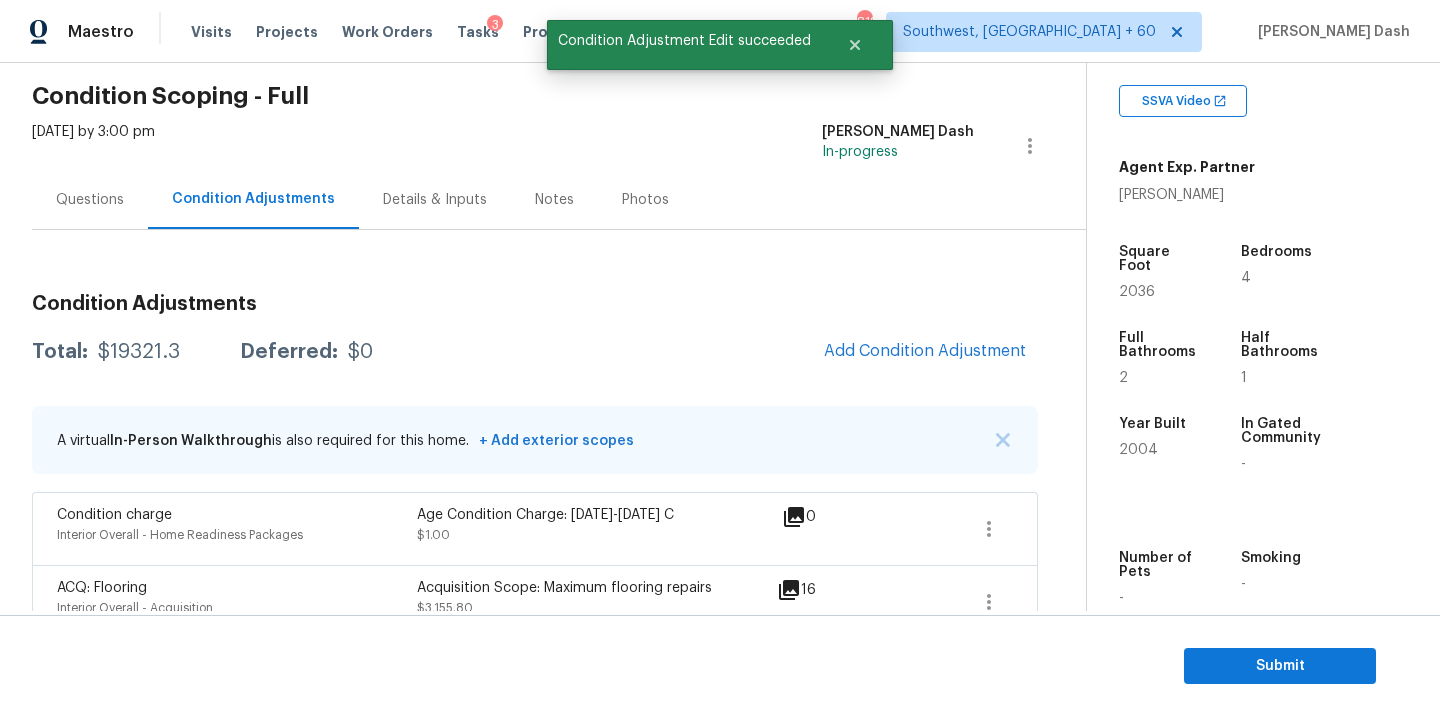 scroll, scrollTop: 24, scrollLeft: 0, axis: vertical 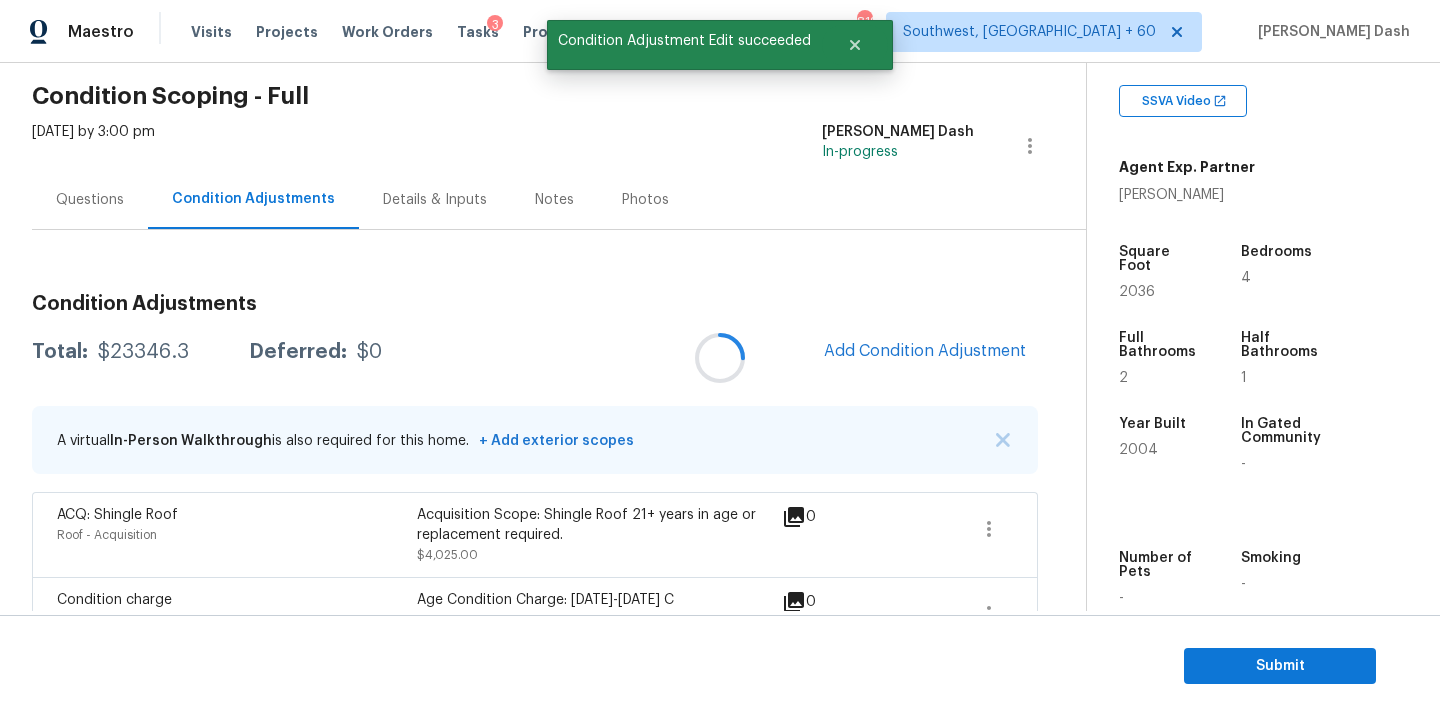 click at bounding box center (720, 358) 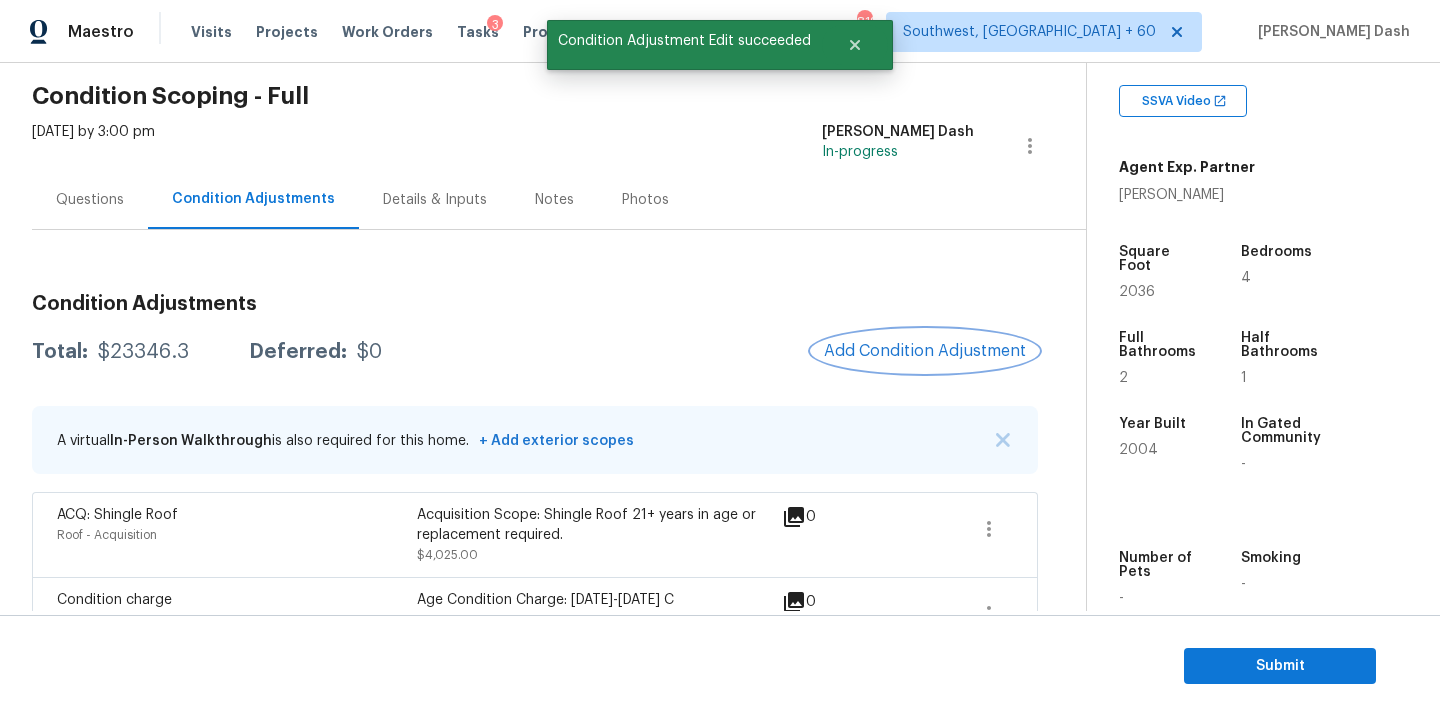 click on "Add Condition Adjustment" at bounding box center (925, 351) 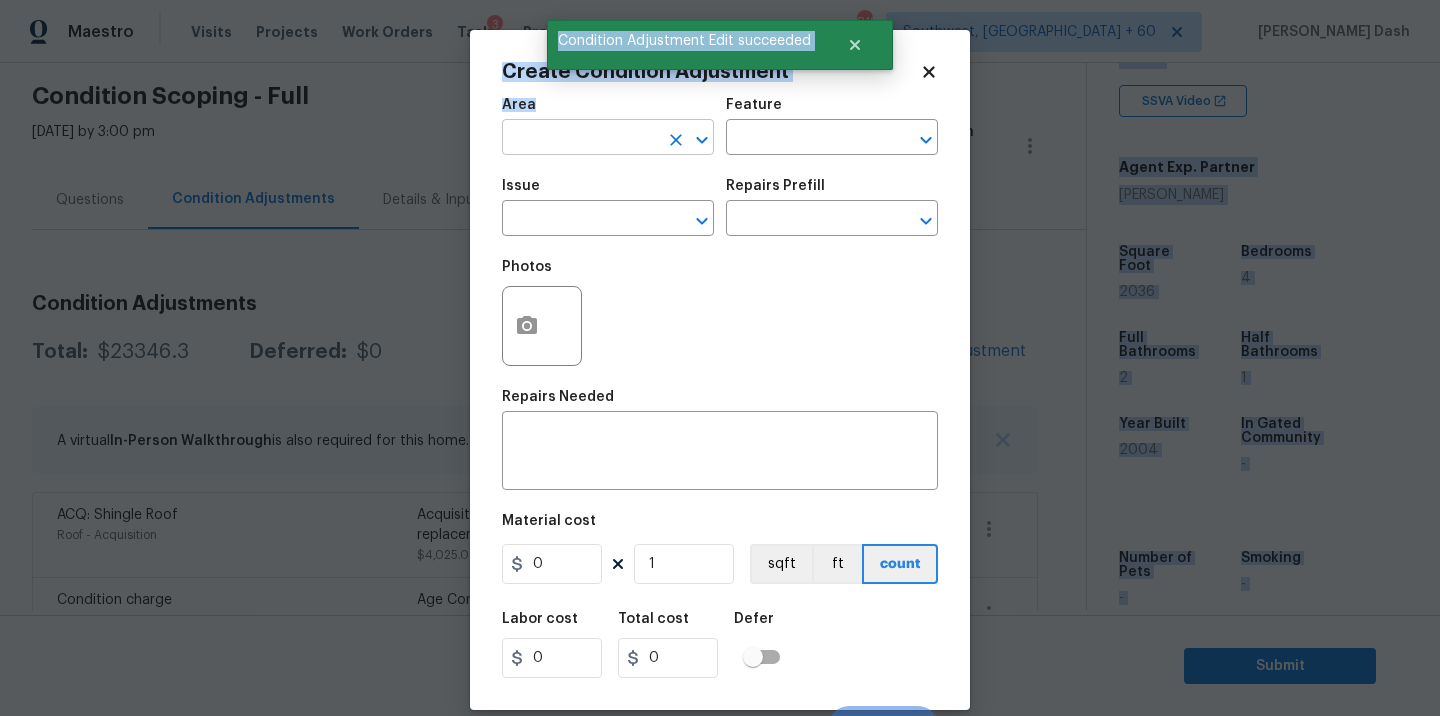 click at bounding box center (580, 139) 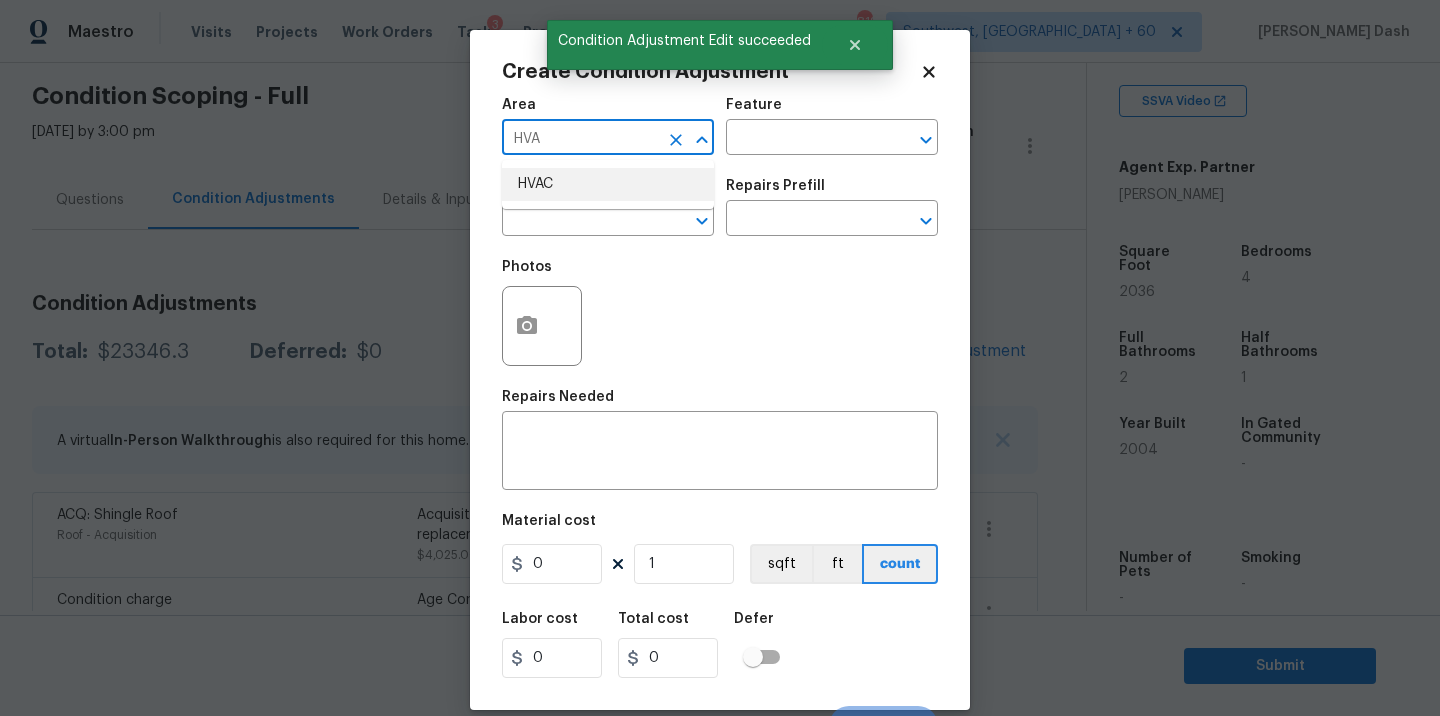 click on "HVAC" at bounding box center (608, 184) 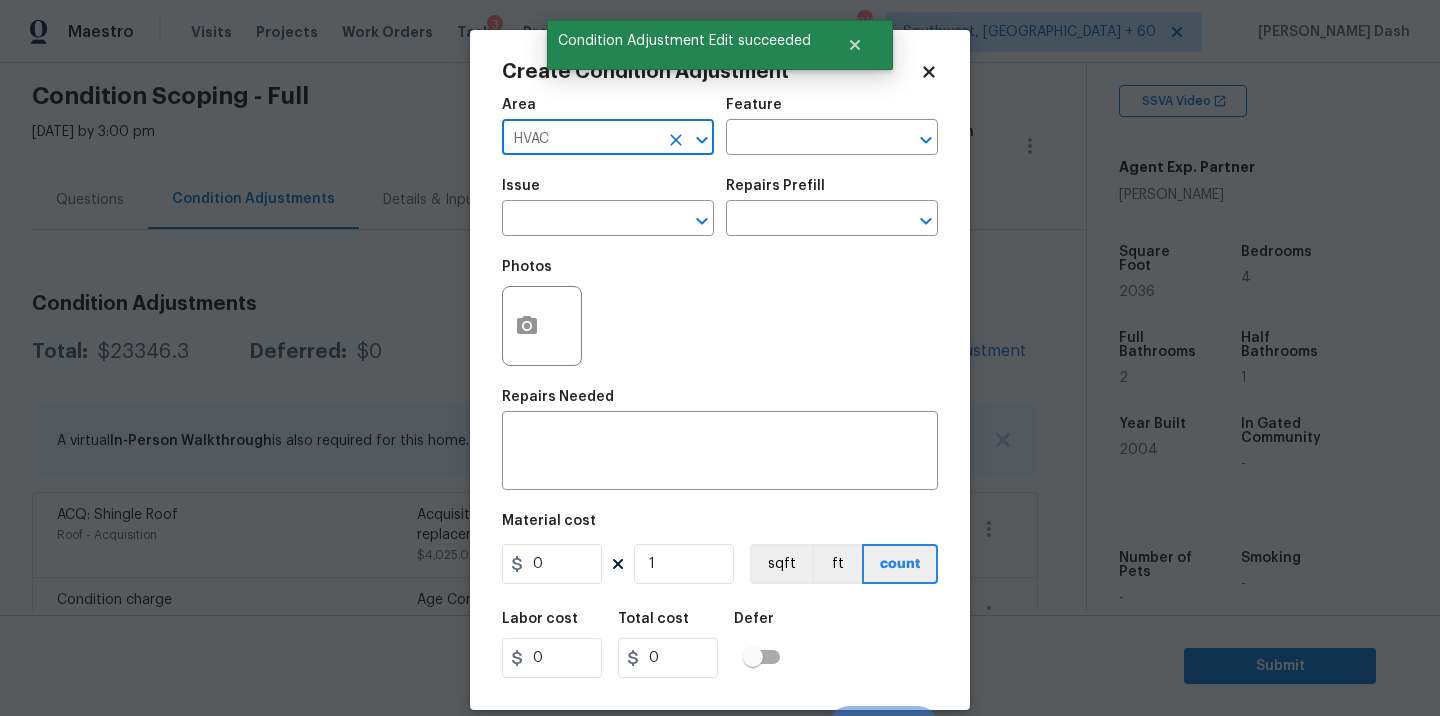 type on "HVAC" 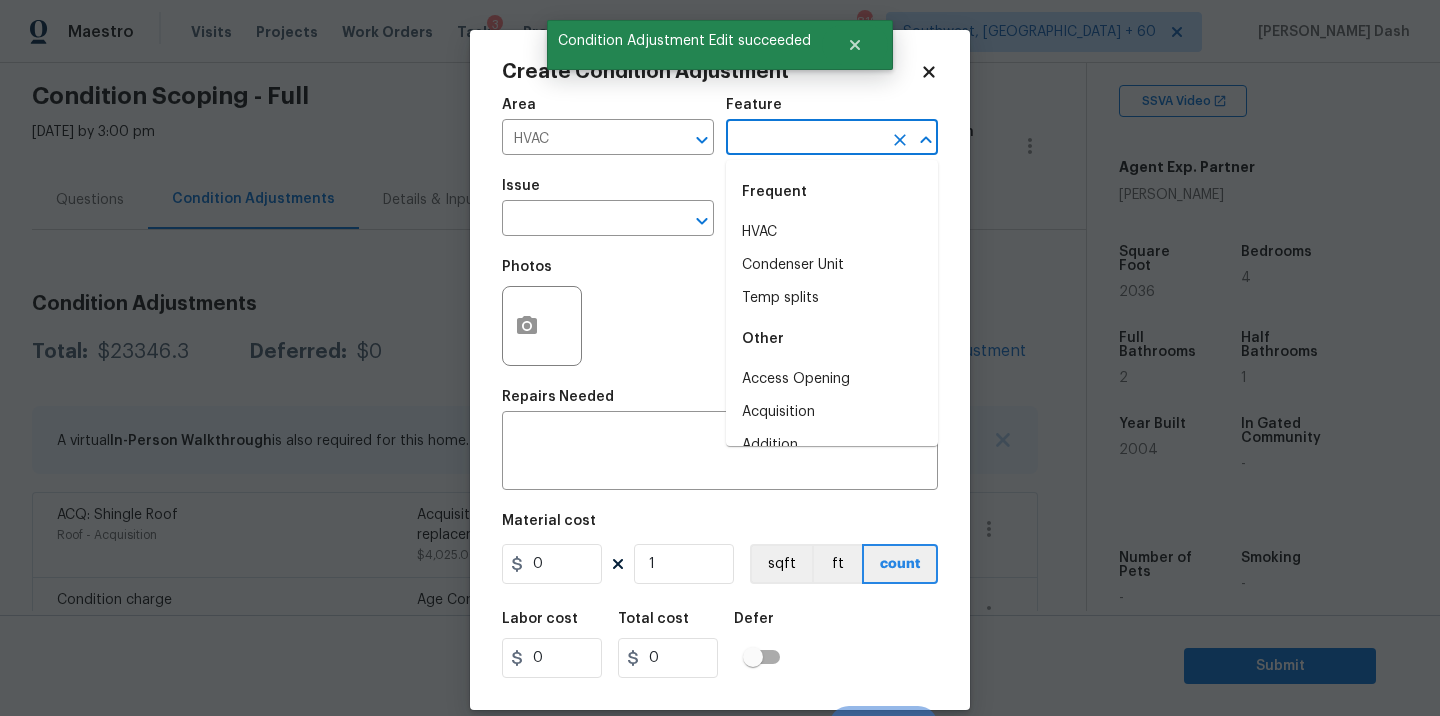 click at bounding box center (804, 139) 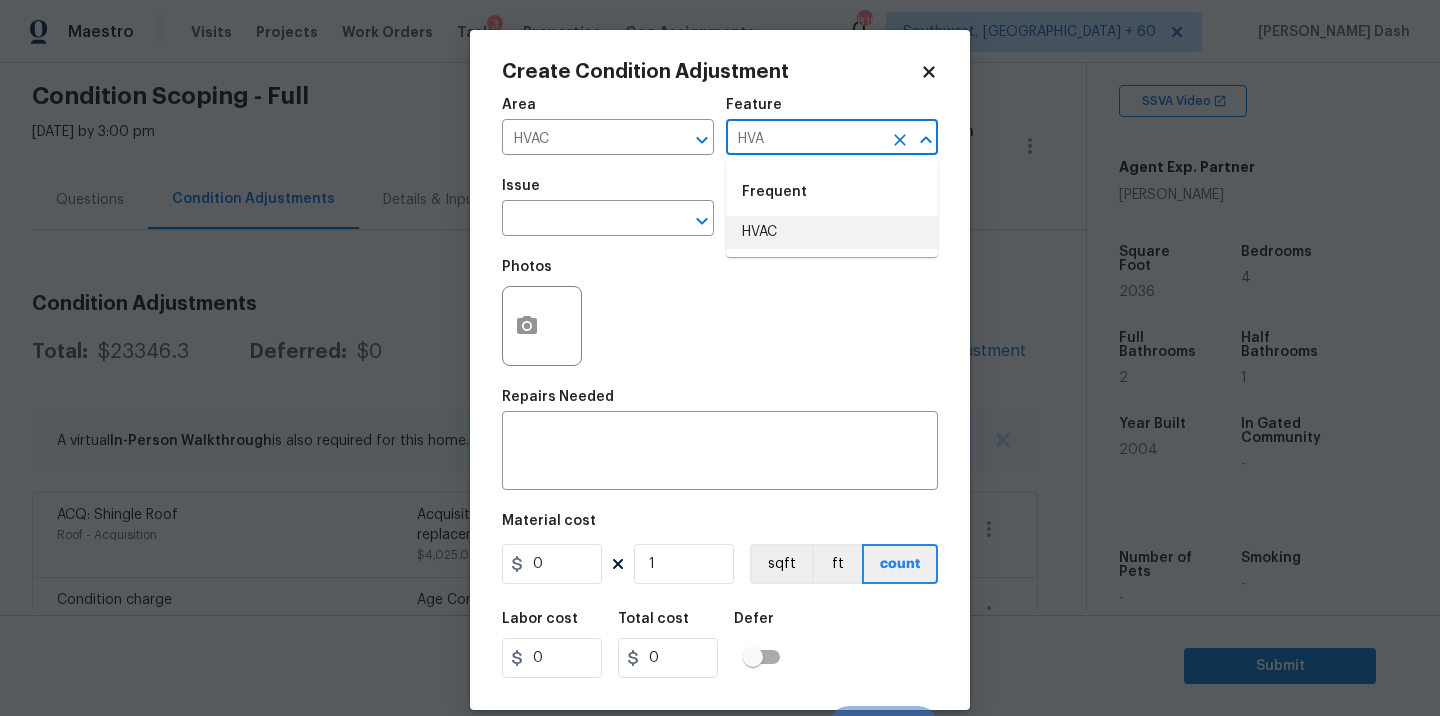 click on "HVAC" at bounding box center [832, 232] 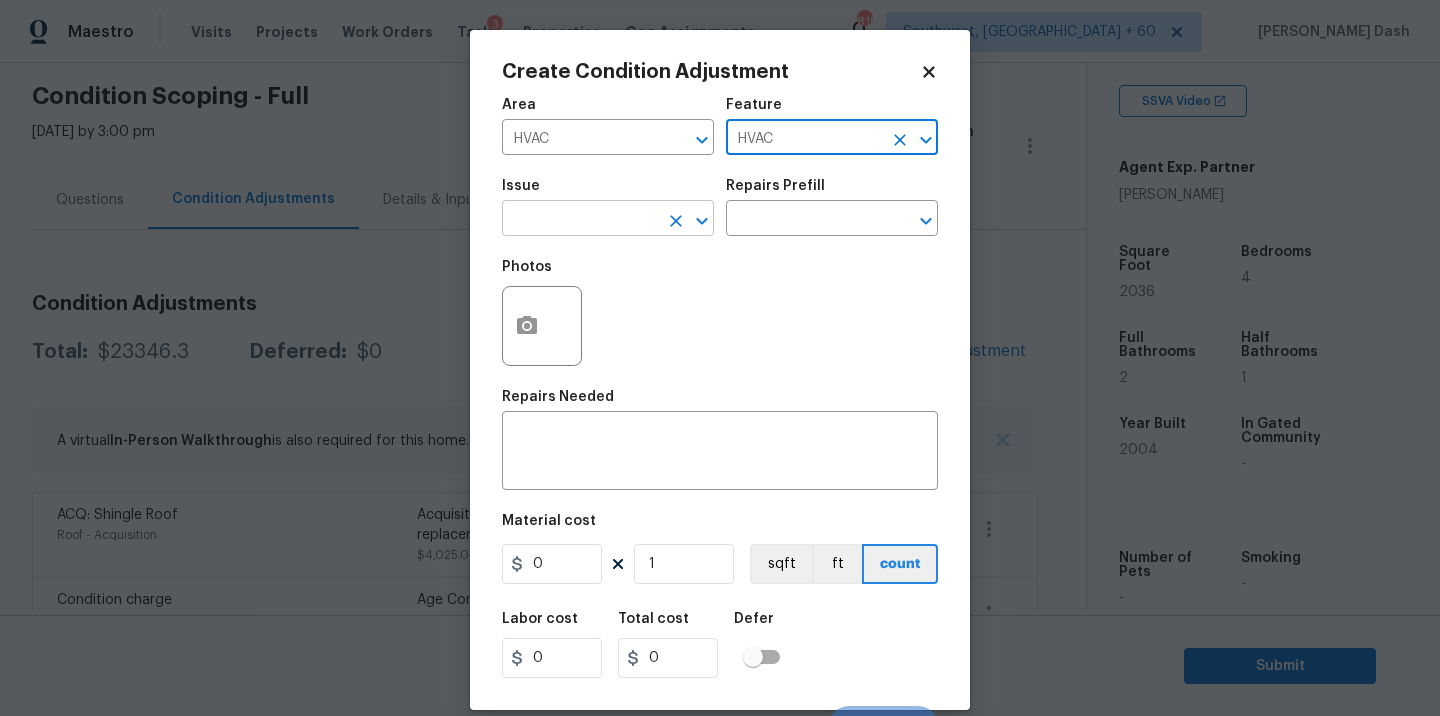 type on "HVAC" 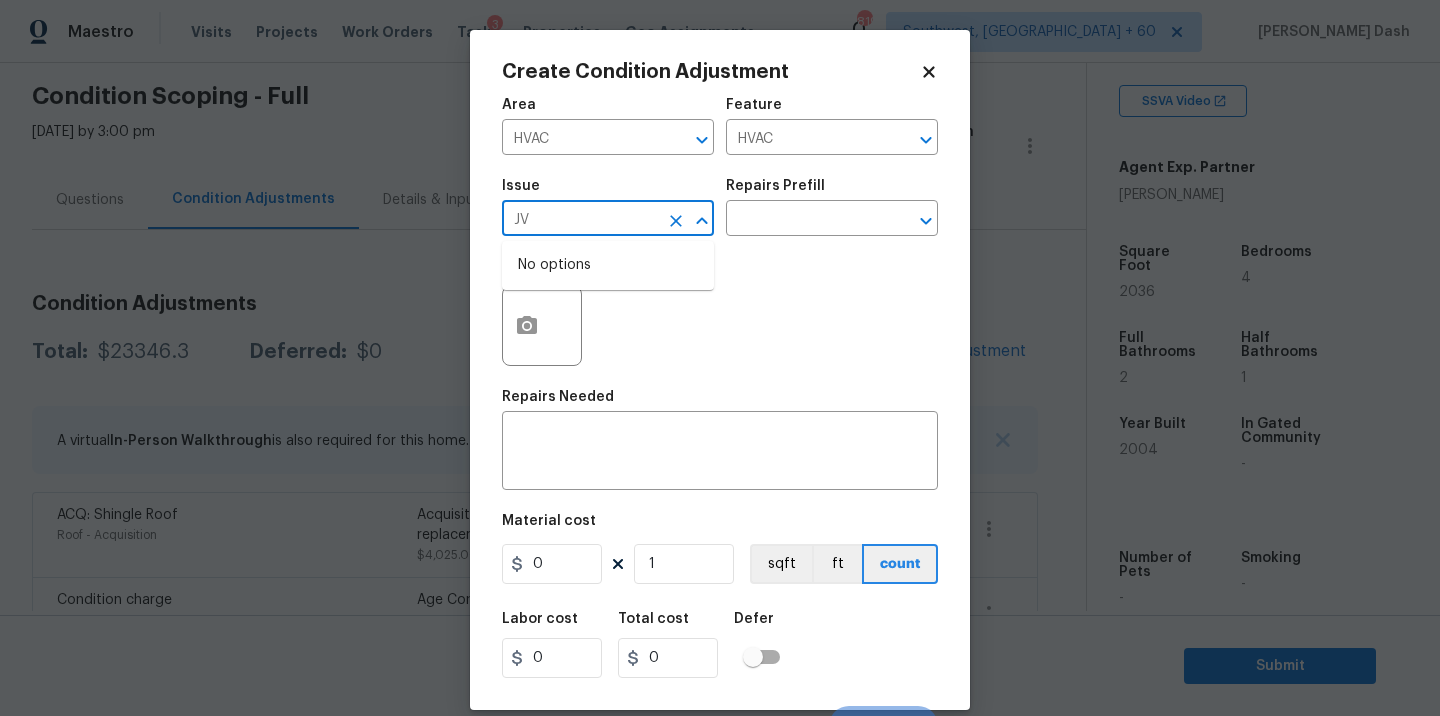 type on "J" 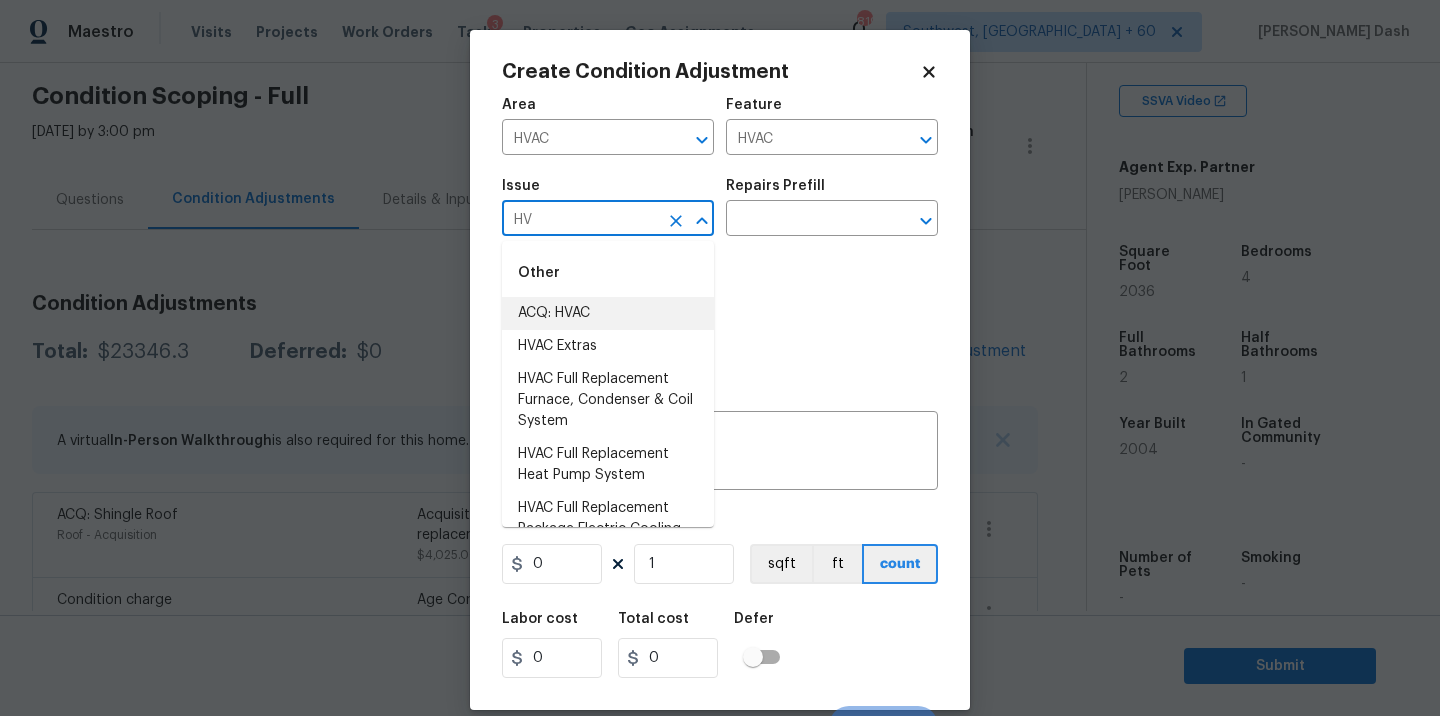 click on "ACQ: HVAC" at bounding box center [608, 313] 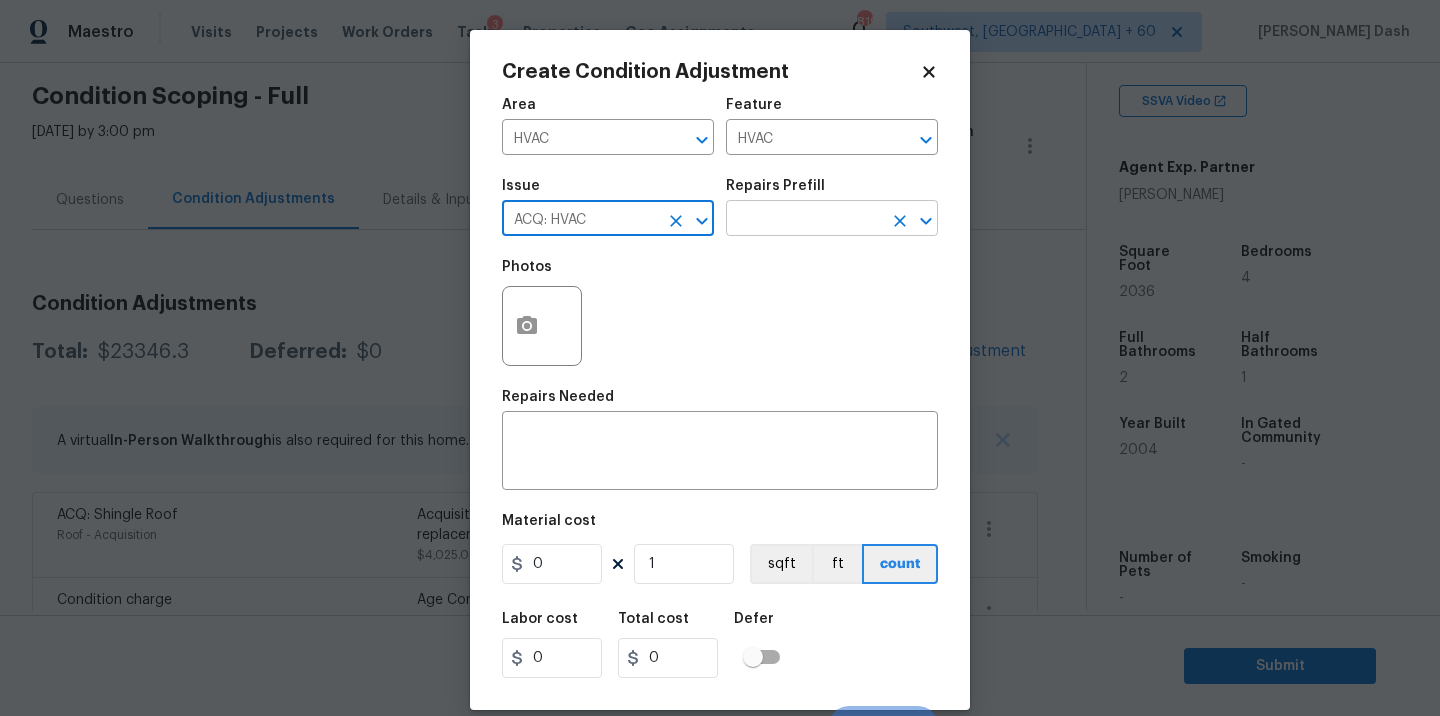 type on "ACQ: HVAC" 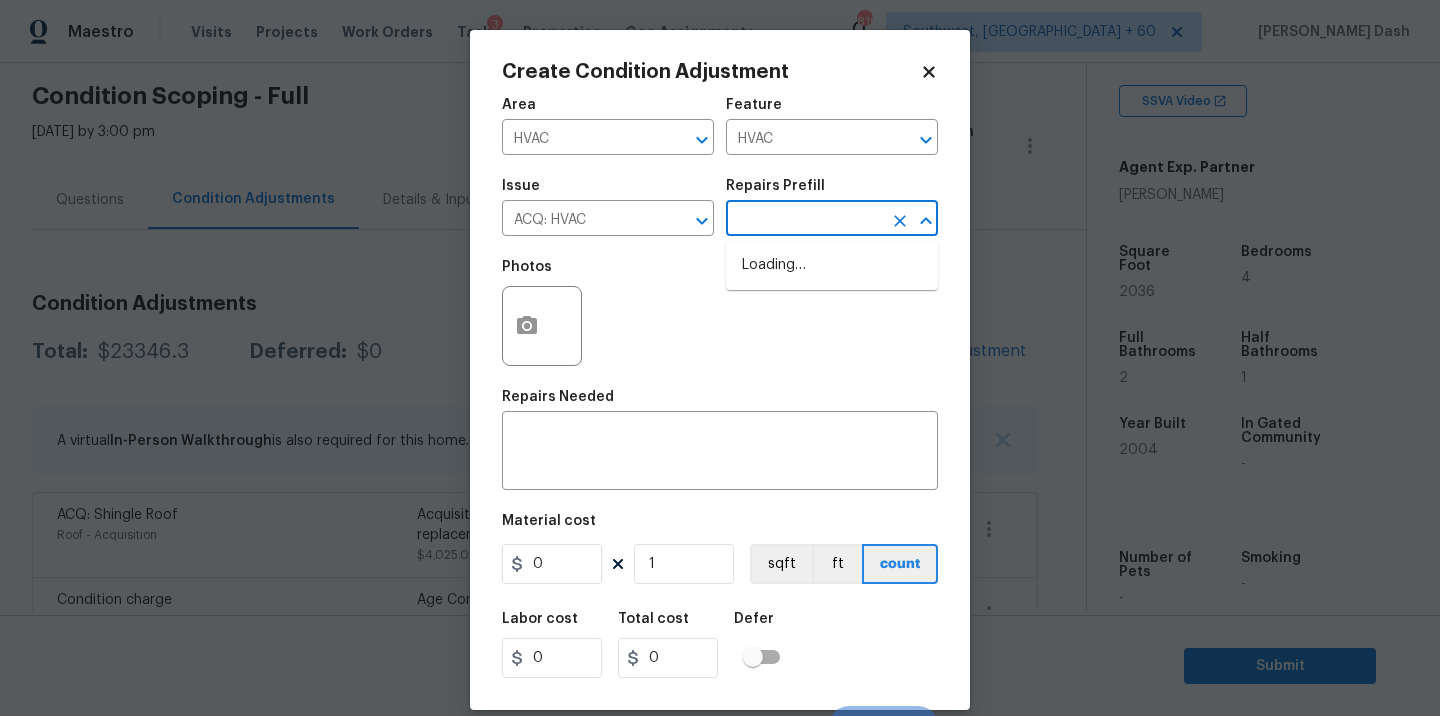 drag, startPoint x: 796, startPoint y: 219, endPoint x: 799, endPoint y: 387, distance: 168.02678 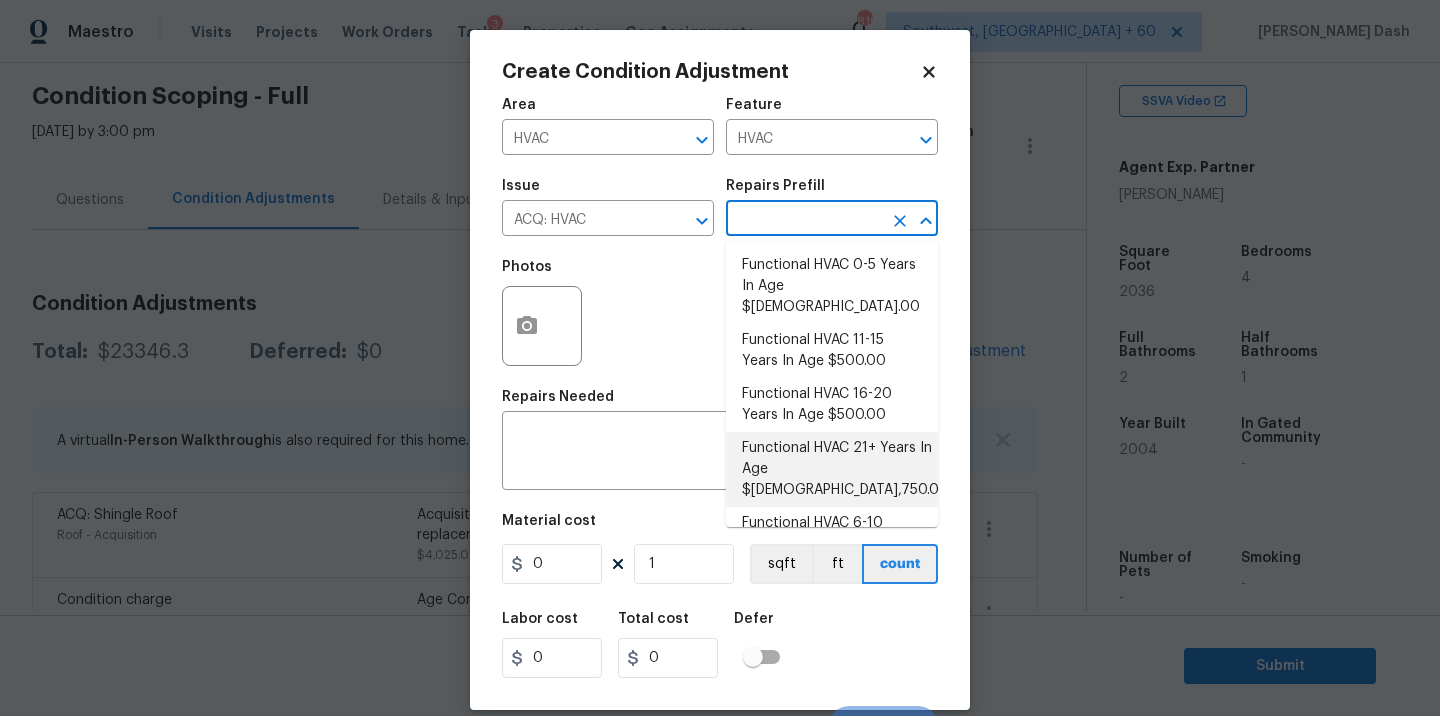 click on "Functional HVAC 21+ Years In Age $5,750.00" at bounding box center [832, 469] 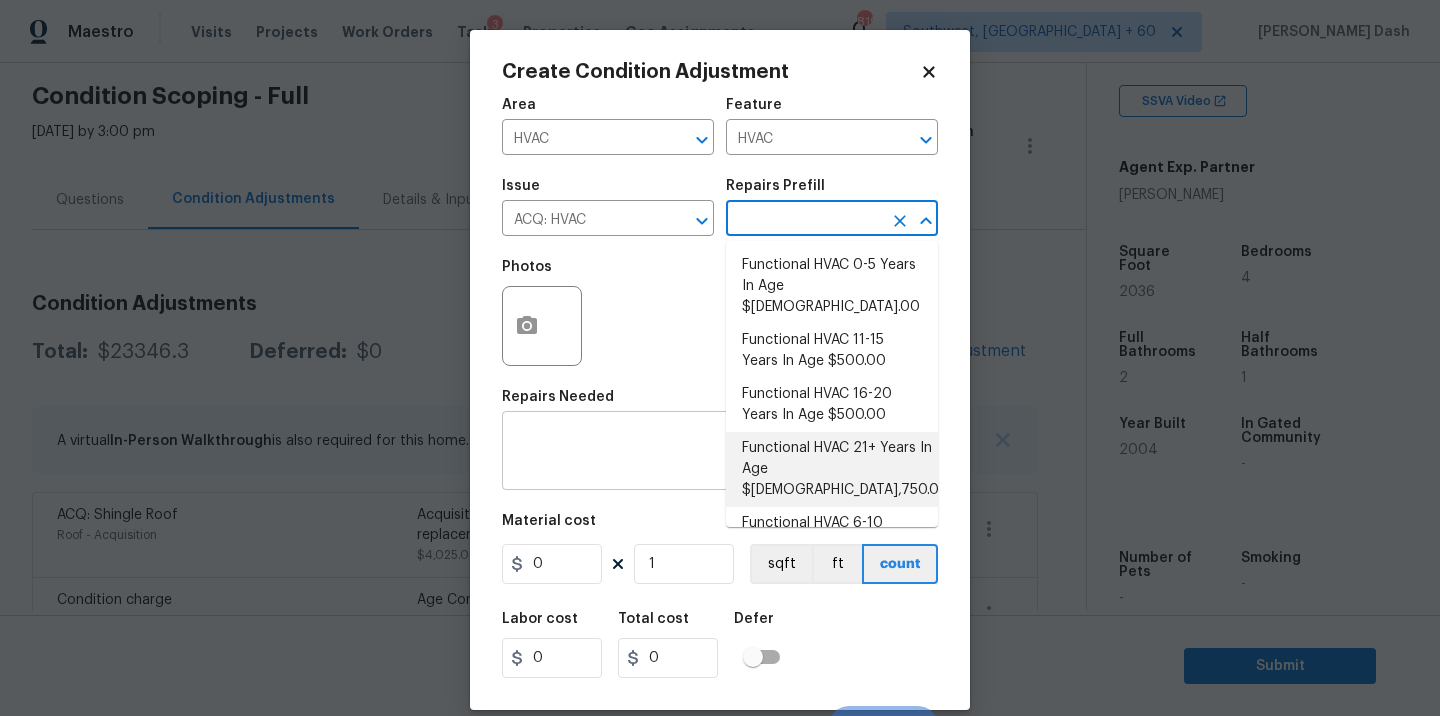 type on "Acquisition" 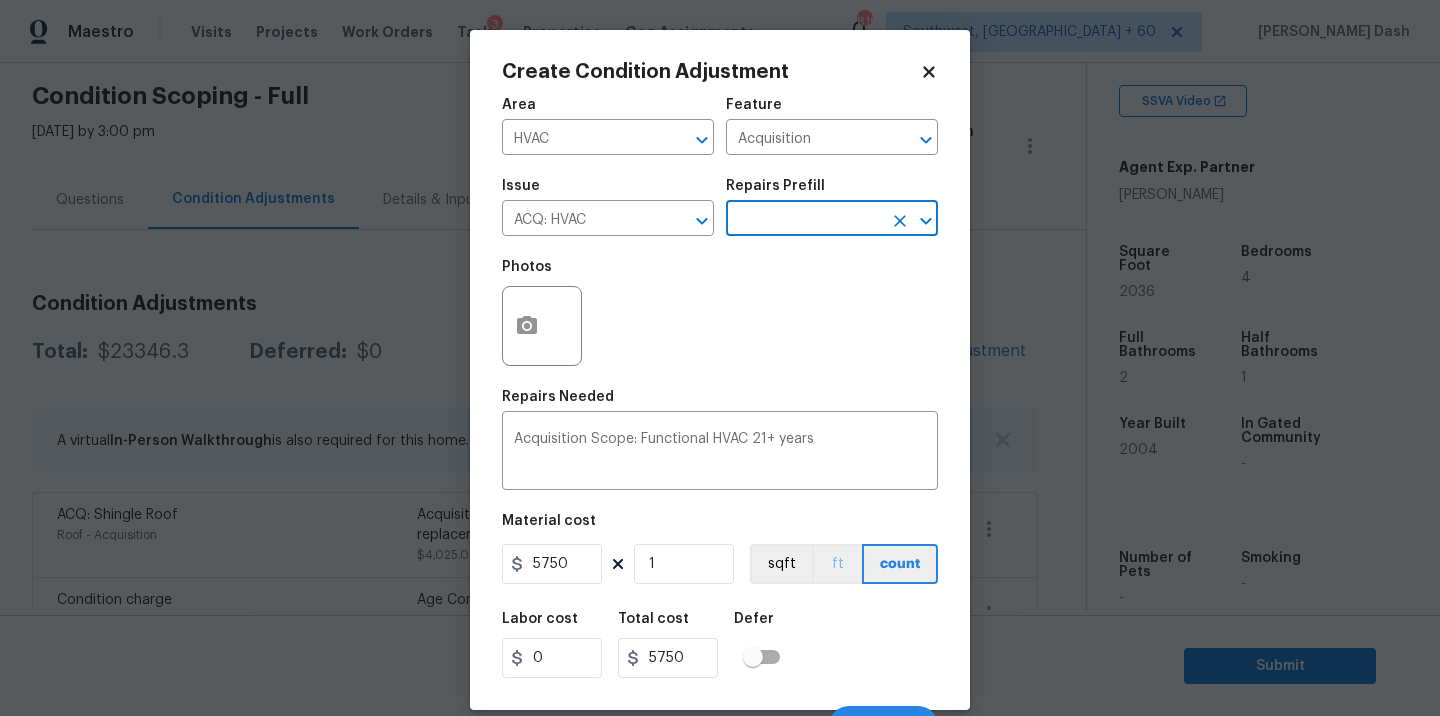 scroll, scrollTop: 31, scrollLeft: 0, axis: vertical 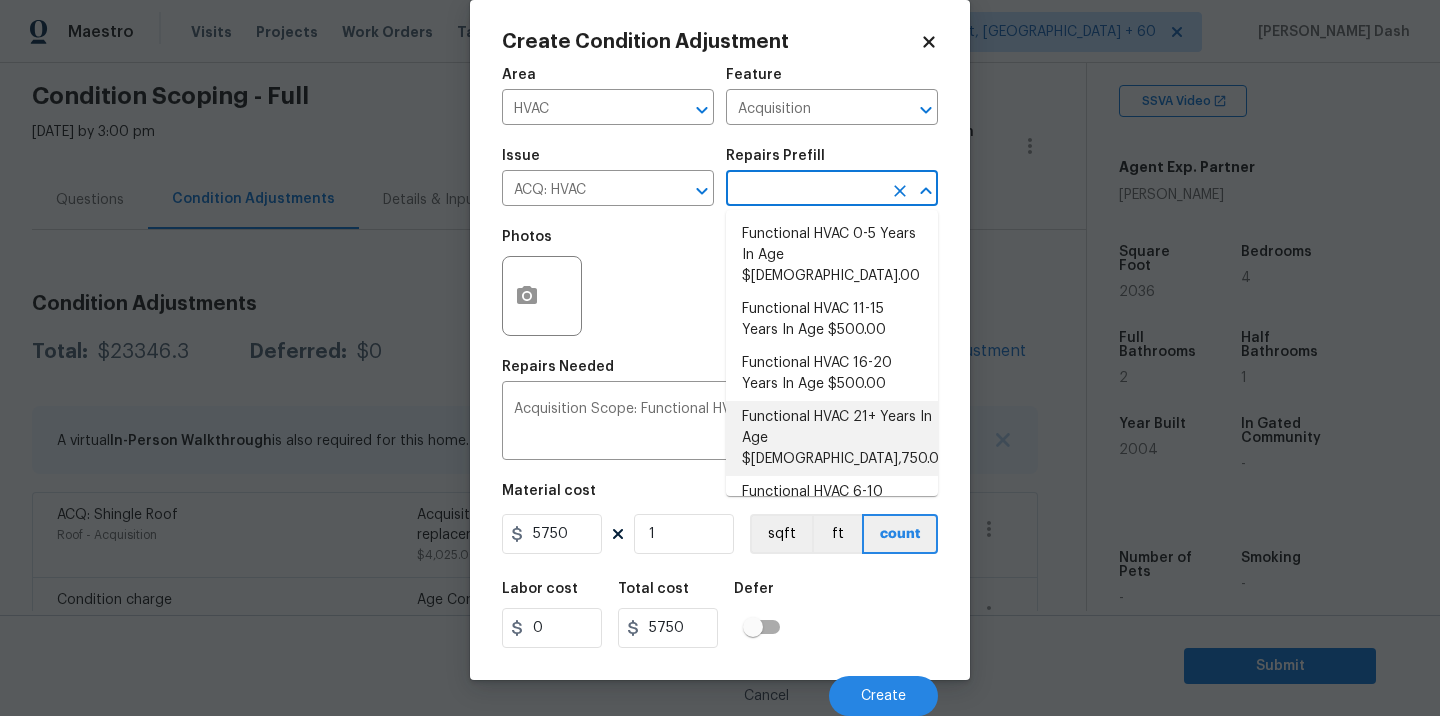 click on "Functional HVAC 21+ Years In Age $5,750.00" at bounding box center (832, 438) 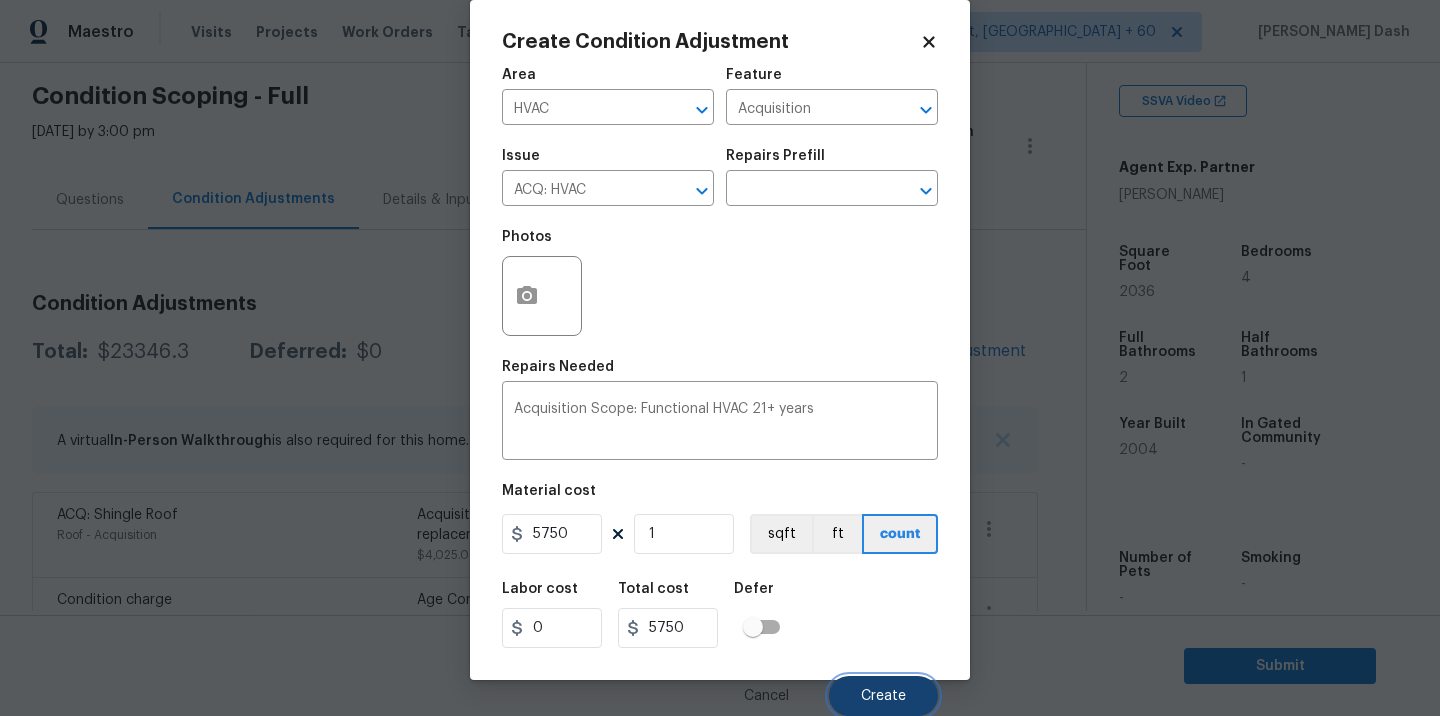 click on "Create" at bounding box center [883, 696] 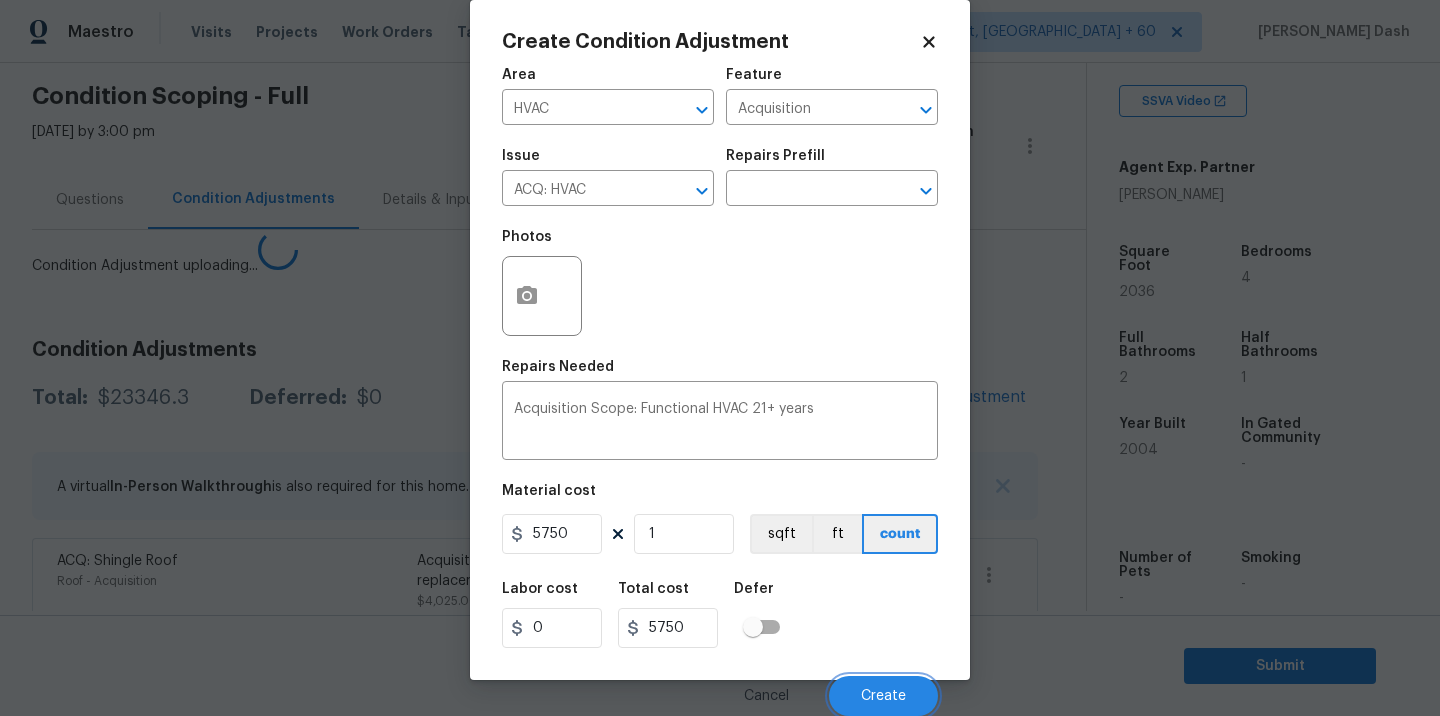 scroll, scrollTop: 24, scrollLeft: 0, axis: vertical 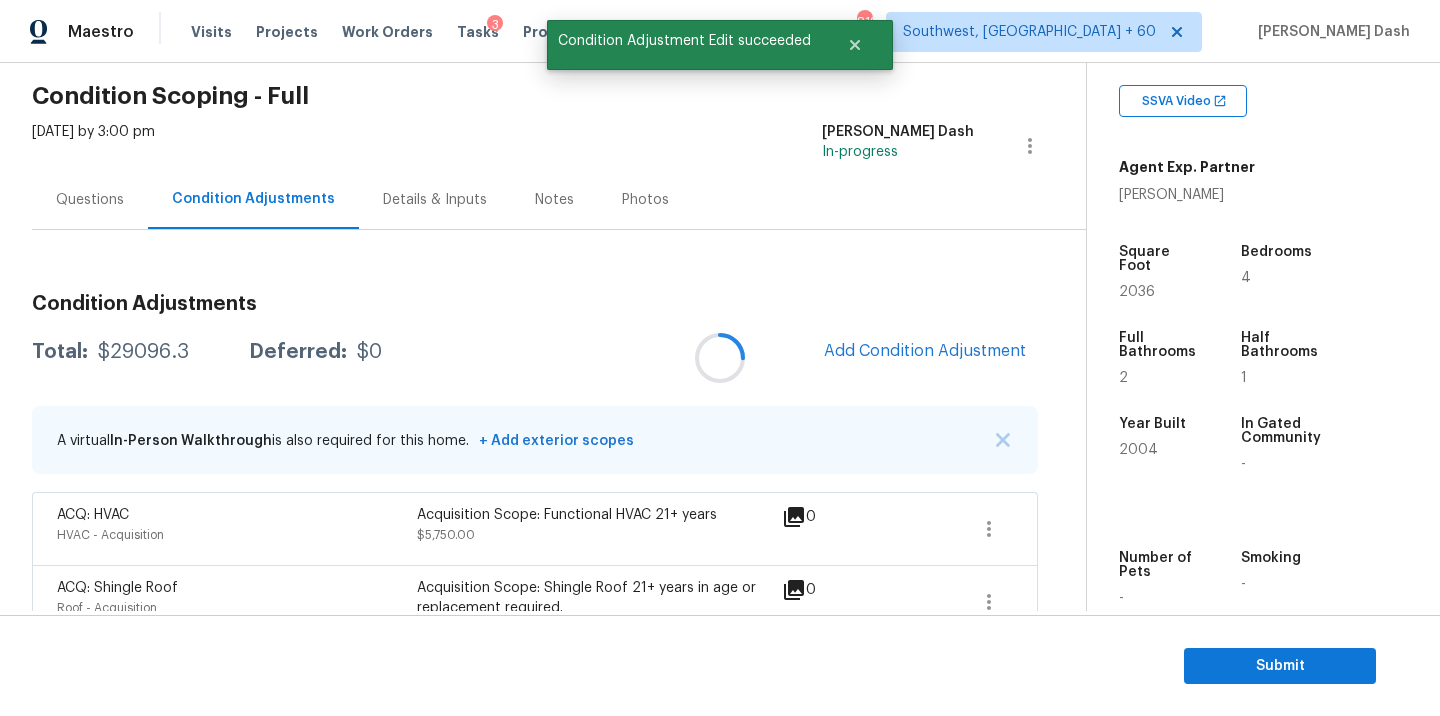 click at bounding box center [720, 358] 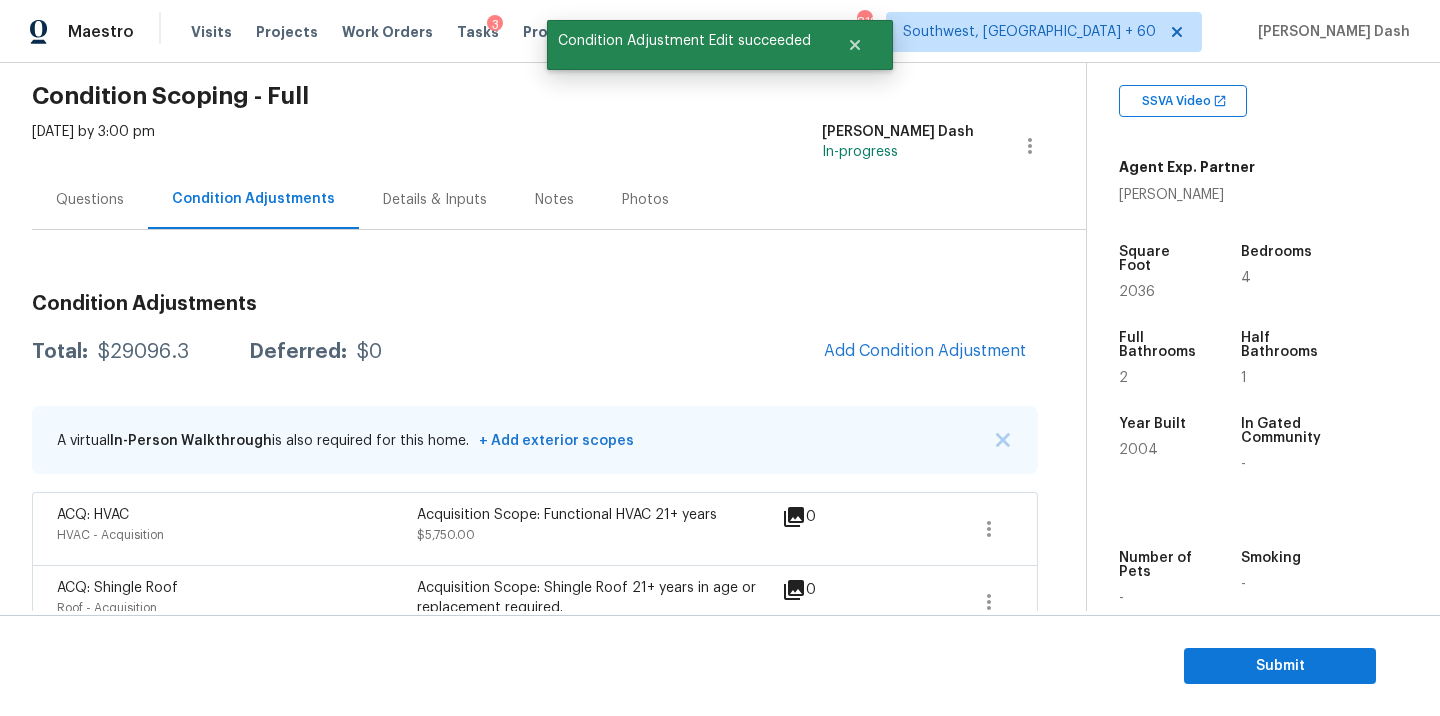 click on "Condition Adjustments Total:  $29096.3 Deferred:  $0 Add Condition Adjustment A virtual  In-Person Walkthrough  is also required for this home.   + Add exterior scopes ACQ: HVAC HVAC - Acquisition Acquisition Scope: Functional HVAC 21+ years $5,750.00   0 ACQ: Shingle Roof Roof - Acquisition Acquisition Scope: Shingle Roof 21+ years in age or replacement required. $4,025.00   0 Condition charge Interior Overall - Home Readiness Packages Age Condition Charge: 1993-2008 C	 $1.00   0 ACQ: Flooring Interior Overall - Acquisition Acquisition Scope: Maximum flooring repairs $3,155.80   16 ACQ: Paint Interior Overall - Acquisition Acquisition Scope: 75%+ of the home will likely require interior paint $3,054.00   13 Interior Trim Exterior Overall - Interior Trim Remove the existing baseboard (if present) and install new. Ensure that the new base moulding rests tight against the floor & wall, all seams & nail holes are filled & sanded and that all terminations are caulked. Haul away and dispose of all debris properly." at bounding box center [535, 1259] 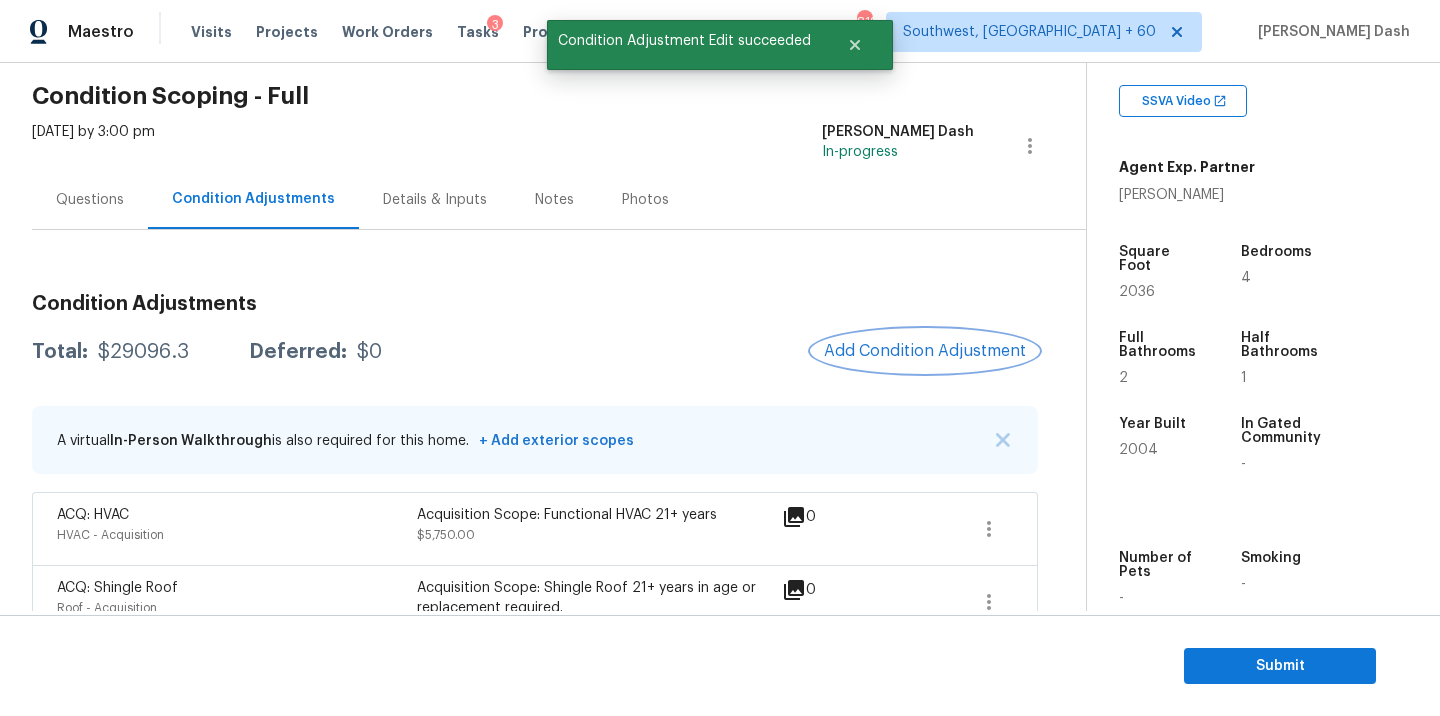 click on "Add Condition Adjustment" at bounding box center (925, 351) 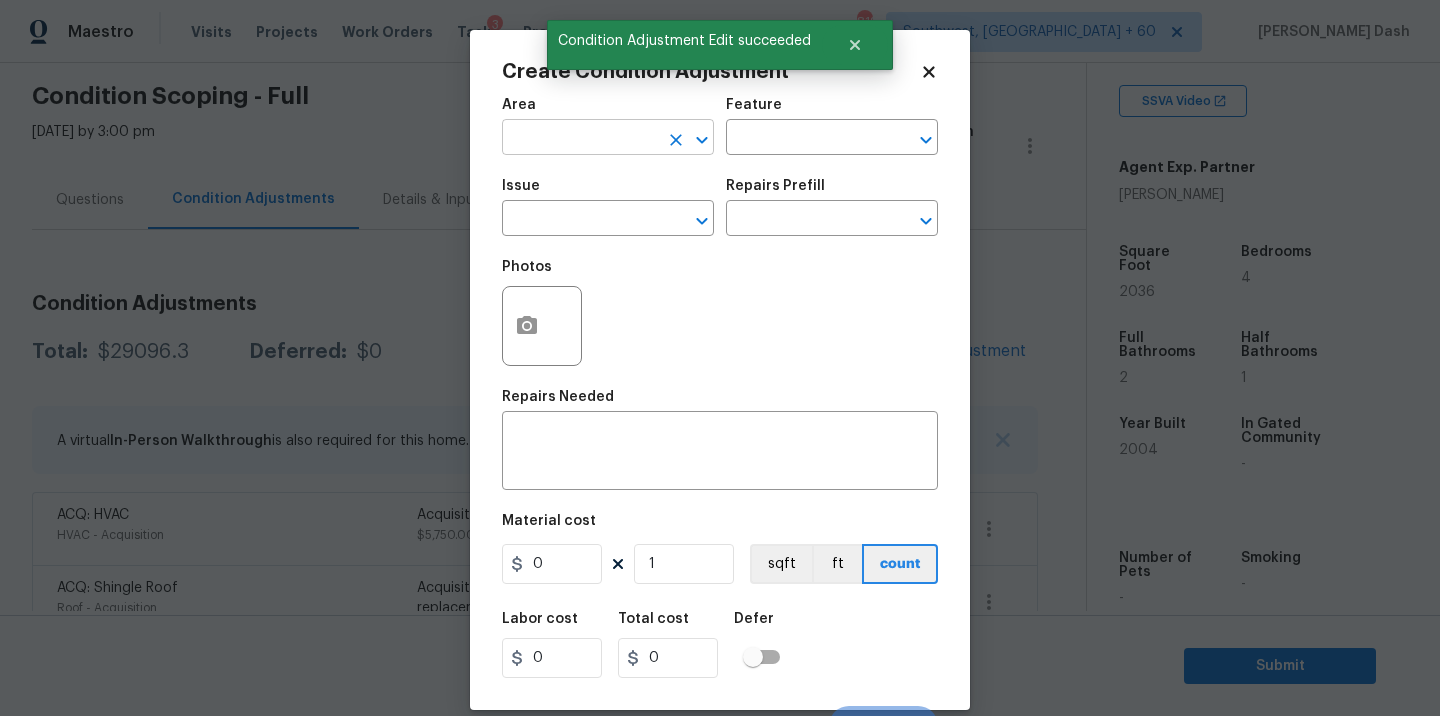 click at bounding box center (580, 139) 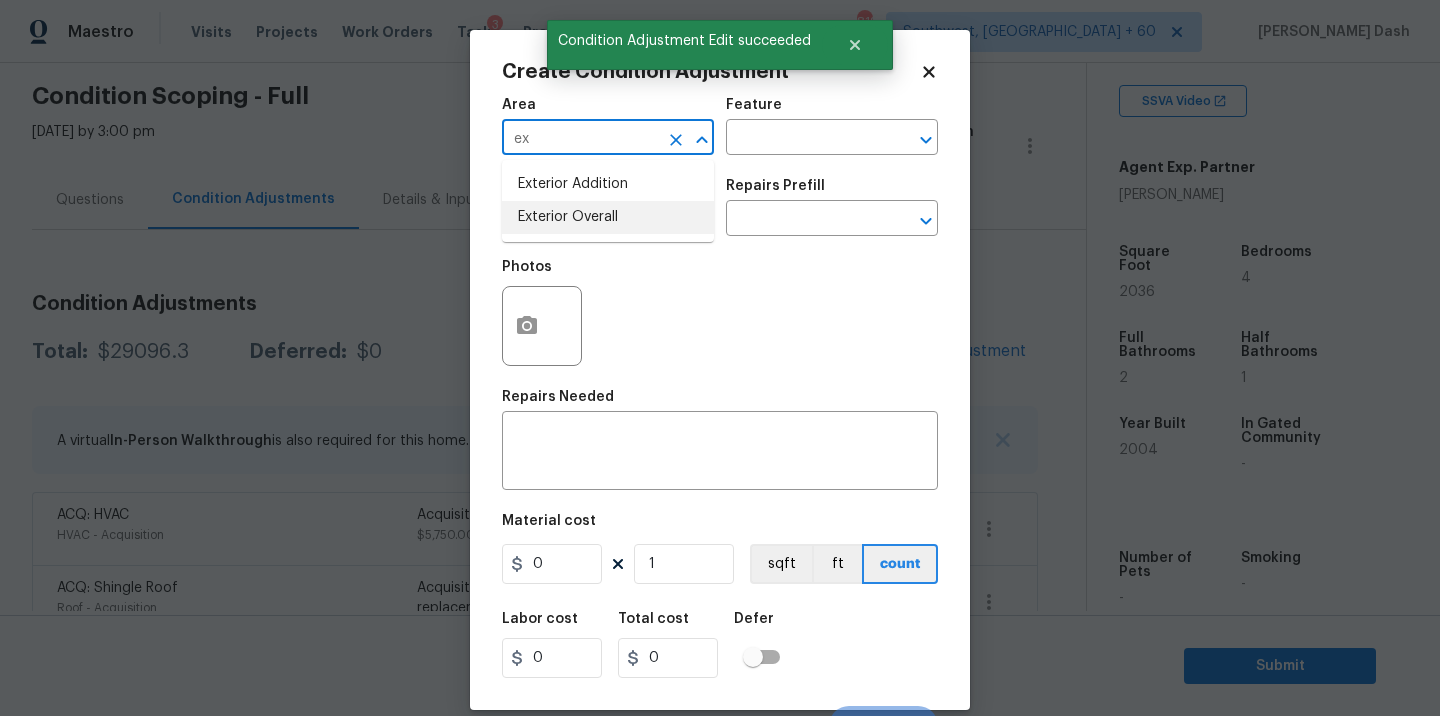 click on "Exterior Overall" at bounding box center (608, 217) 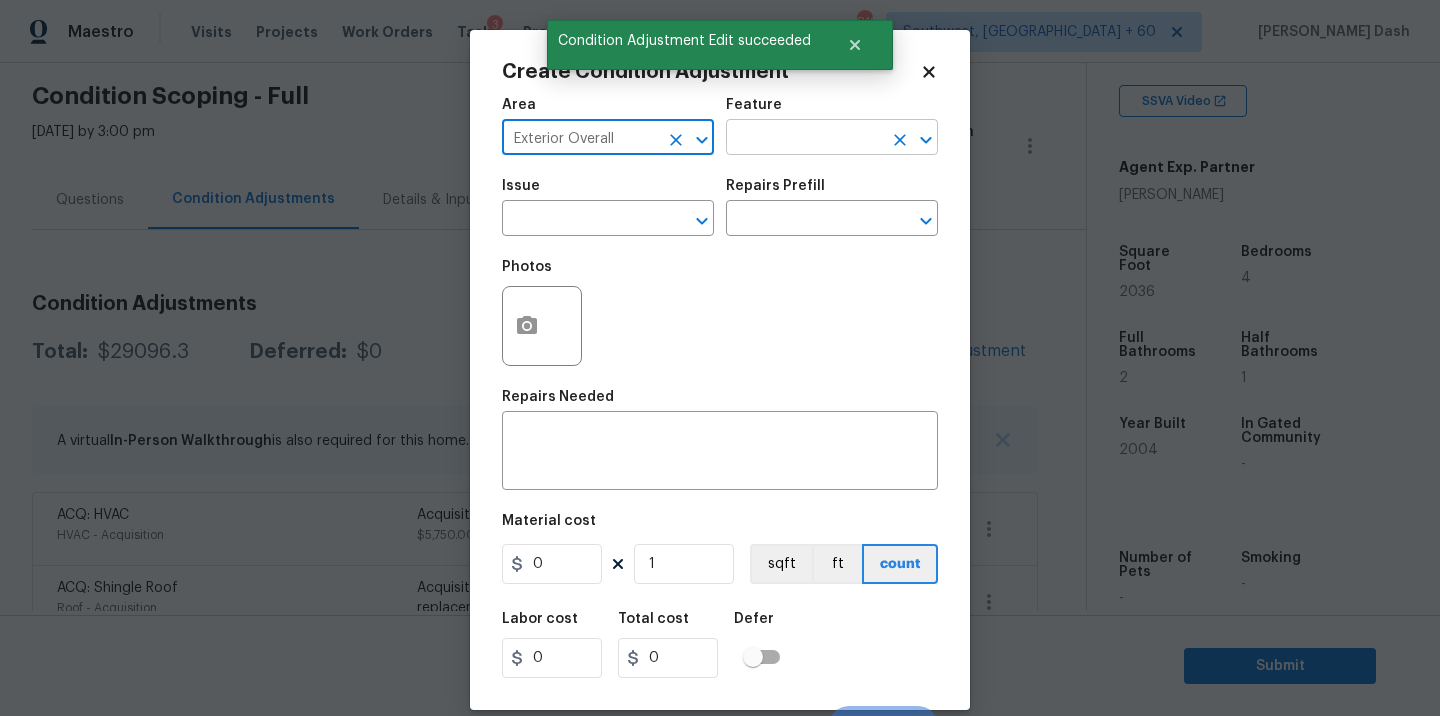type on "Exterior Overall" 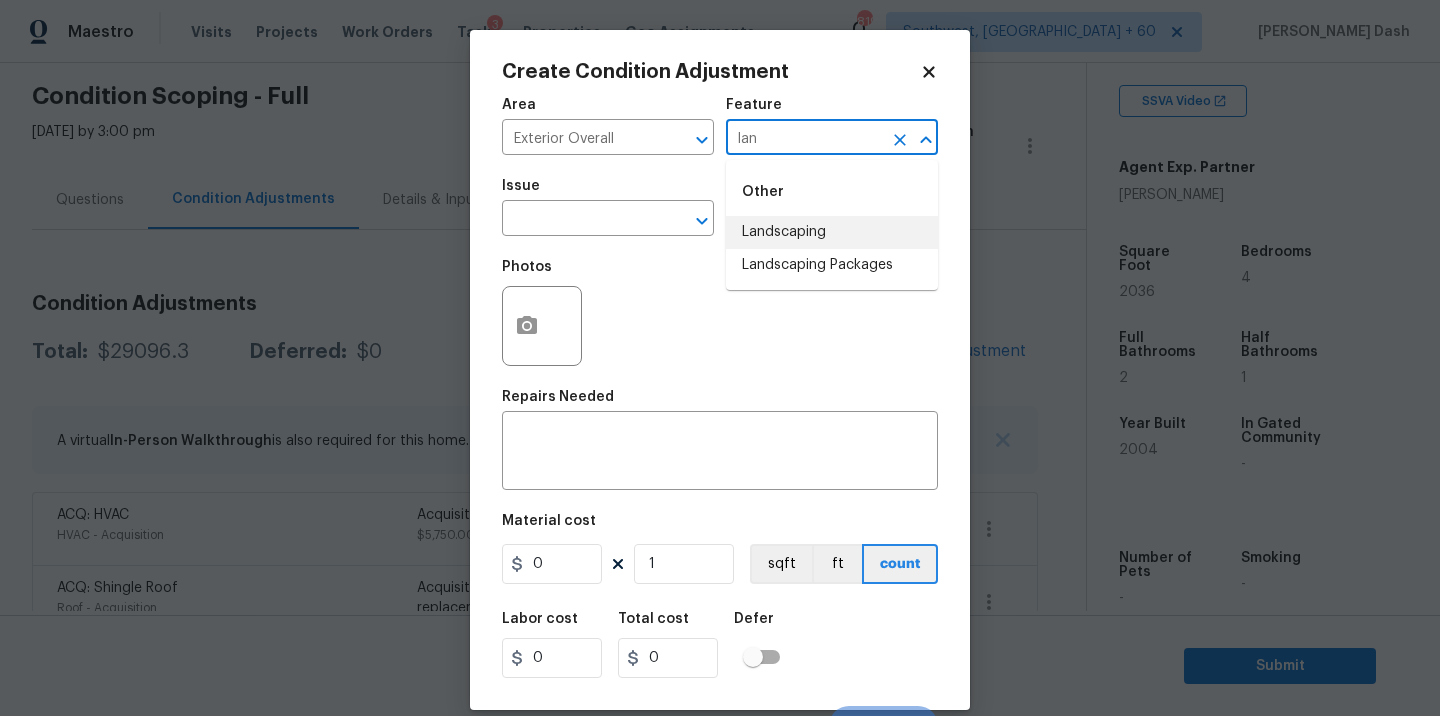 click on "Landscaping" at bounding box center [832, 232] 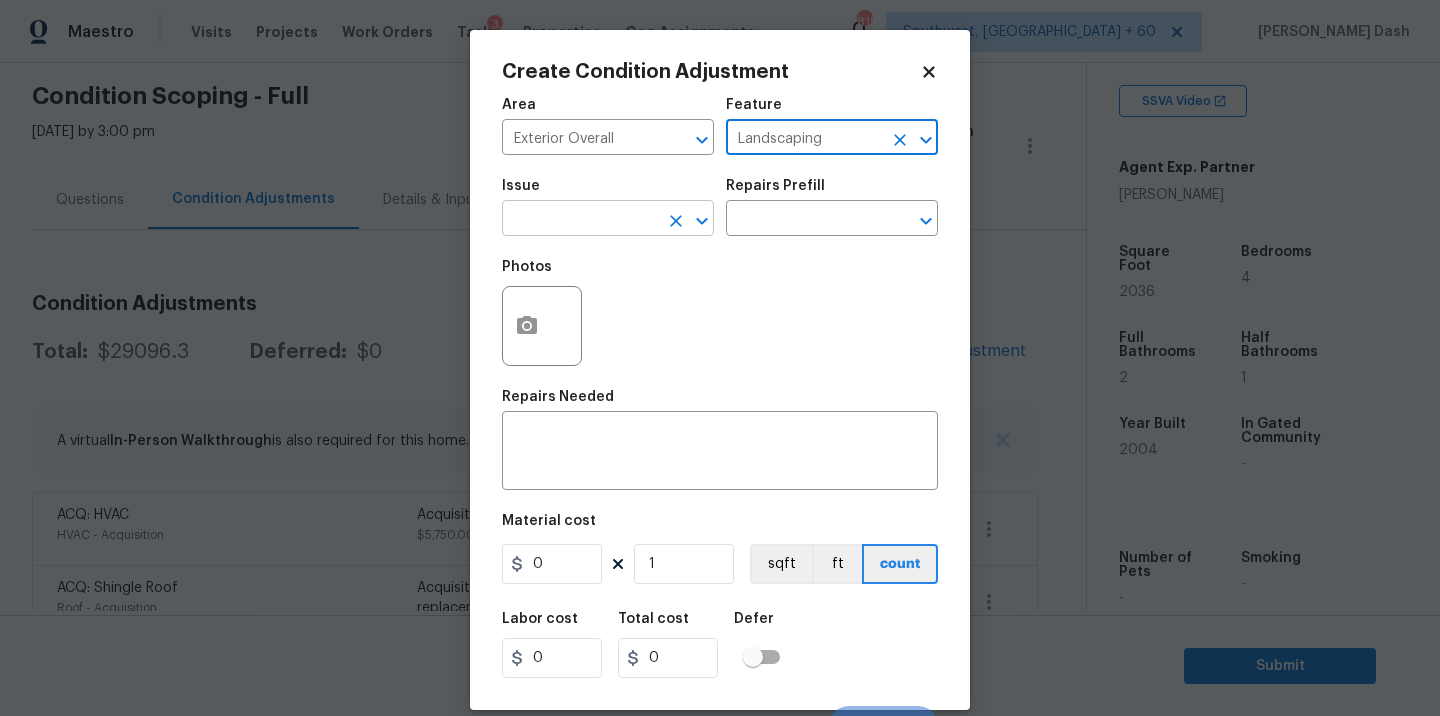 type on "Landscaping" 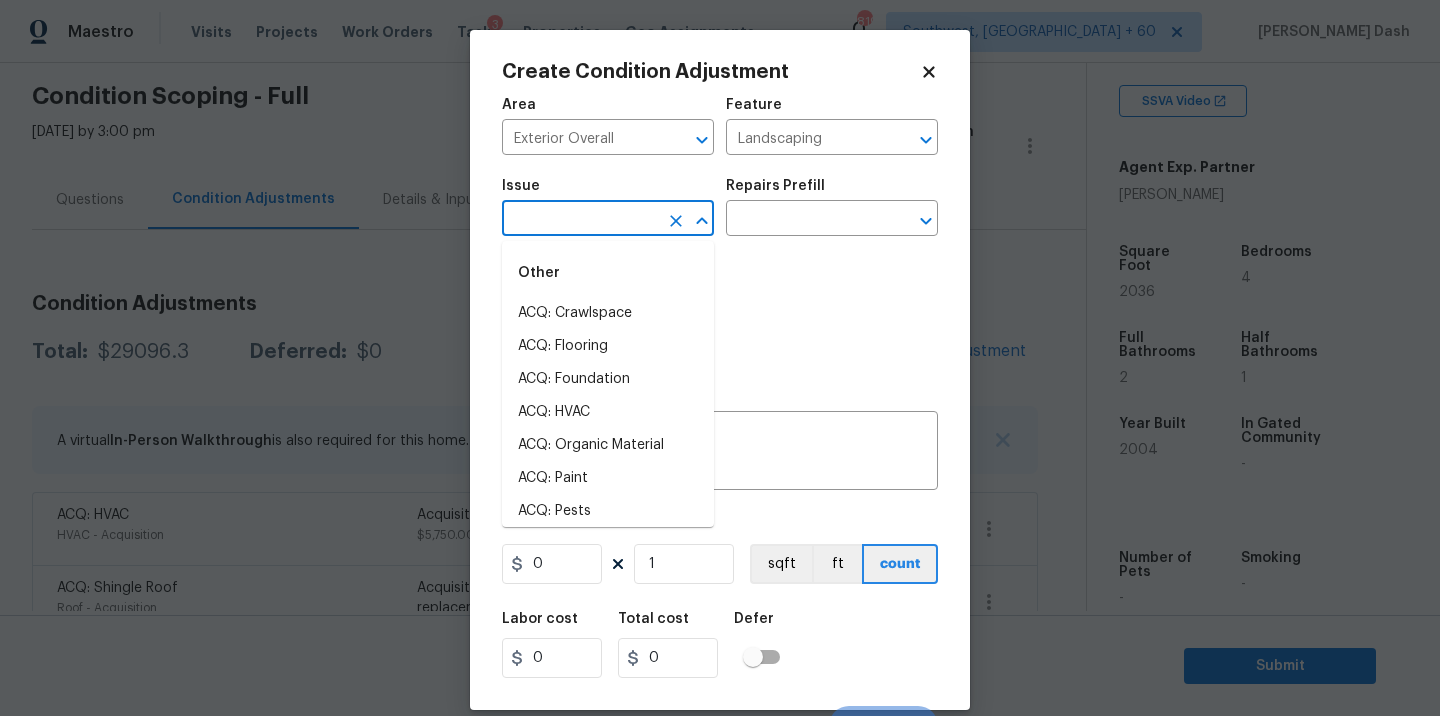 click at bounding box center (580, 220) 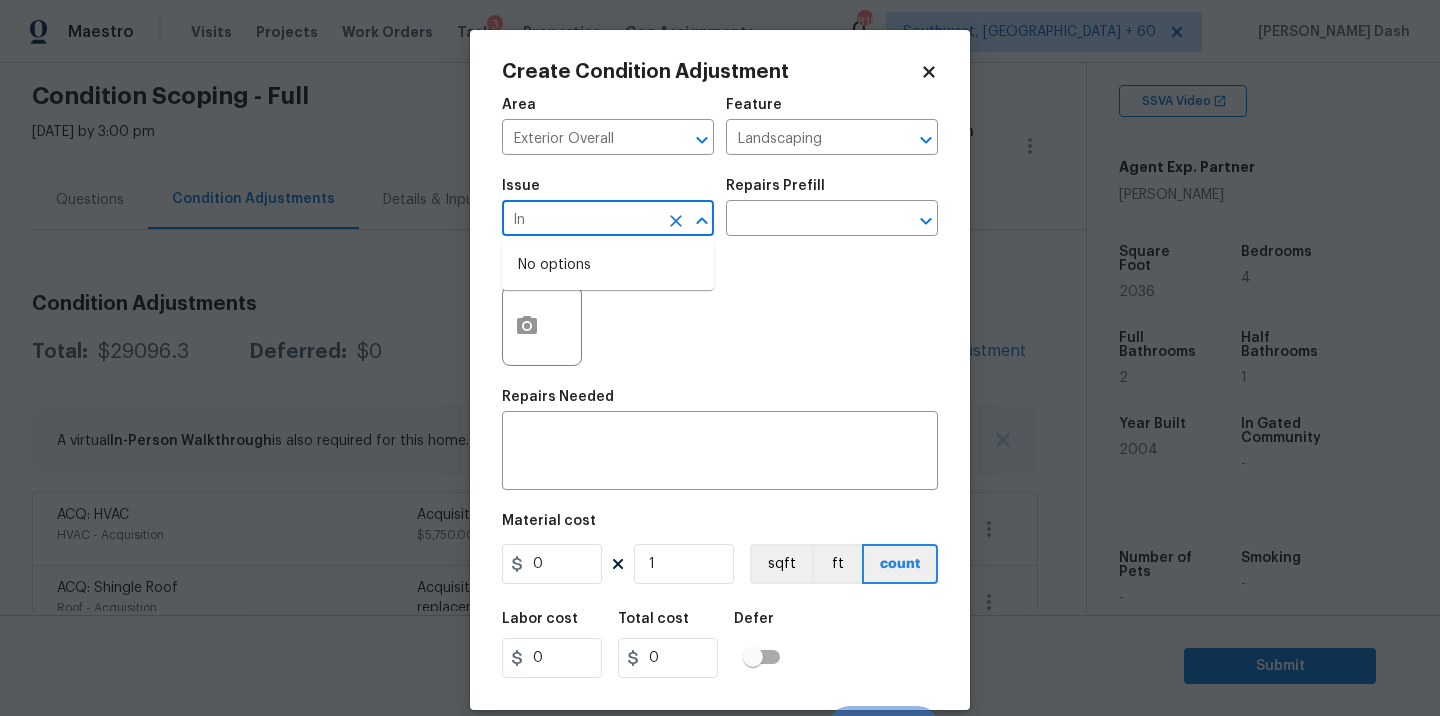 type on "l" 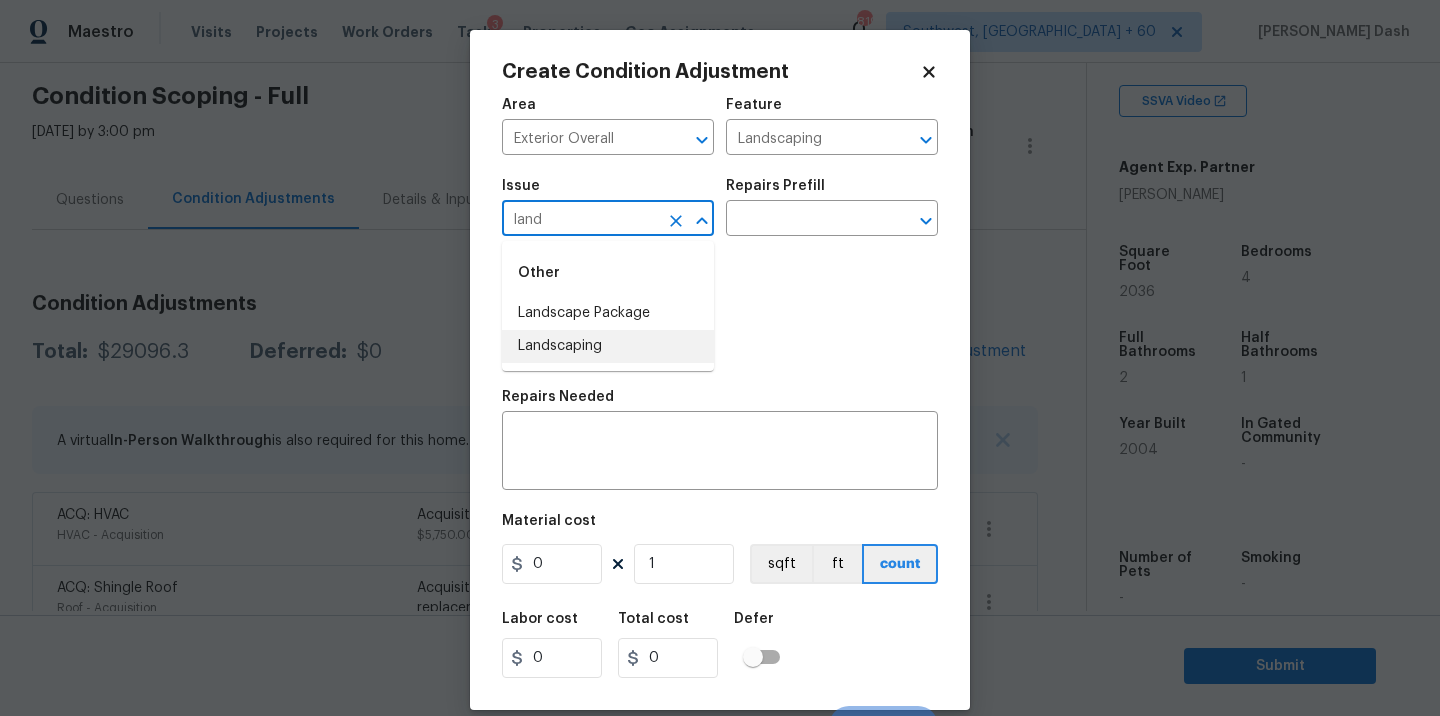 click on "Landscape Package" at bounding box center (608, 313) 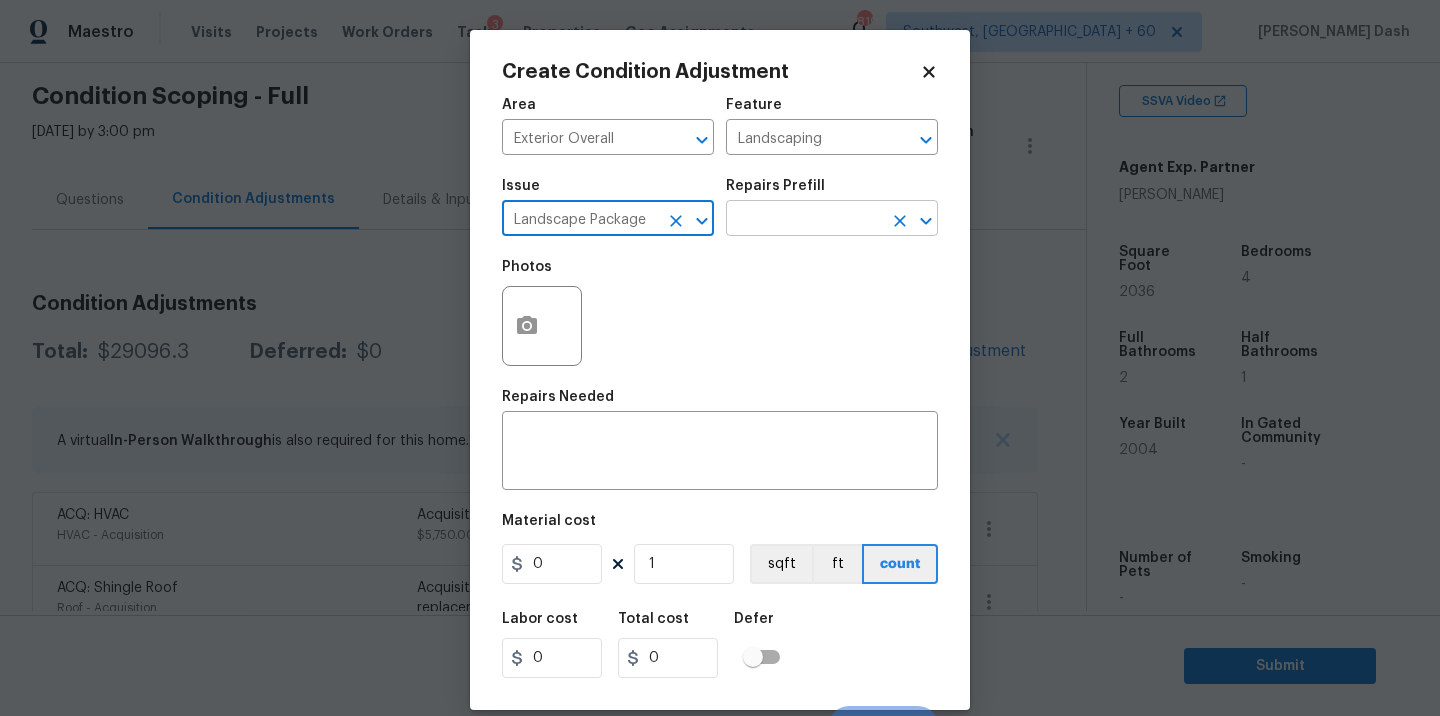 type on "Landscape Package" 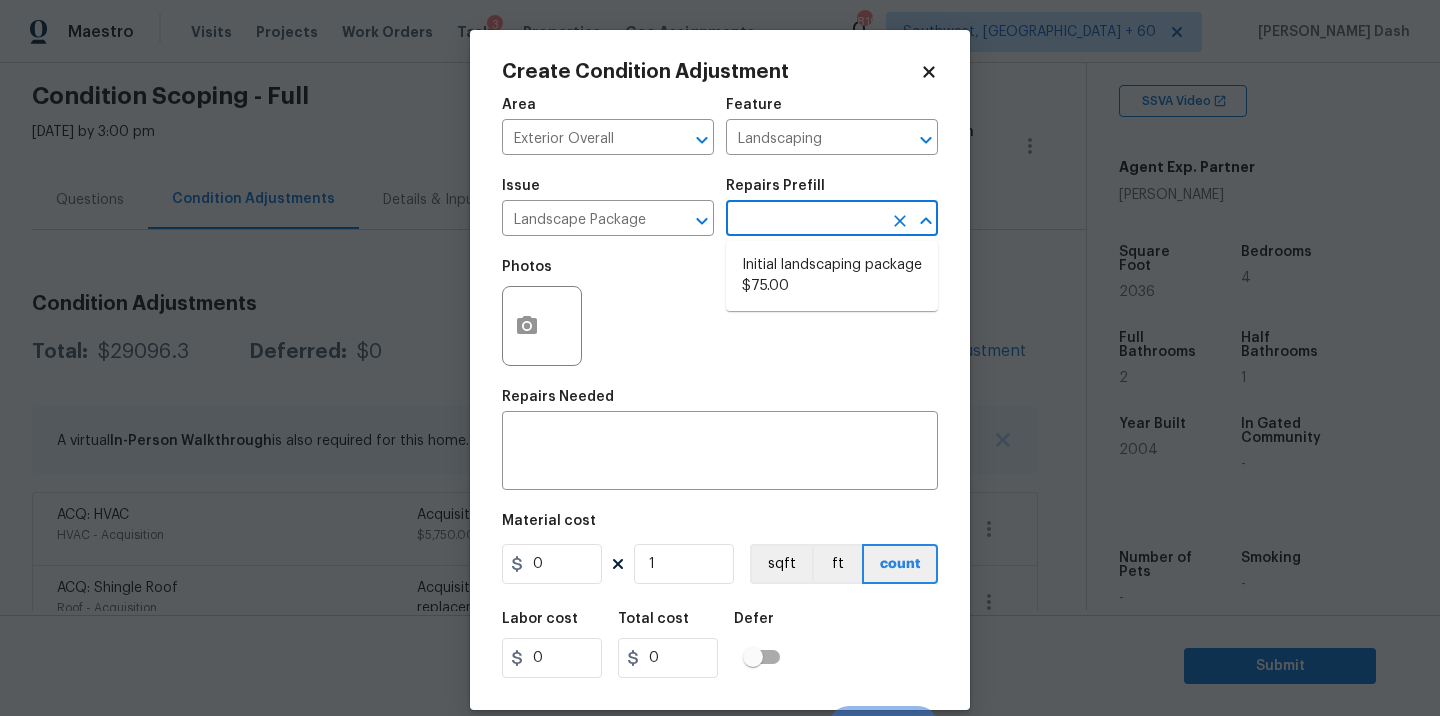 click at bounding box center (804, 220) 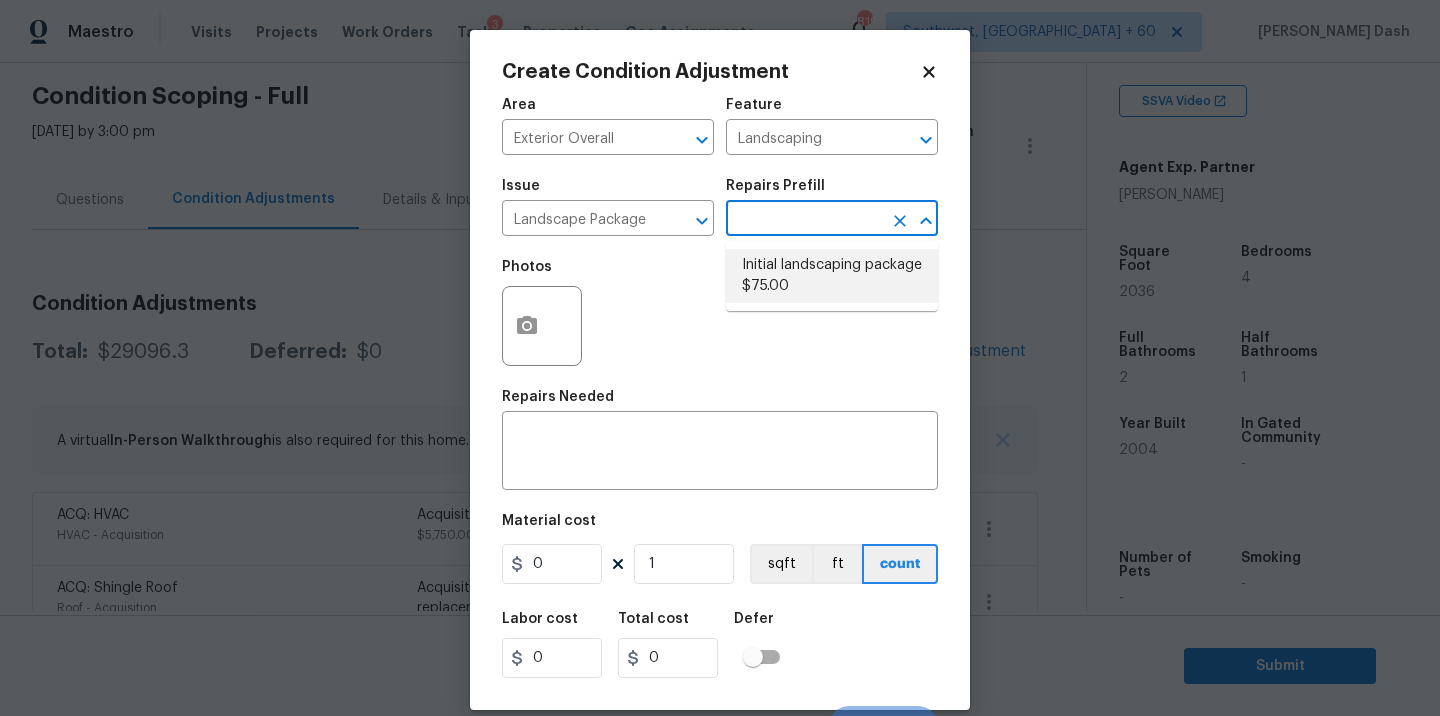 click on "Initial landscaping package $75.00" at bounding box center [832, 276] 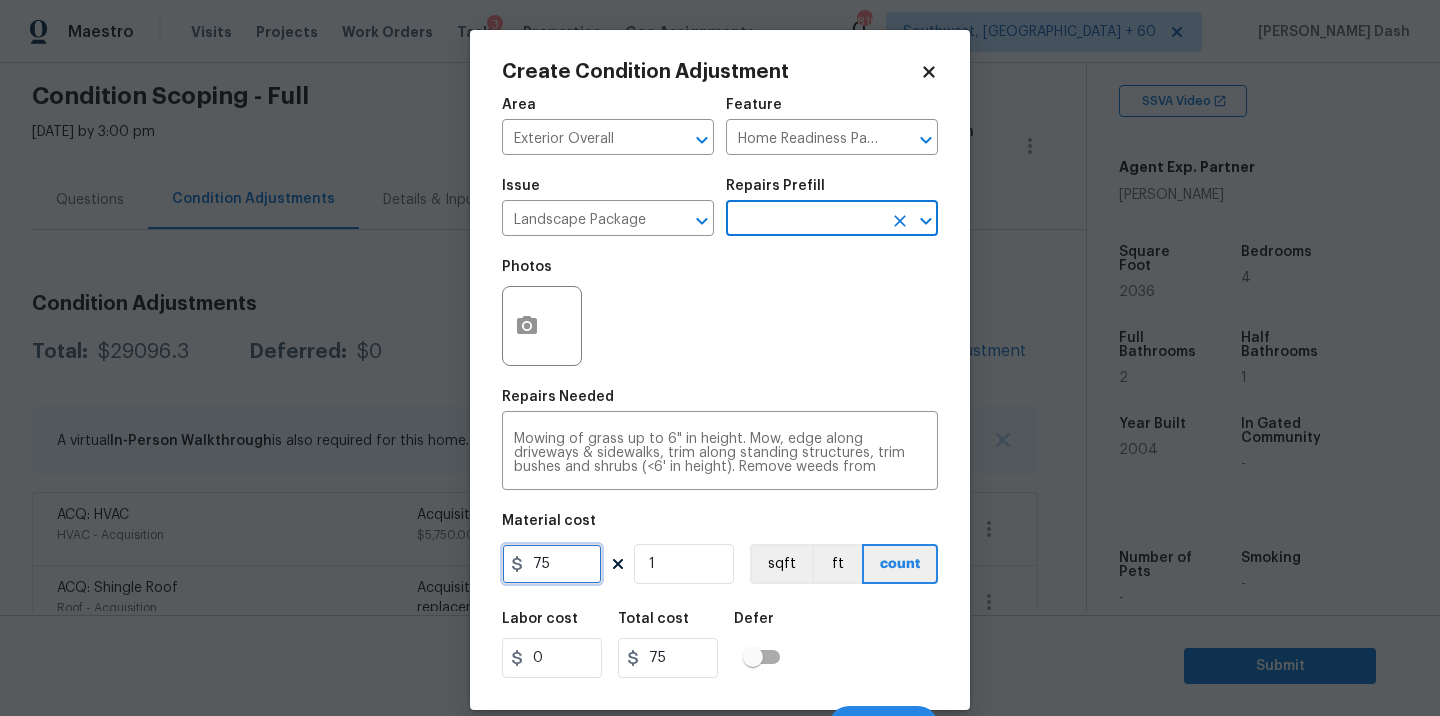 click on "75" at bounding box center (552, 564) 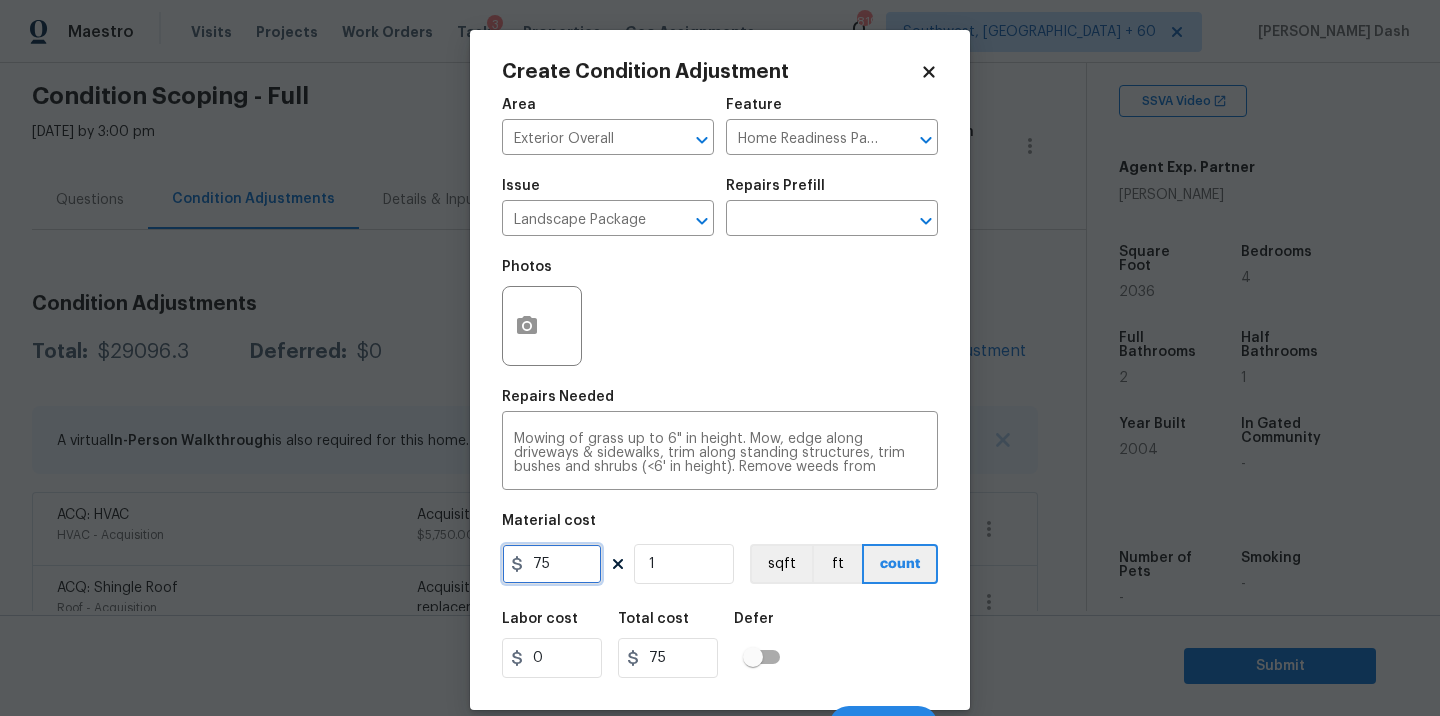 click on "75" at bounding box center [552, 564] 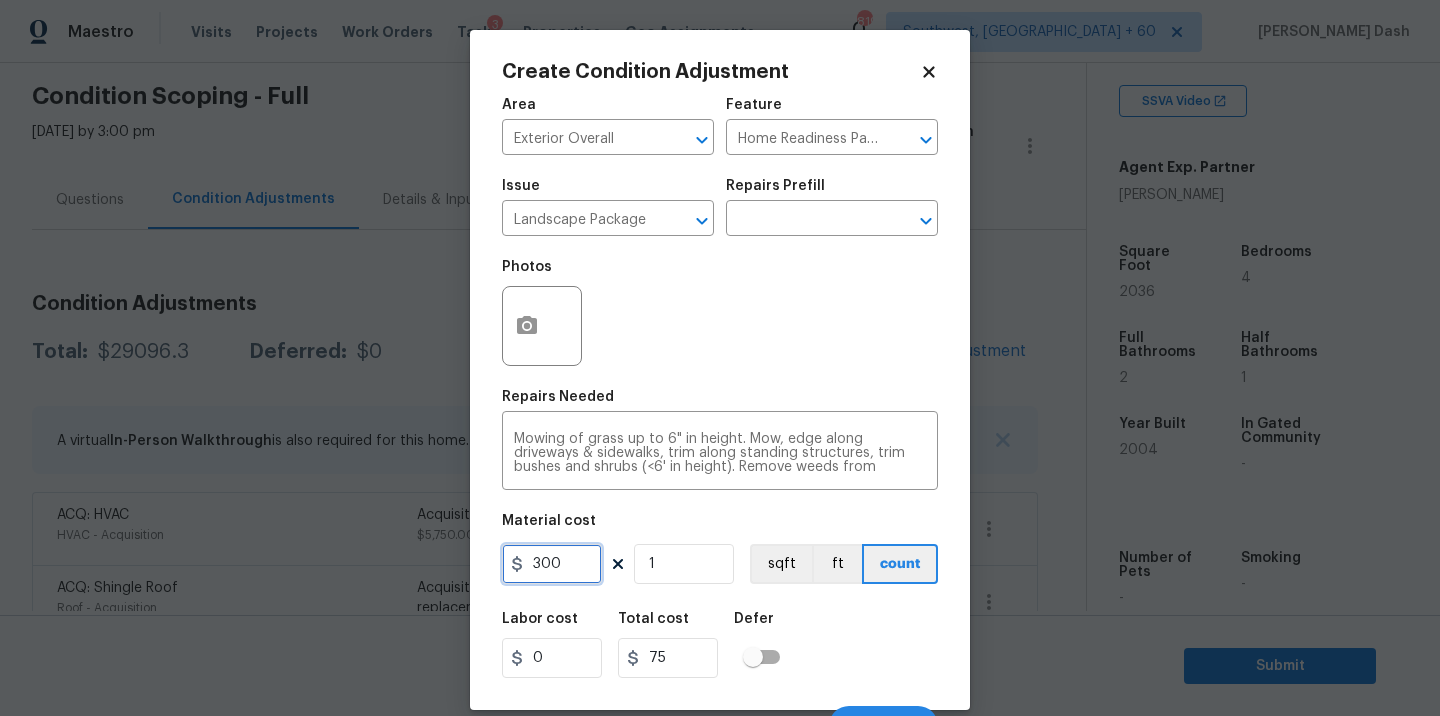 type on "300" 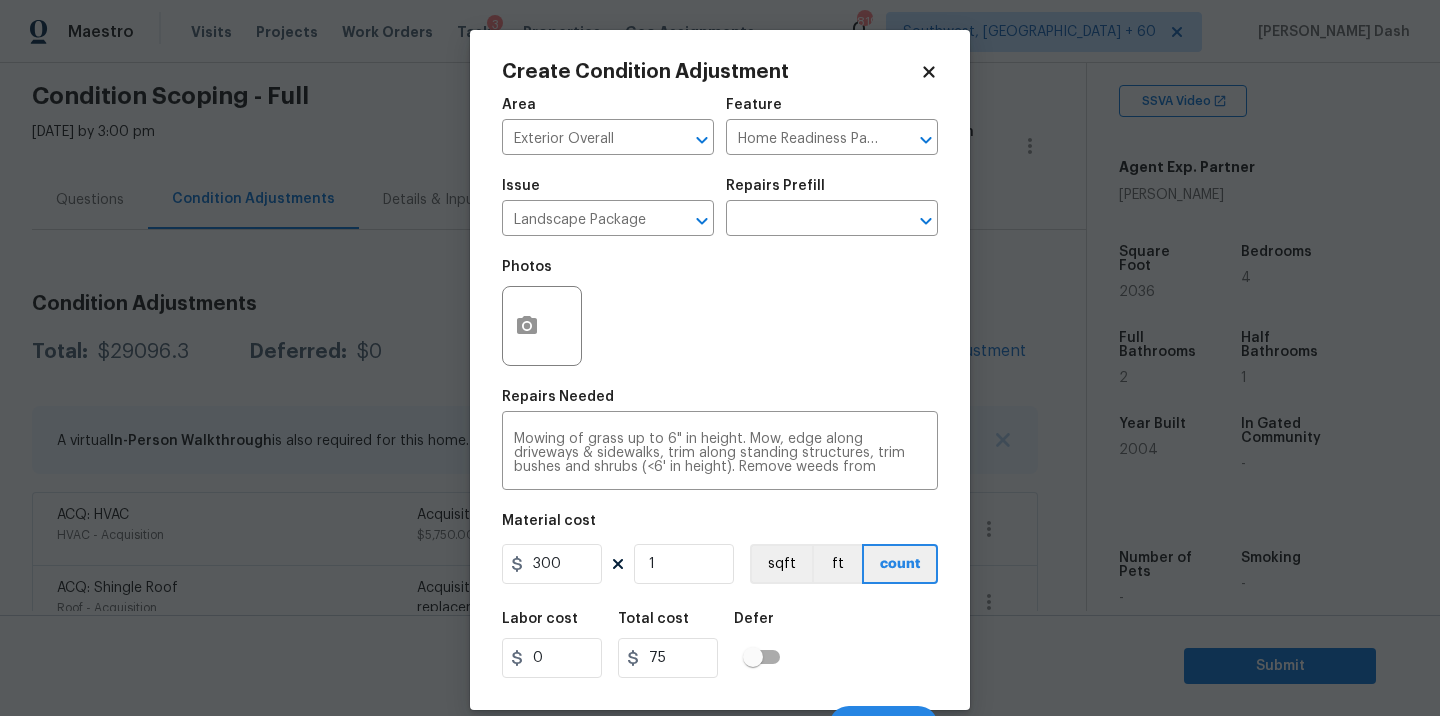 type on "300" 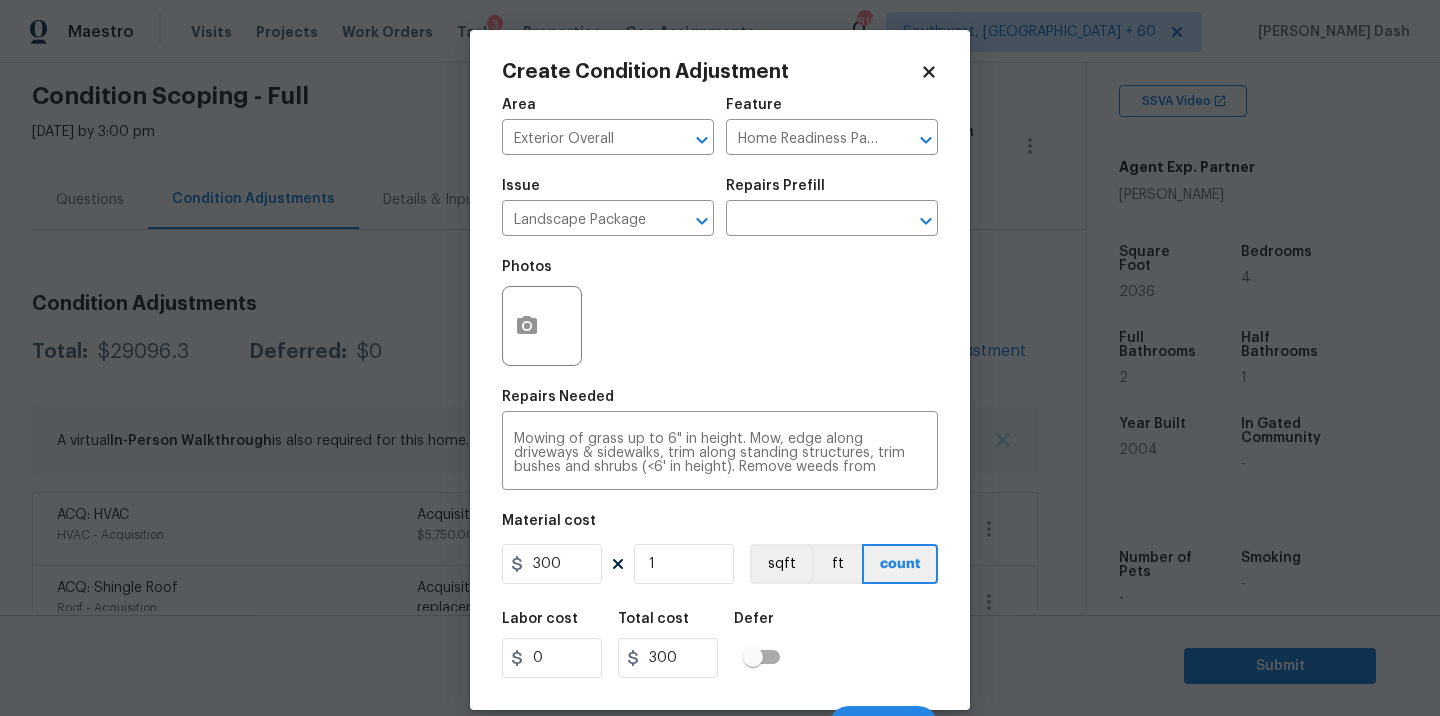click on "Labor cost 0 Total cost 300 Defer" at bounding box center [720, 645] 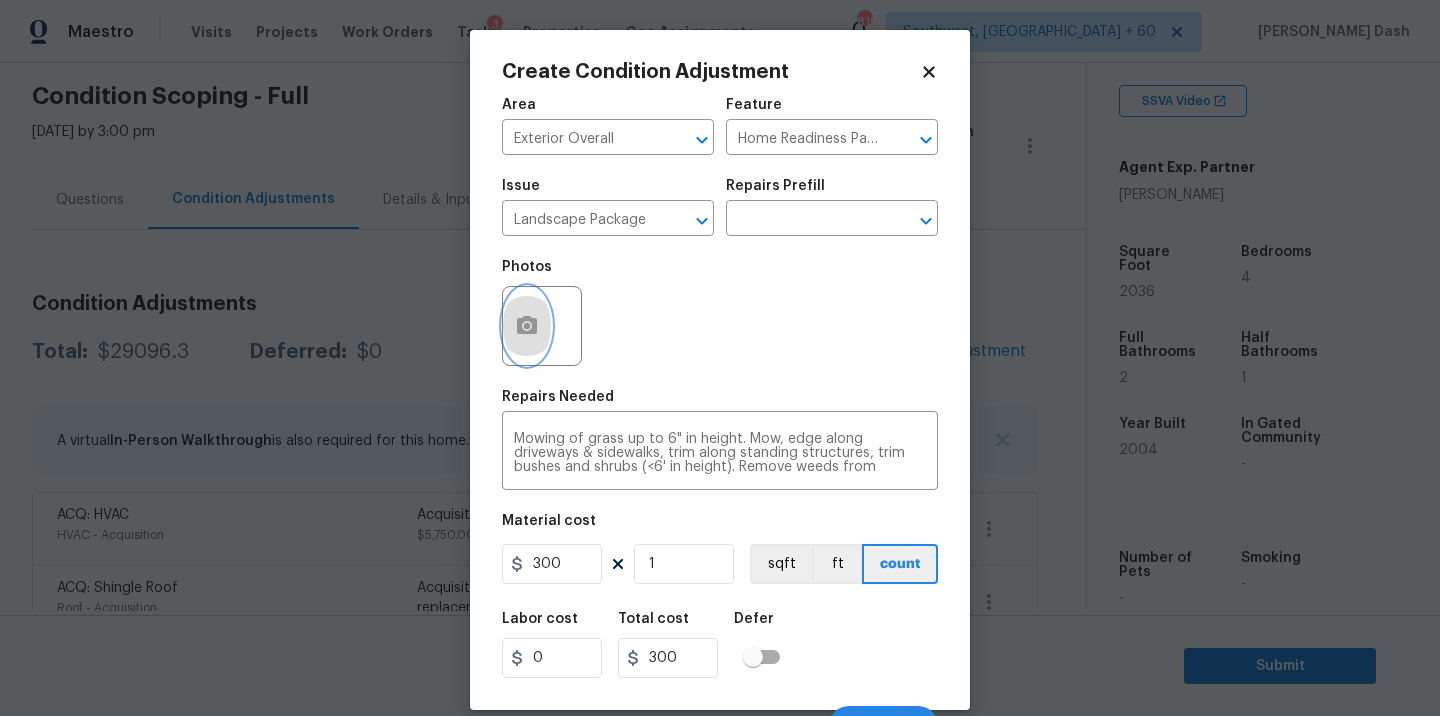 click at bounding box center (527, 326) 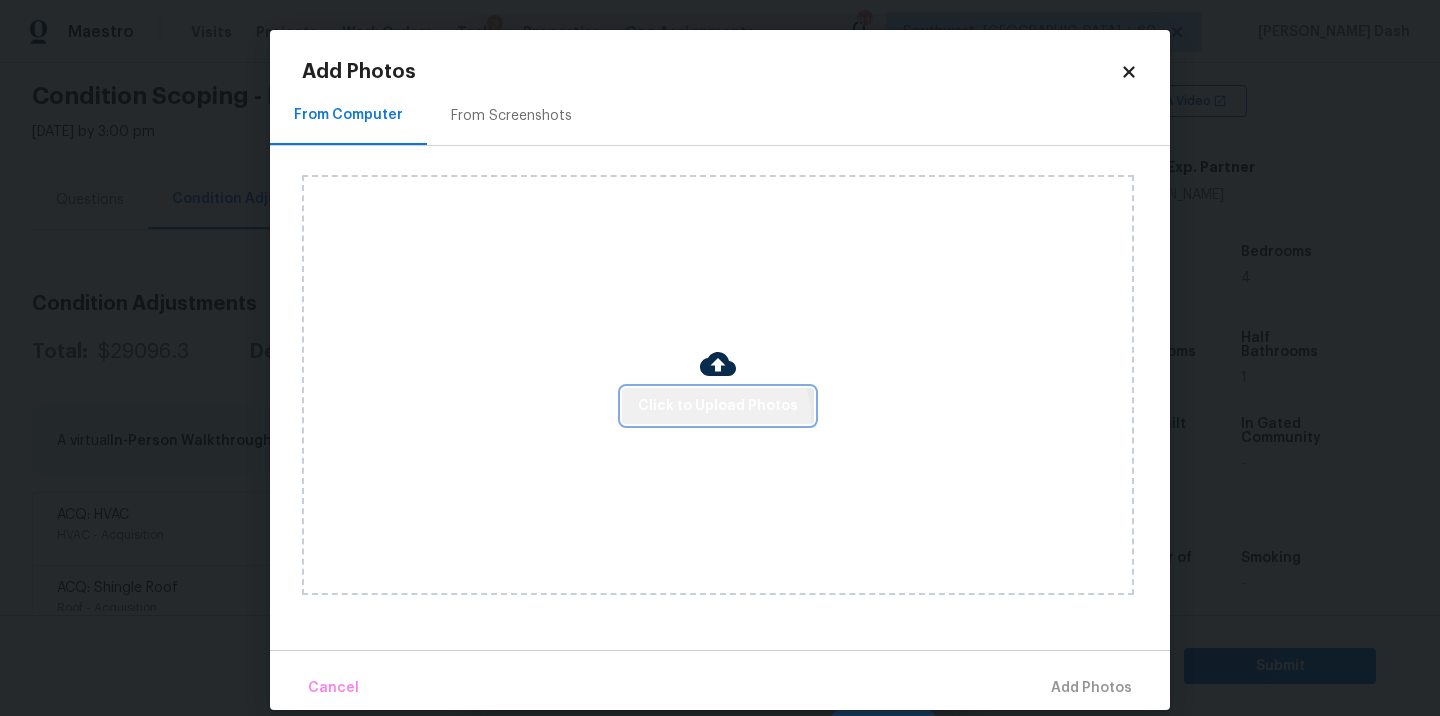 click on "Click to Upload Photos" at bounding box center [718, 406] 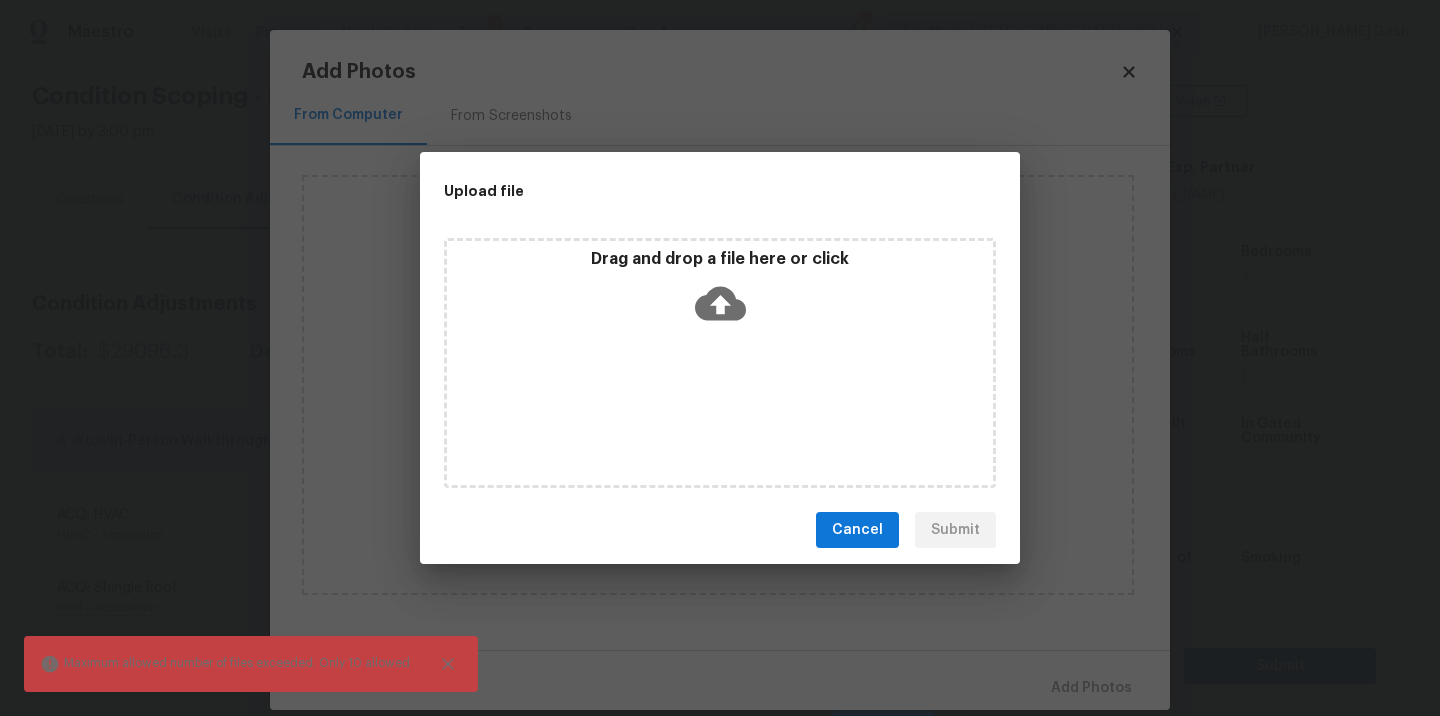 click on "Drag and drop a file here or click" at bounding box center (720, 363) 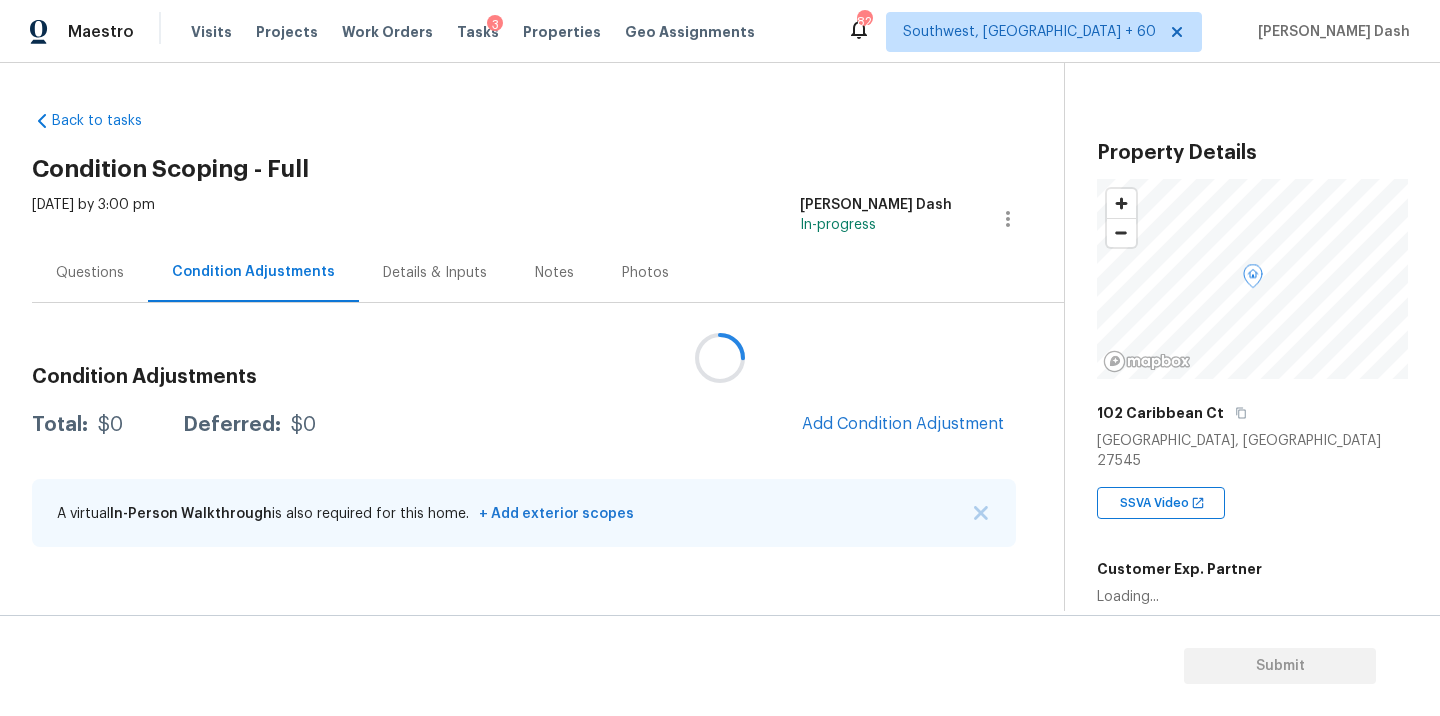 scroll, scrollTop: 0, scrollLeft: 0, axis: both 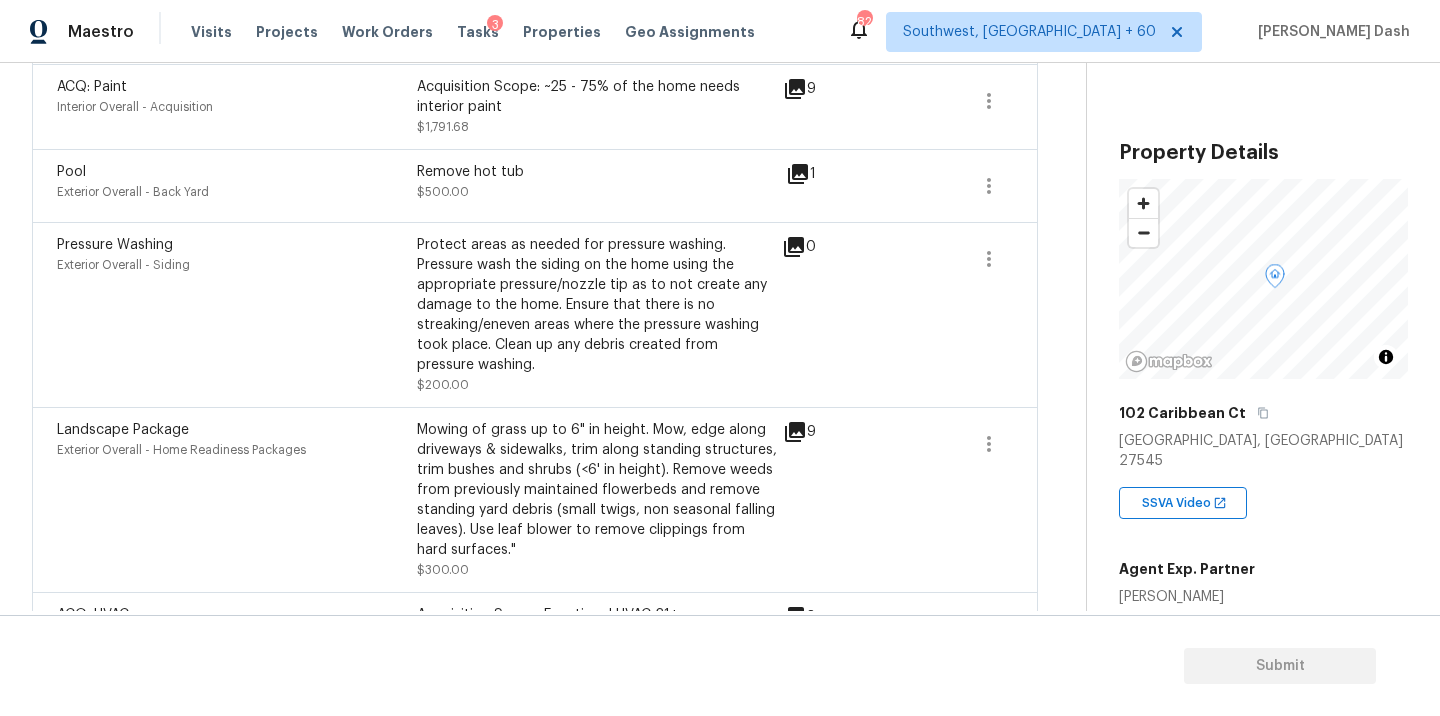 click on "Remove hot tub" at bounding box center [597, 172] 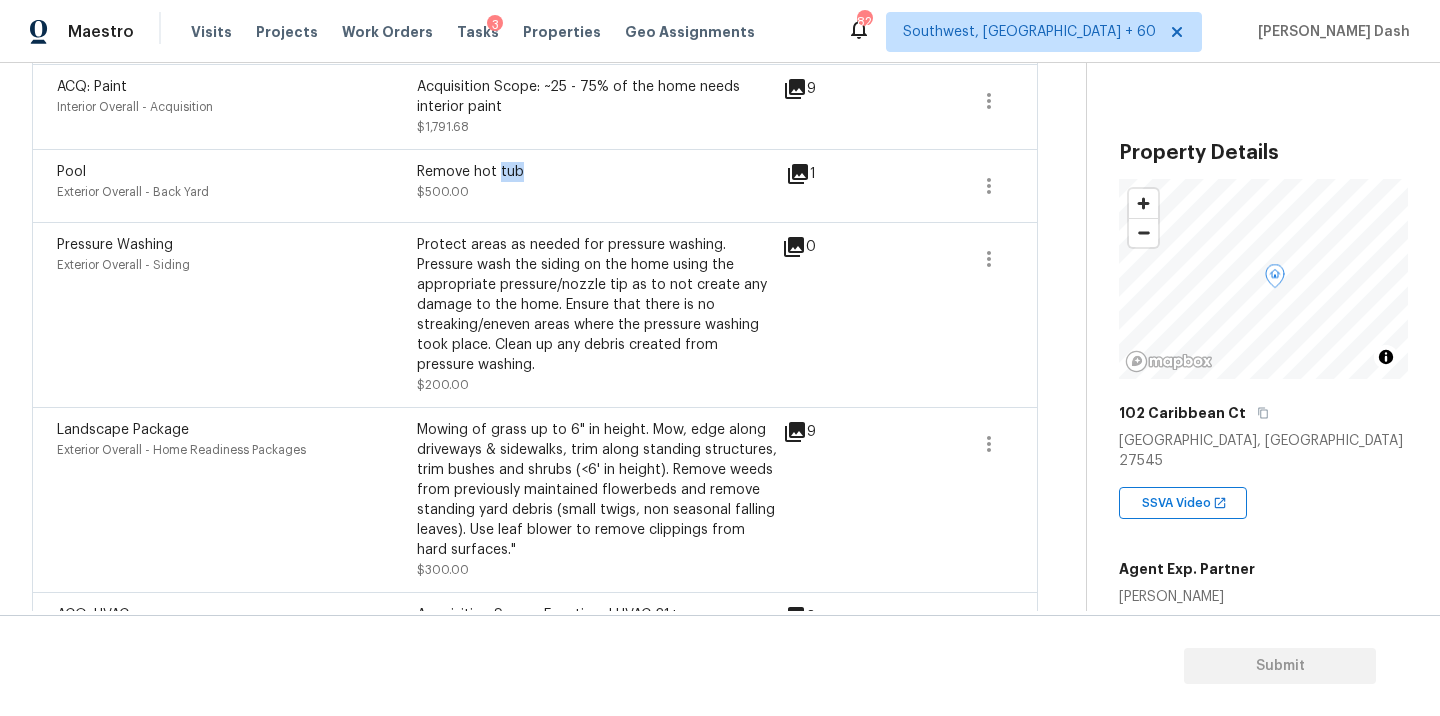 click on "Remove hot tub" at bounding box center [597, 172] 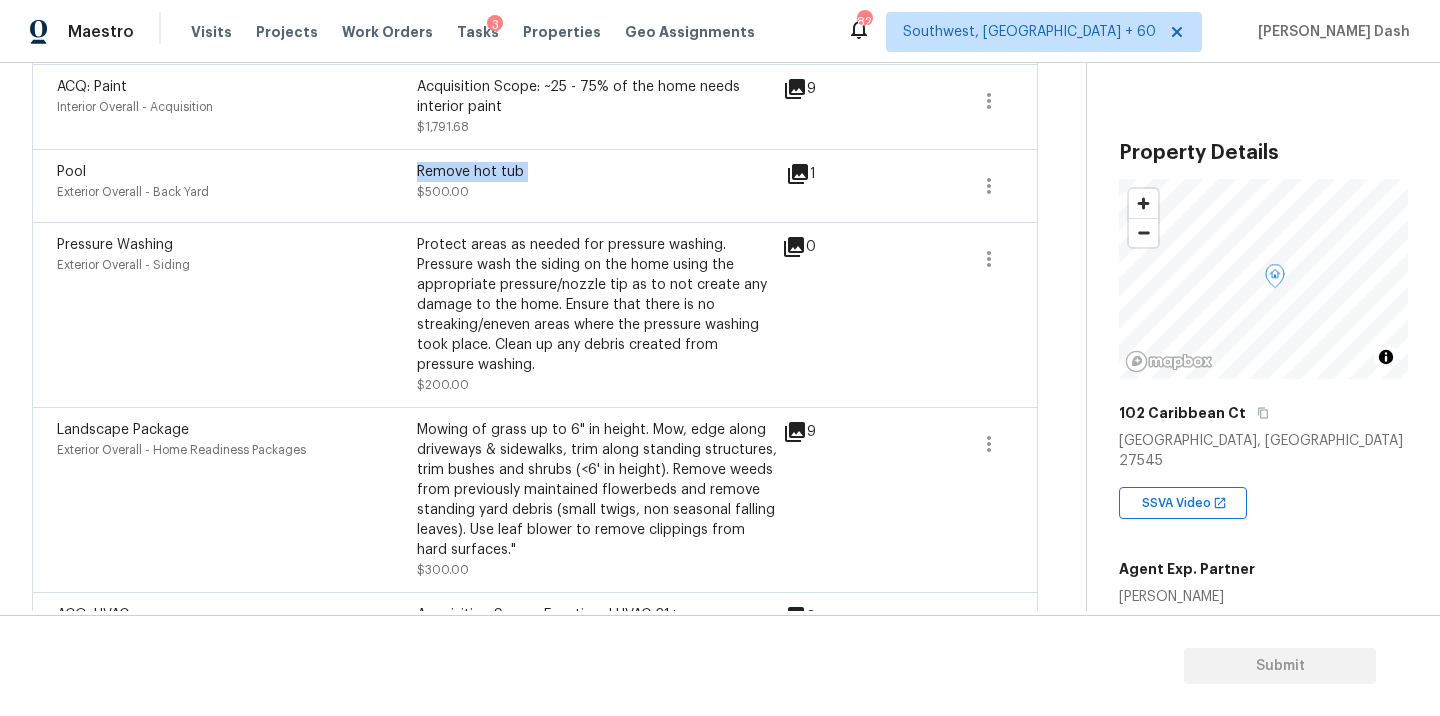 click on "Remove hot tub" at bounding box center [597, 172] 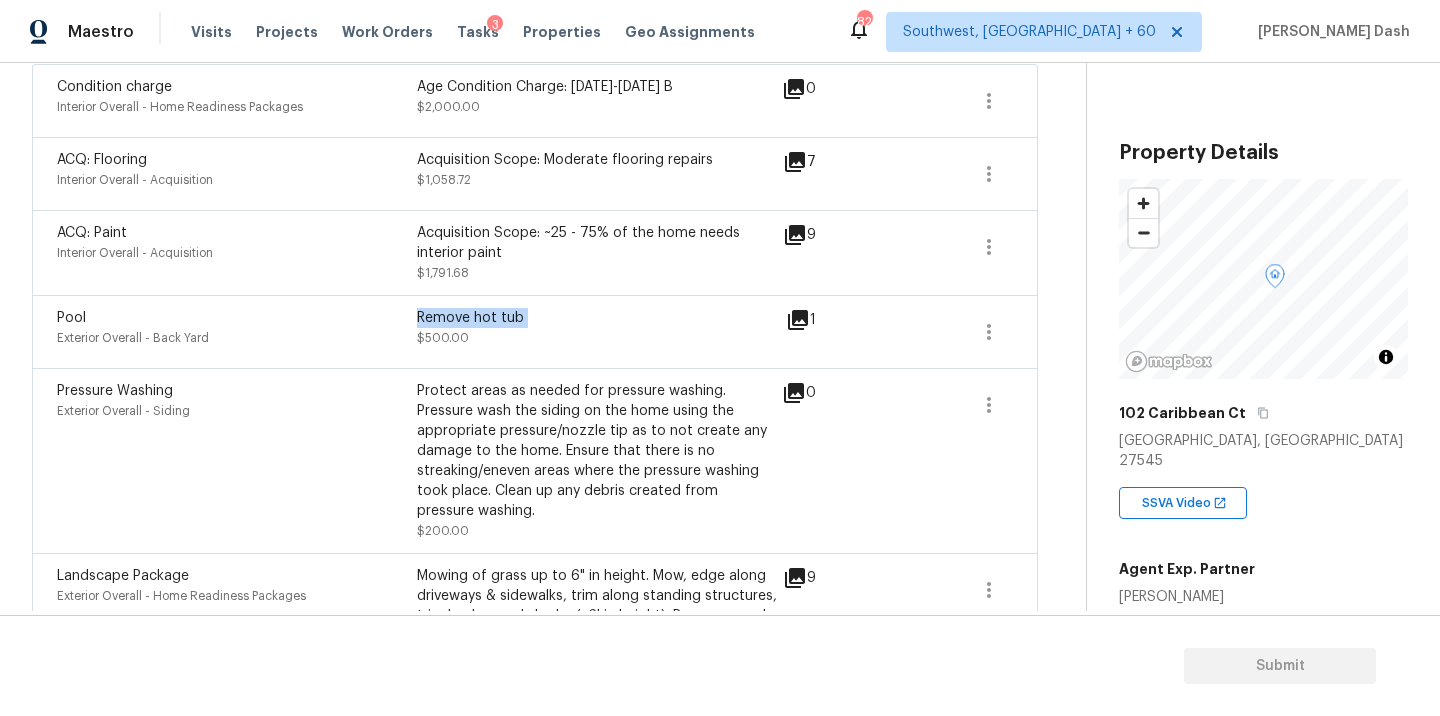 scroll, scrollTop: 457, scrollLeft: 0, axis: vertical 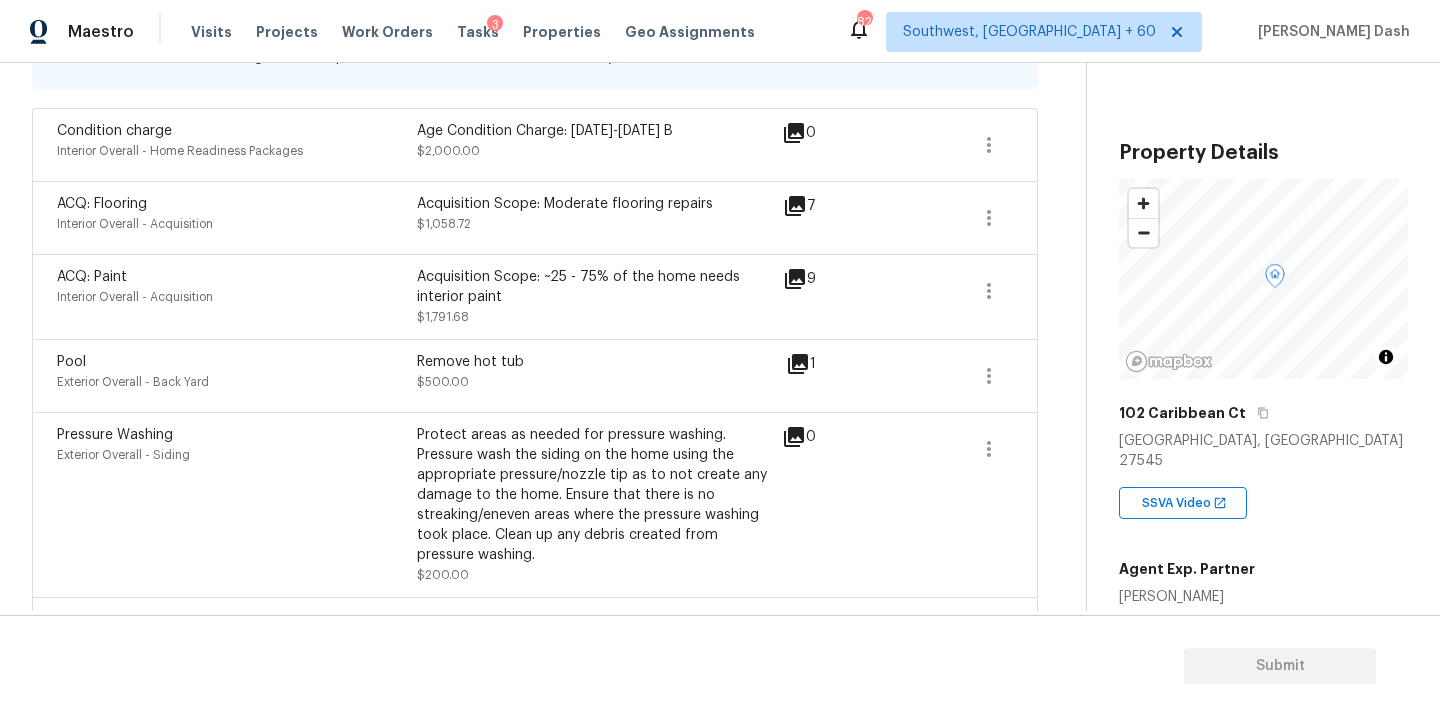 click on "Age Condition Charge: 1993-2008 B" at bounding box center [597, 131] 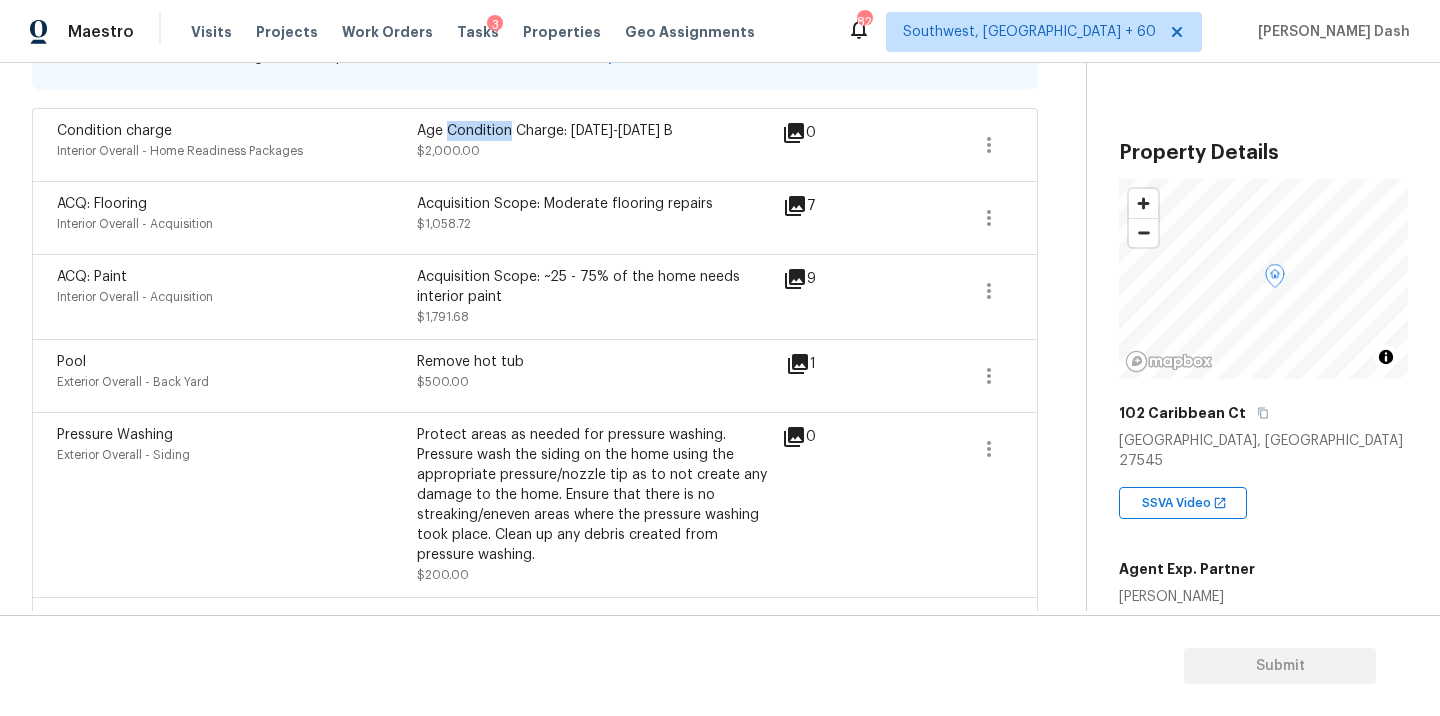 click on "Age Condition Charge: 1993-2008 B" at bounding box center (597, 131) 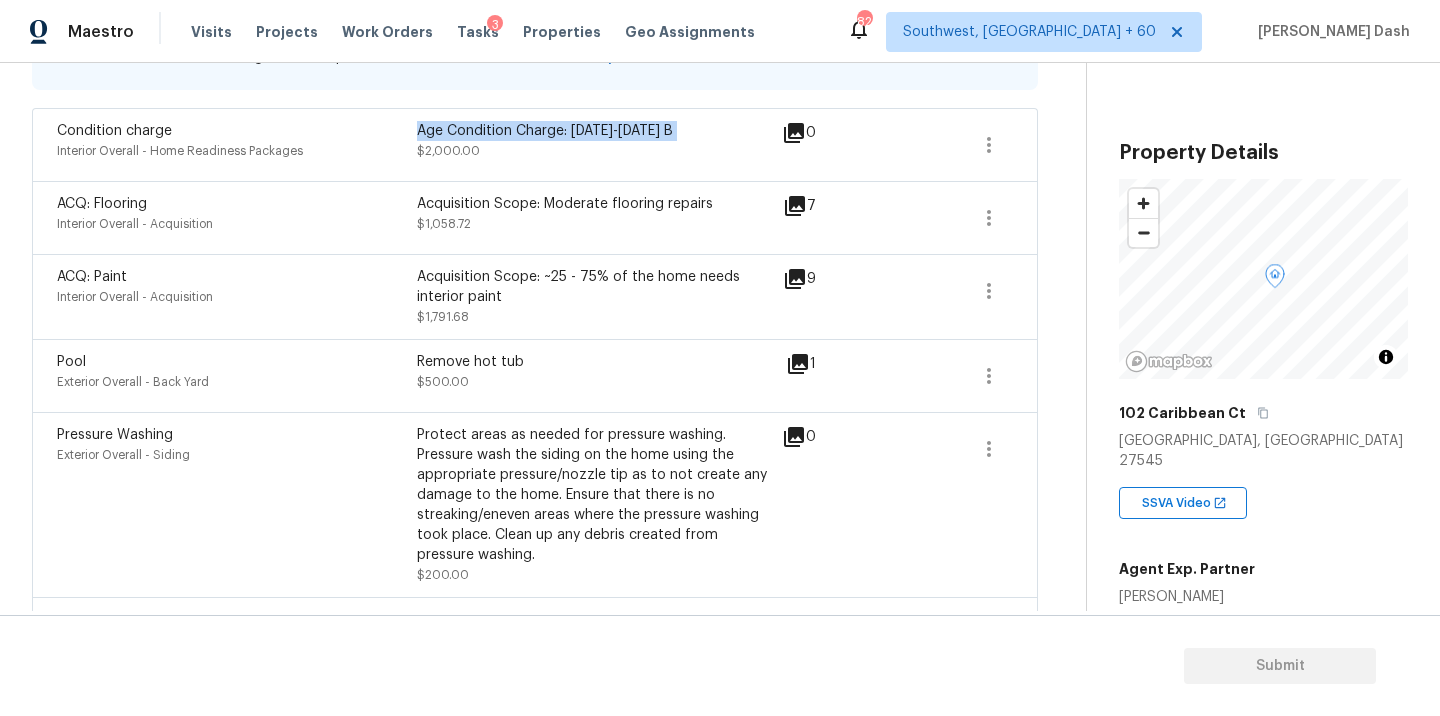 click on "Age Condition Charge: 1993-2008 B" at bounding box center [597, 131] 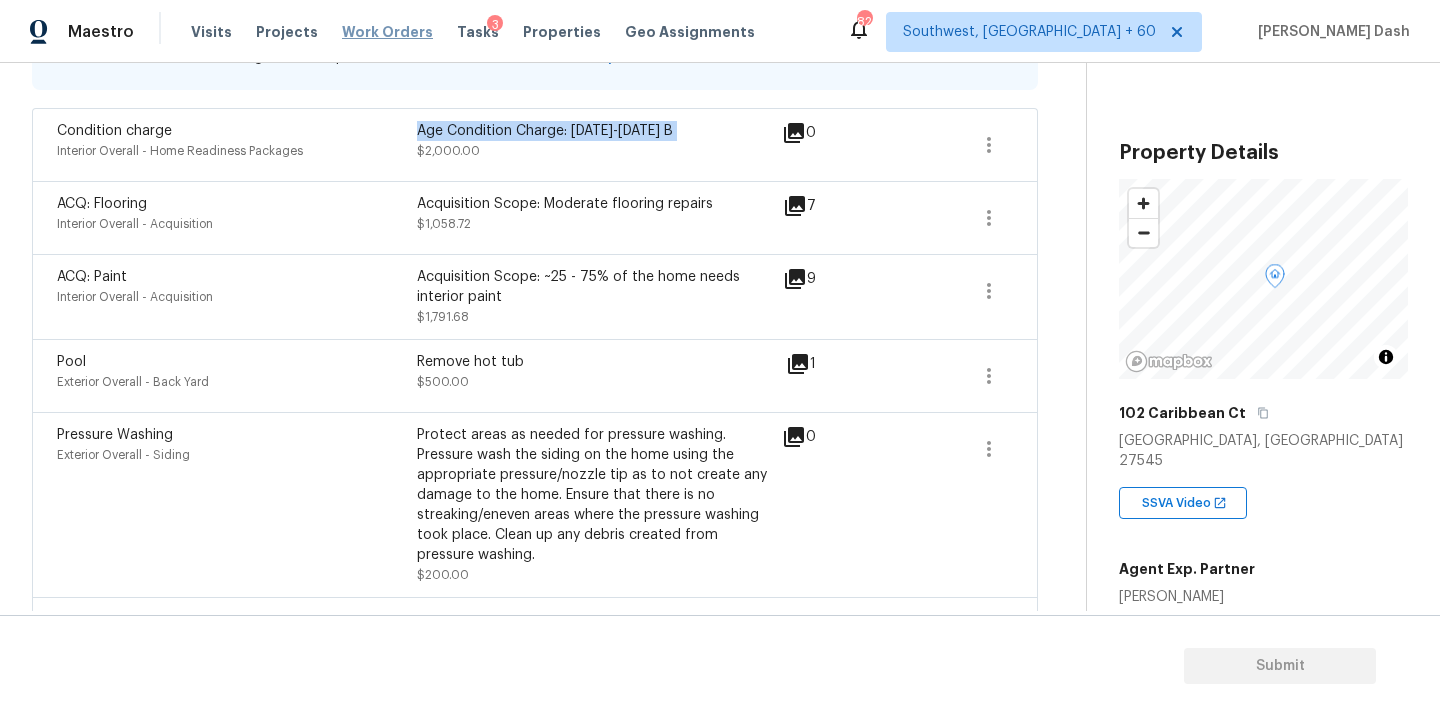 copy on "Age Condition Charge: 1993-2008 B" 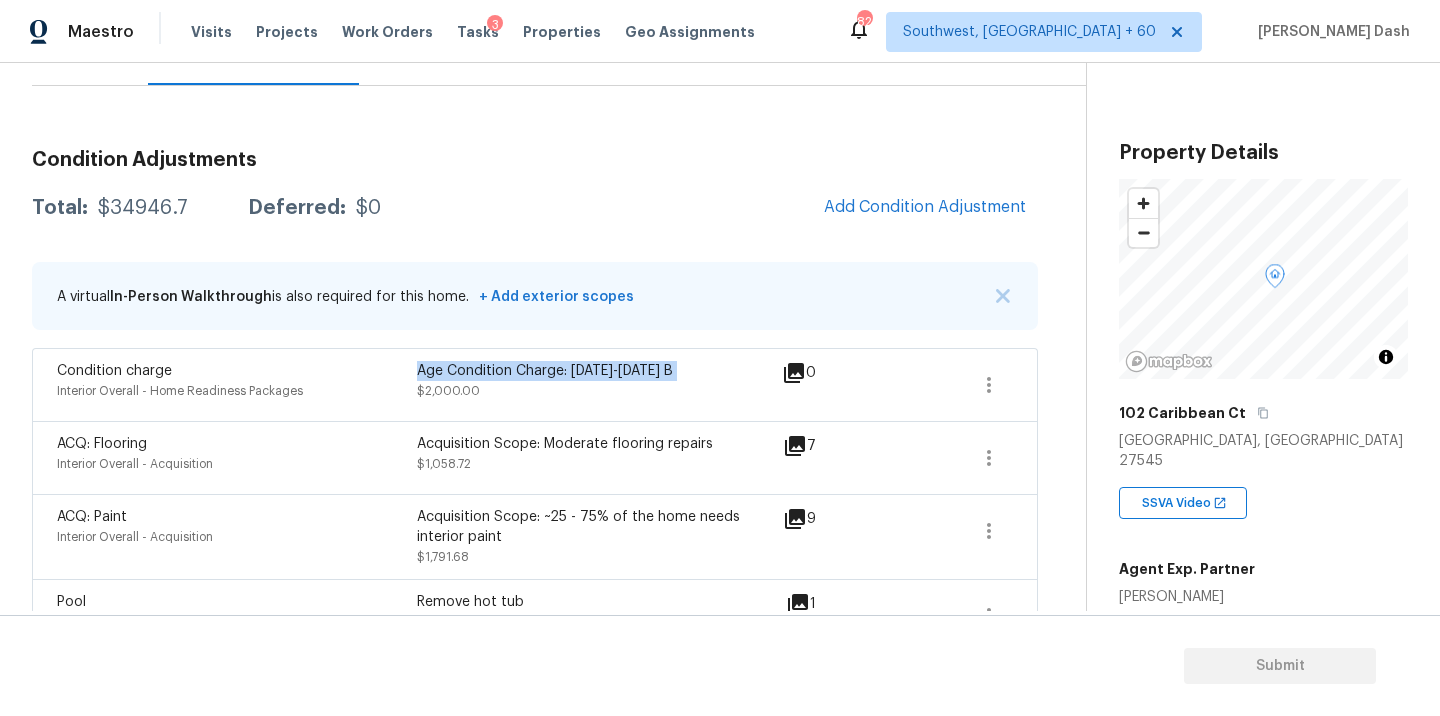 scroll, scrollTop: 170, scrollLeft: 0, axis: vertical 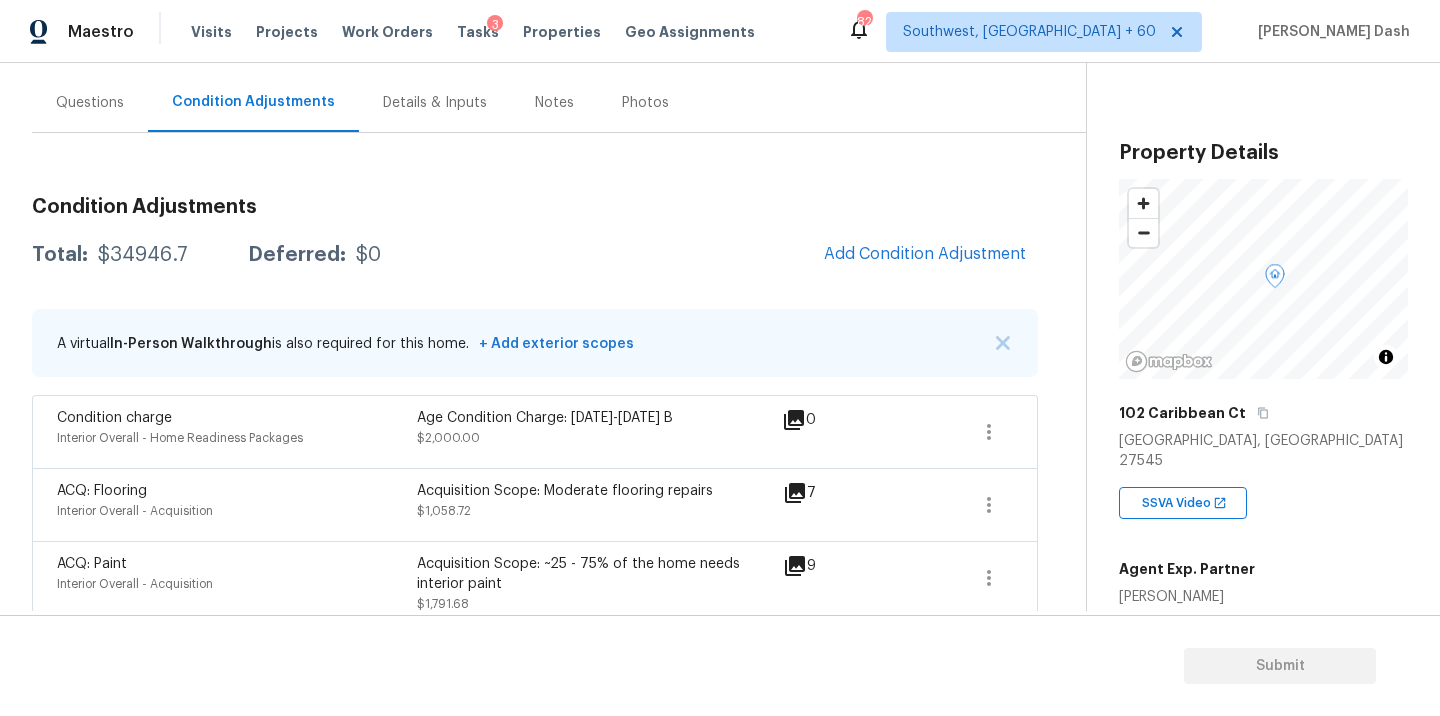 drag, startPoint x: 90, startPoint y: 120, endPoint x: 101, endPoint y: 156, distance: 37.64306 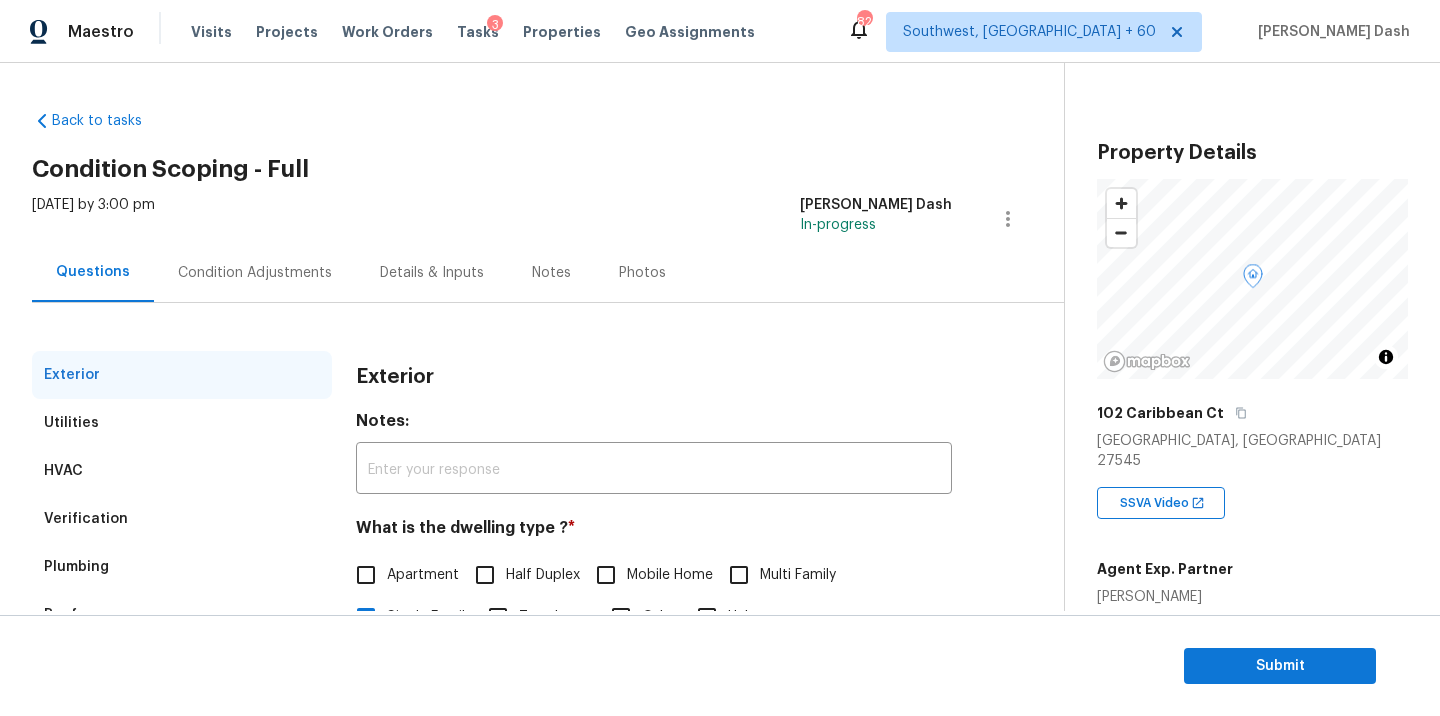 scroll, scrollTop: 247, scrollLeft: 0, axis: vertical 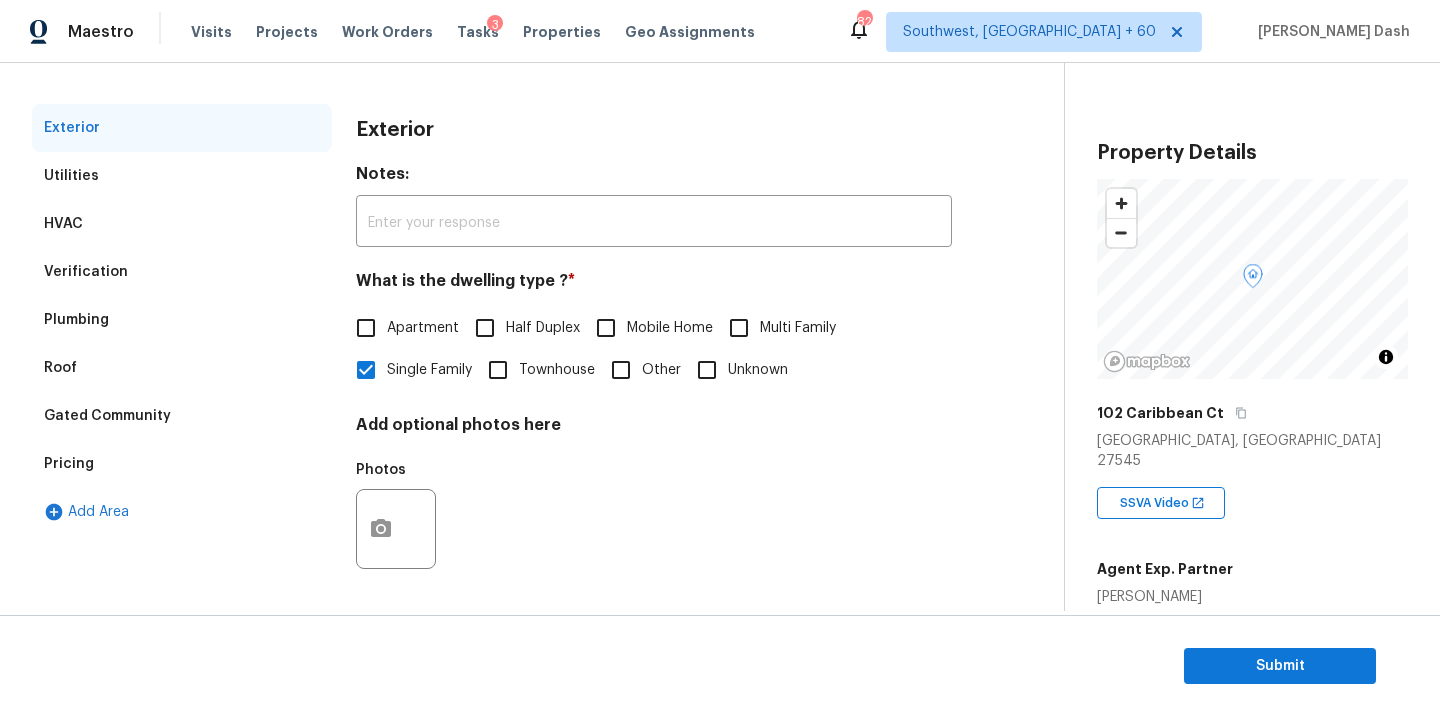 click on "Verification" at bounding box center [86, 272] 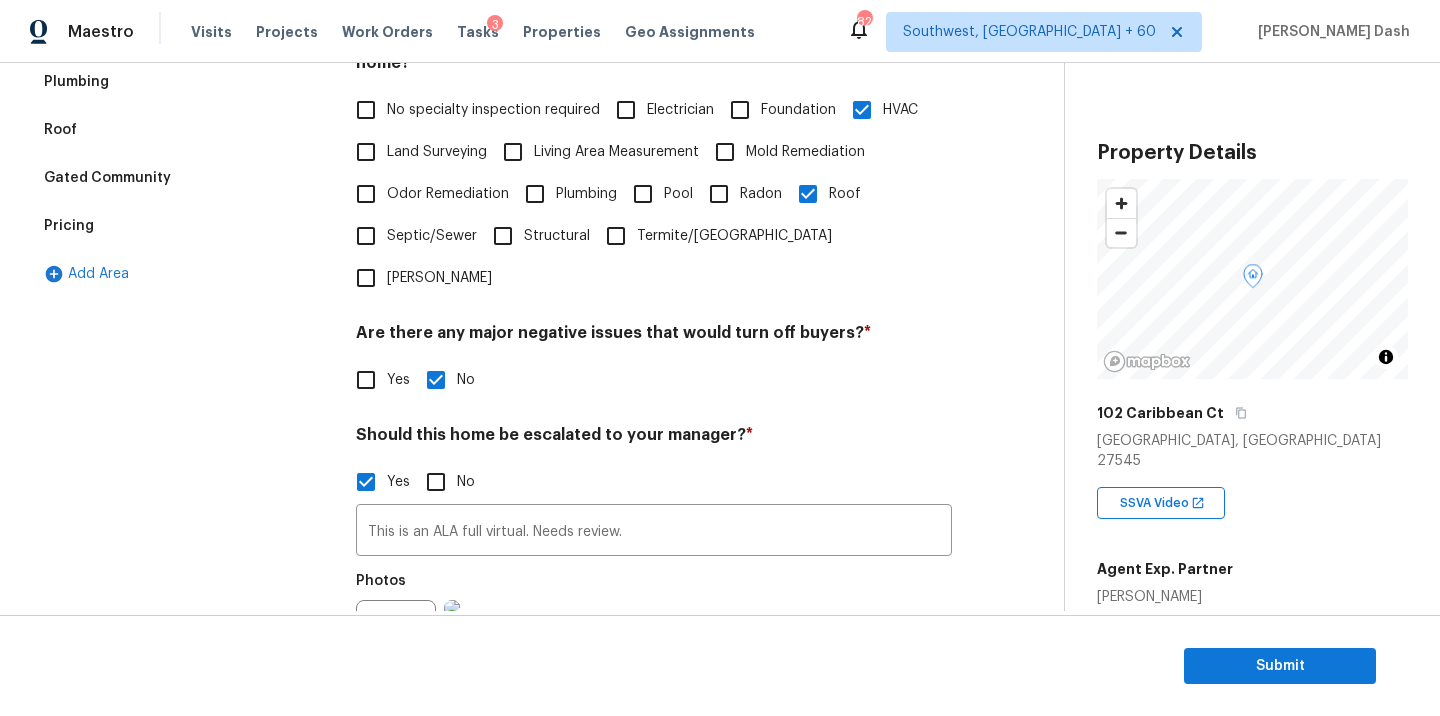 scroll, scrollTop: 520, scrollLeft: 0, axis: vertical 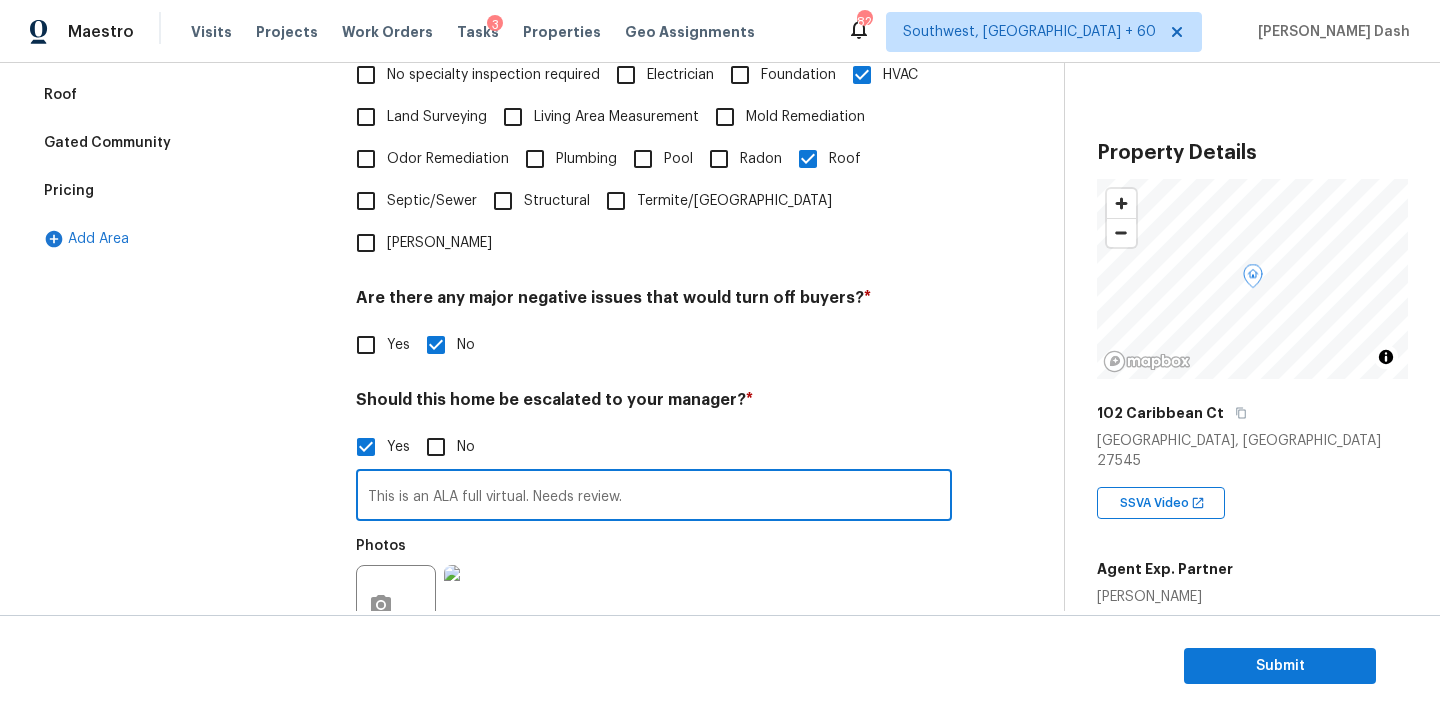 click on "This is an ALA full virtual. Needs review." at bounding box center [654, 497] 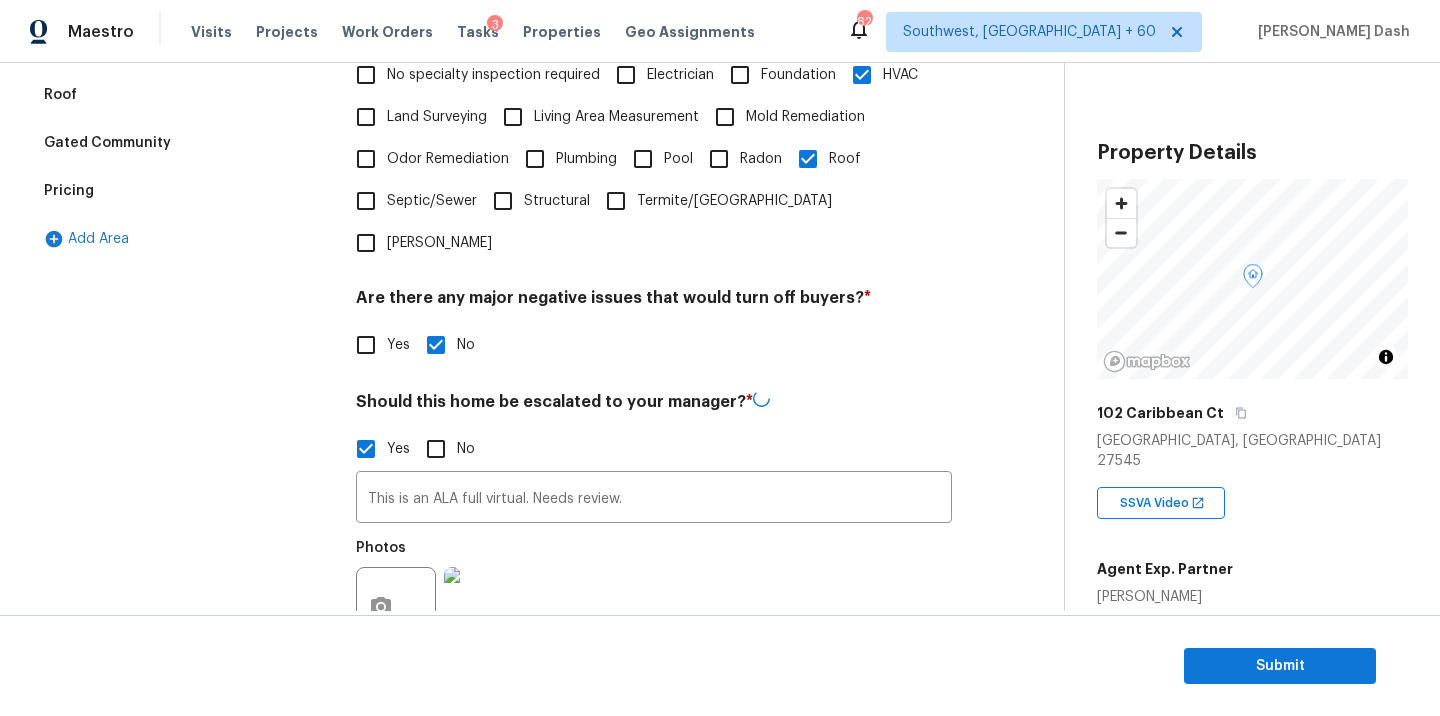 click on "Pricing" at bounding box center [182, 191] 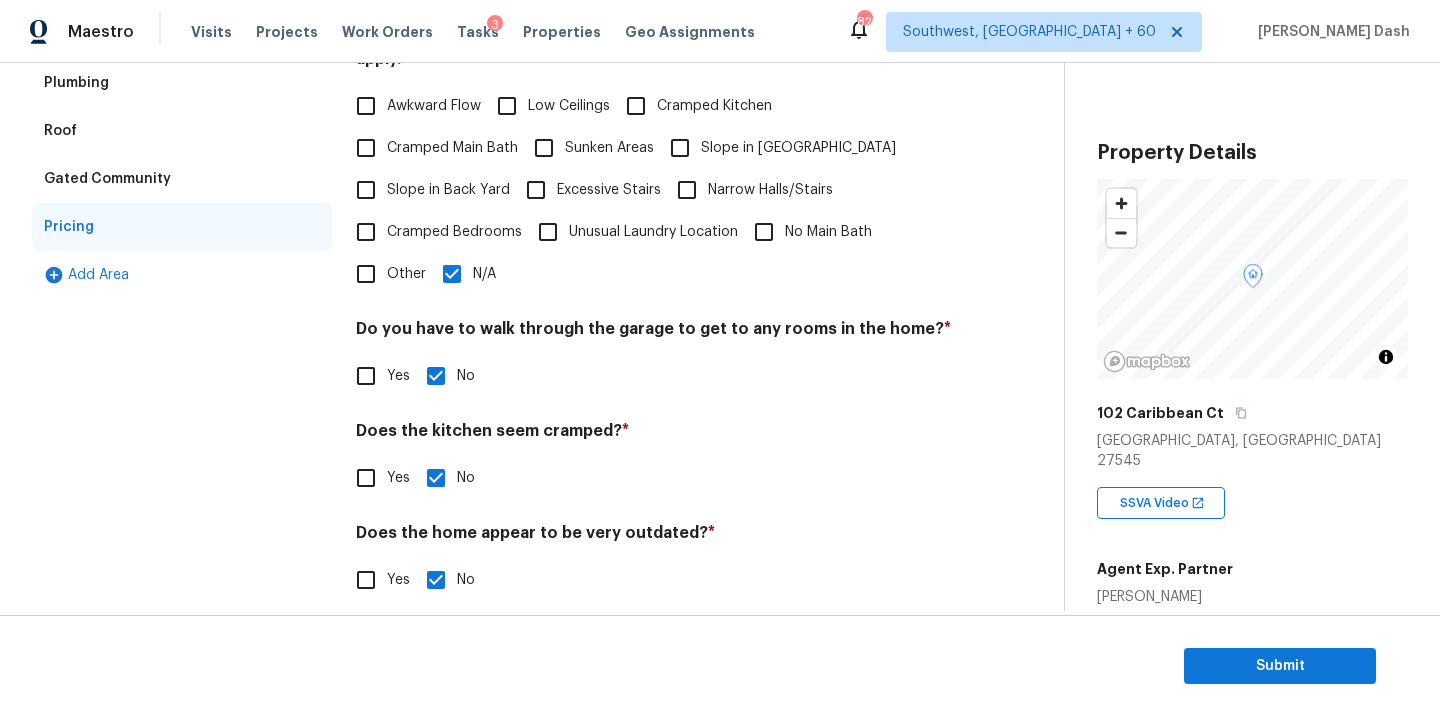 scroll, scrollTop: 0, scrollLeft: 0, axis: both 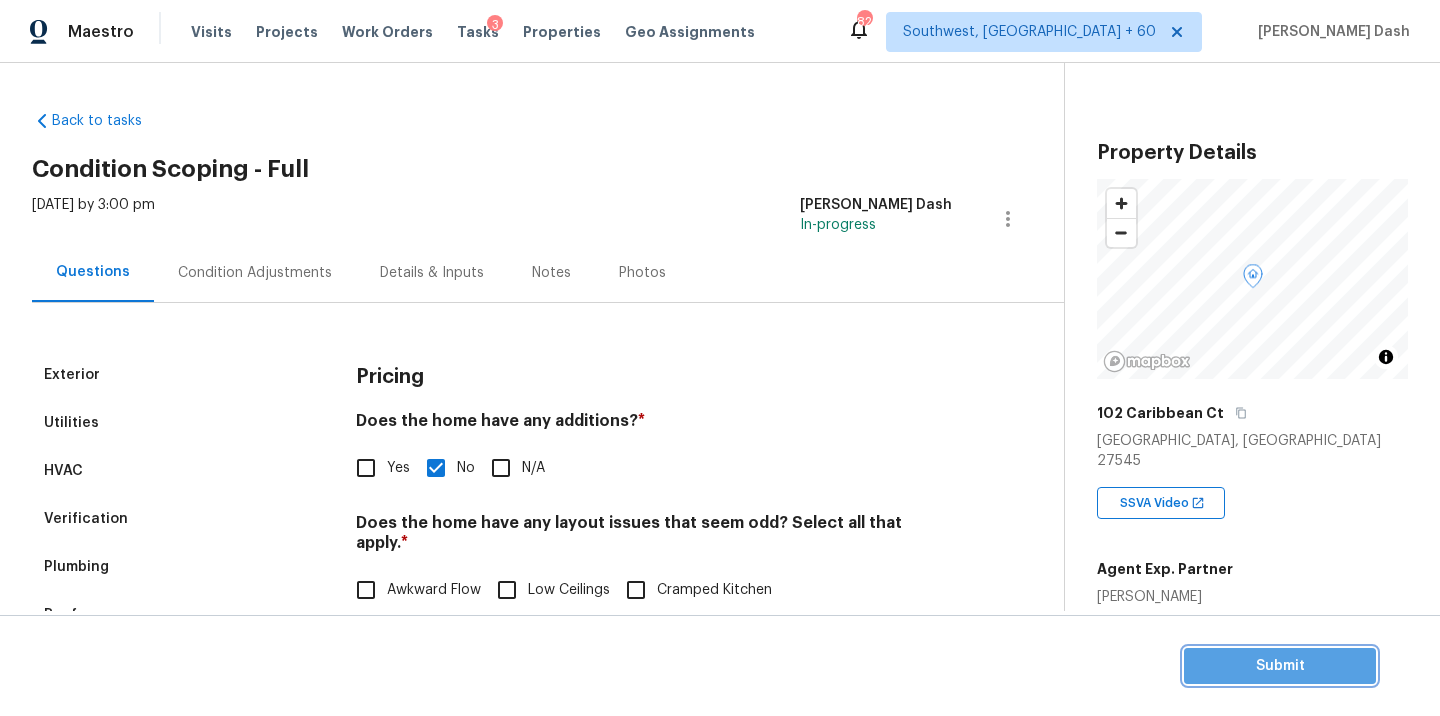 click on "Submit" at bounding box center (1280, 666) 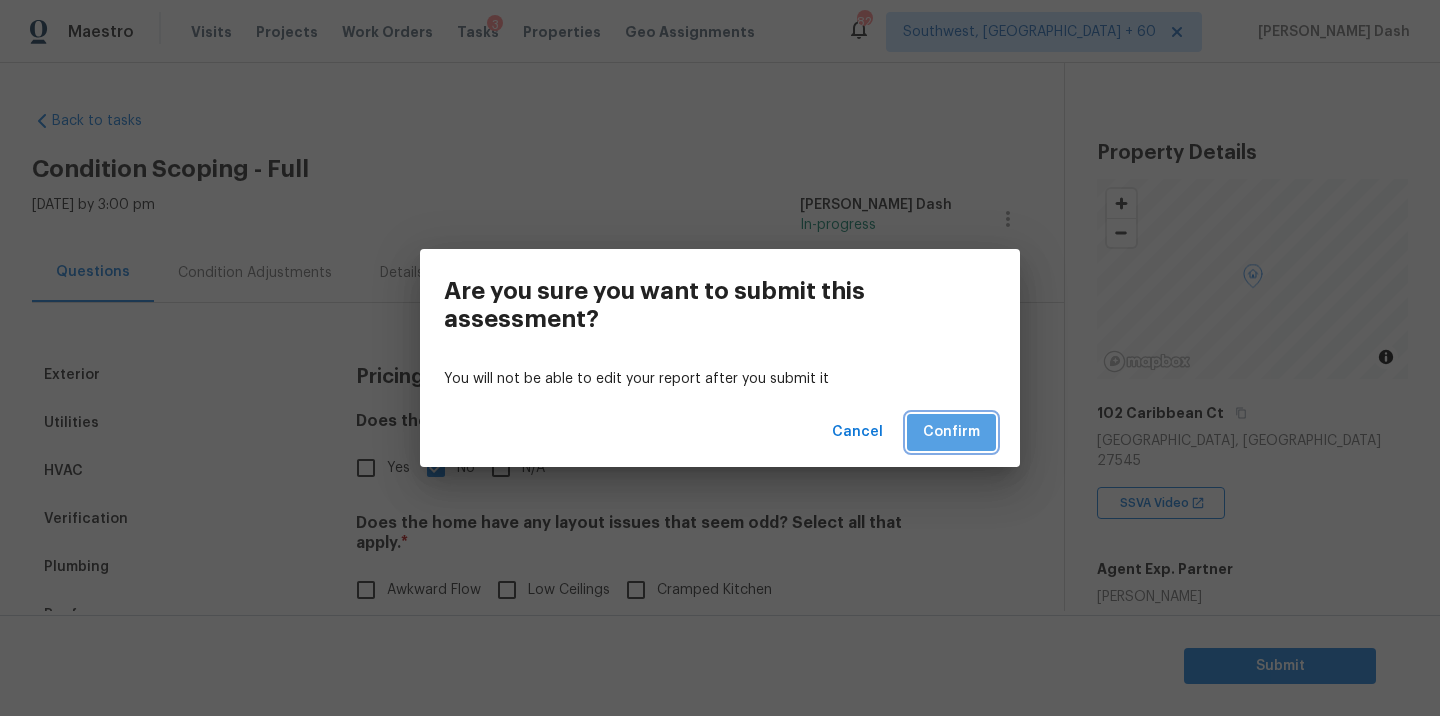 click on "Confirm" at bounding box center (951, 432) 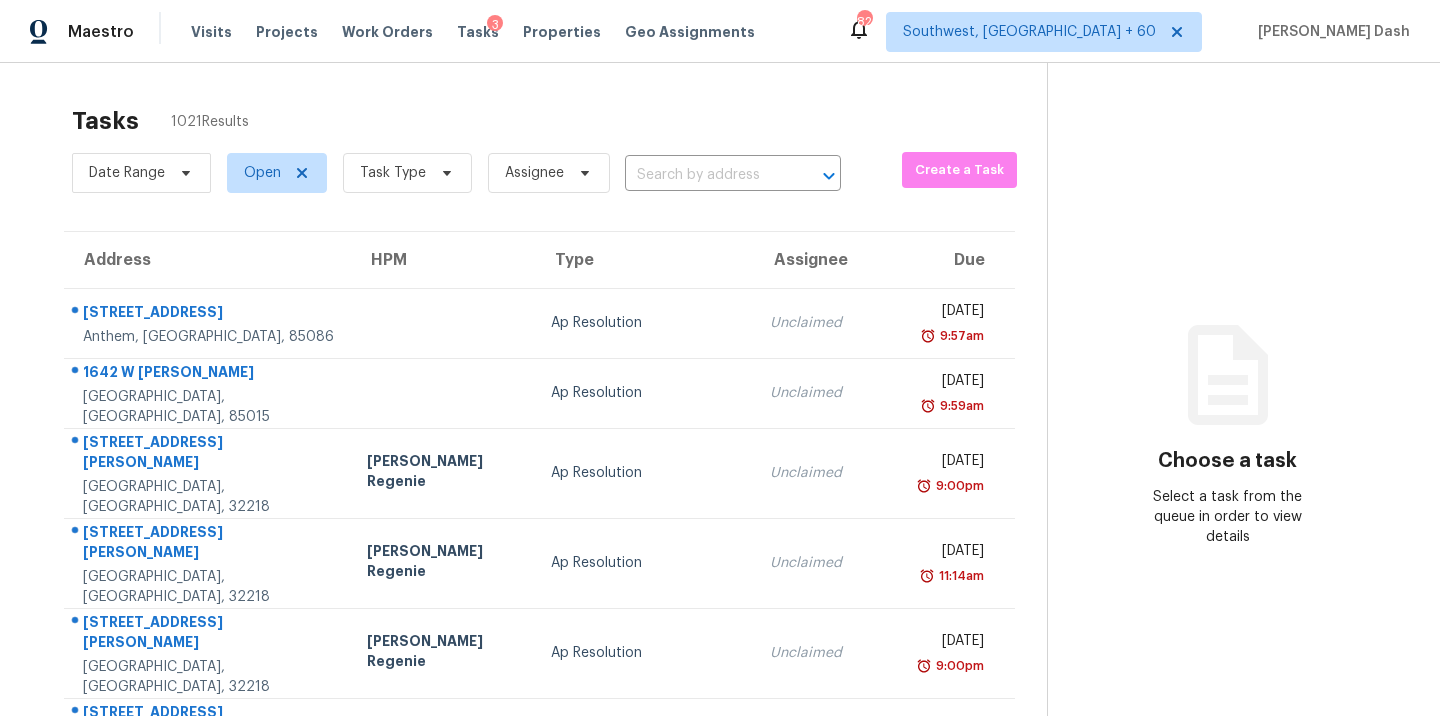 click on "Tasks 1021  Results Date Range Open Task Type Assignee ​ Create a Task Address HPM Type Assignee Due 3728 W Turtle Hill Dr   Anthem, AZ, 85086 Ap Resolution Unclaimed Tue, Dec 14th 2021 9:57am 1642 W Tuckey Ln   Phoenix, AZ, 85015 Ap Resolution Unclaimed Tue, Dec 14th 2021 9:59am 10649 Arnez Rd   Jacksonville, FL, 32218 Jordan Lopez Regenie Ap Resolution Unclaimed Wed, Mar 30th 2022 9:00pm 10649 Arnez Rd   Jacksonville, FL, 32218 Jordan Lopez Regenie Ap Resolution Unclaimed Tue, Apr 5th 2022 11:14am 10649 Arnez Rd   Jacksonville, FL, 32218 Jordan Lopez Regenie Ap Resolution Unclaimed Wed, Apr 20th 2022 9:00pm 10649 Arnez Rd   Jacksonville, FL, 32218 Jordan Lopez Regenie Ap Resolution Unclaimed Wed, May 4th 2022 9:22am 5930 Beaudry Dr   Houston, TX, 77035 Walk Proposed Seyi Dodo-Williams In Progress Thu, May 12th 2022 1:15pm 5930 Beaudry Dr   Houston, TX, 77035 Walk Proposed Unclaimed Thu, May 12th 2022 1:15pm 2021 W Natal Cir   Mesa, AZ, 85202 Ap Resolution Unclaimed Mon, May 16th 2022 12:30pm In Progress" at bounding box center (539, 608) 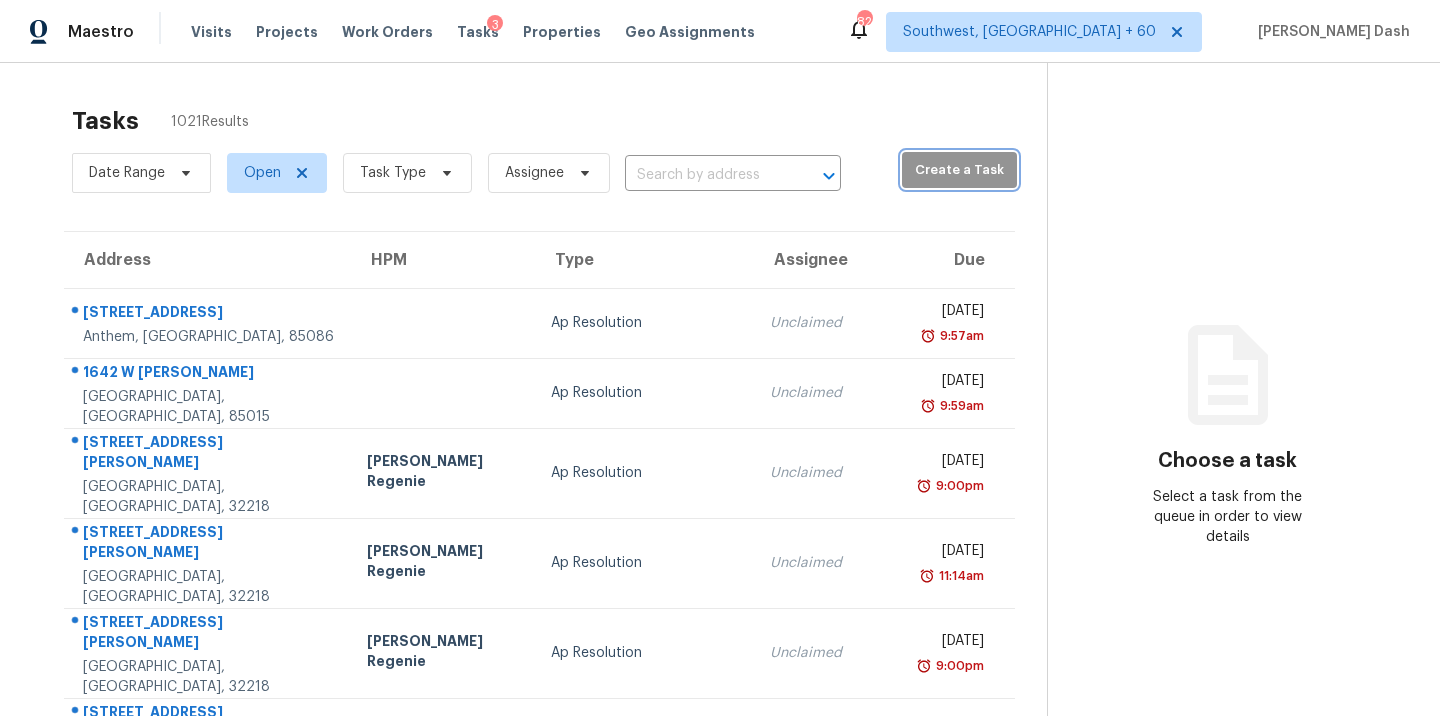 click on "Create a Task" at bounding box center [959, 170] 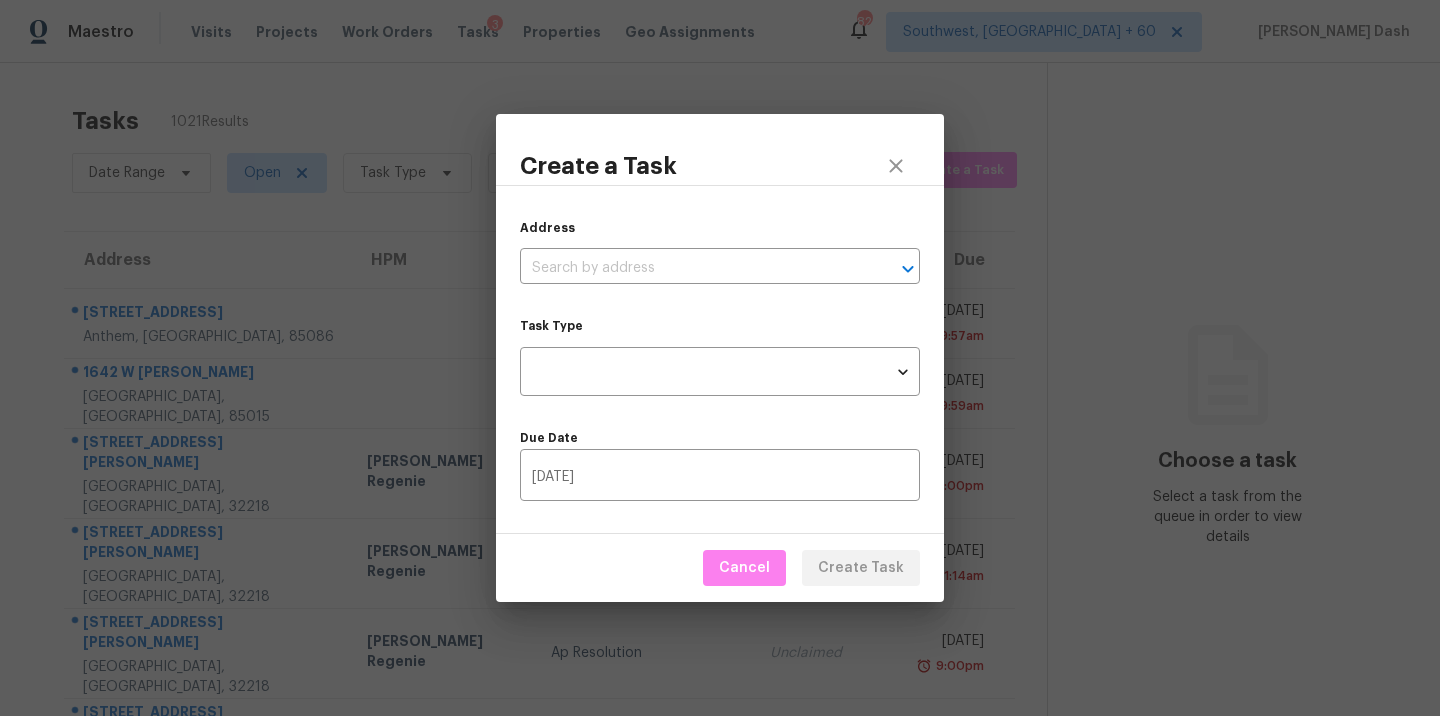 click on "Address ​" at bounding box center [720, 251] 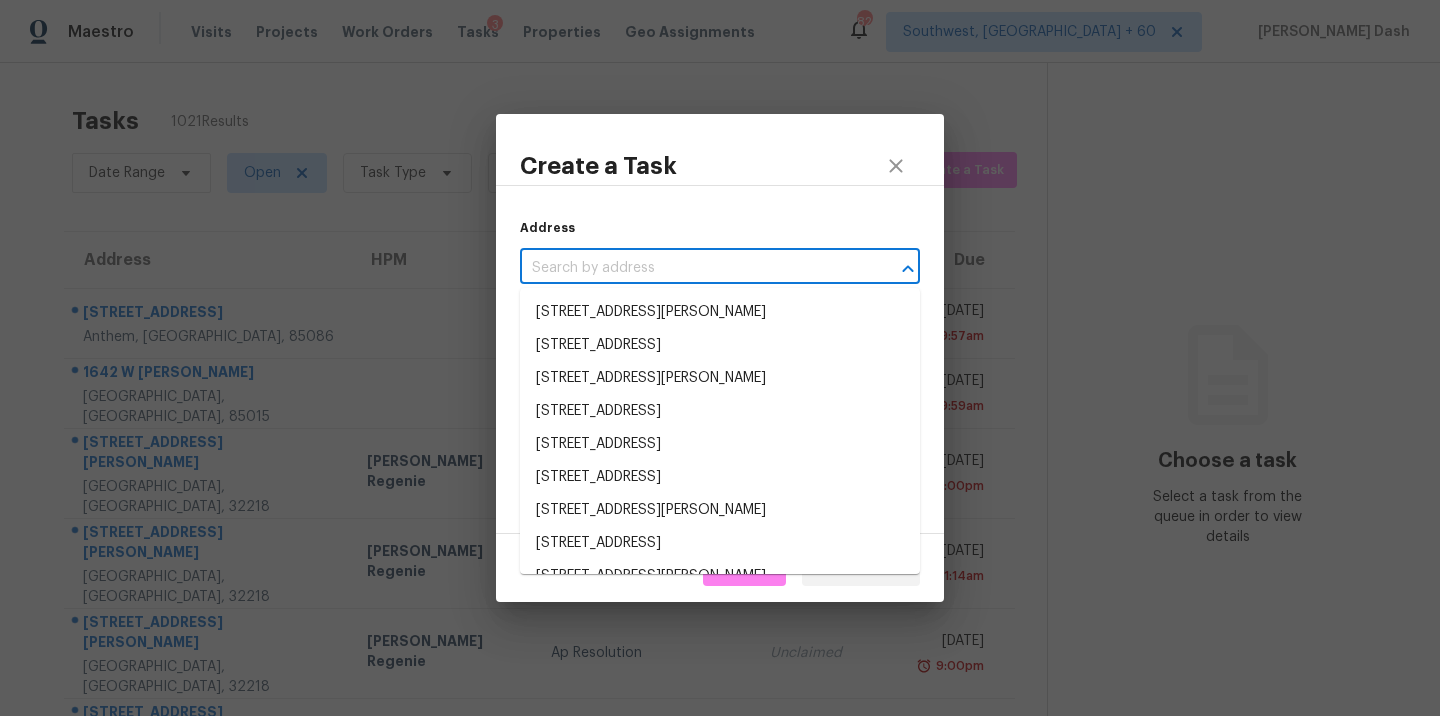 click at bounding box center [692, 268] 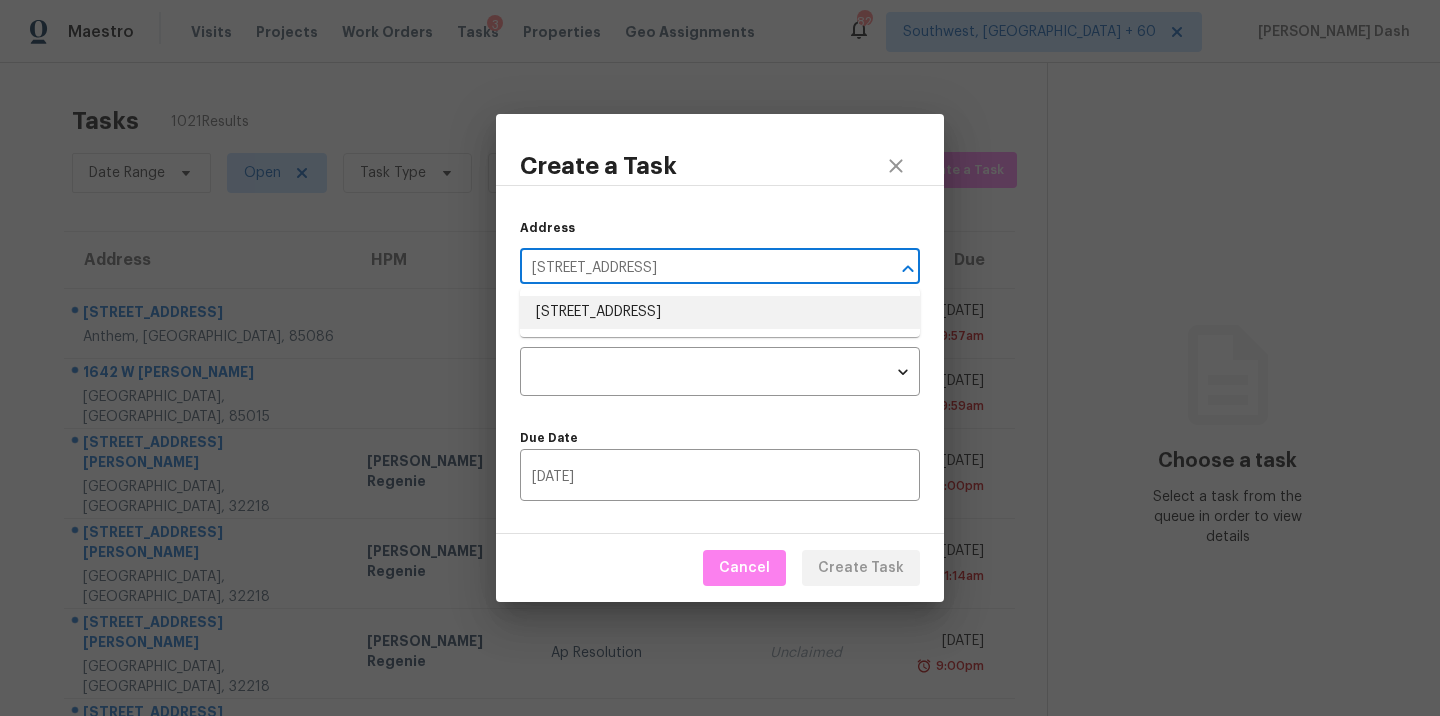 click on "1700 Azalea Ave, Kannapolis, NC 28081" at bounding box center [720, 312] 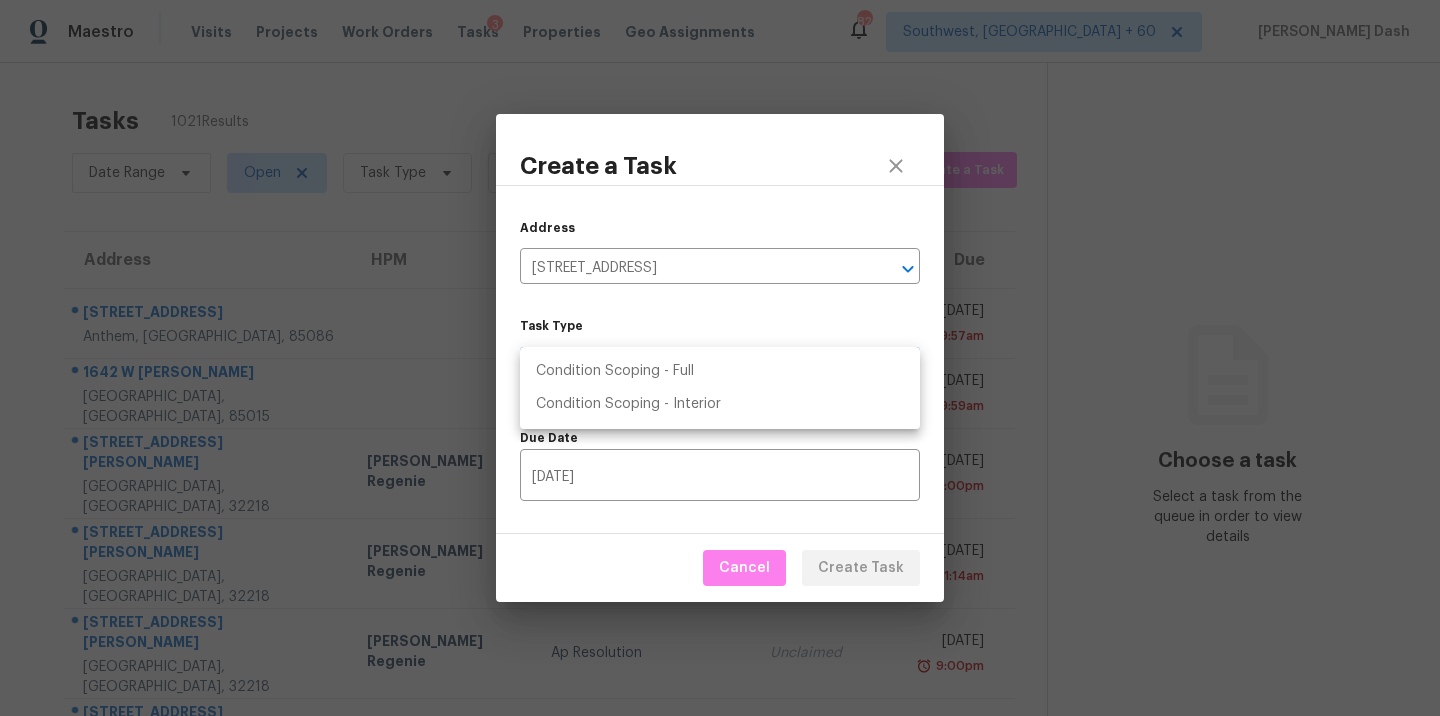 click on "Maestro Visits Projects Work Orders Tasks 3 Properties Geo Assignments 820 Southwest, FL + 60 Soumya Ranjan Dash Tasks 1021  Results Date Range Open Task Type Assignee ​ Create a Task Address HPM Type Assignee Due 3728 W Turtle Hill Dr   Anthem, AZ, 85086 Ap Resolution Unclaimed Tue, Dec 14th 2021 9:57am 1642 W Tuckey Ln   Phoenix, AZ, 85015 Ap Resolution Unclaimed Tue, Dec 14th 2021 9:59am 10649 Arnez Rd   Jacksonville, FL, 32218 Jordan Lopez Regenie Ap Resolution Unclaimed Wed, Mar 30th 2022 9:00pm 10649 Arnez Rd   Jacksonville, FL, 32218 Jordan Lopez Regenie Ap Resolution Unclaimed Tue, Apr 5th 2022 11:14am 10649 Arnez Rd   Jacksonville, FL, 32218 Jordan Lopez Regenie Ap Resolution Unclaimed Wed, Apr 20th 2022 9:00pm 10649 Arnez Rd   Jacksonville, FL, 32218 Jordan Lopez Regenie Ap Resolution Unclaimed Wed, May 4th 2022 9:22am 5930 Beaudry Dr   Houston, TX, 77035 Walk Proposed Seyi Dodo-Williams In Progress Thu, May 12th 2022 1:15pm 5930 Beaudry Dr   Houston, TX, 77035 Walk Proposed Unclaimed 1:15pm" at bounding box center (720, 358) 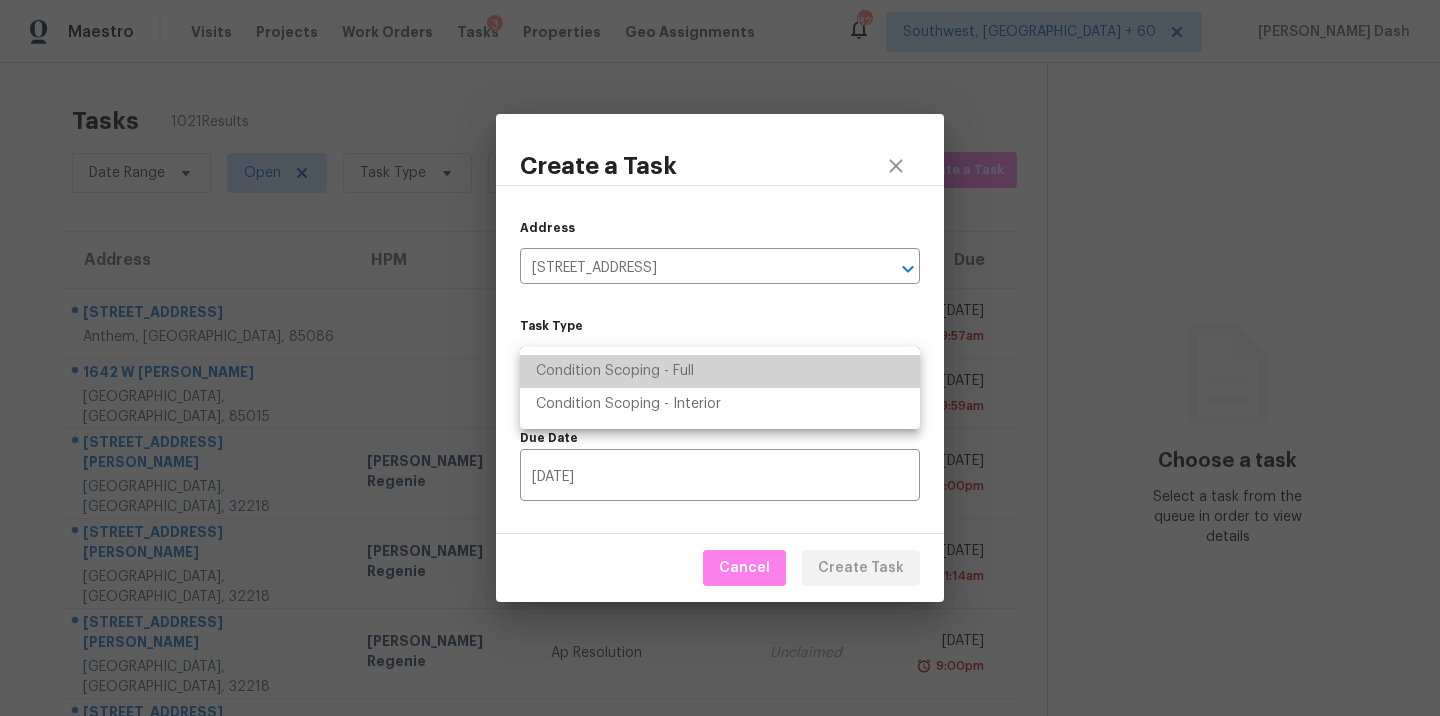 click on "Condition Scoping - Full" at bounding box center (720, 371) 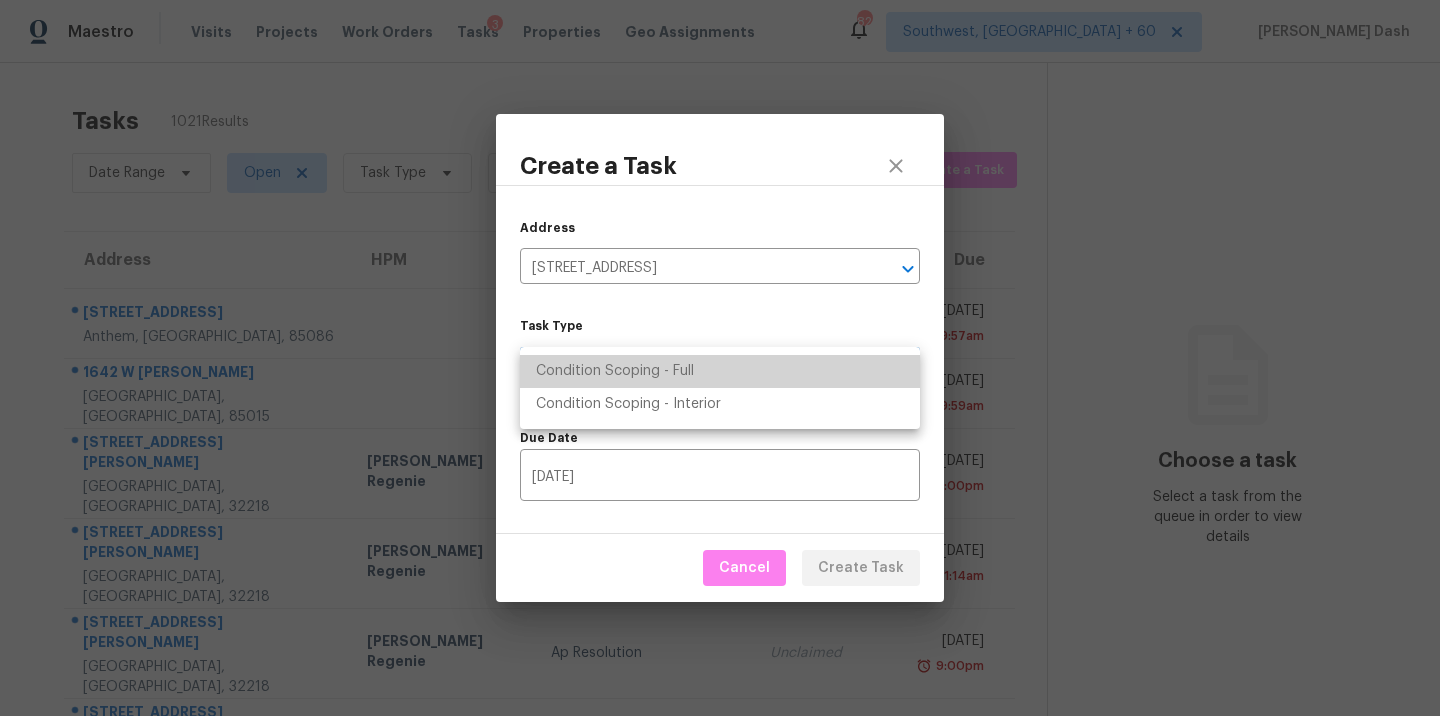 type on "virtual_full_assessment" 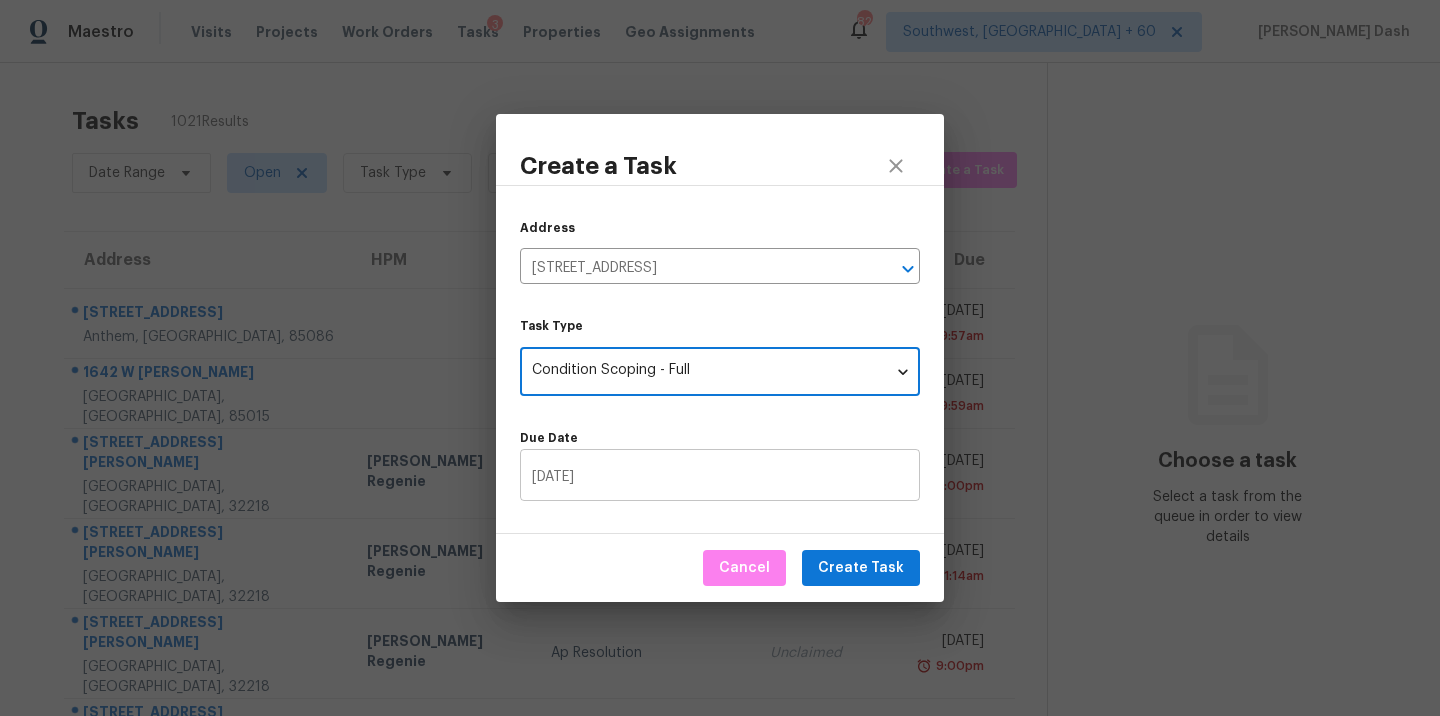 click on "07/20/2025" at bounding box center [720, 477] 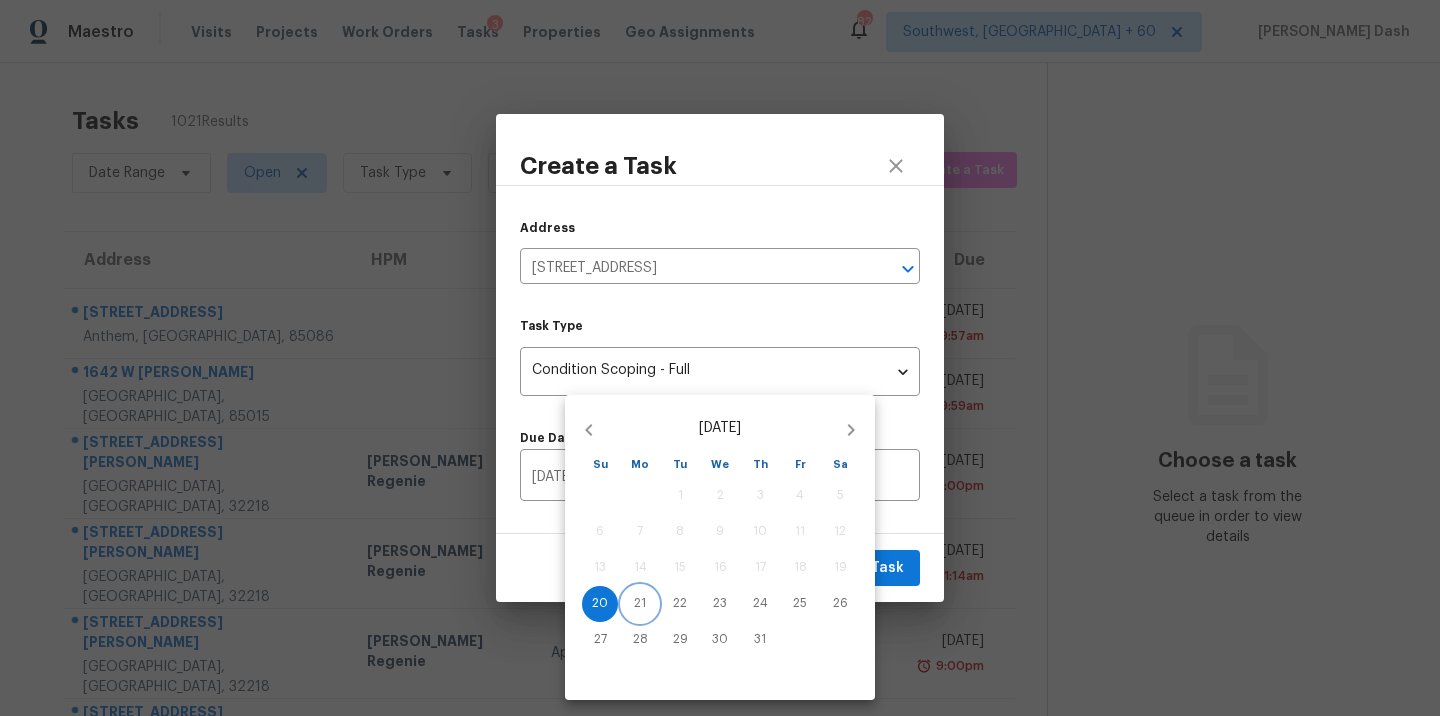 click on "21" at bounding box center [640, 603] 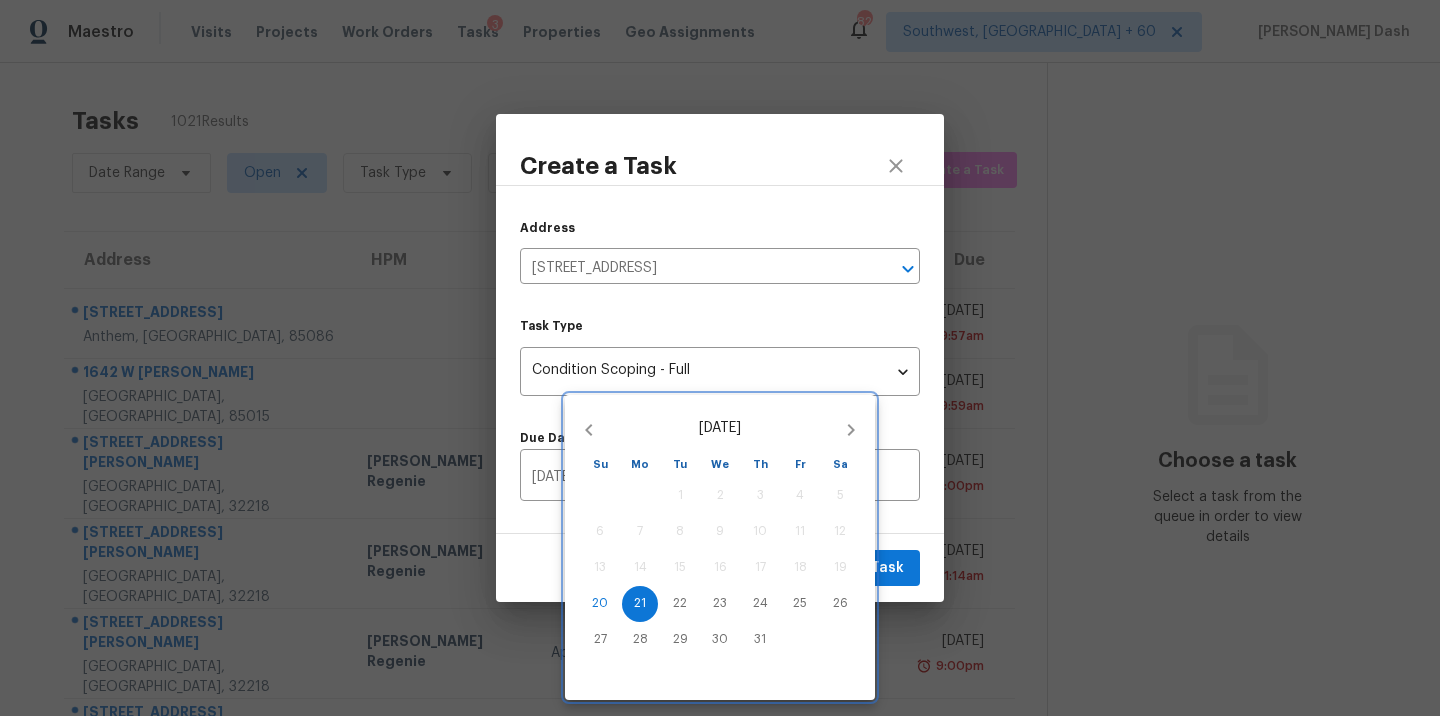 click at bounding box center [720, 358] 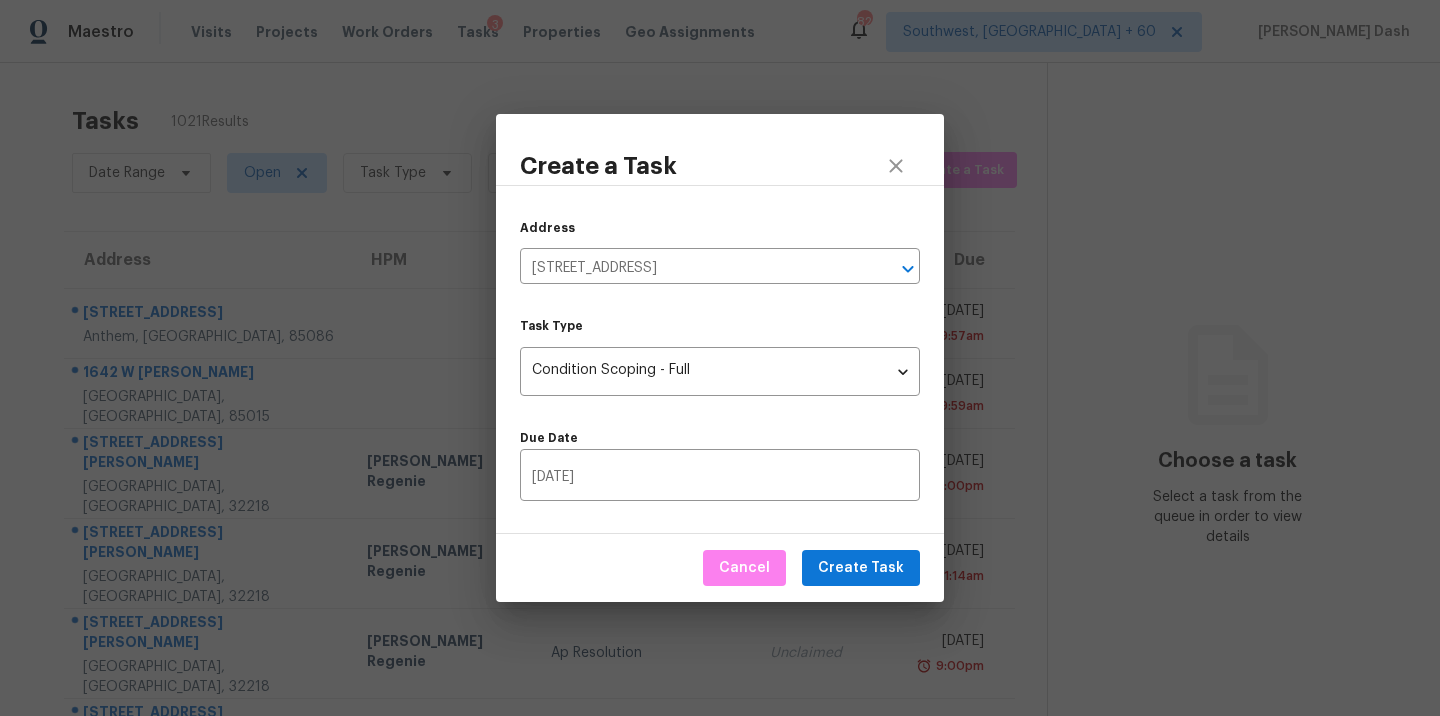 click on "July 2025 Su Mo Tu We Th Fr Sa 29 30 1 2 3 4 5 6 7 8 9 10 11 12 13 14 15 16 17 18 19 20 21 22 23 24 25 26 27 28 29 30 31 1 2" at bounding box center (720, 358) 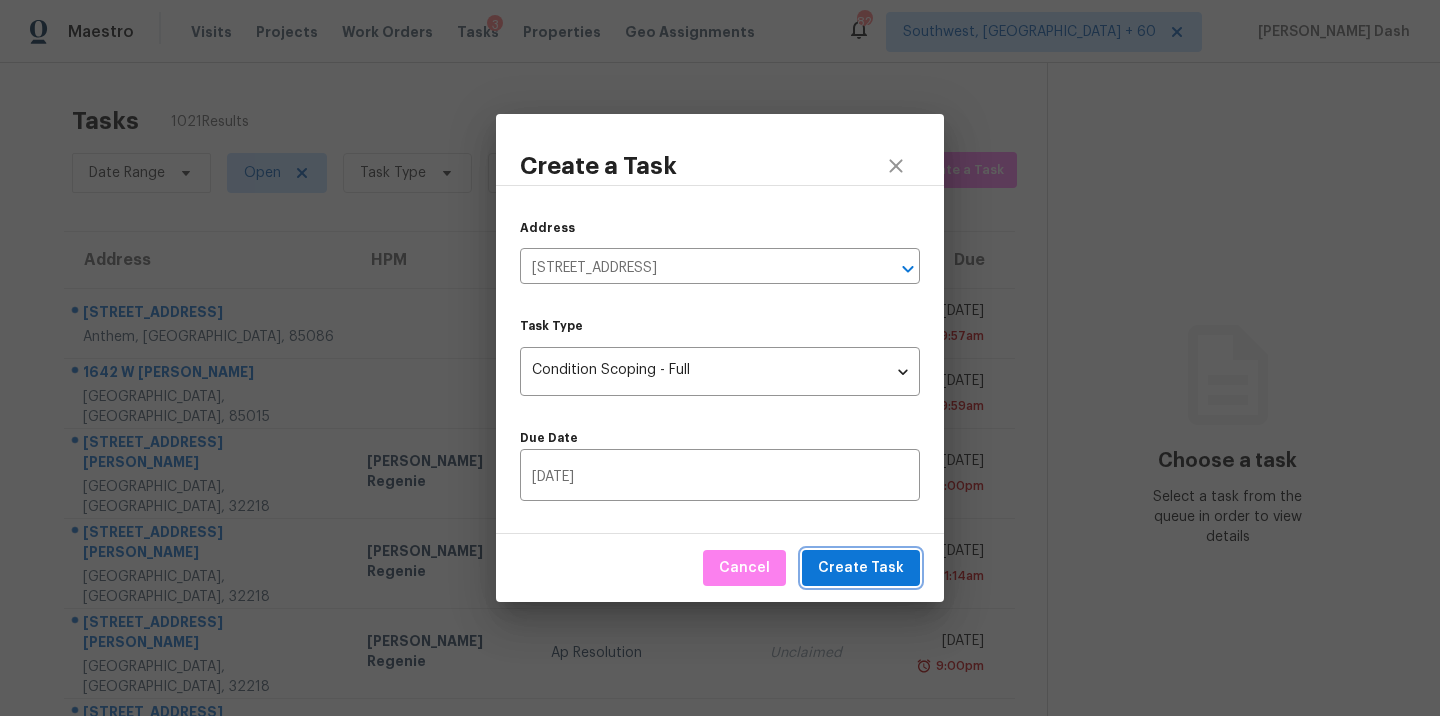 click on "Create Task" at bounding box center (861, 568) 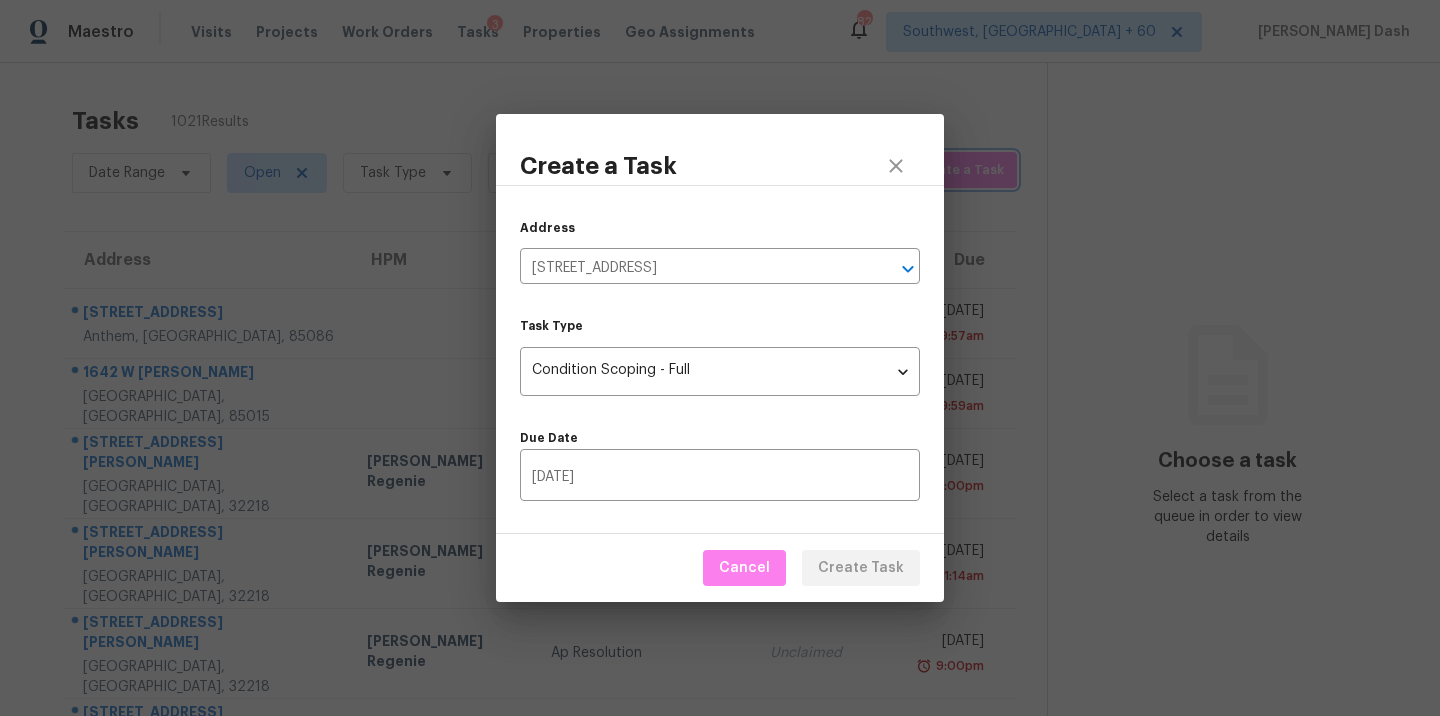 type 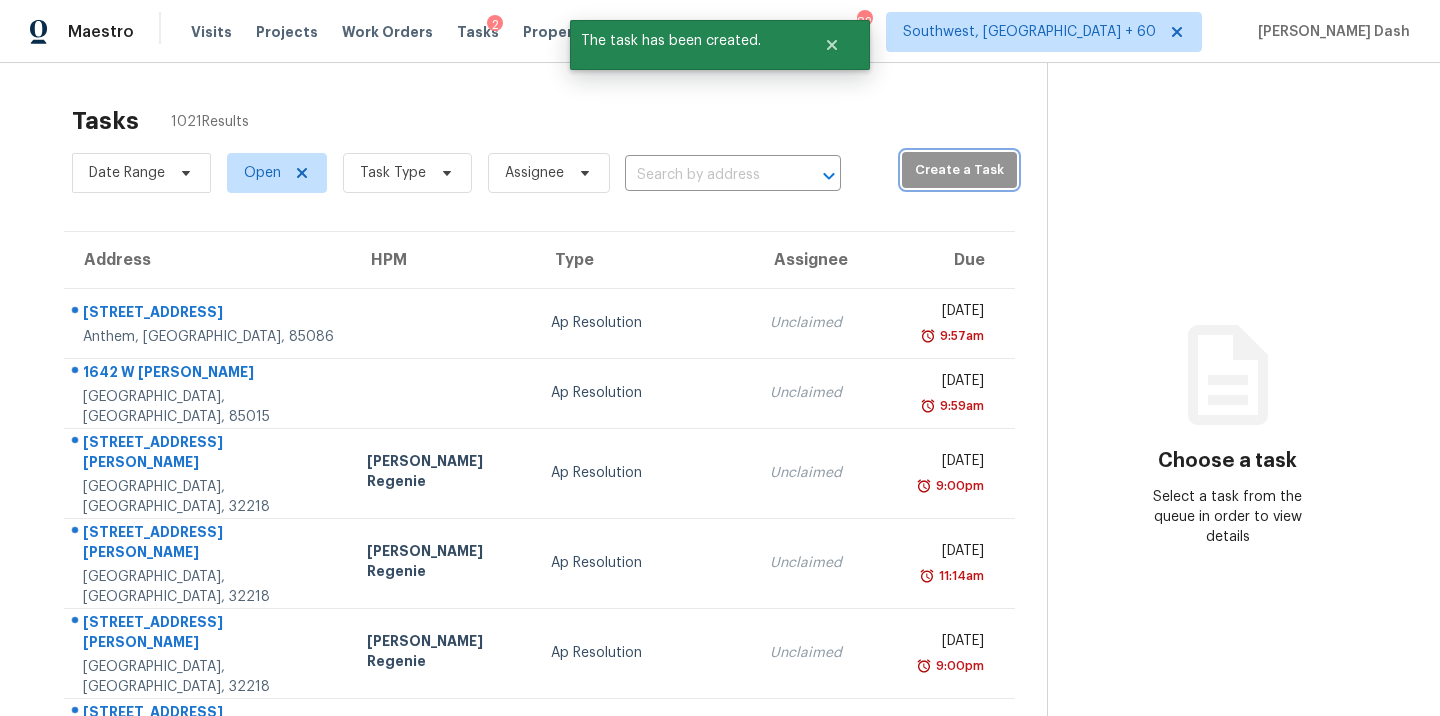 click on "Create a Task" at bounding box center [959, 170] 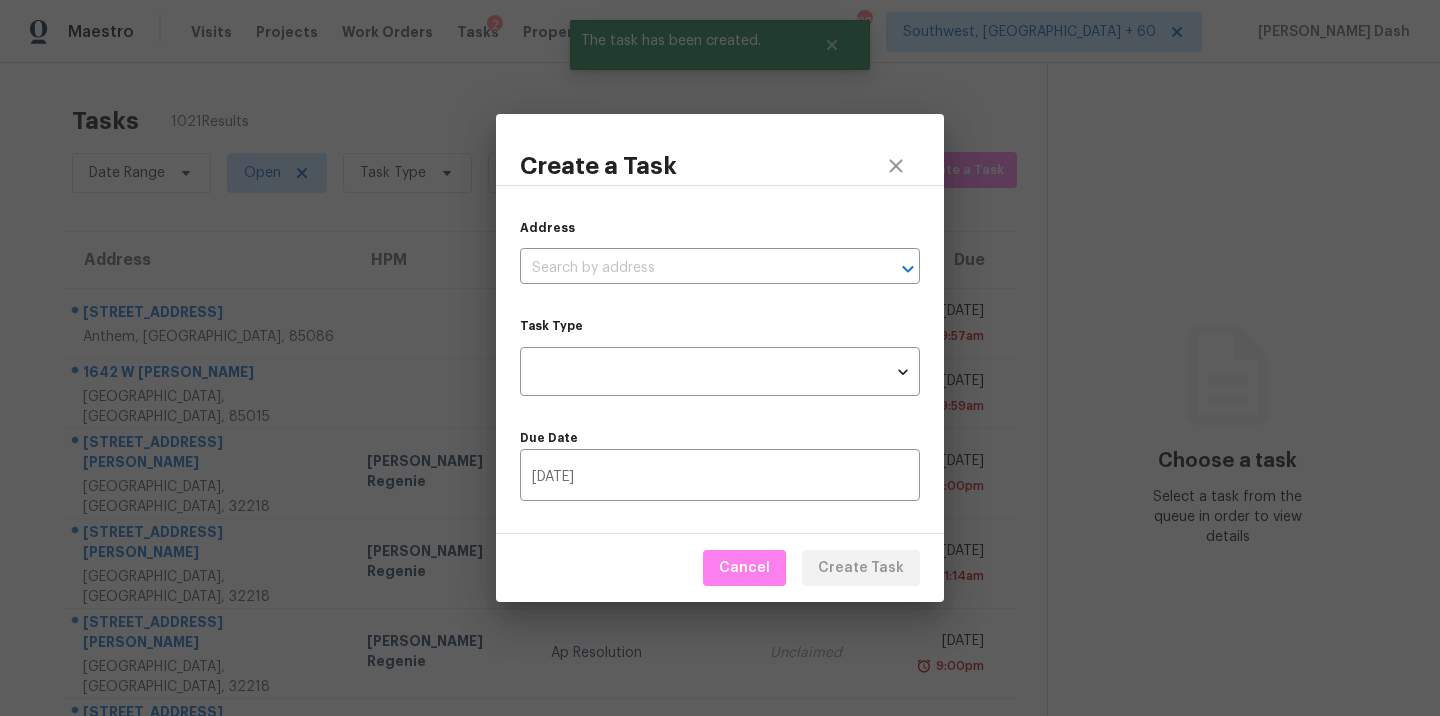 click on "Create a Task" at bounding box center (720, 150) 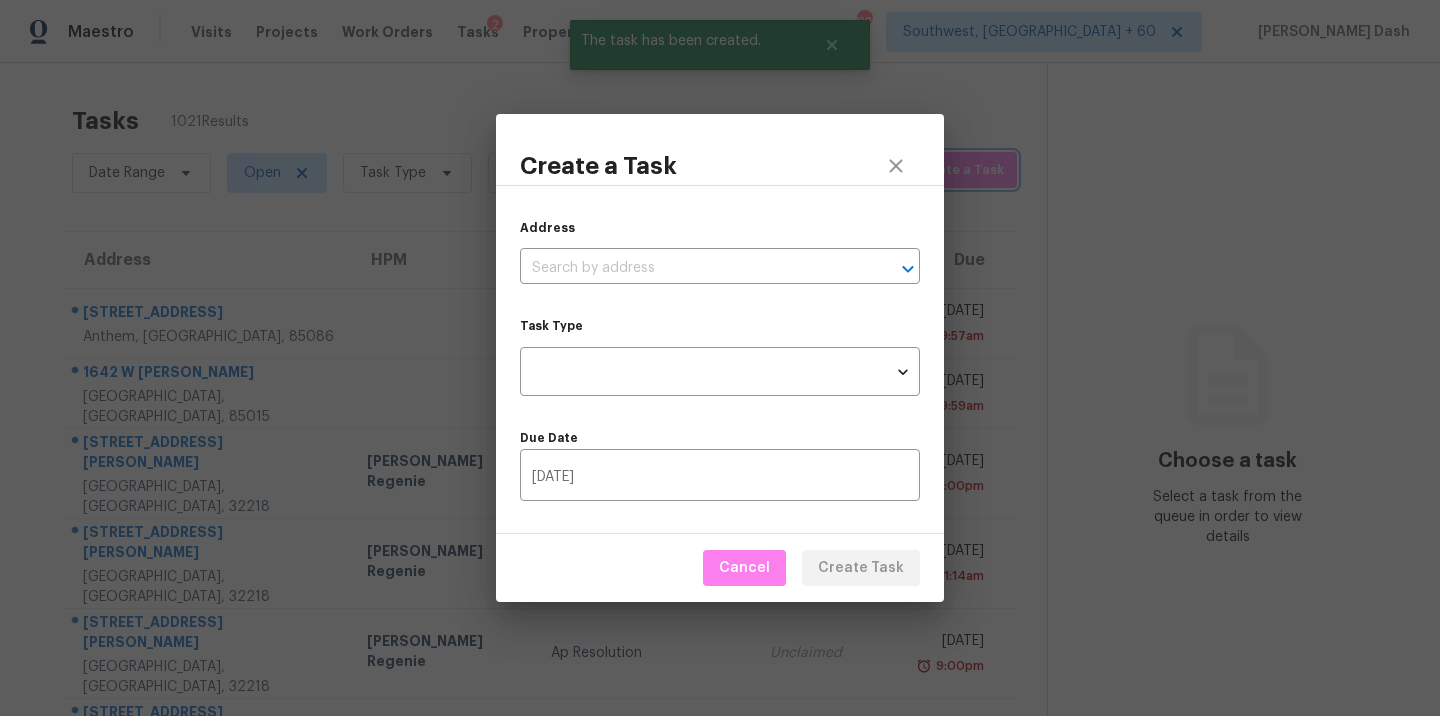 click on "Create a Task Address ​ Task Type ​ Task Type Due Date 07/21/2025 ​ Cancel Create Task" at bounding box center (720, 358) 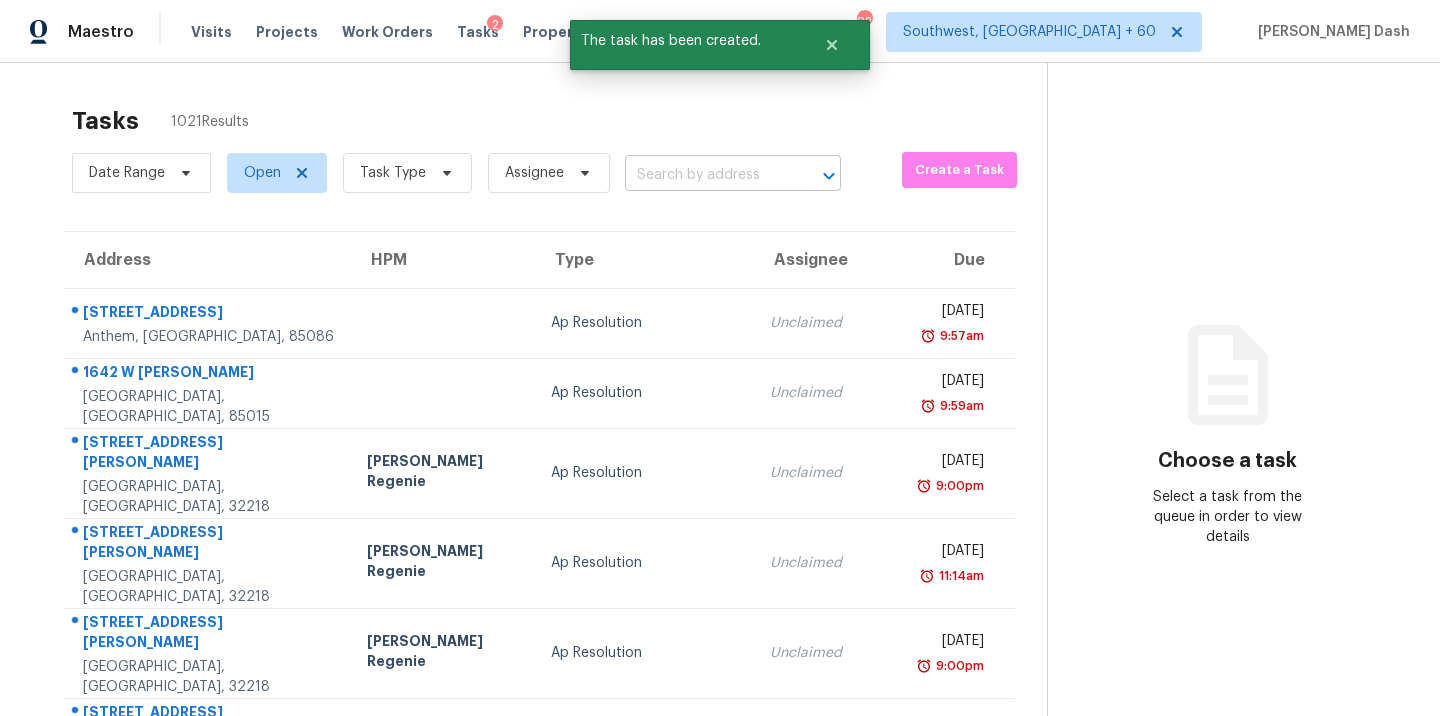 click at bounding box center (705, 175) 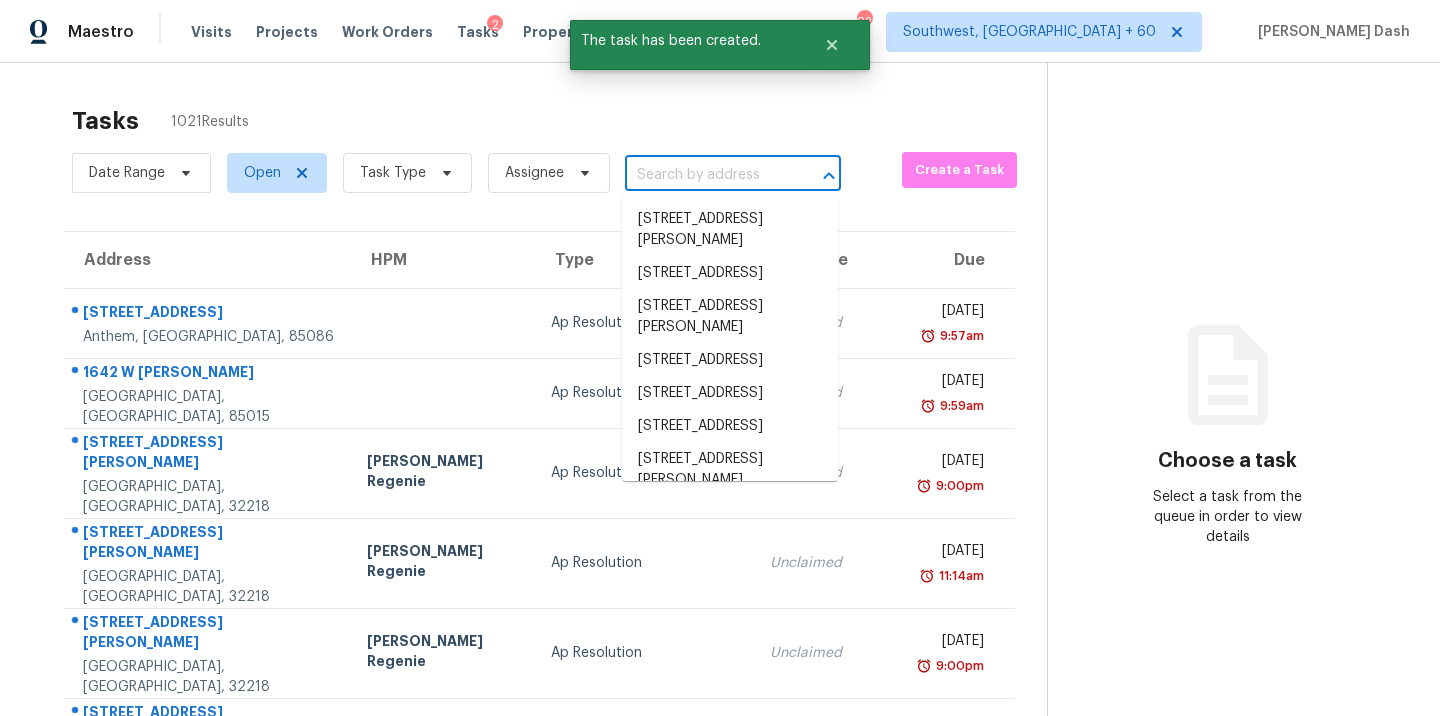 paste on "1700 Azalea Ave Kannapolis, NC 28081" 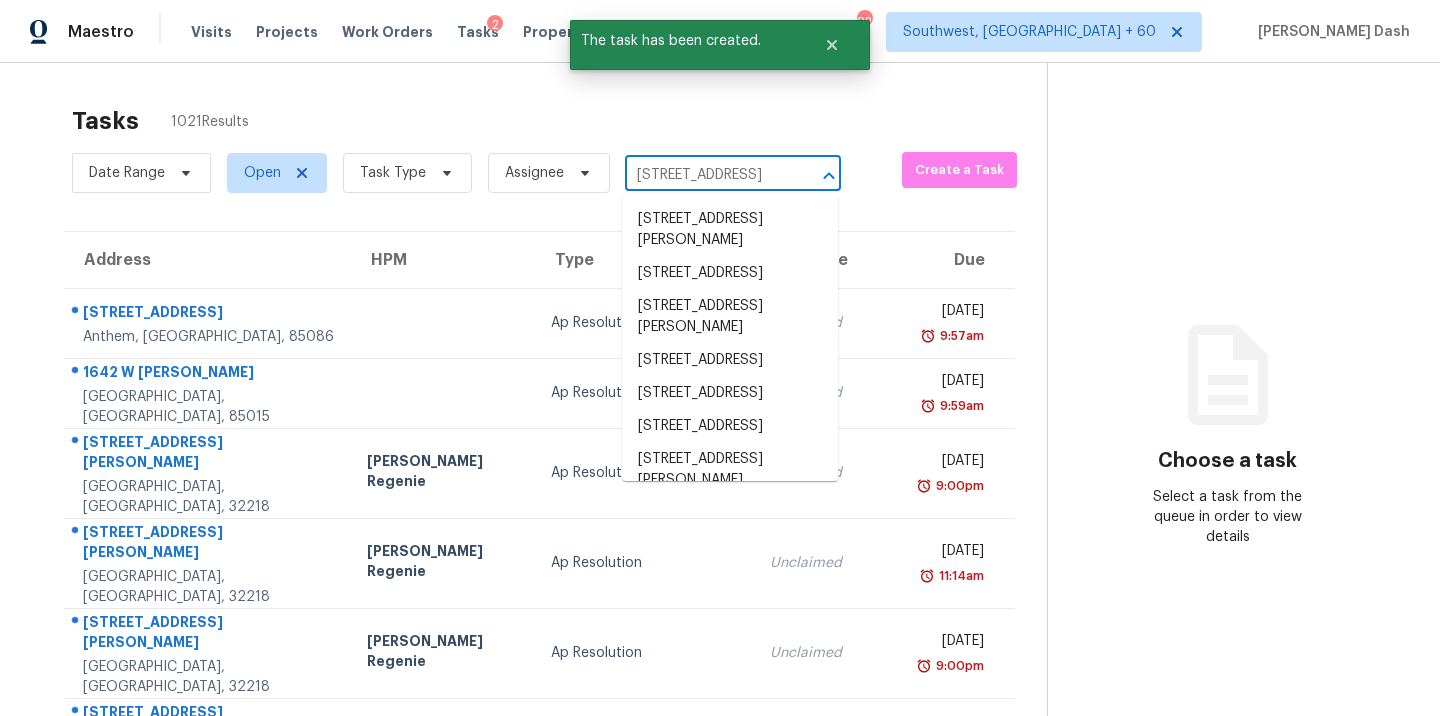 scroll, scrollTop: 0, scrollLeft: 105, axis: horizontal 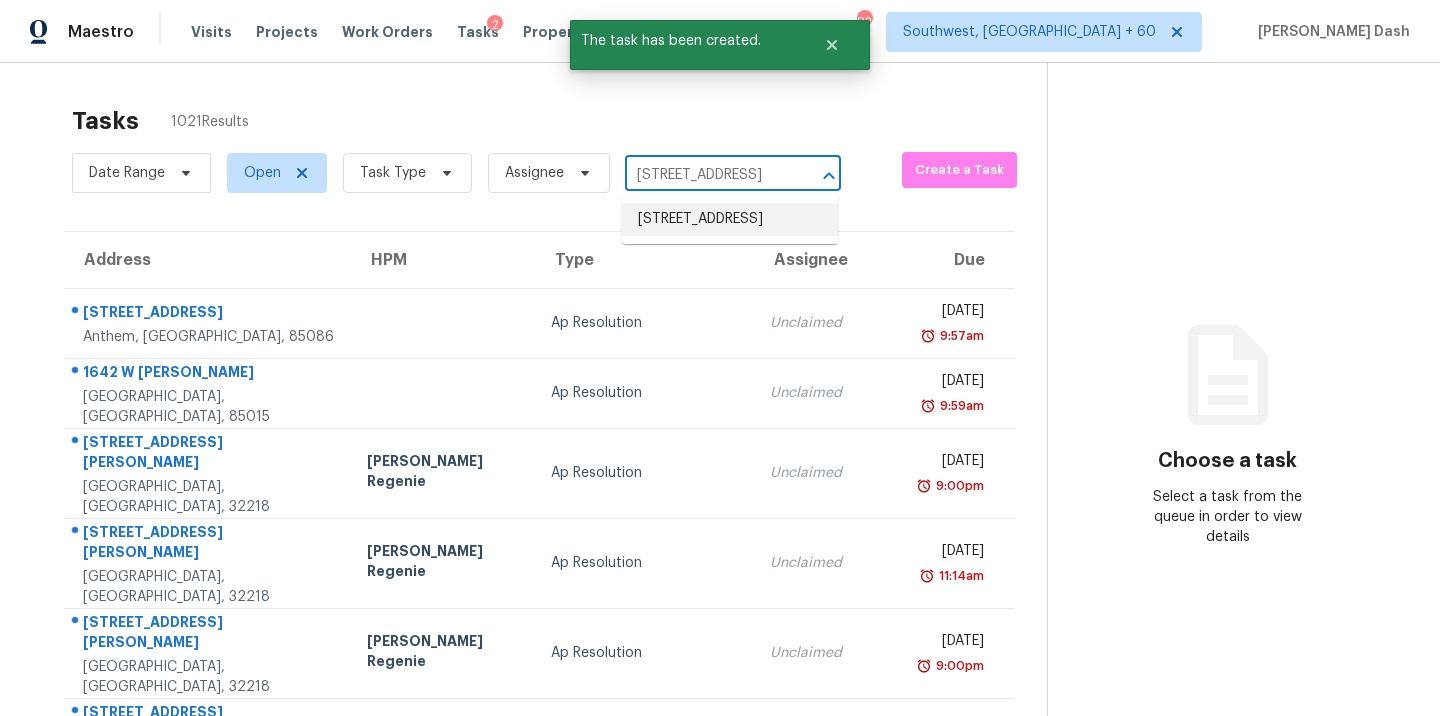 click on "1700 Azalea Ave, Kannapolis, NC 28081" at bounding box center (730, 219) 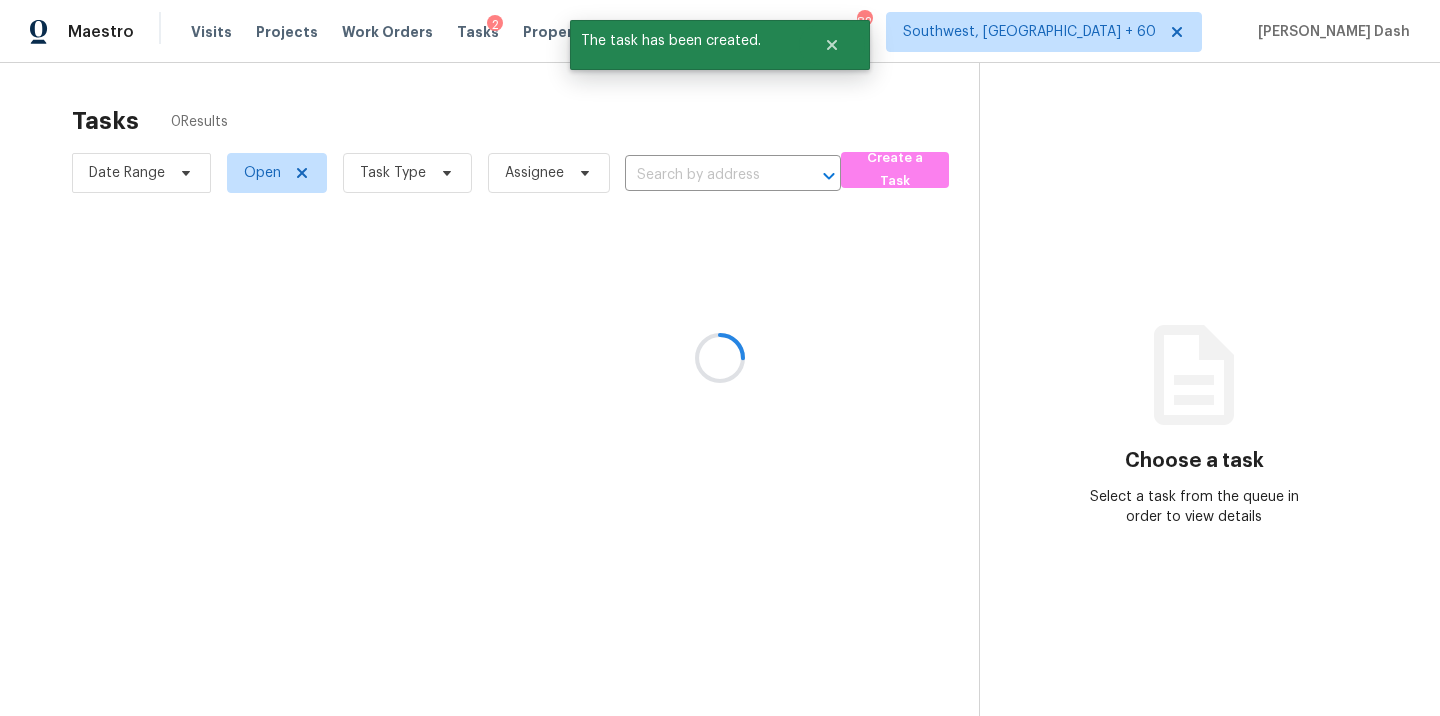 type on "1700 Azalea Ave, Kannapolis, NC 28081" 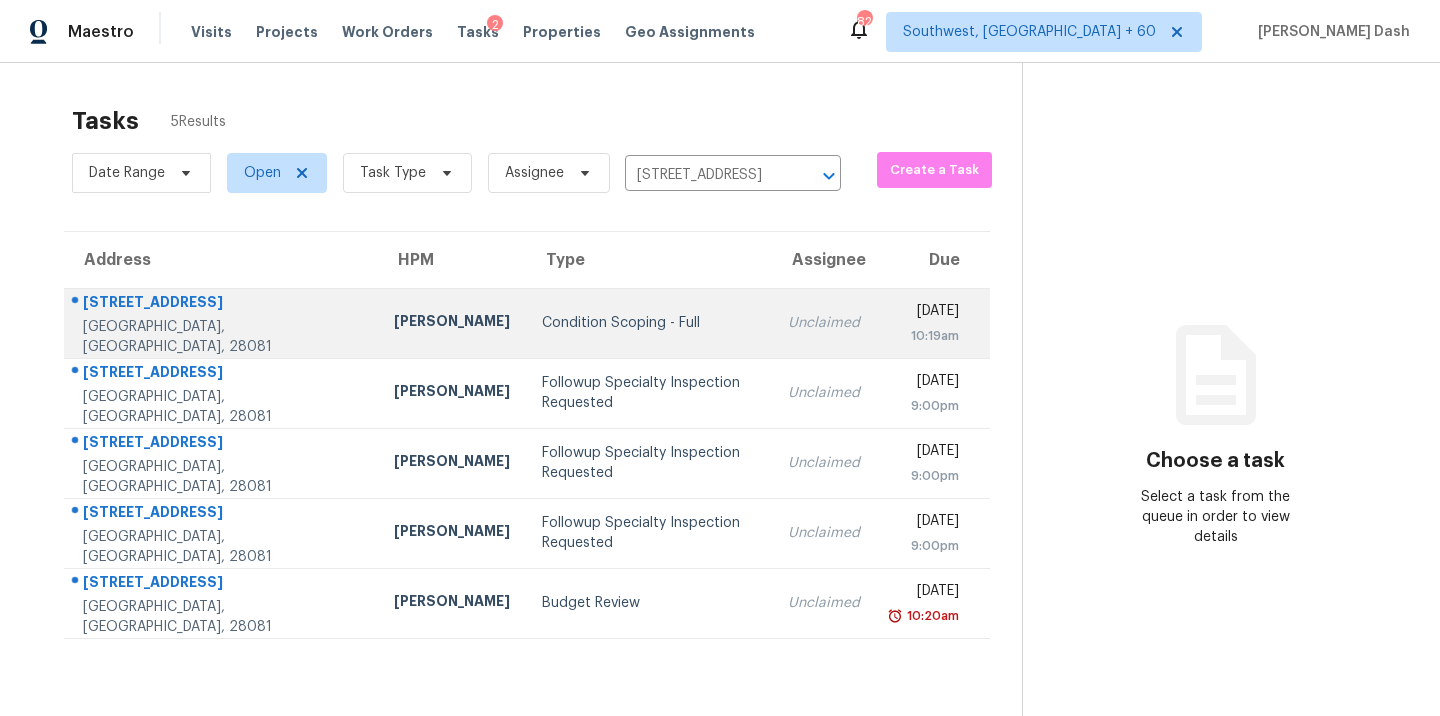 click on "Condition Scoping - Full" at bounding box center (649, 323) 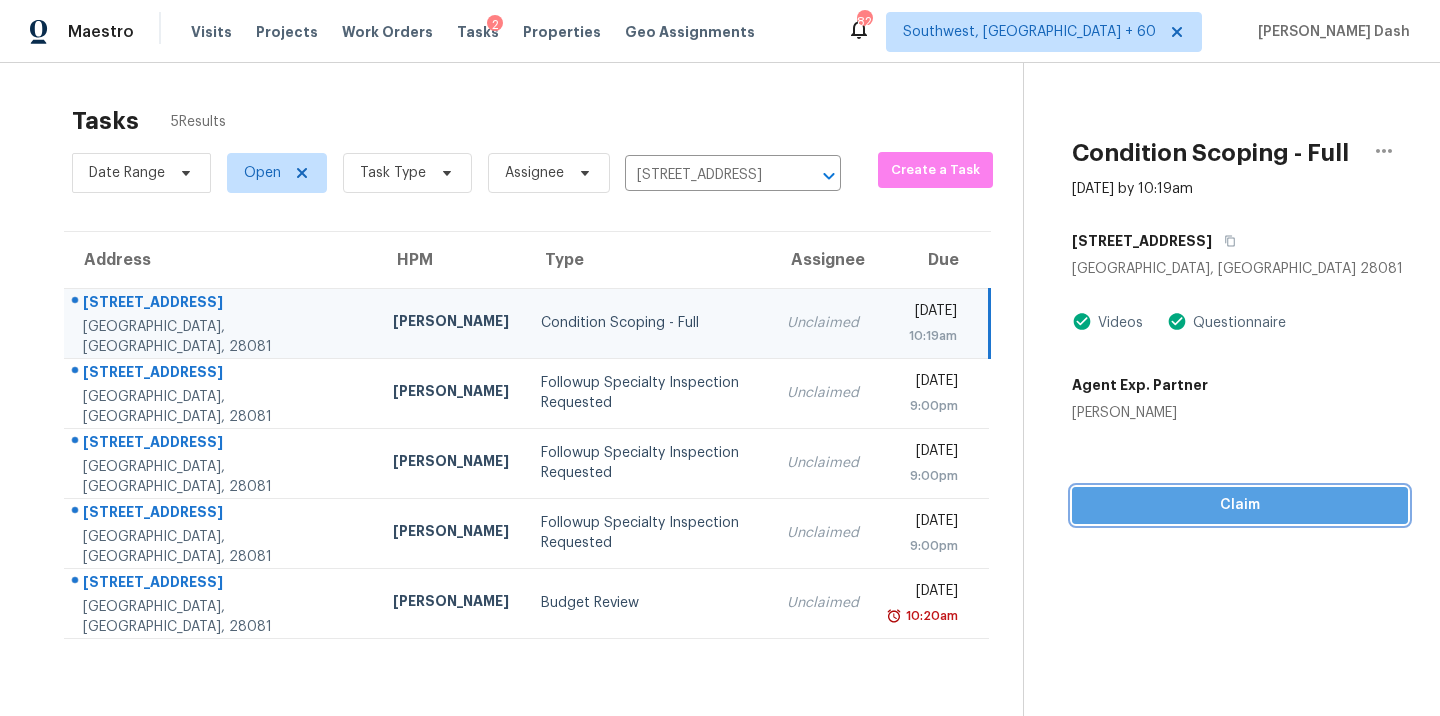 click on "Claim" at bounding box center (1240, 505) 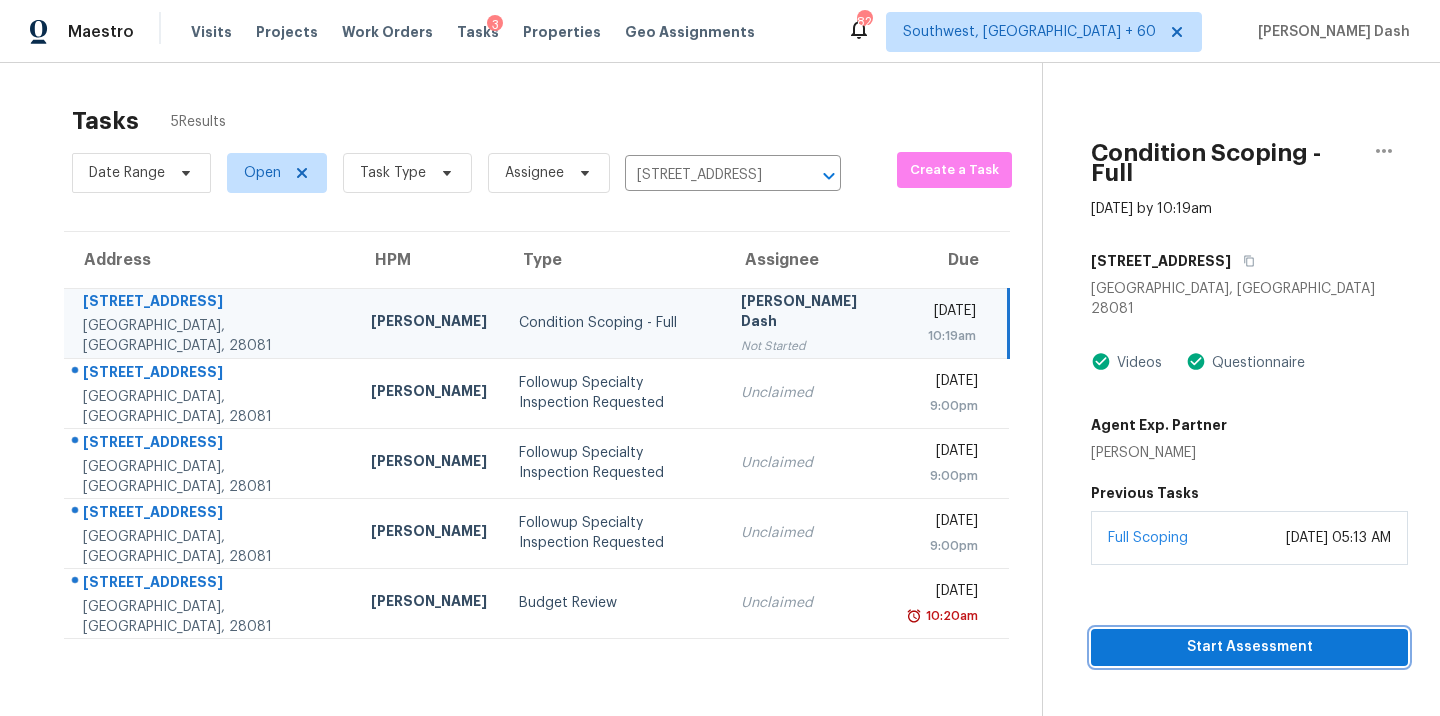 click on "Start Assessment" at bounding box center (1249, 647) 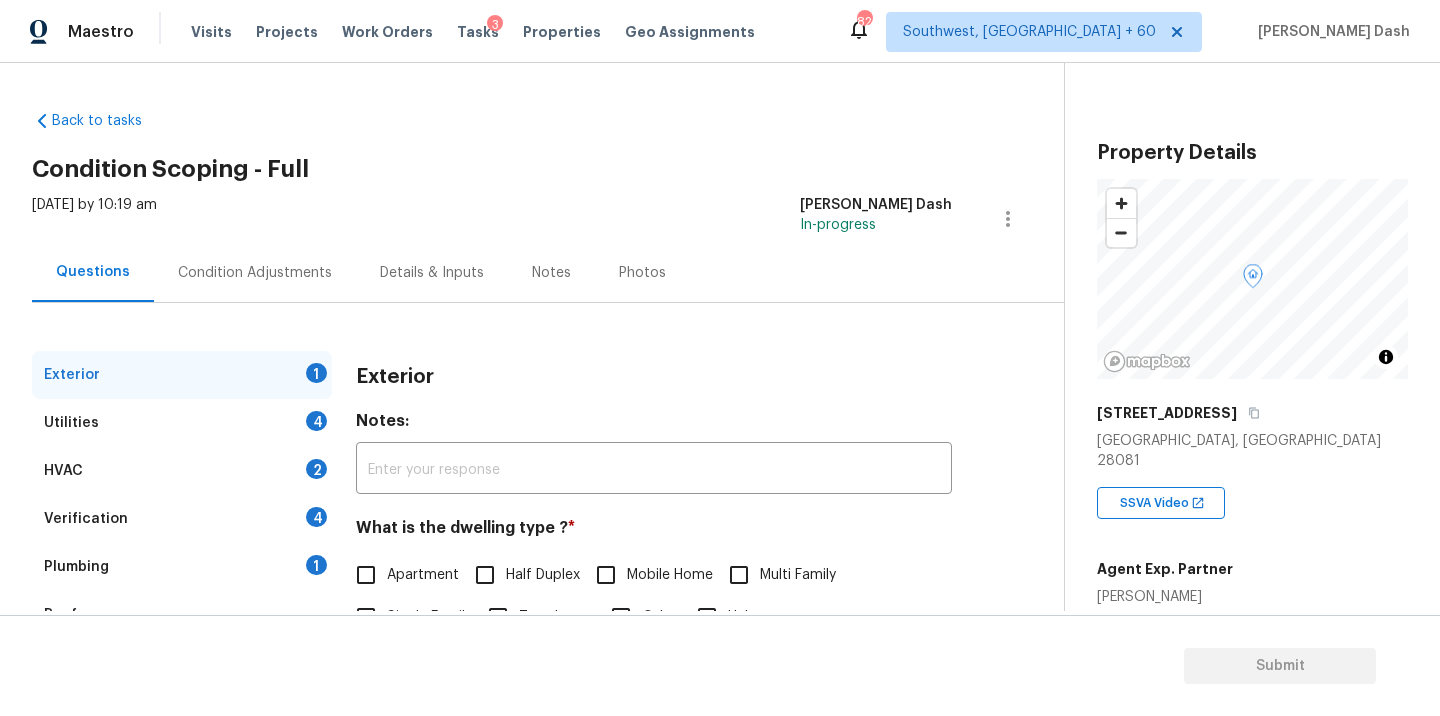 click on "Utilities 4" at bounding box center [182, 423] 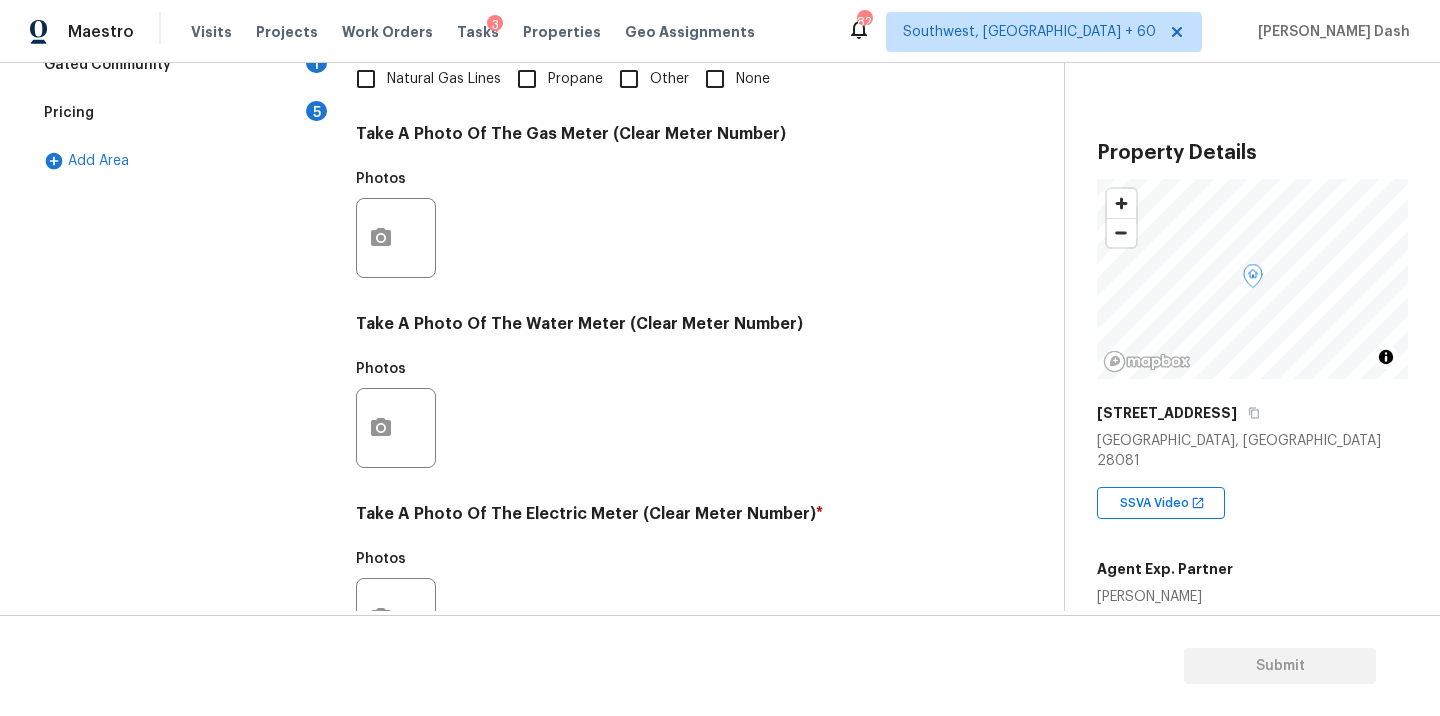 scroll, scrollTop: 614, scrollLeft: 0, axis: vertical 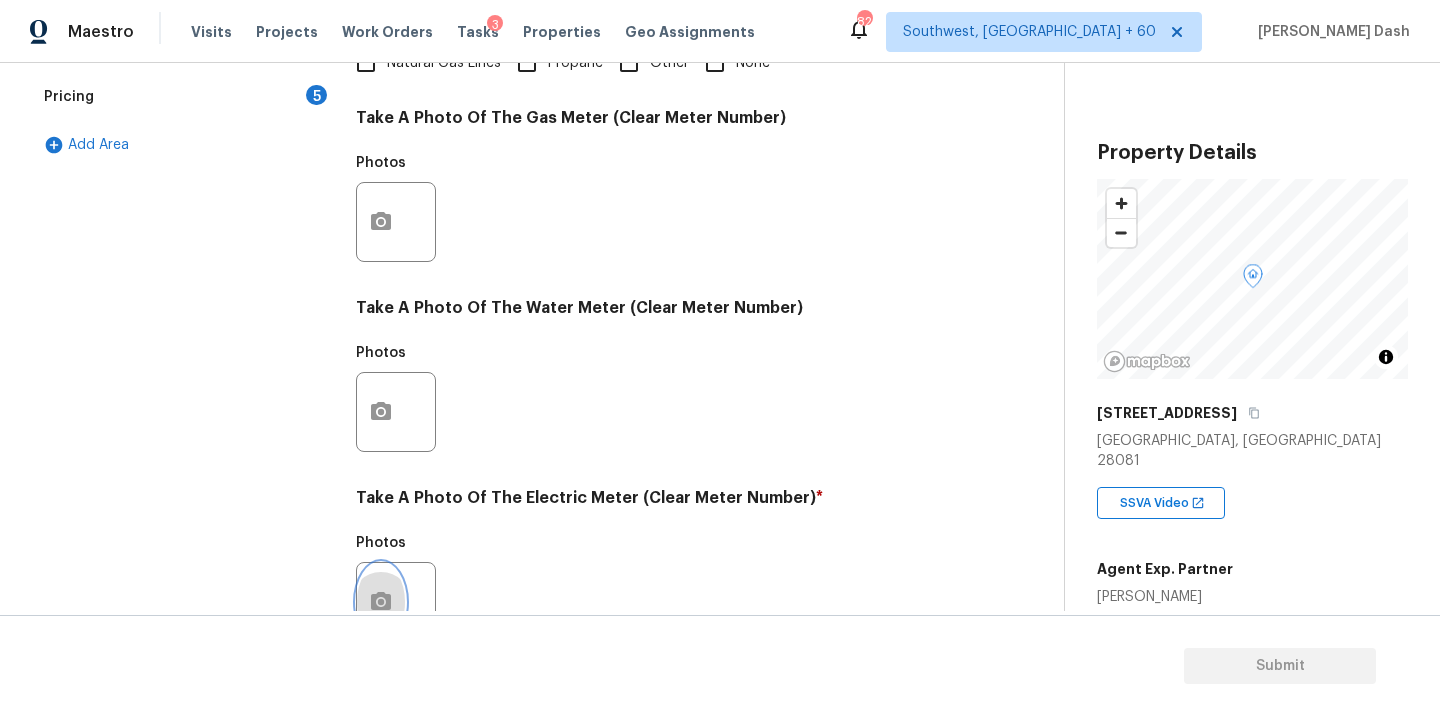 click 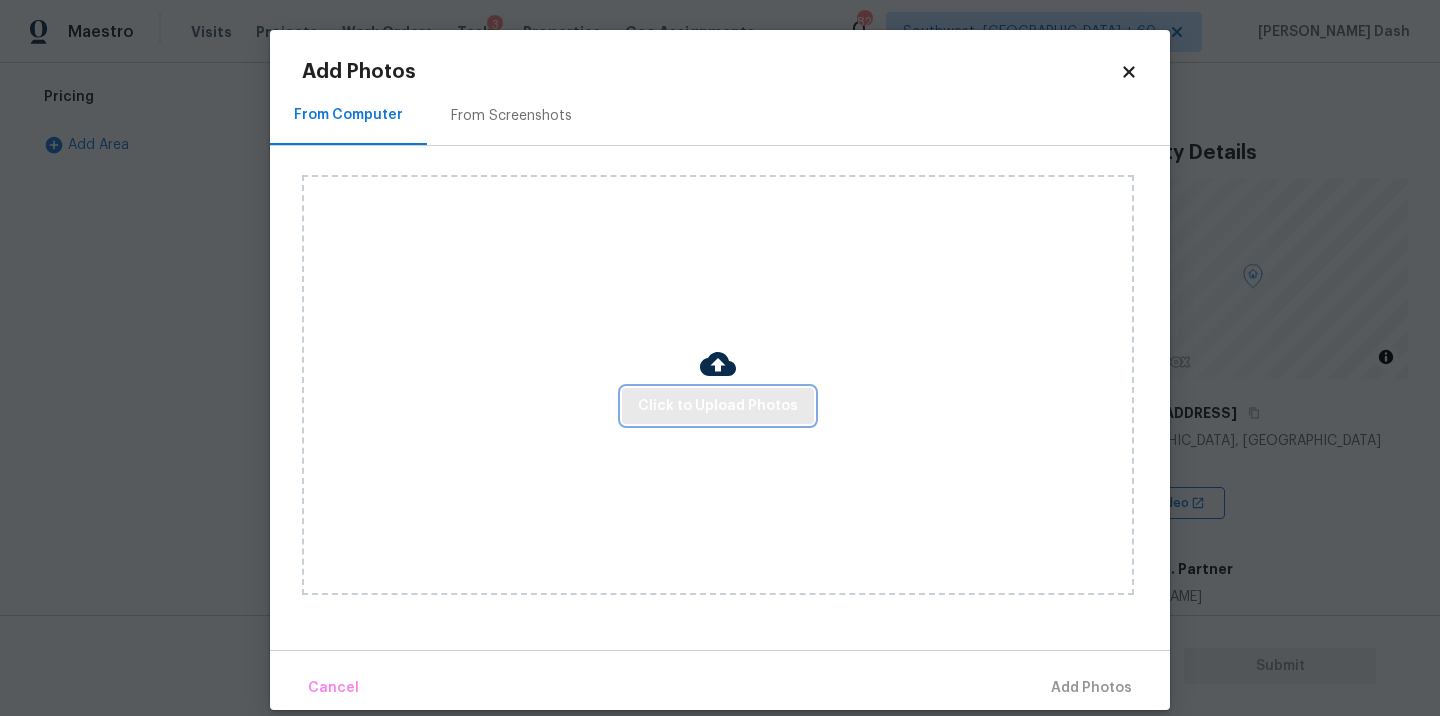 click on "Click to Upload Photos" at bounding box center (718, 406) 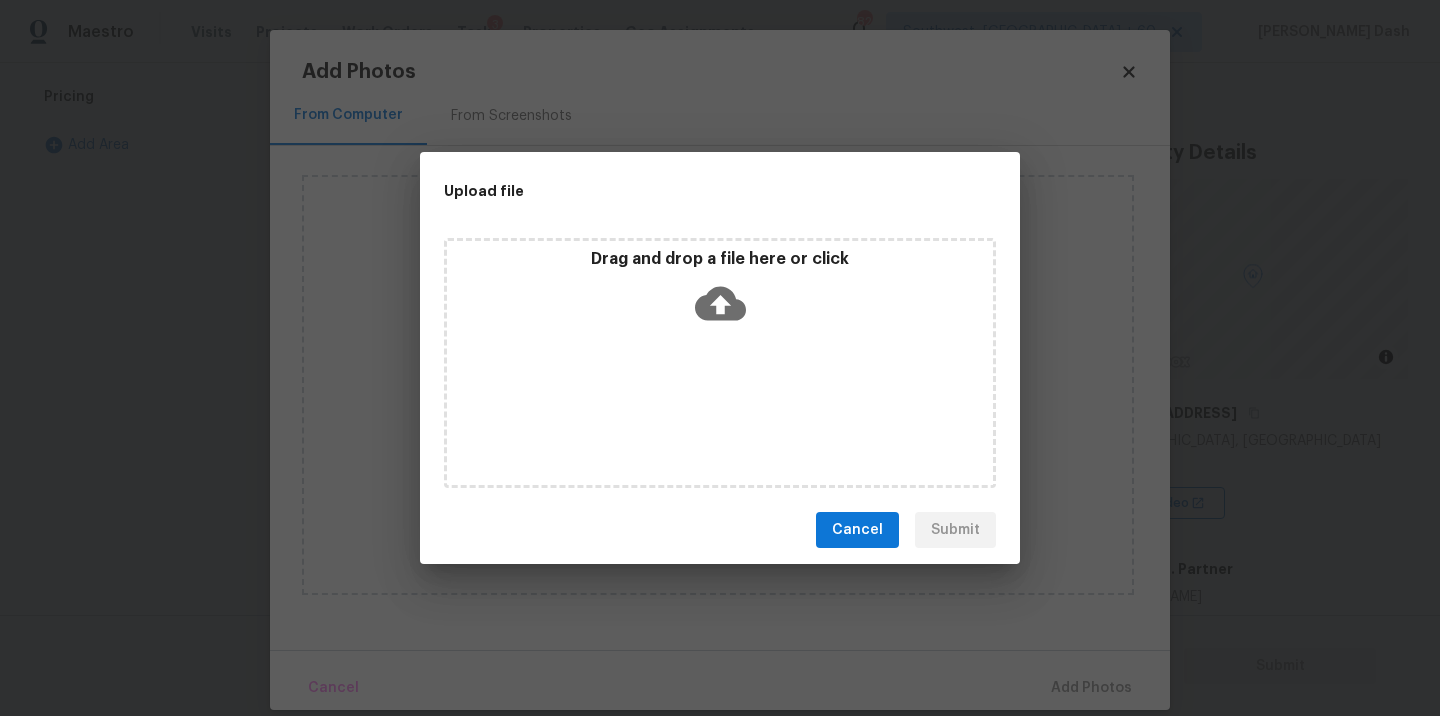 click on "Drag and drop a file here or click" at bounding box center [720, 292] 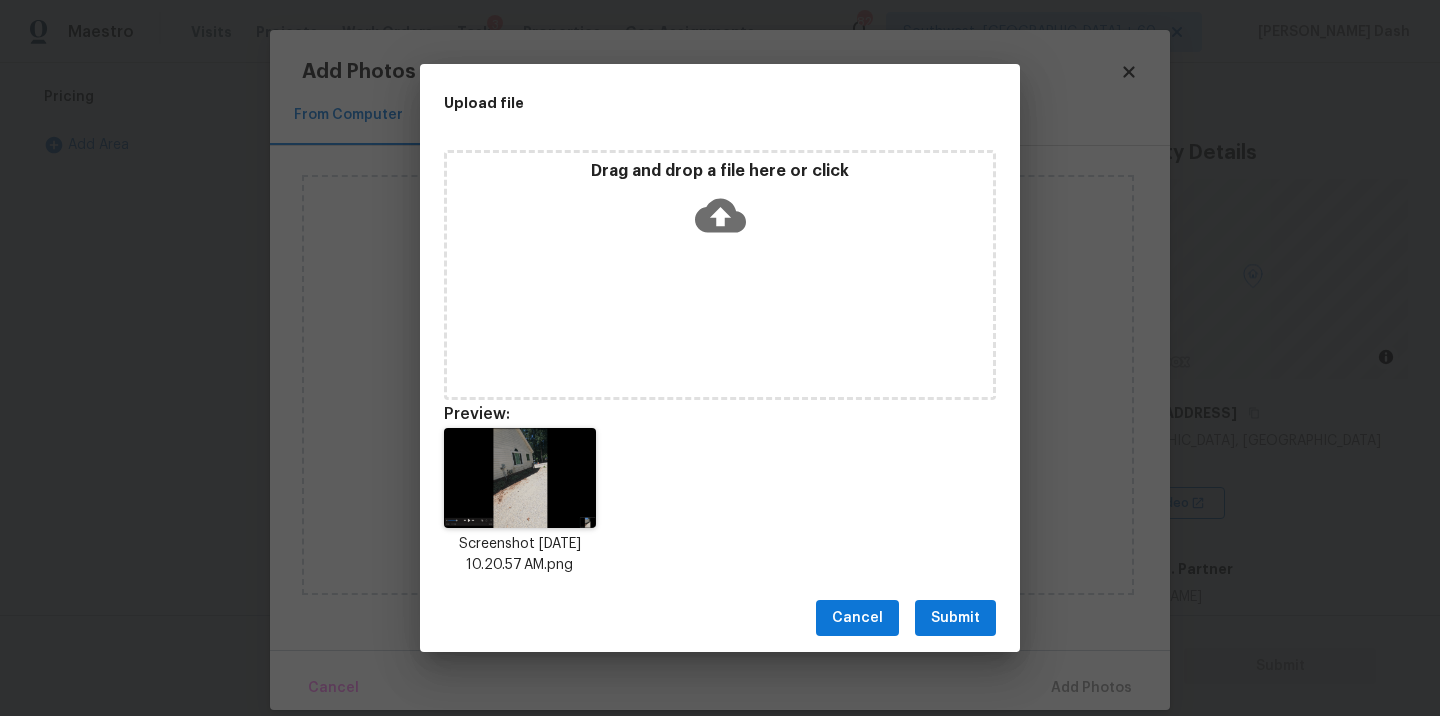 click on "Cancel Submit" at bounding box center [720, 618] 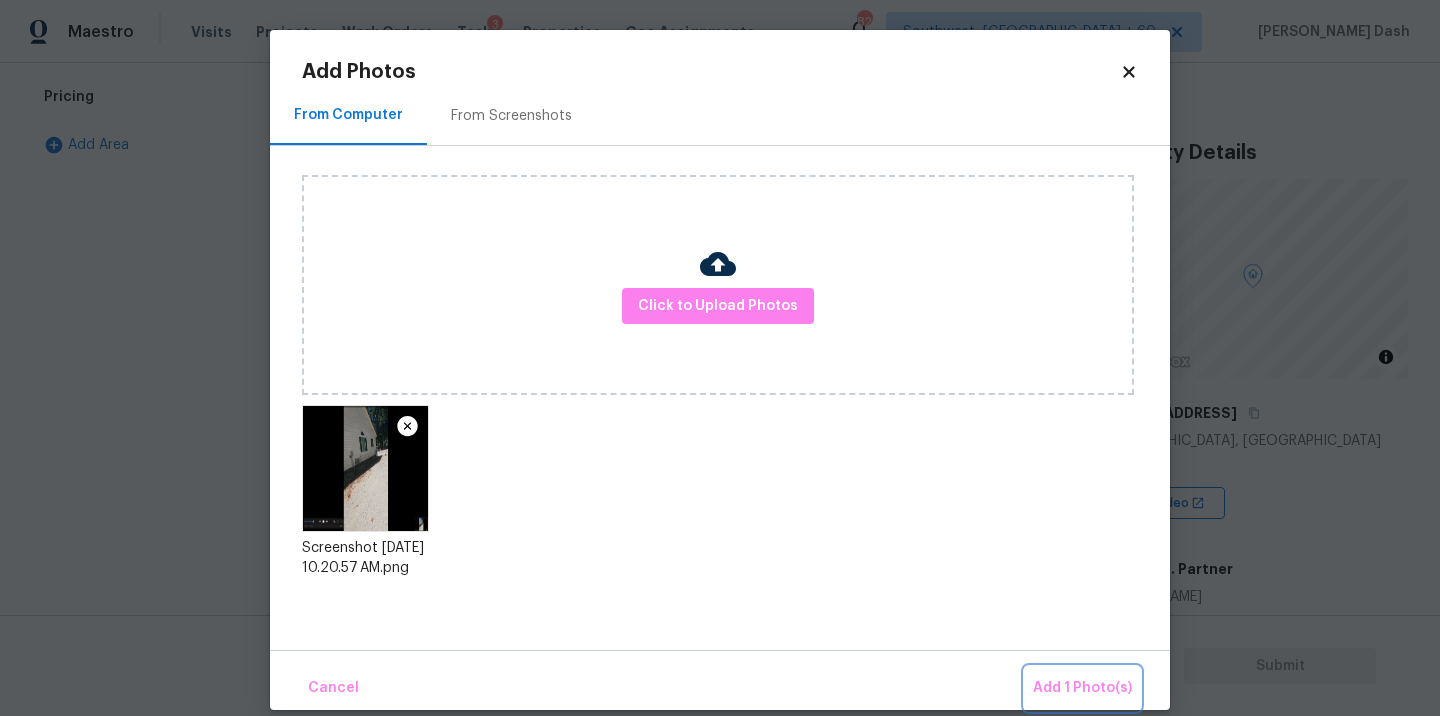 click on "Add 1 Photo(s)" at bounding box center [1082, 688] 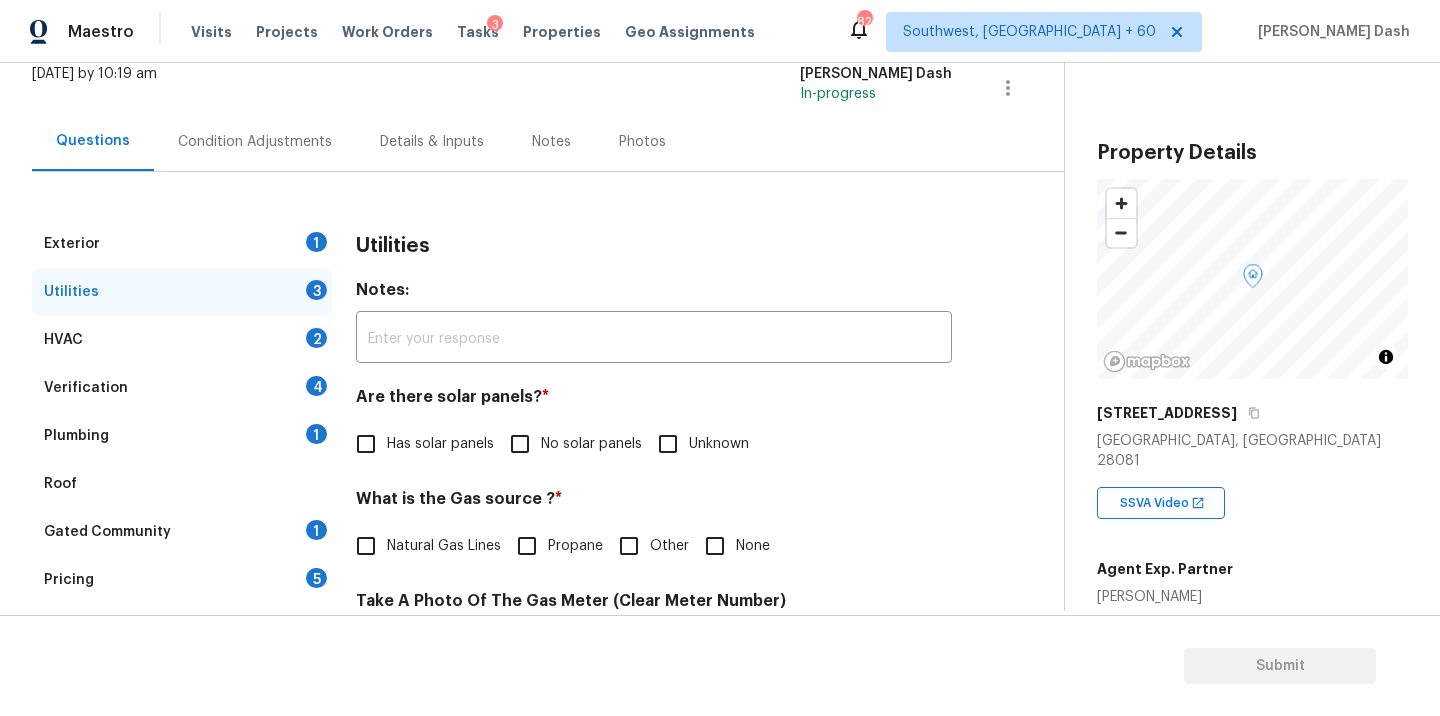 scroll, scrollTop: 96, scrollLeft: 0, axis: vertical 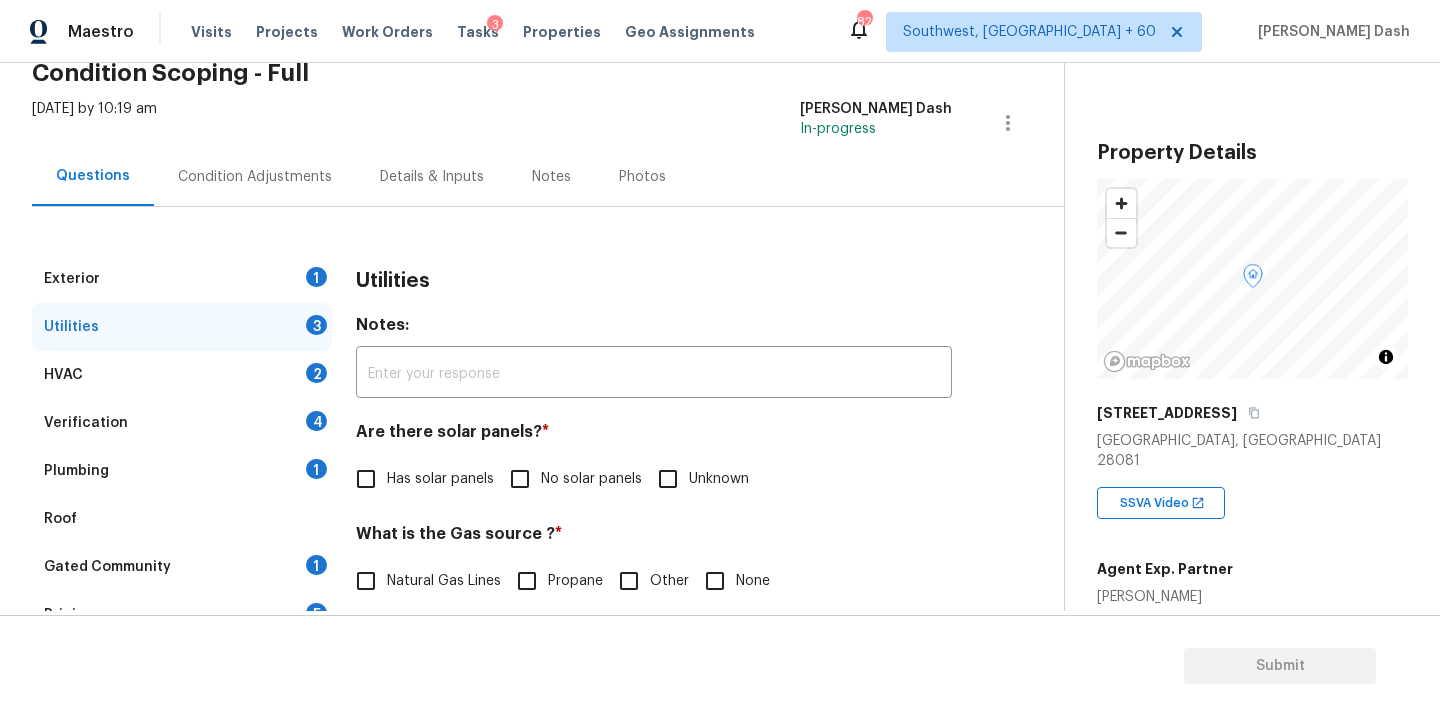 click on "Exterior 1" at bounding box center [182, 279] 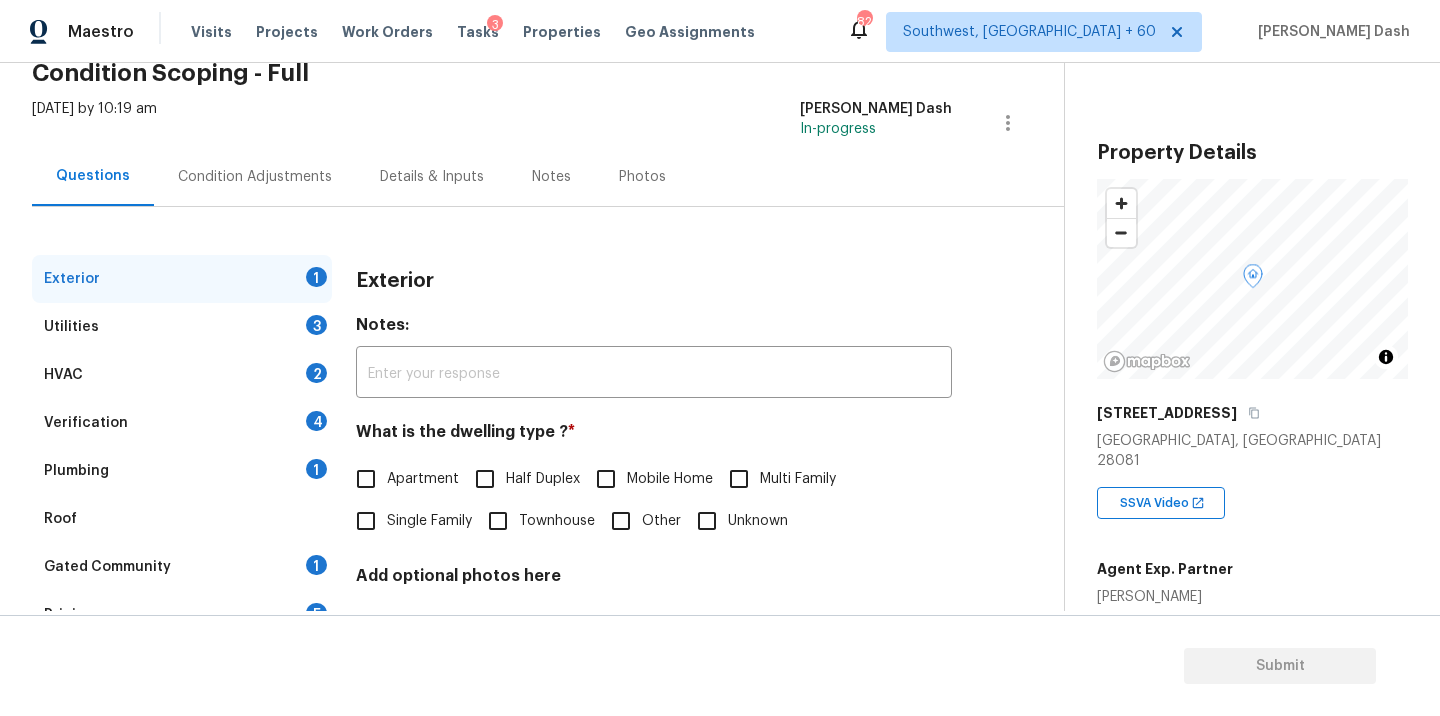 click on "Single Family" at bounding box center [366, 521] 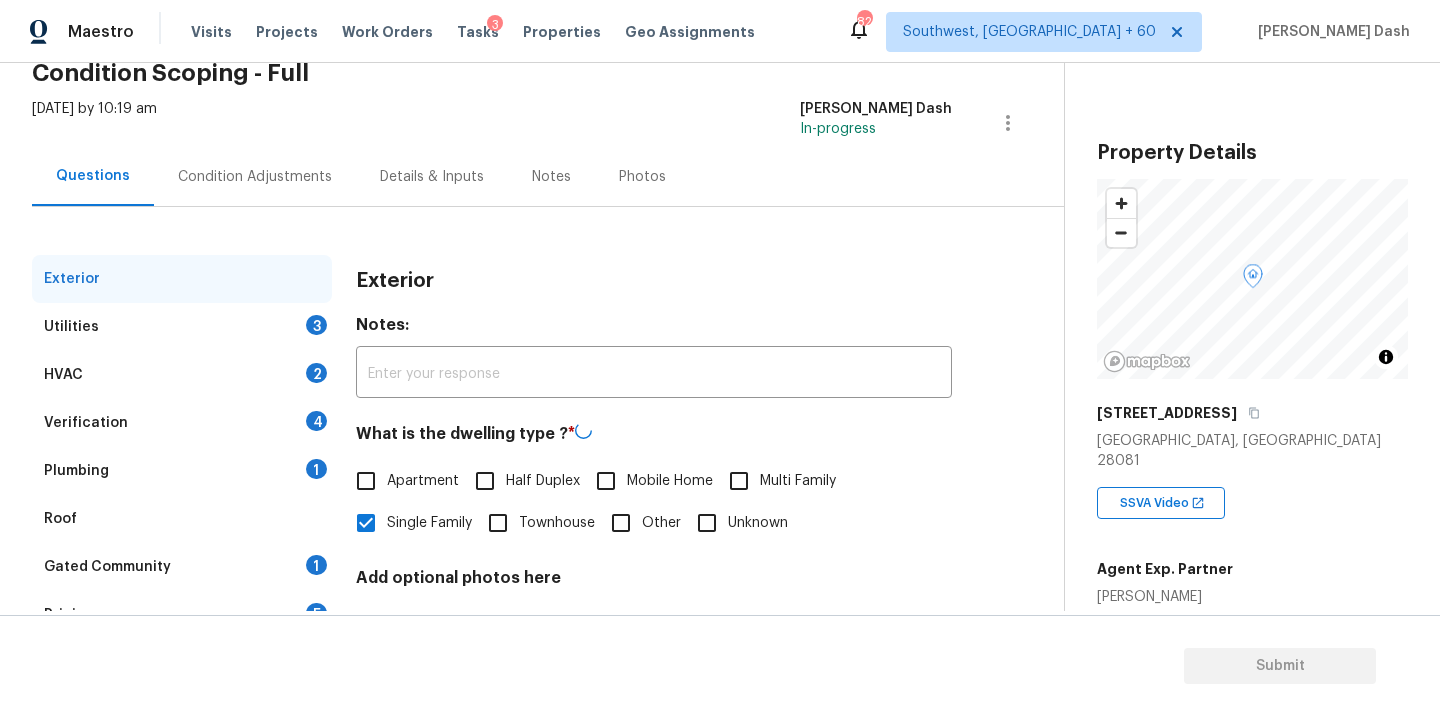click on "Exterior" at bounding box center [182, 279] 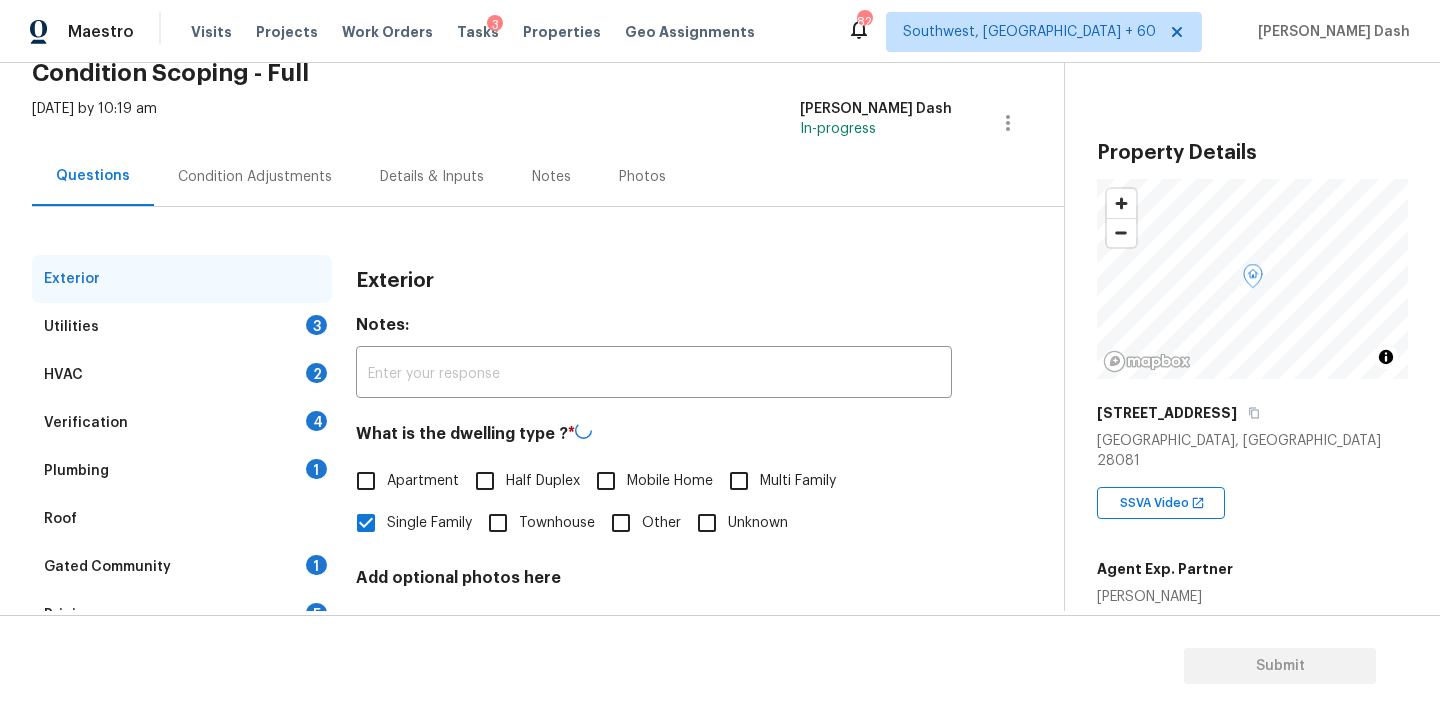 click on "Exterior" at bounding box center [182, 279] 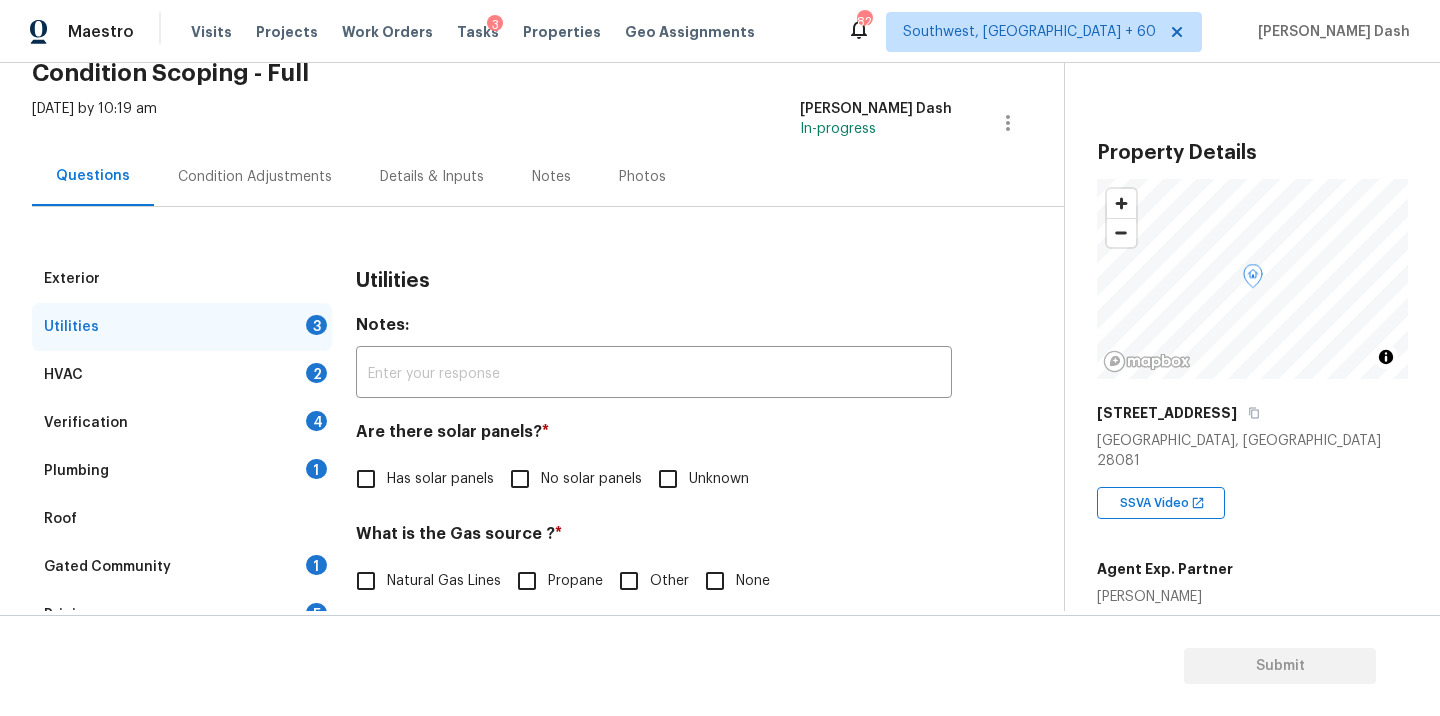 click on "No solar panels" at bounding box center [591, 479] 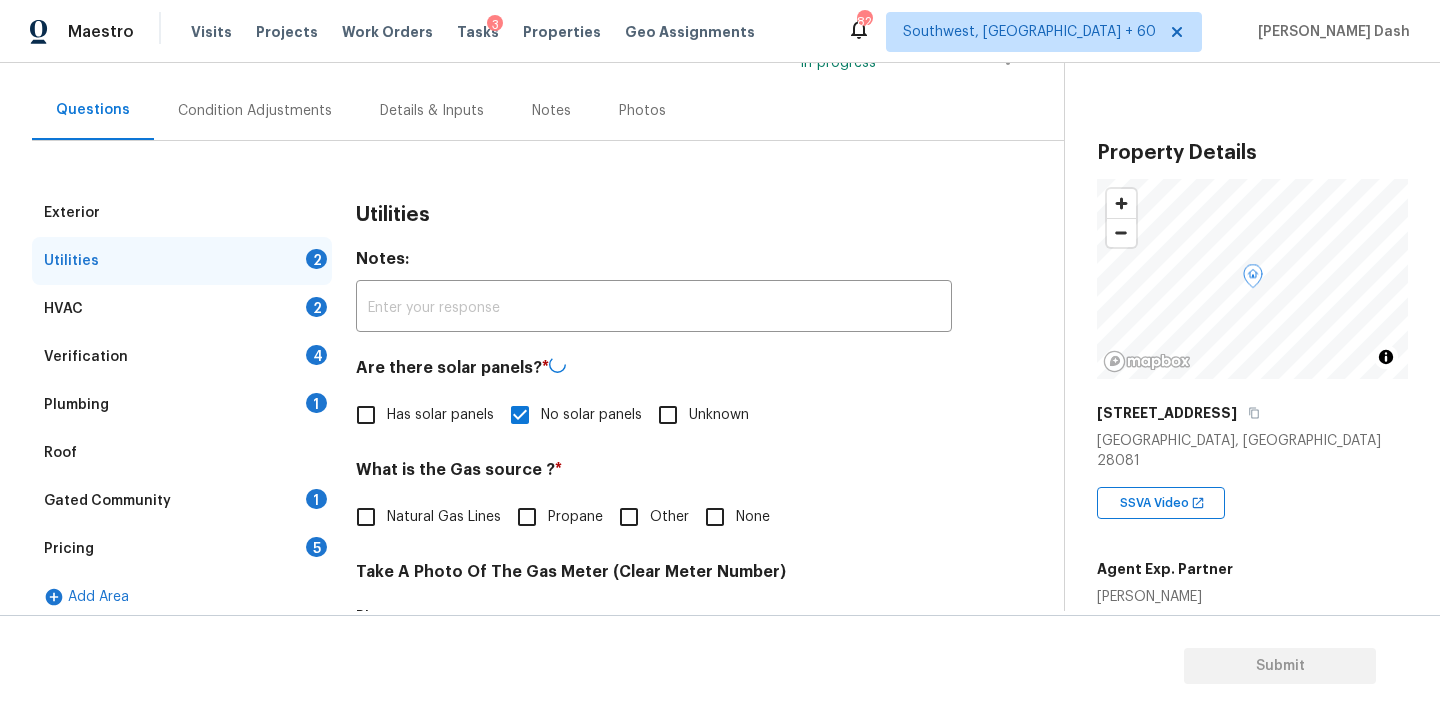 scroll, scrollTop: 222, scrollLeft: 0, axis: vertical 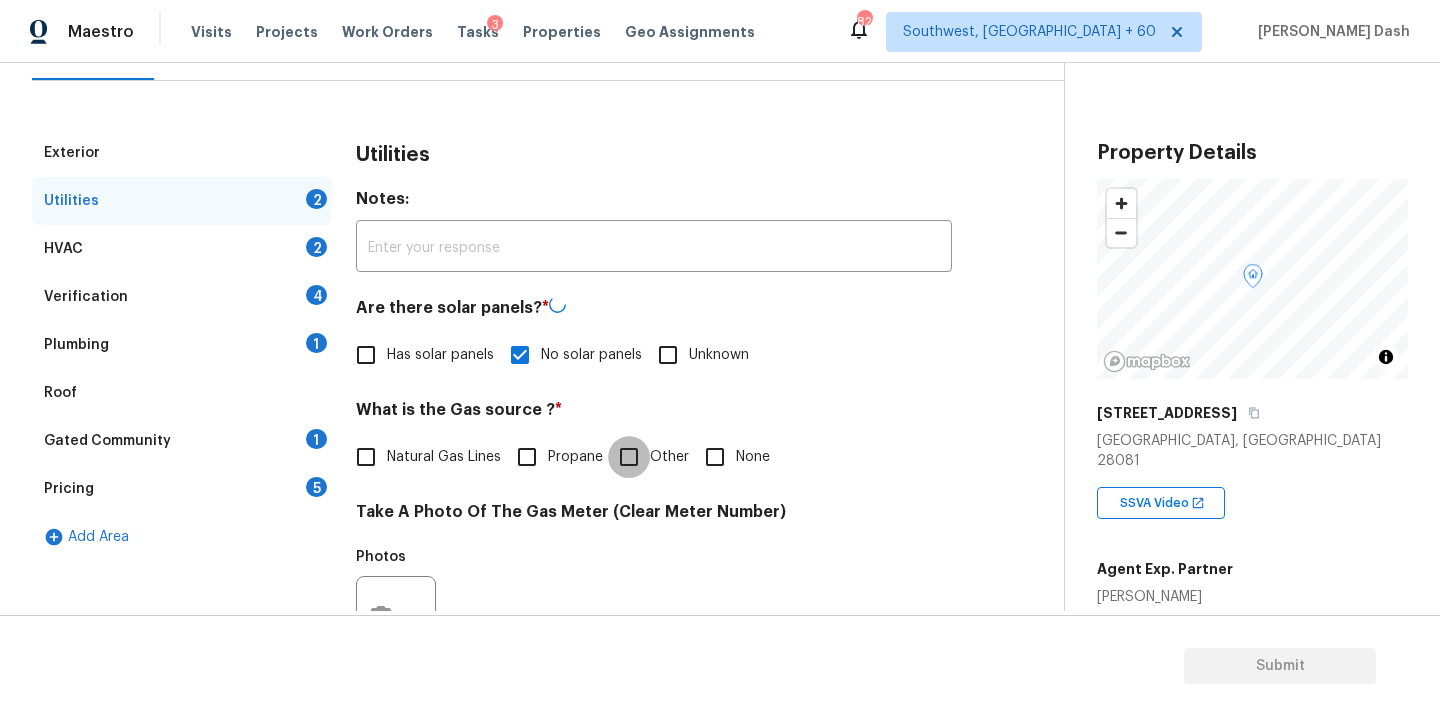 click on "Other" at bounding box center (629, 457) 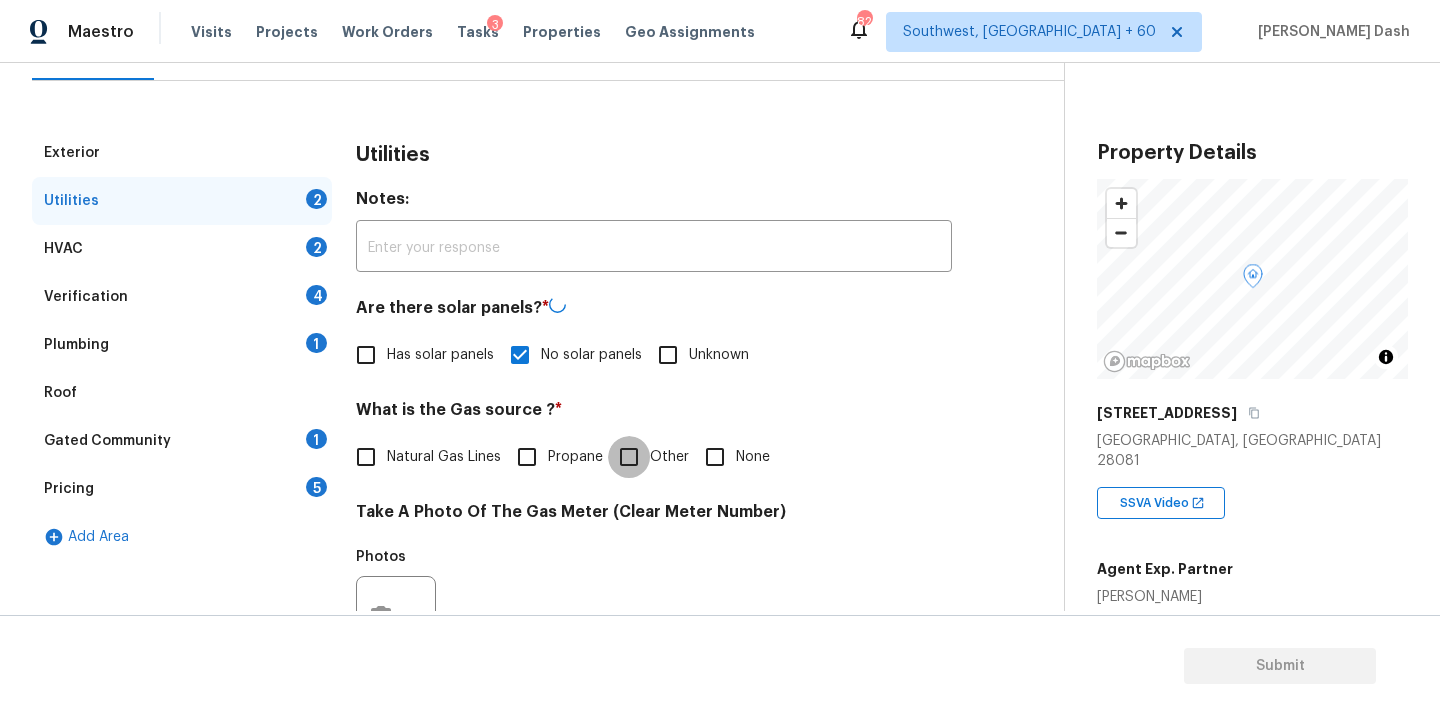 checkbox on "true" 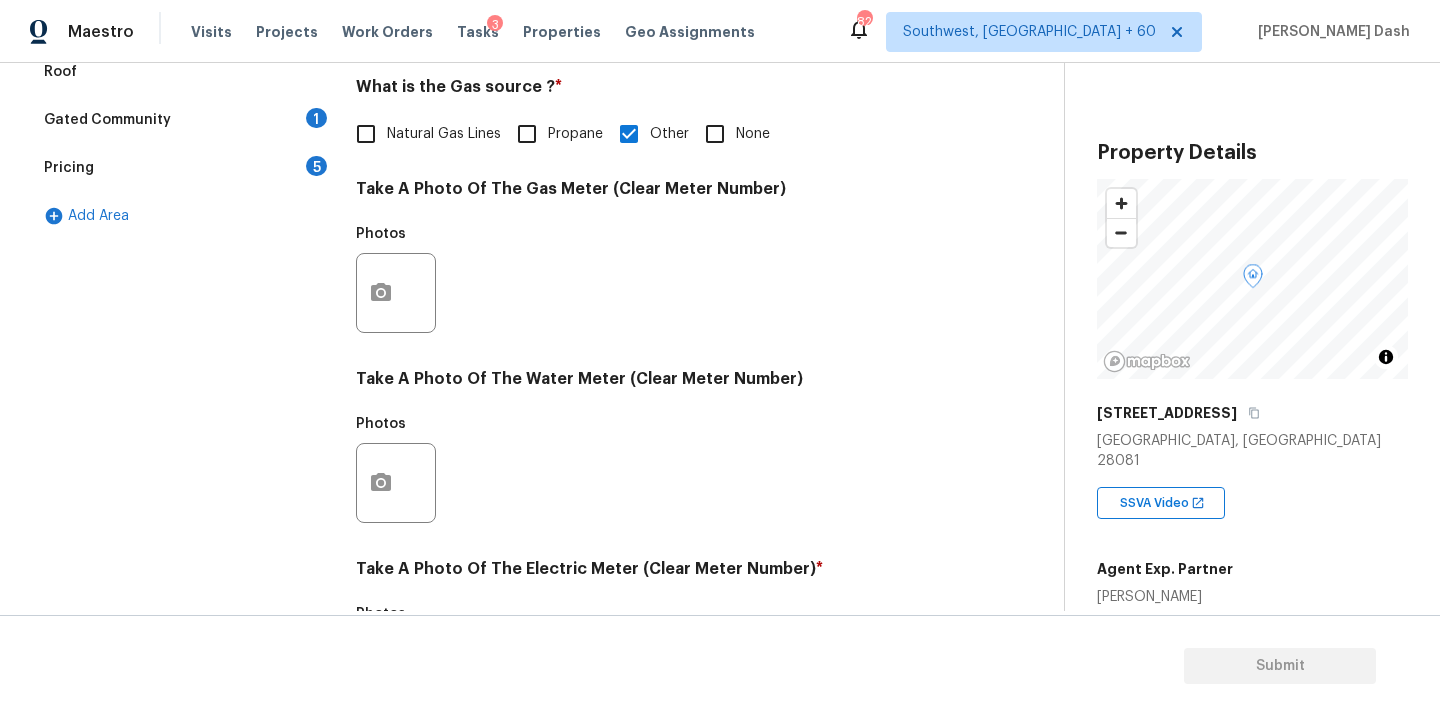 scroll, scrollTop: 789, scrollLeft: 0, axis: vertical 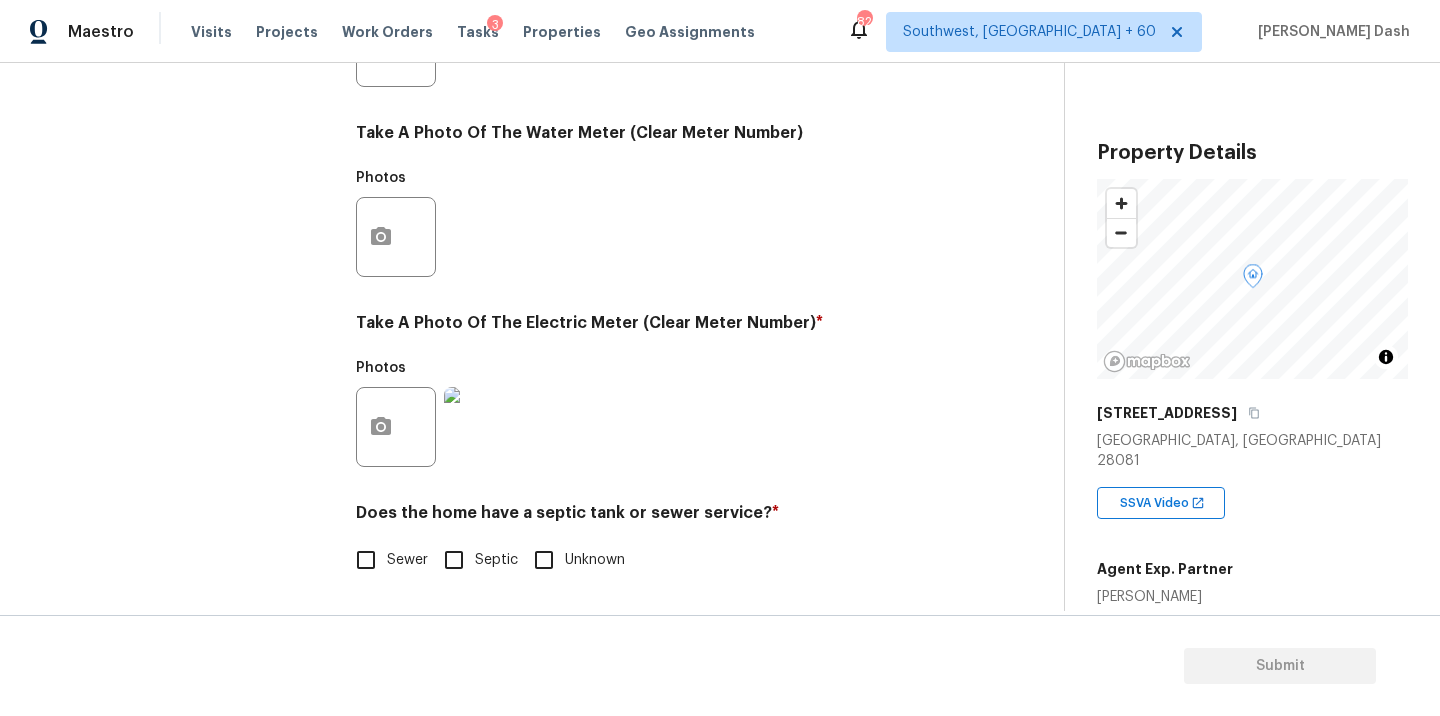 click on "Sewer" at bounding box center [407, 560] 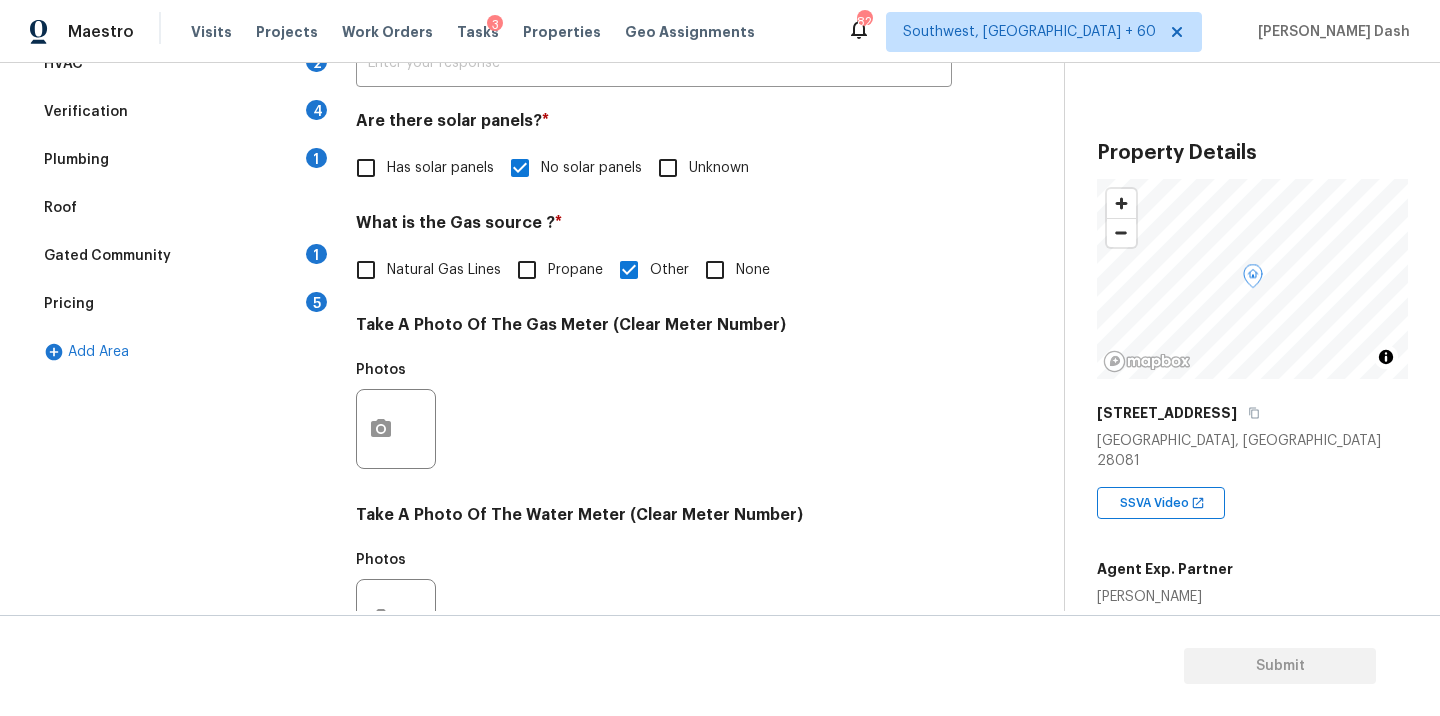 scroll, scrollTop: 174, scrollLeft: 0, axis: vertical 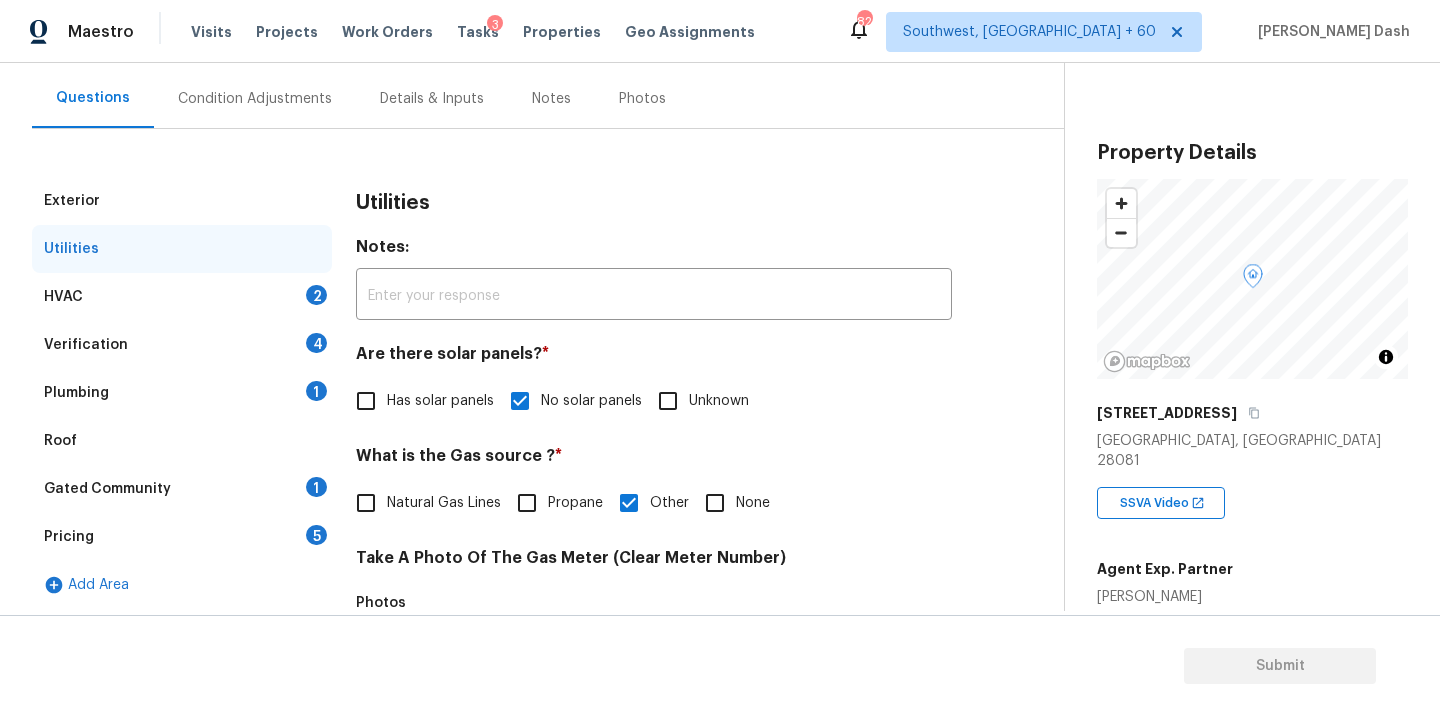 click on "HVAC 2" at bounding box center [182, 297] 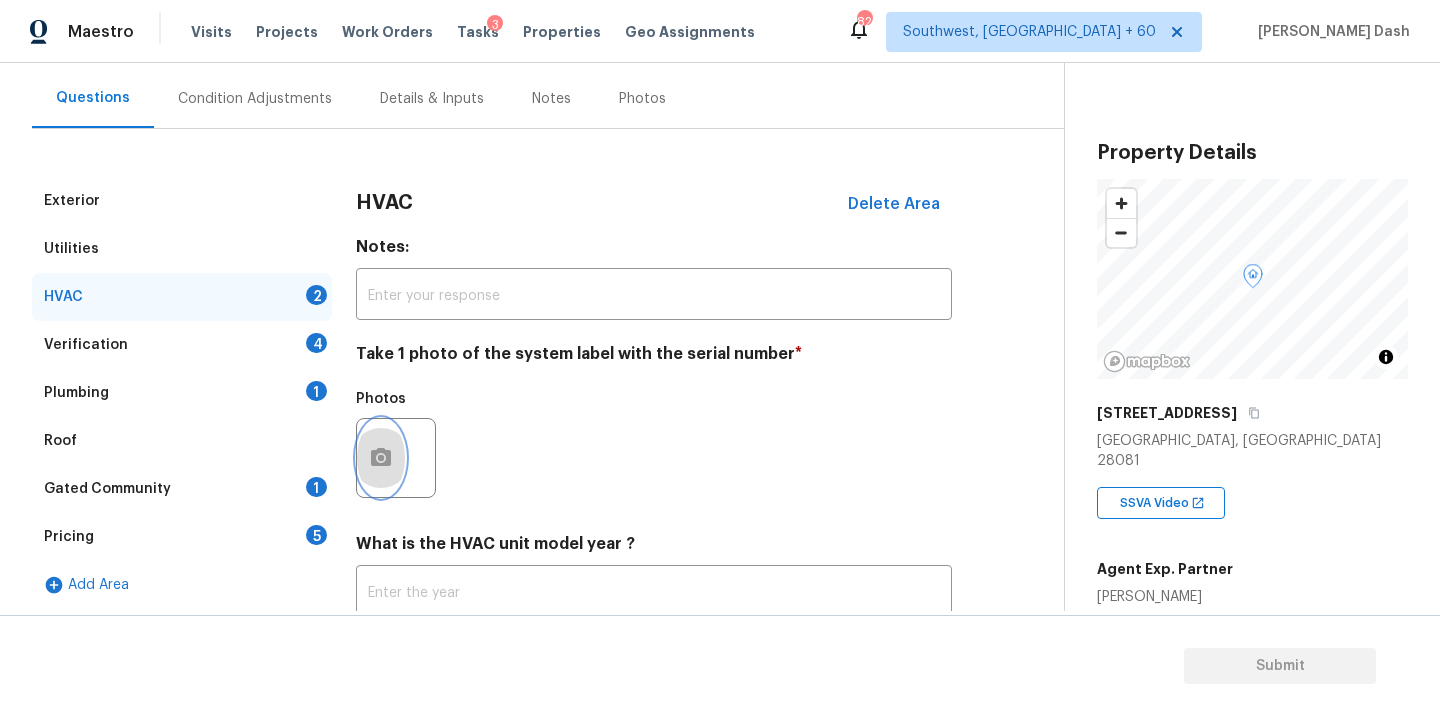 click 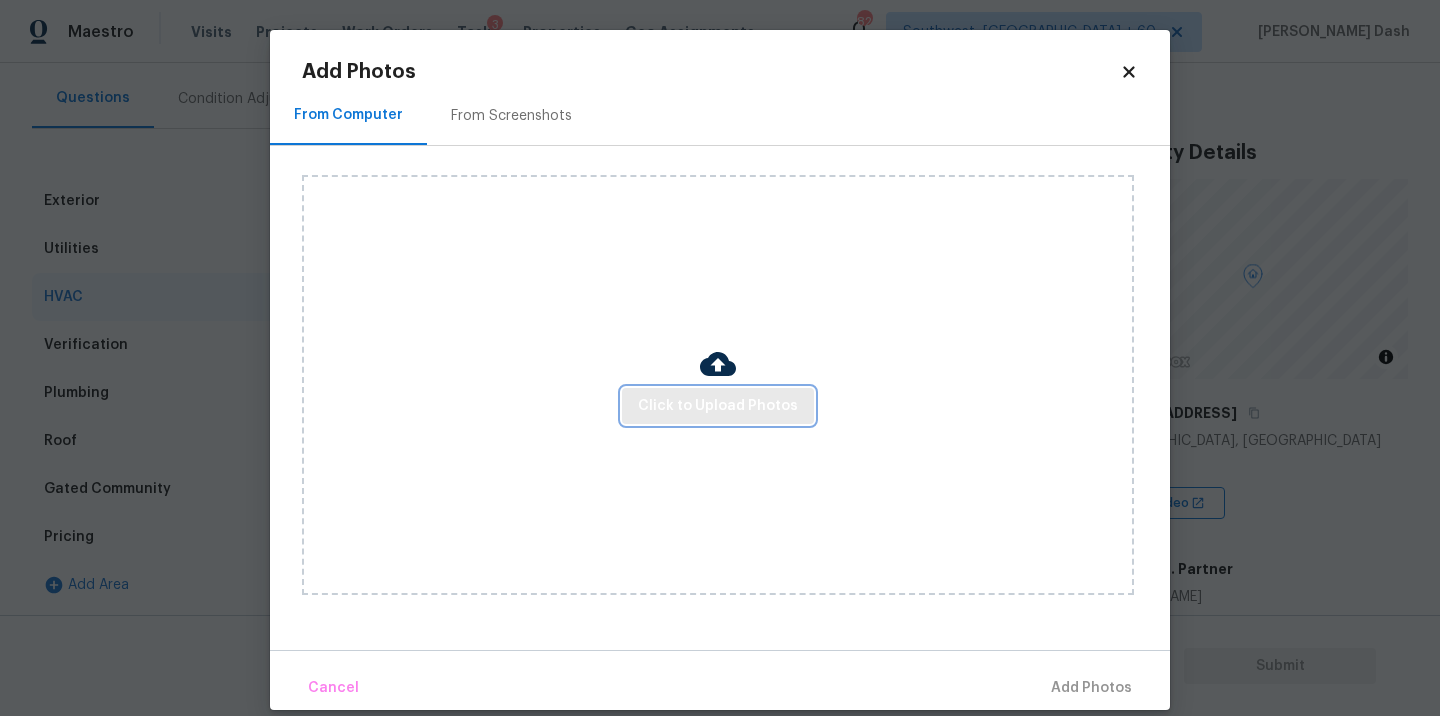 click on "Click to Upload Photos" at bounding box center (718, 406) 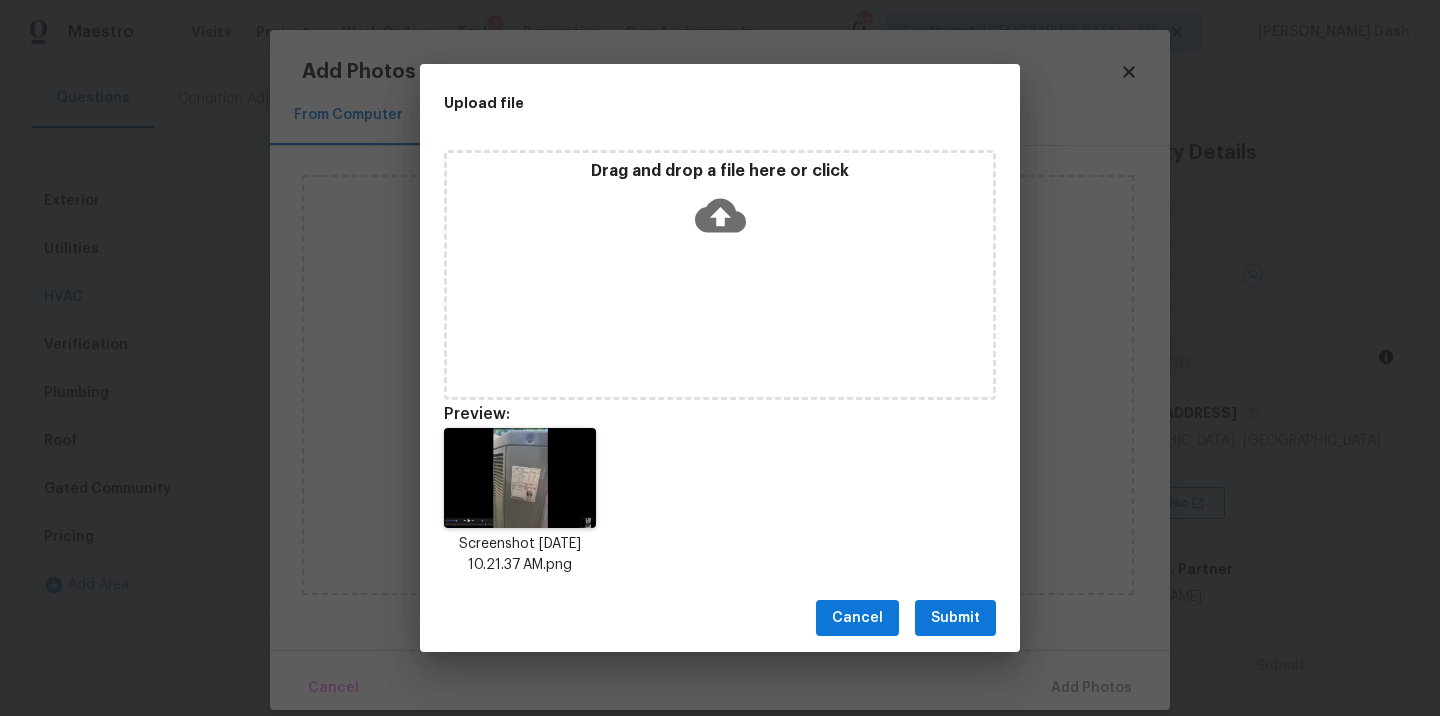 click on "Drag and drop a file here or click" at bounding box center (720, 204) 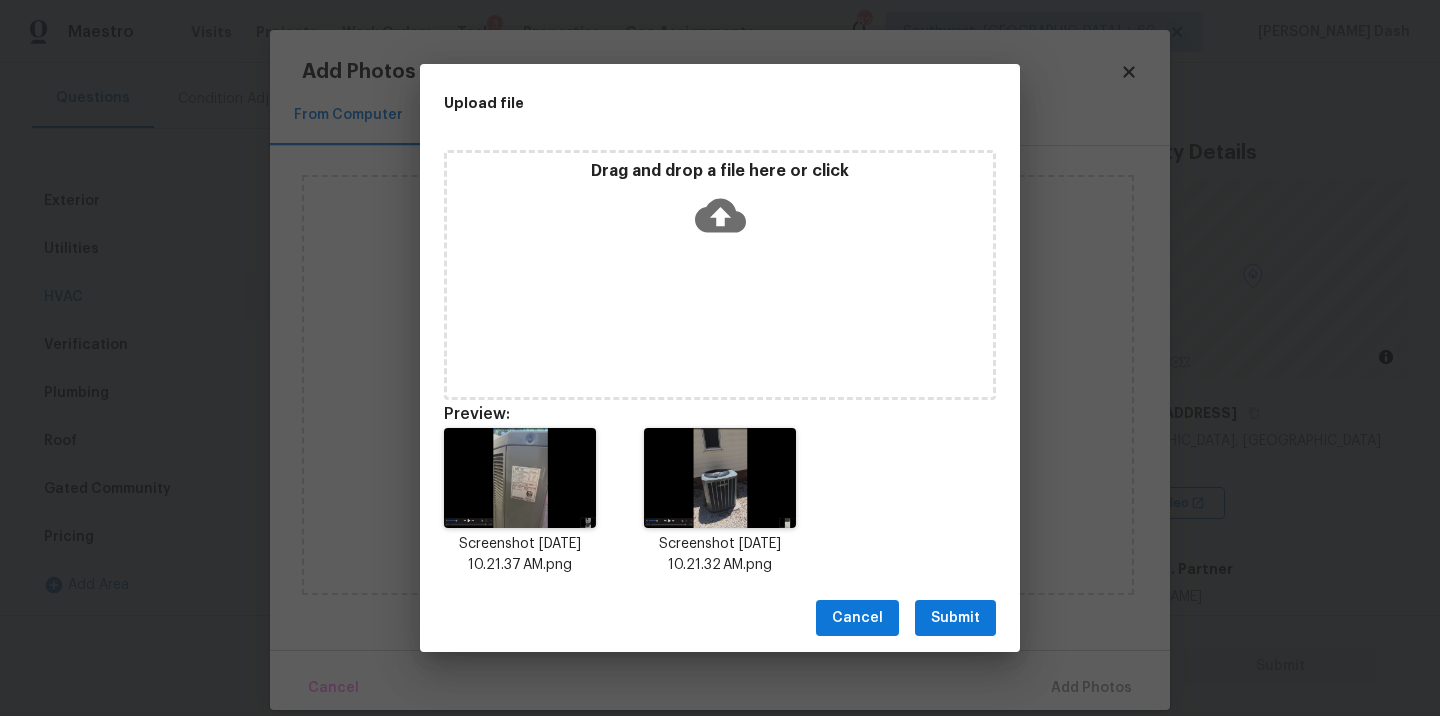 click on "Submit" at bounding box center [955, 618] 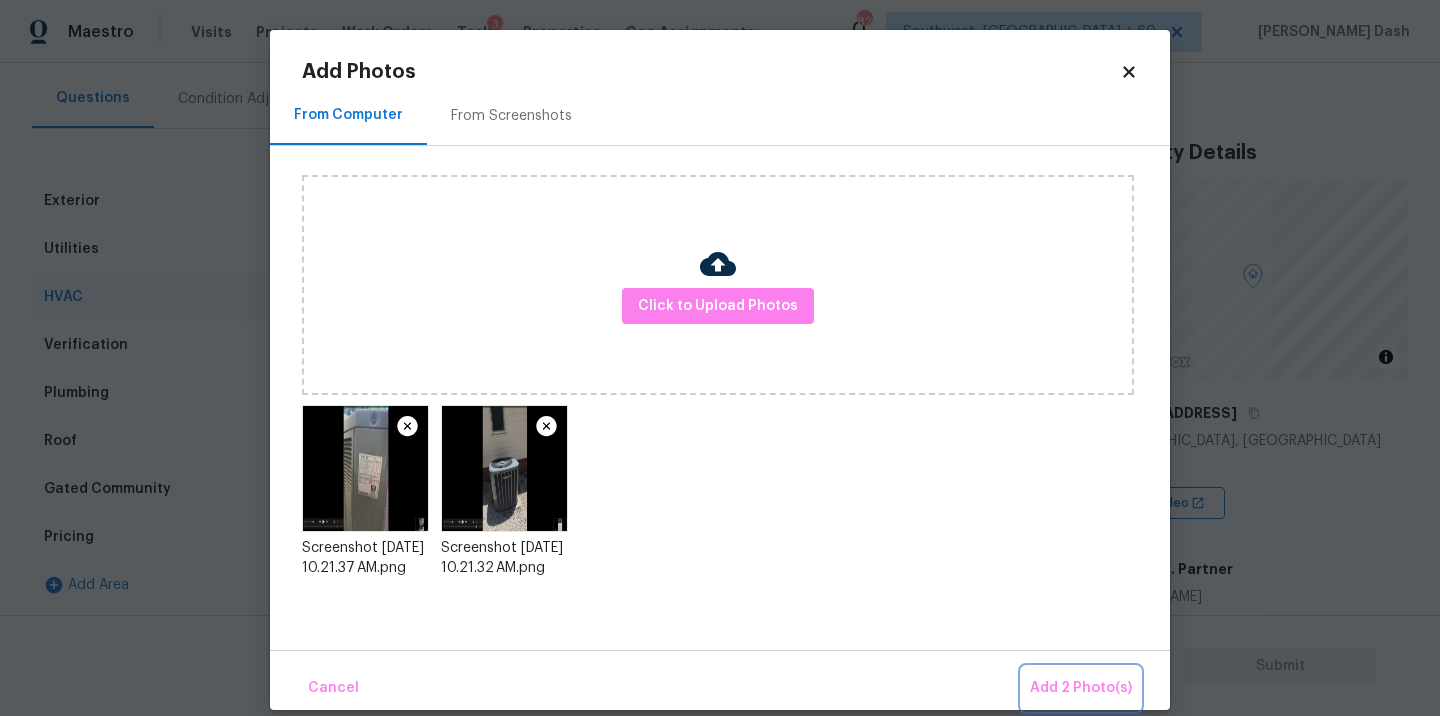 click on "Add 2 Photo(s)" at bounding box center (1081, 688) 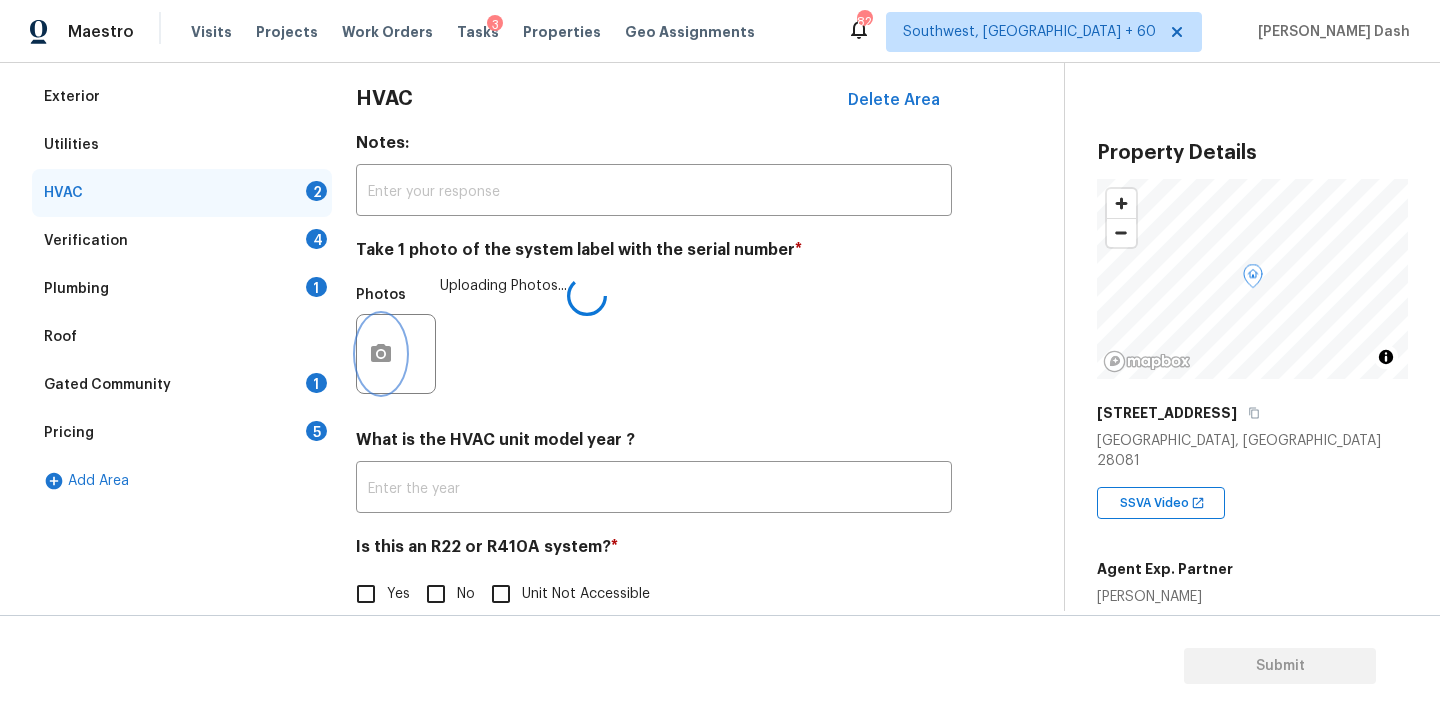 scroll, scrollTop: 313, scrollLeft: 0, axis: vertical 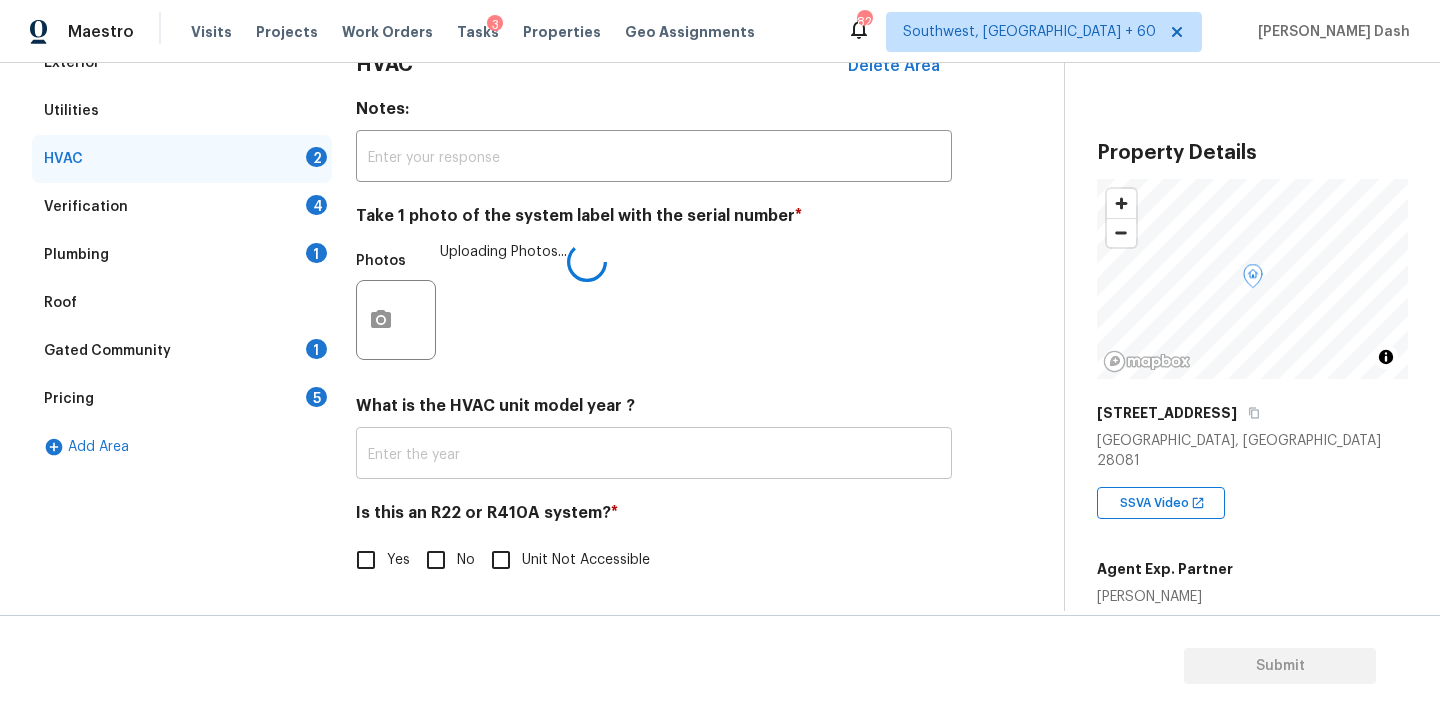 click at bounding box center [654, 455] 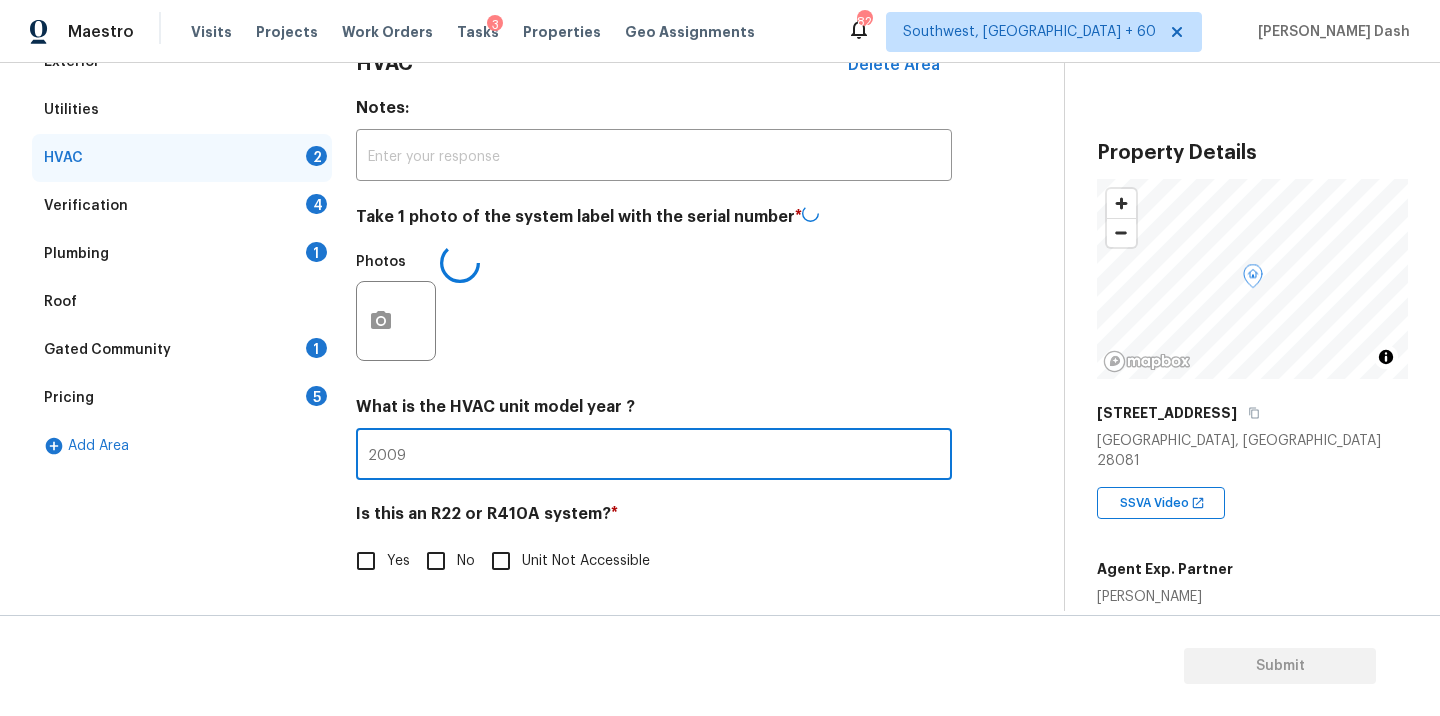 type on "2009" 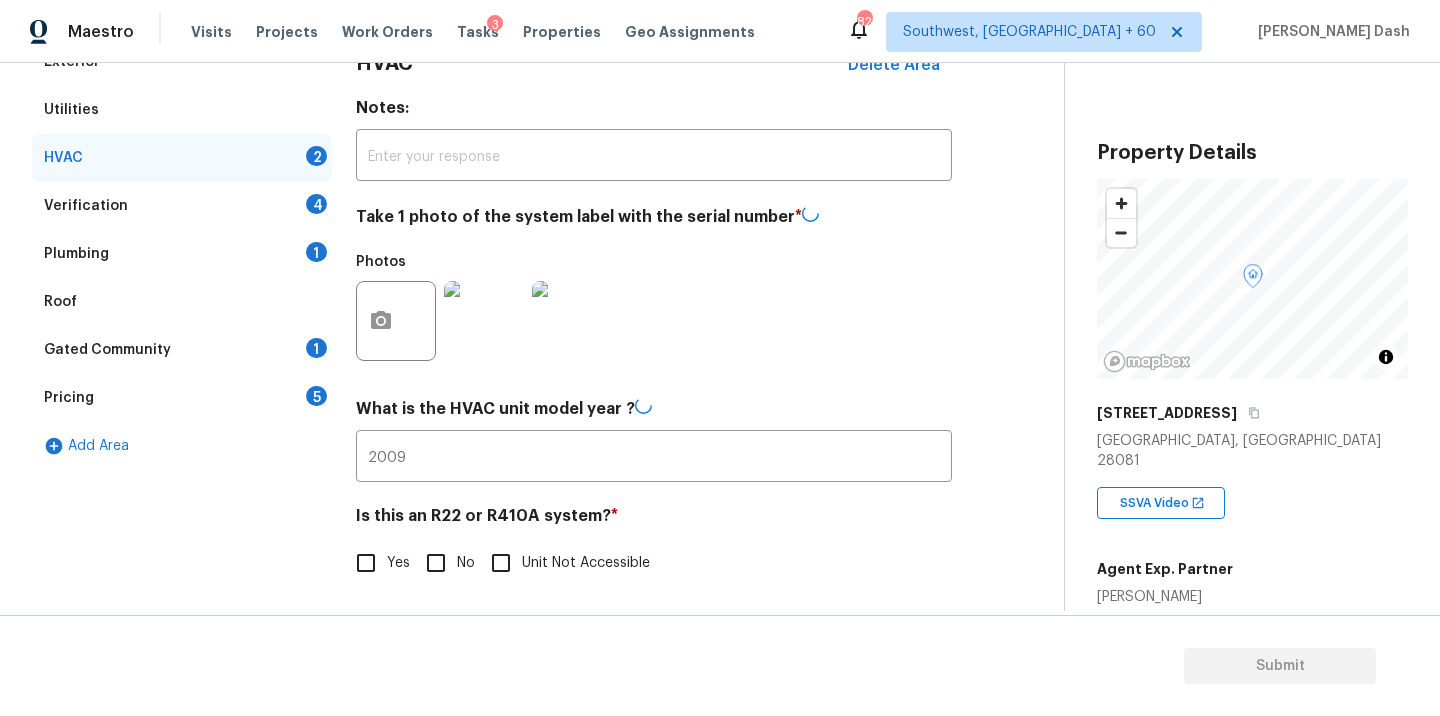 click on "HVAC Delete Area Notes: ​ Take 1 photo of the system label with the serial number  * Photos What is the HVAC unit model year ? 2009 ​ Is this an R22 or R410A system?  * Yes No Unit Not Accessible" at bounding box center (654, 323) 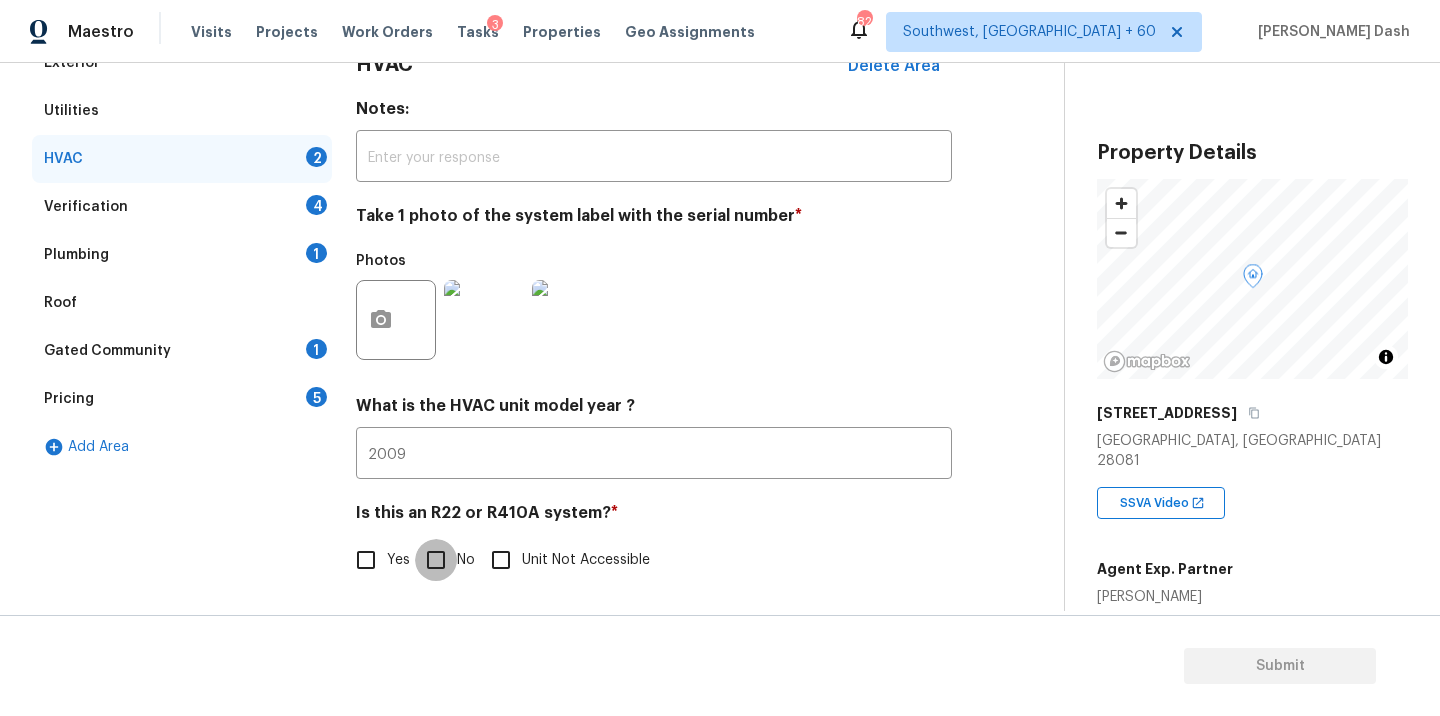 click on "No" at bounding box center [436, 560] 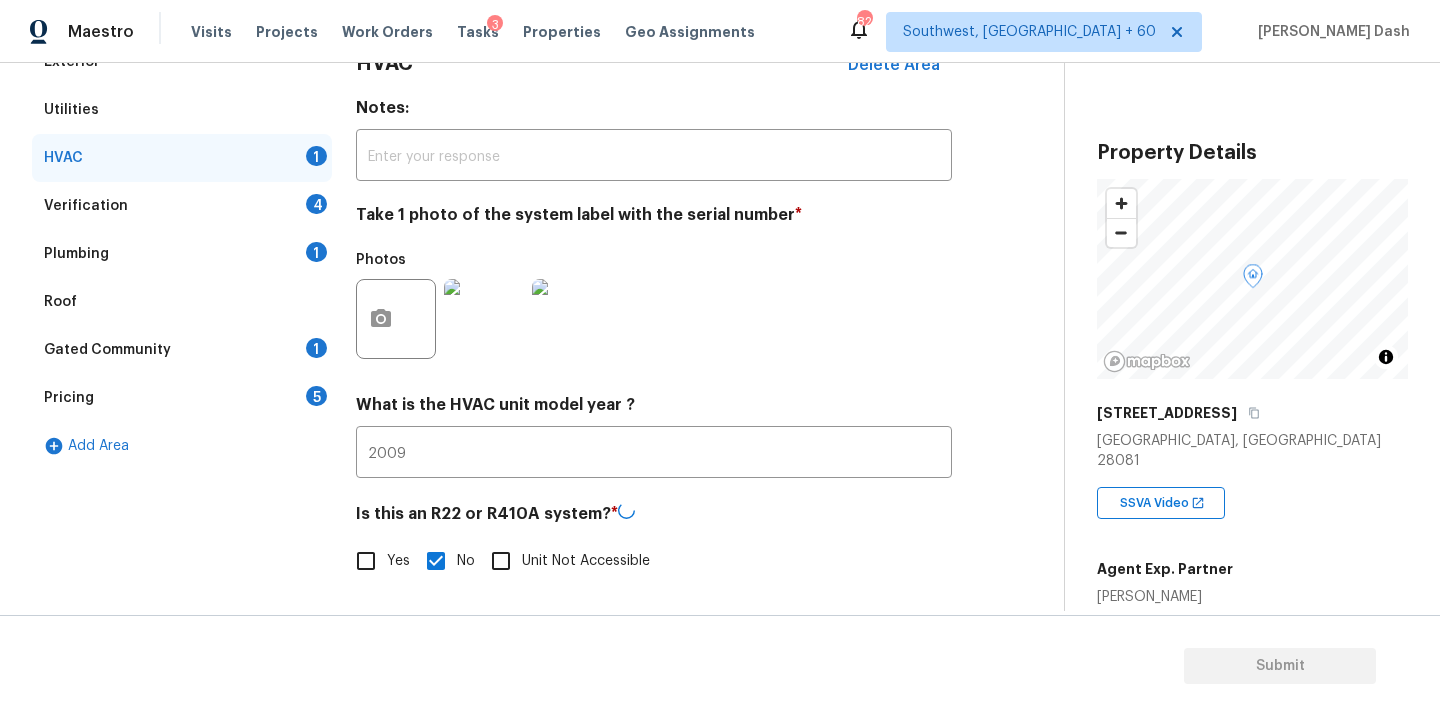 click at bounding box center (572, 319) 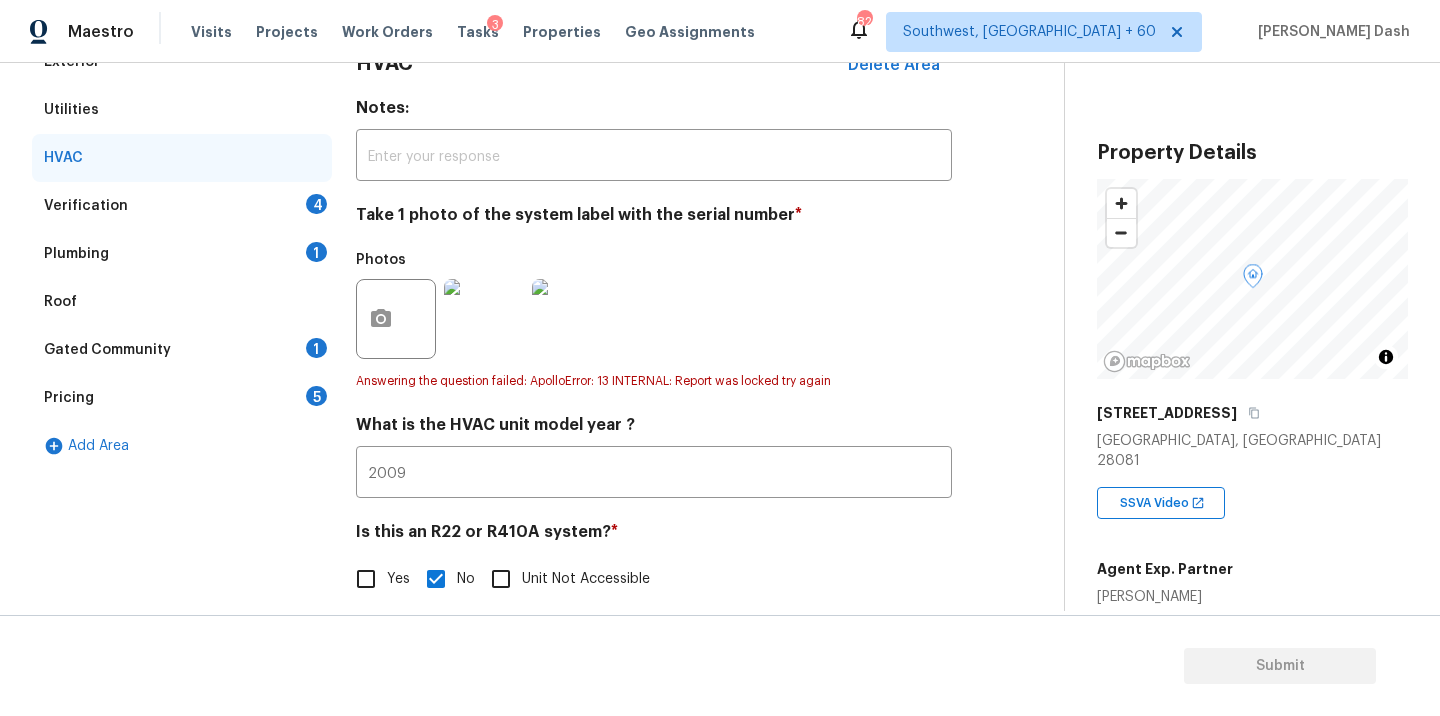 click on "Verification 4" at bounding box center (182, 206) 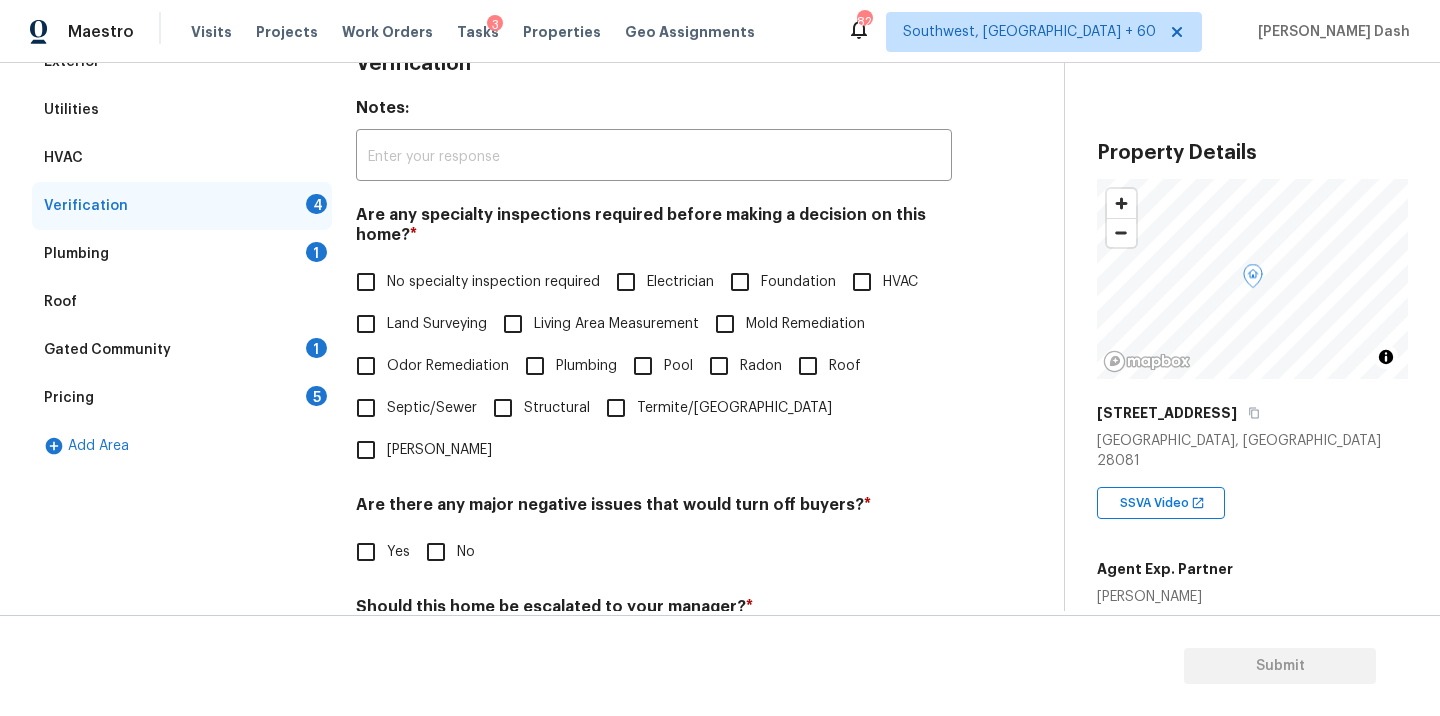 click on "Pool" at bounding box center [643, 366] 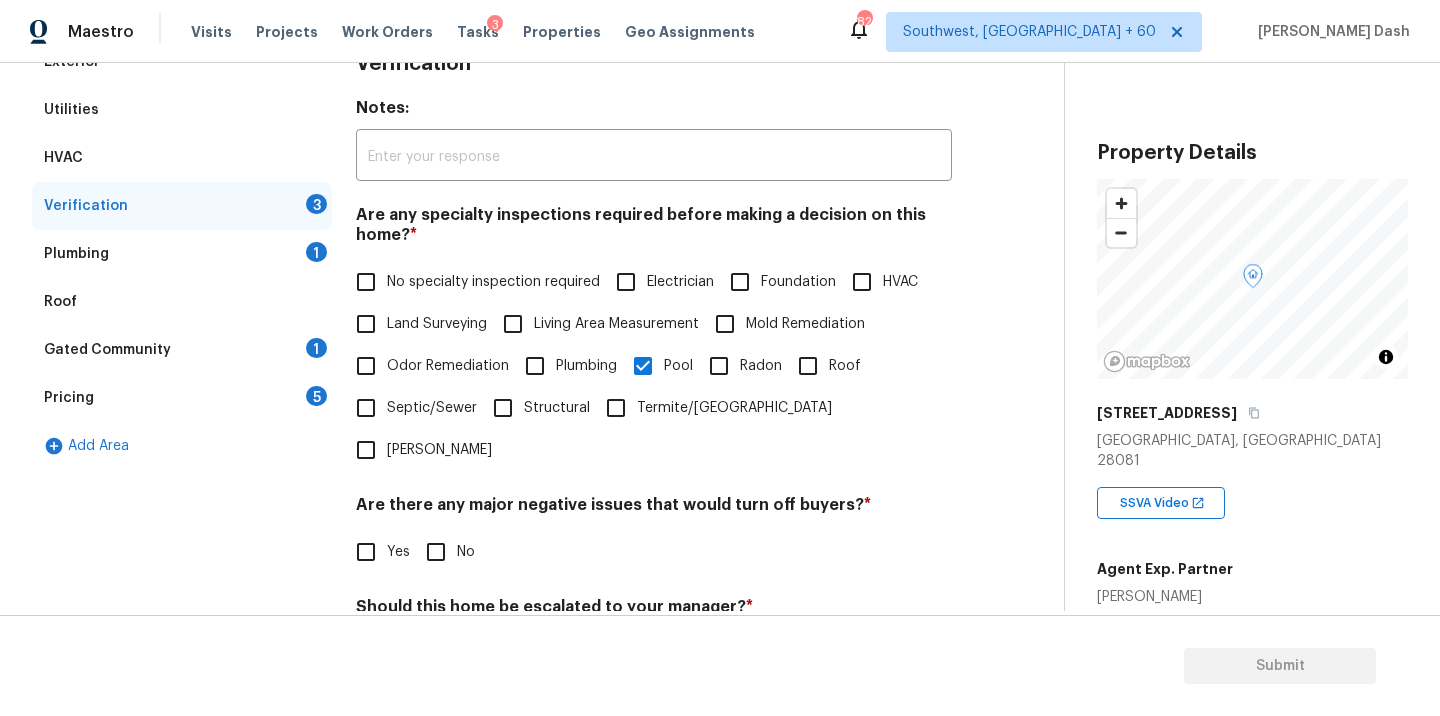 click on "Odor Remediation" at bounding box center (448, 366) 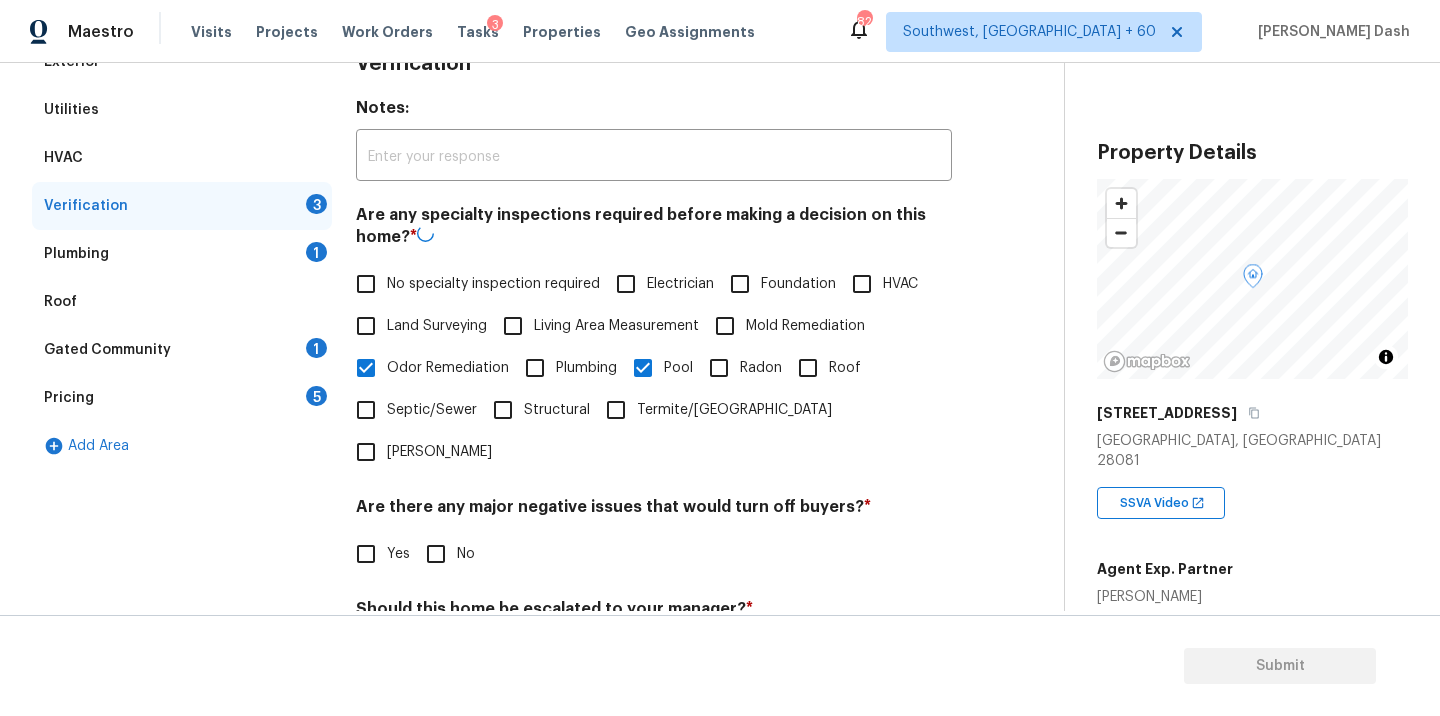 click on "HVAC" at bounding box center [862, 284] 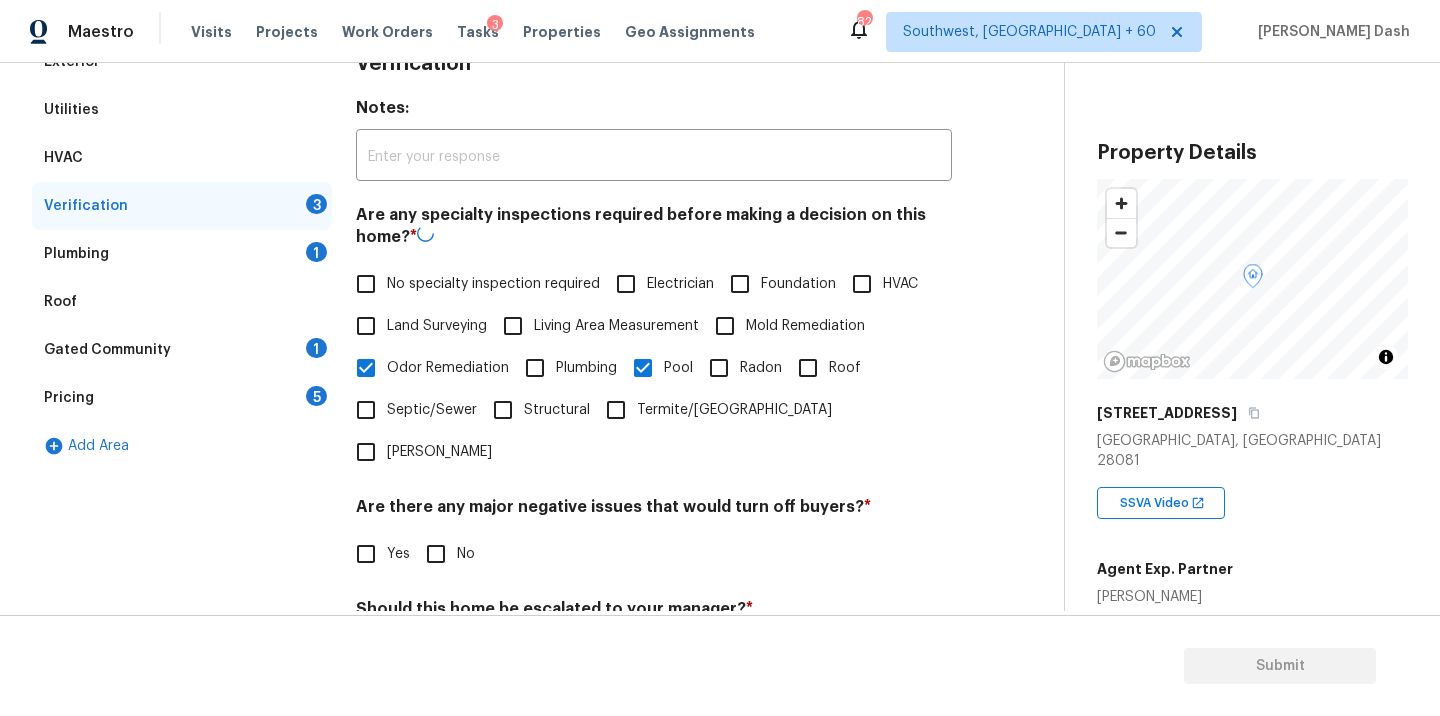 checkbox on "true" 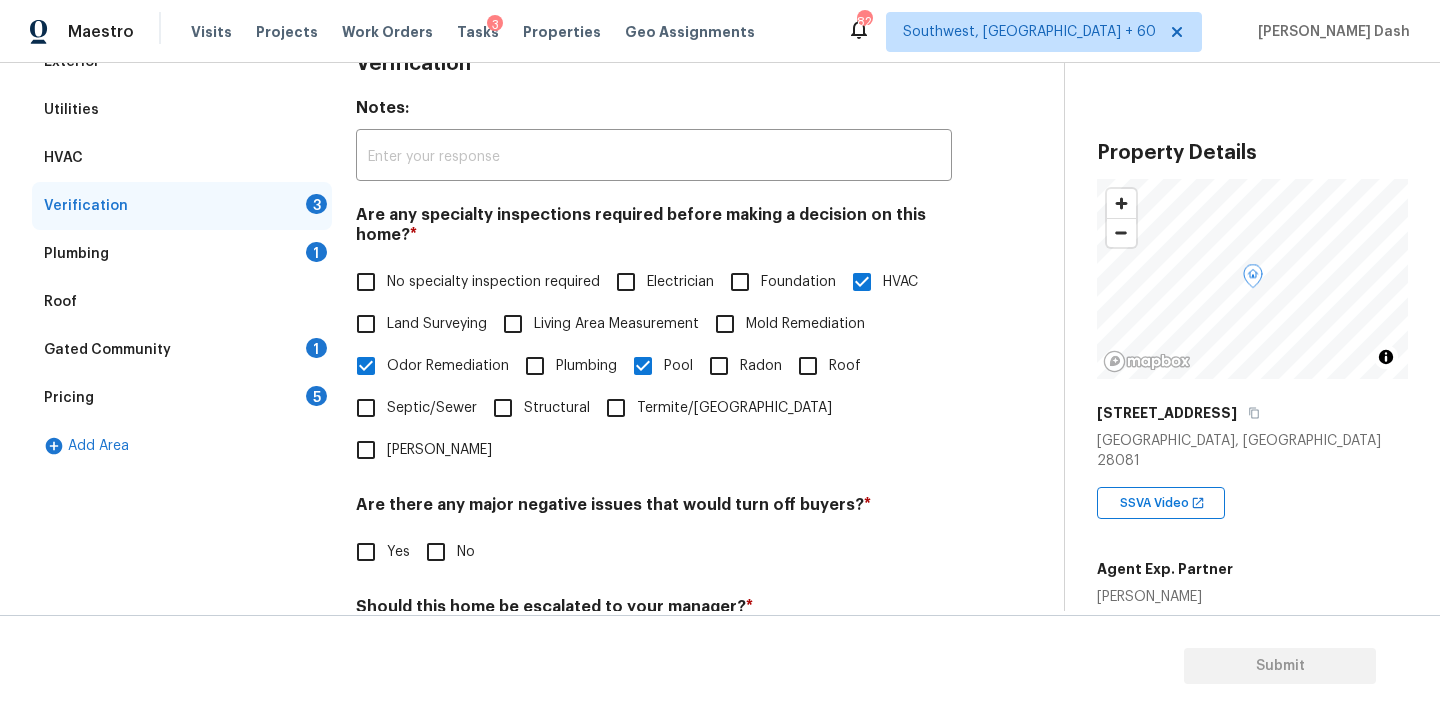 click on "Roof" at bounding box center (808, 366) 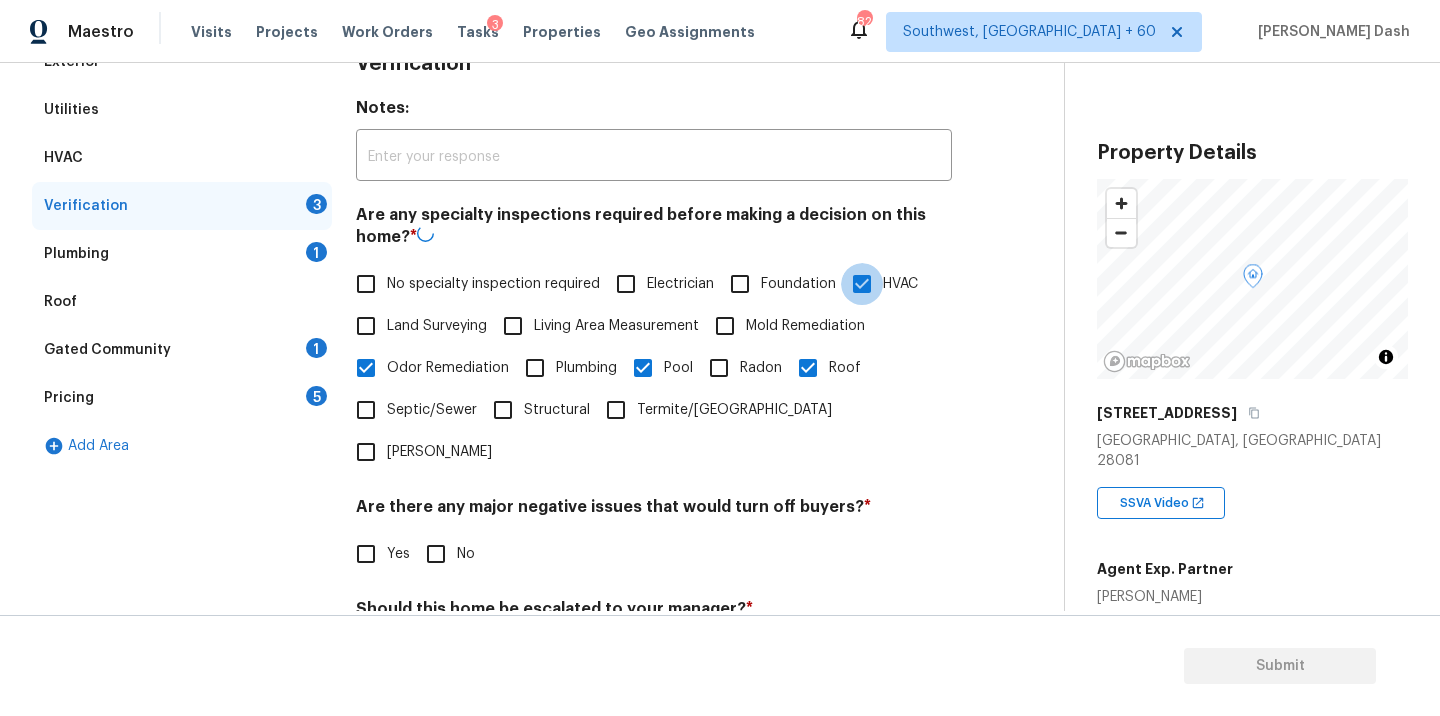 click on "HVAC" at bounding box center (862, 284) 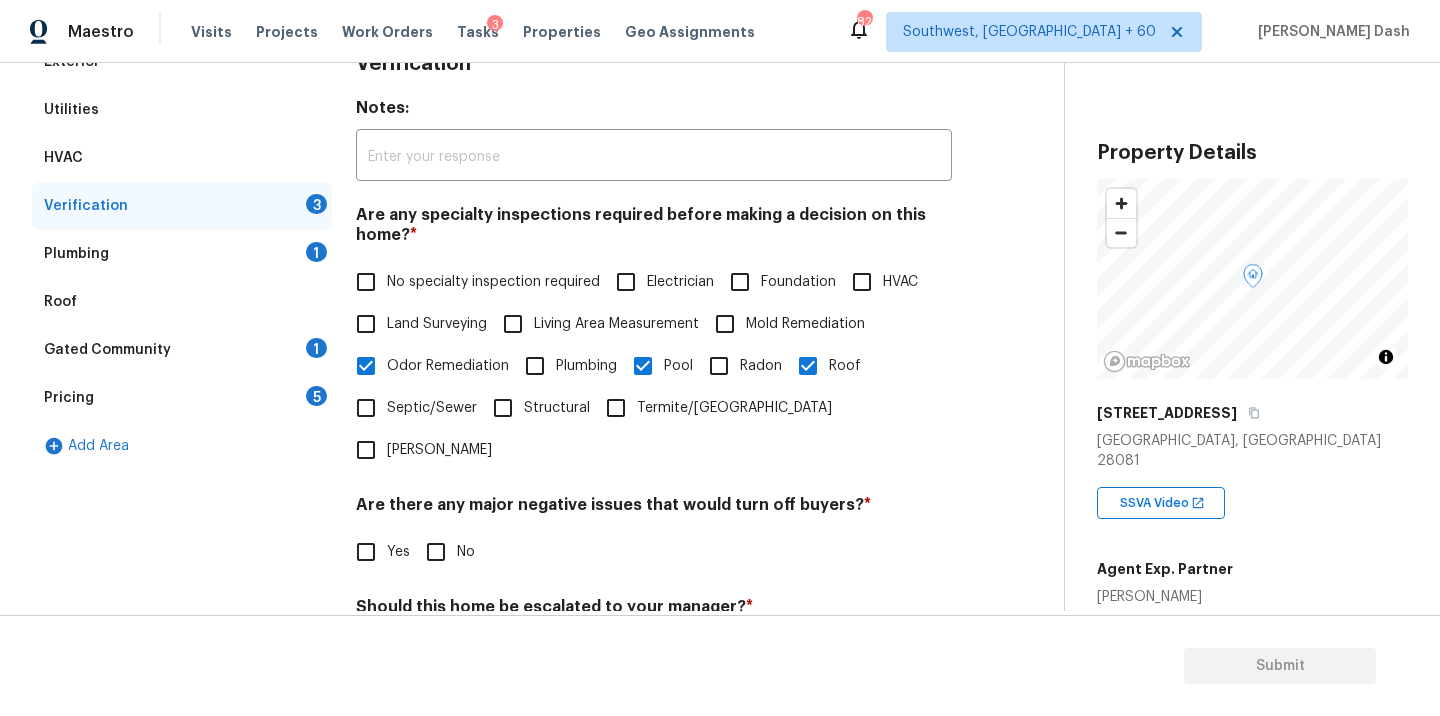 click on "No" at bounding box center (436, 552) 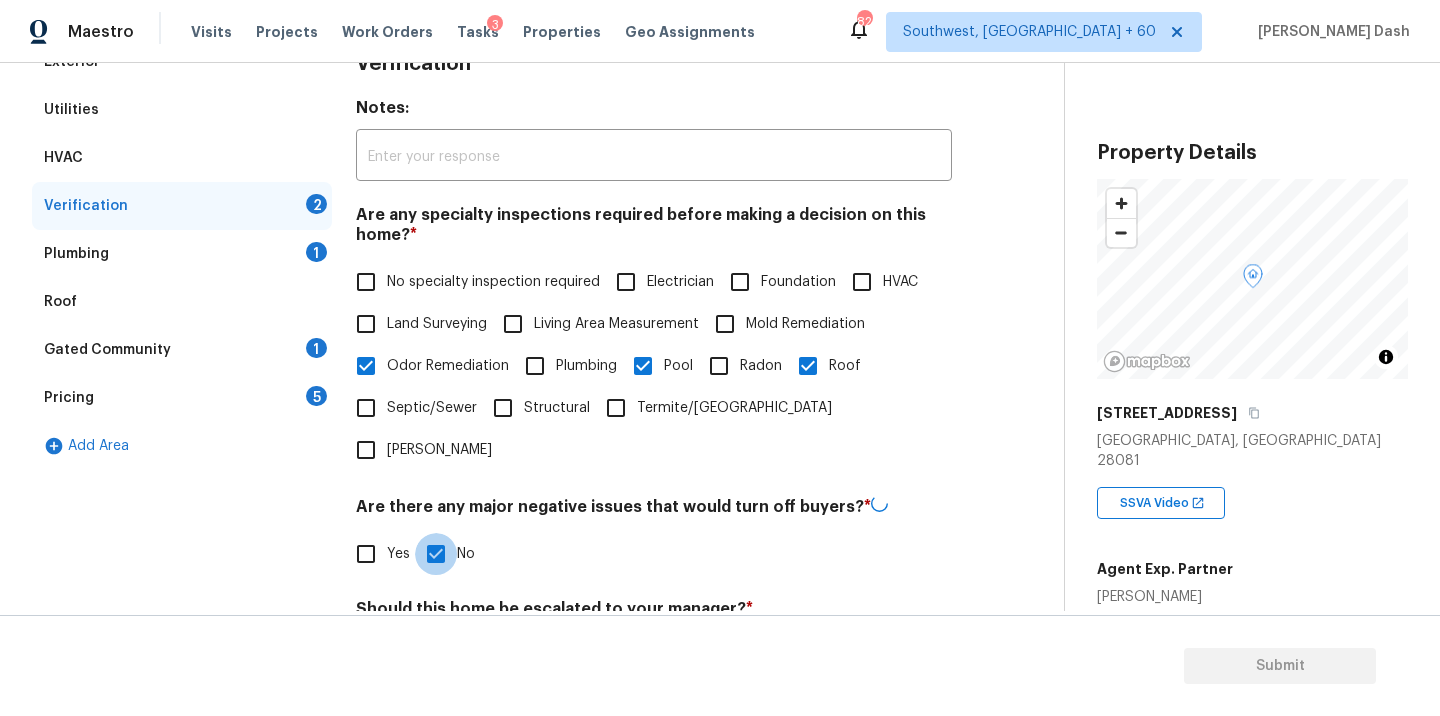 click on "No" at bounding box center [436, 554] 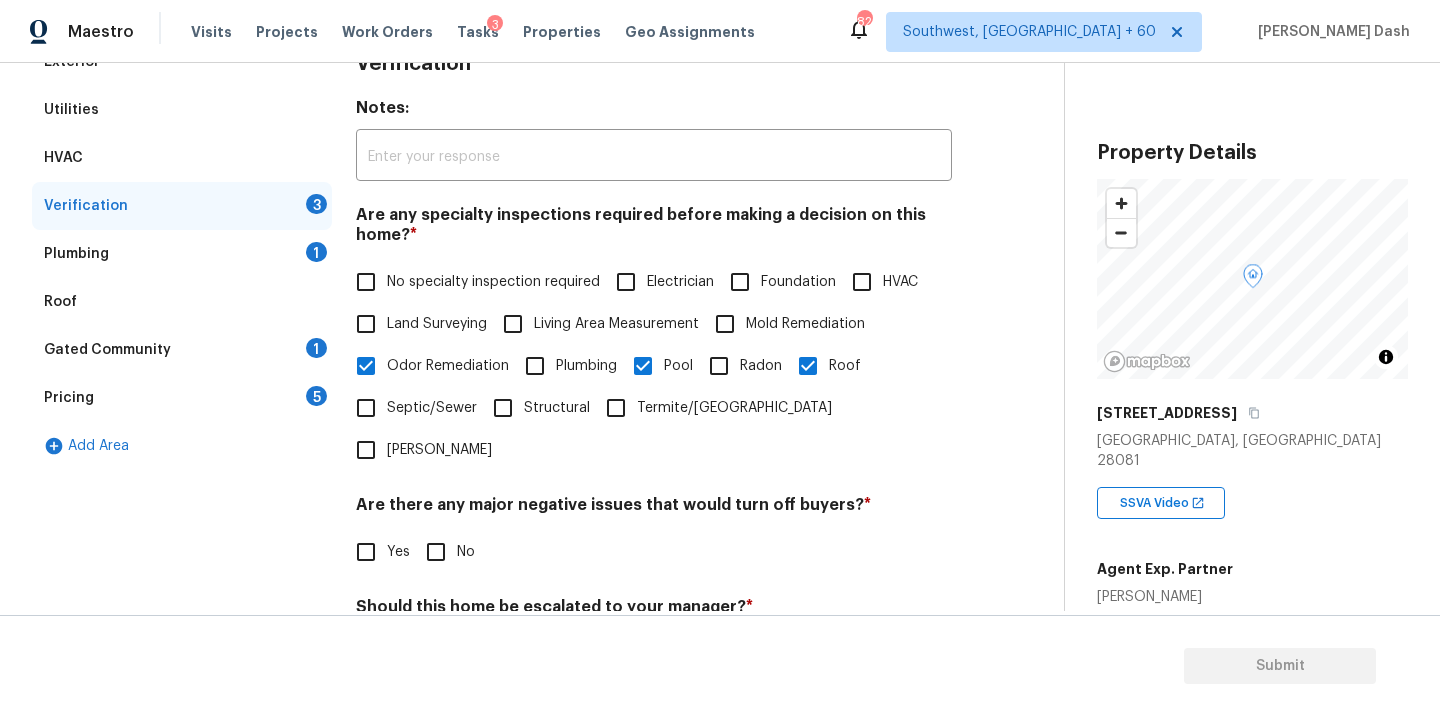 click on "No" at bounding box center [436, 552] 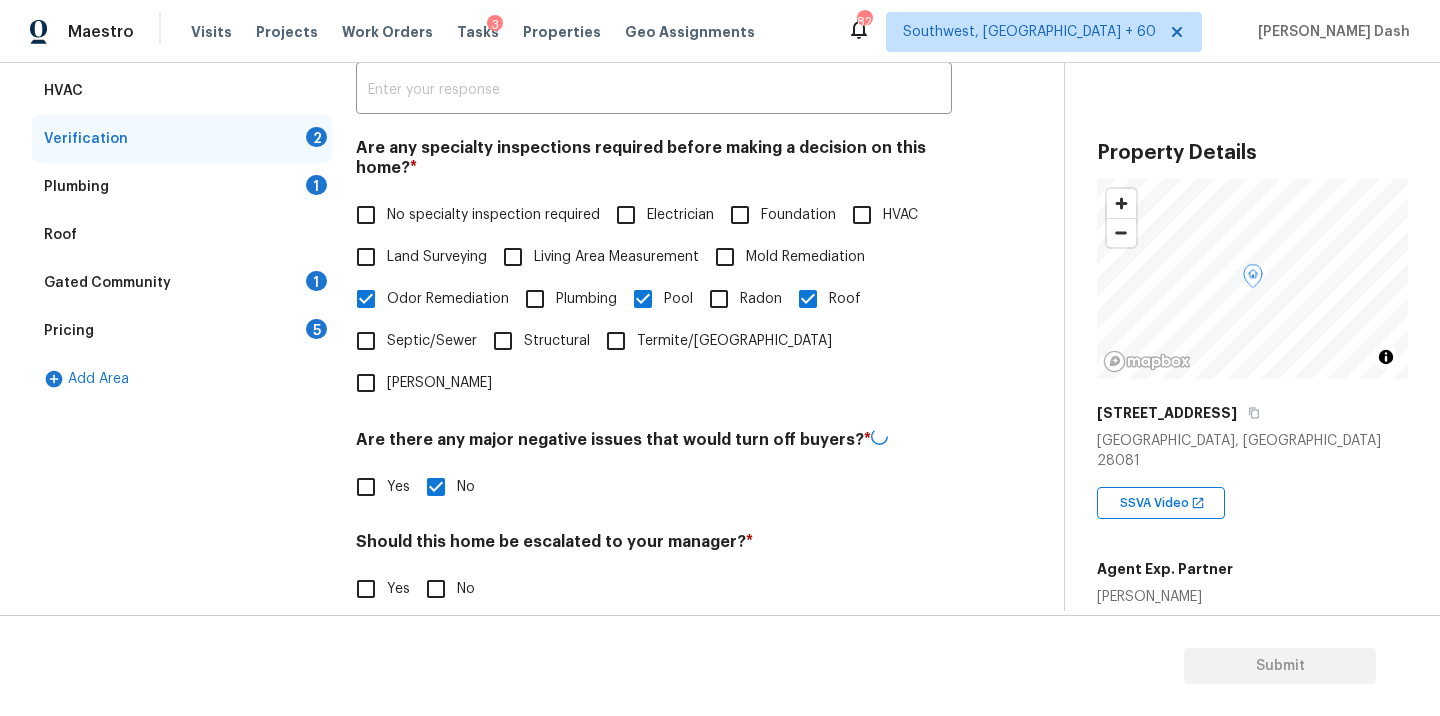 scroll, scrollTop: 427, scrollLeft: 0, axis: vertical 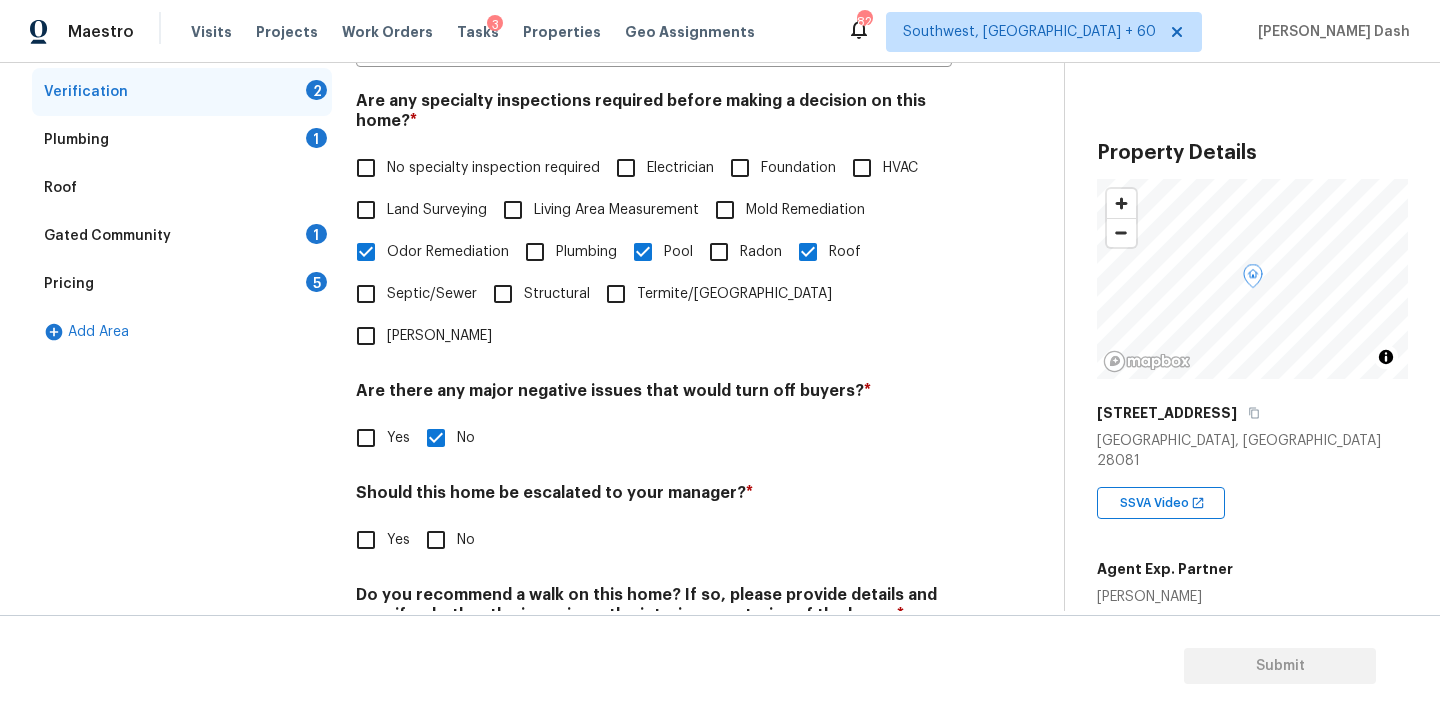 click on "Yes" at bounding box center [366, 540] 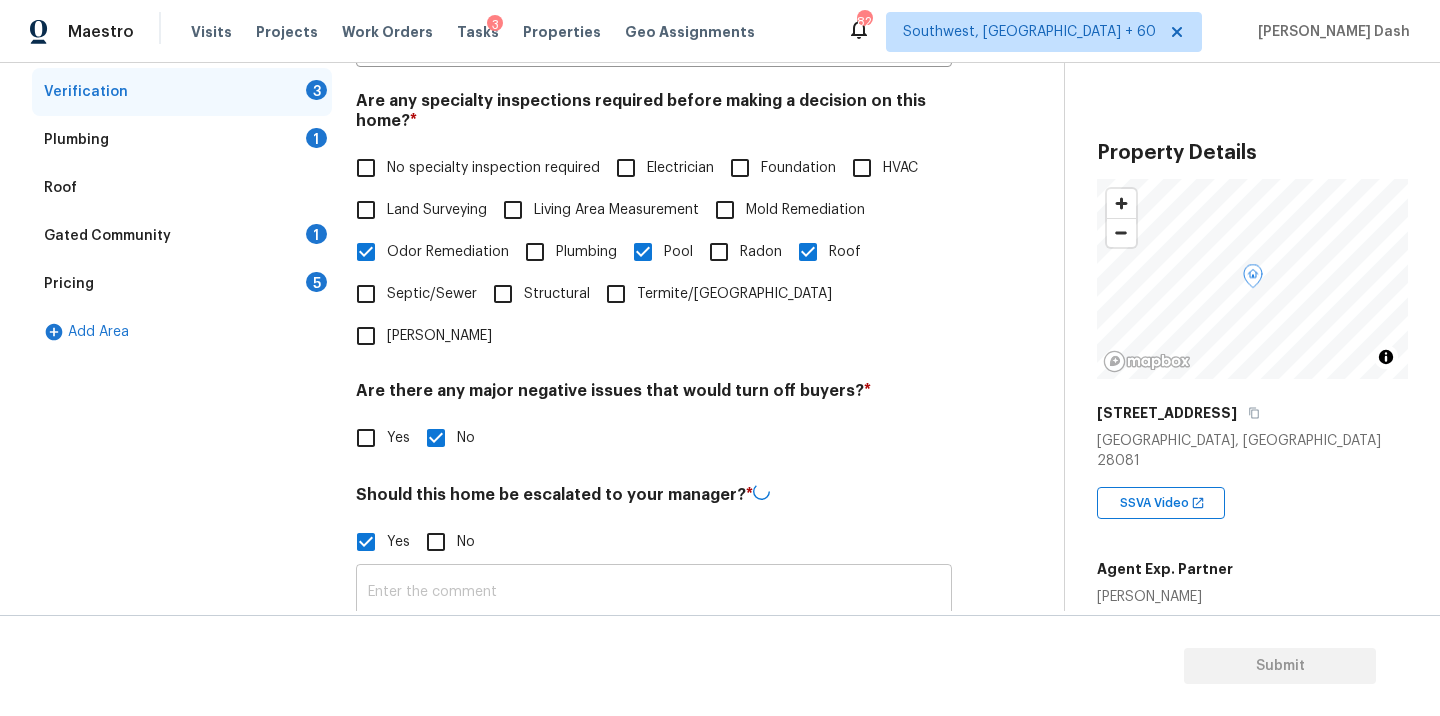 click at bounding box center (654, 592) 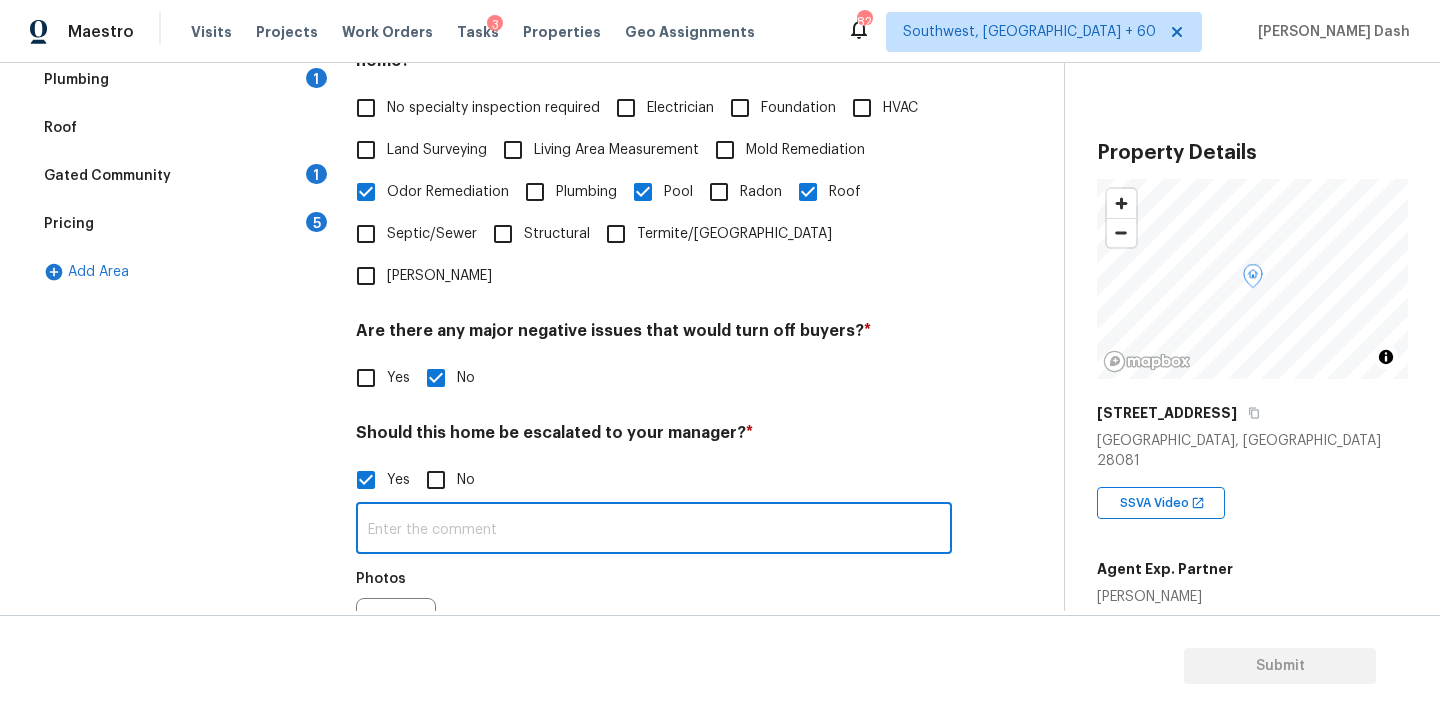 scroll, scrollTop: 545, scrollLeft: 0, axis: vertical 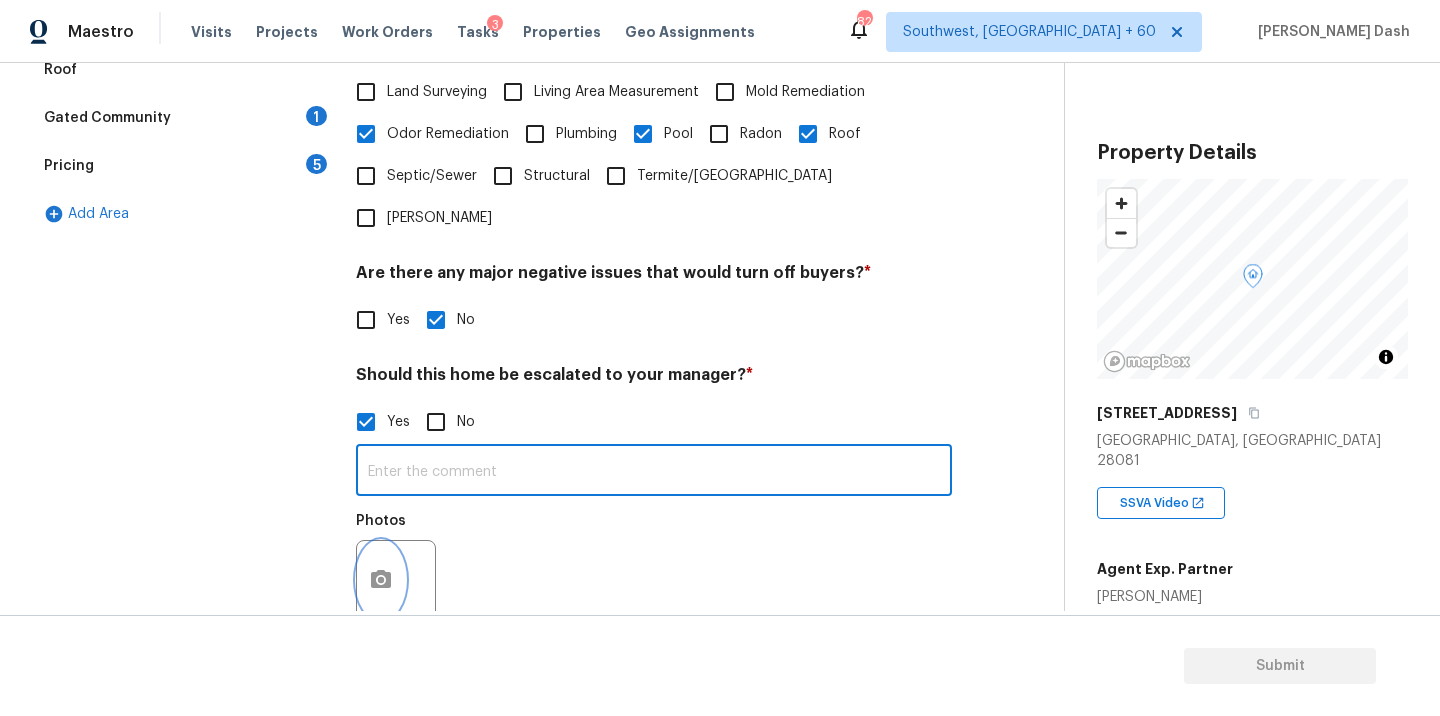 click at bounding box center [381, 580] 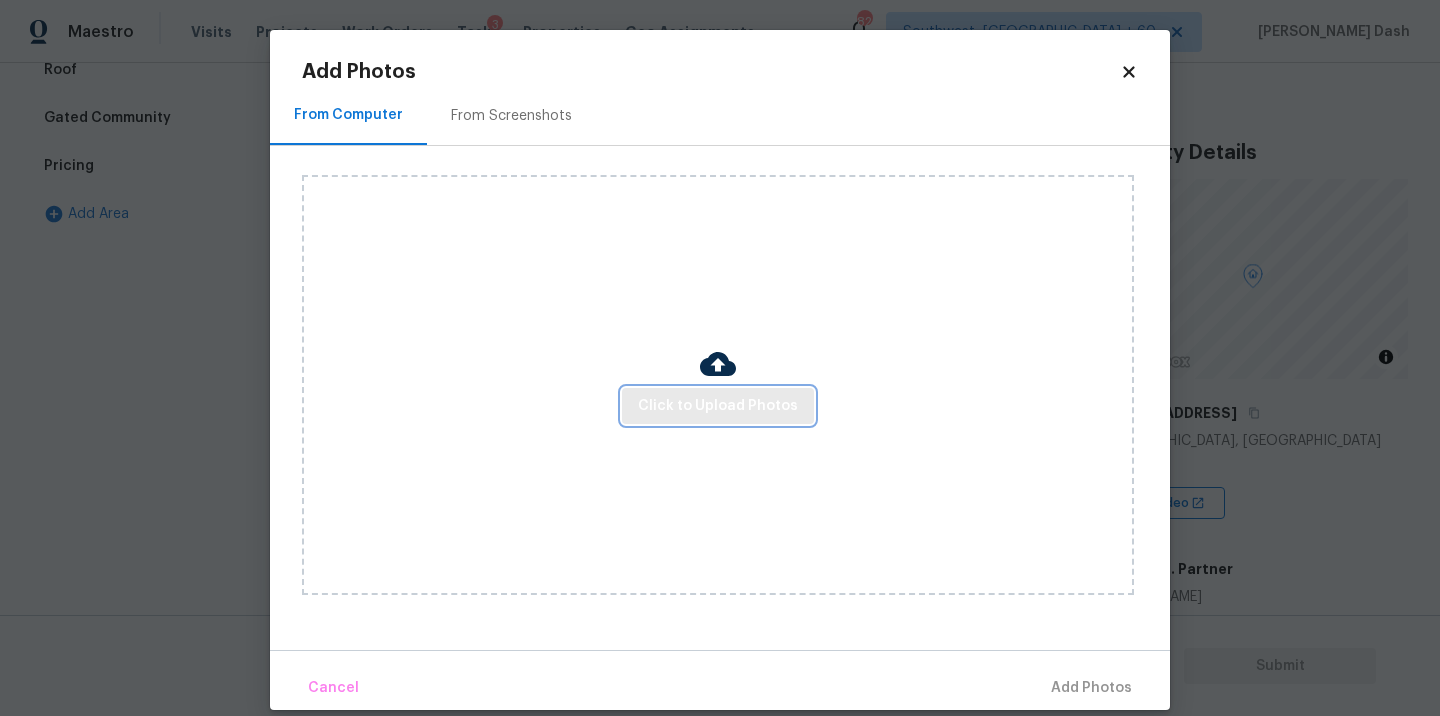 click on "Click to Upload Photos" at bounding box center [718, 406] 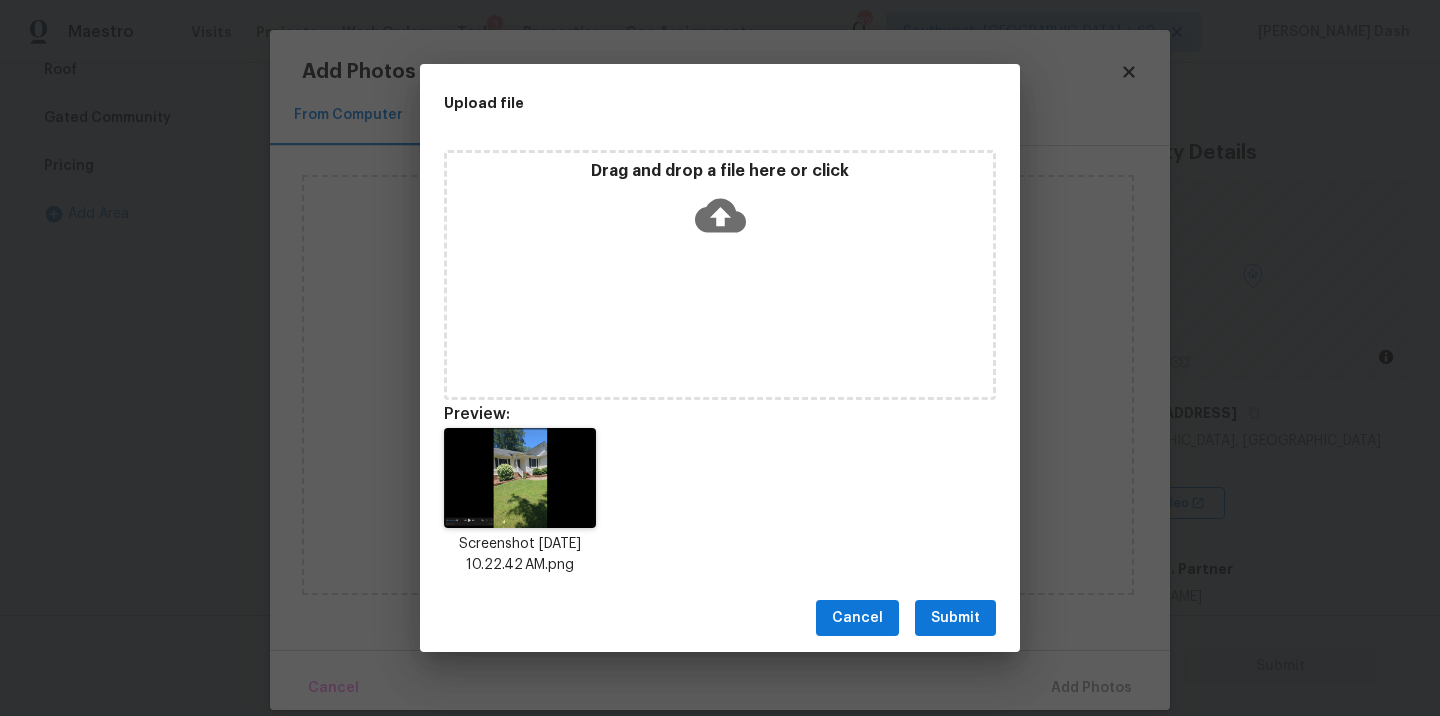 click on "Submit" at bounding box center (955, 618) 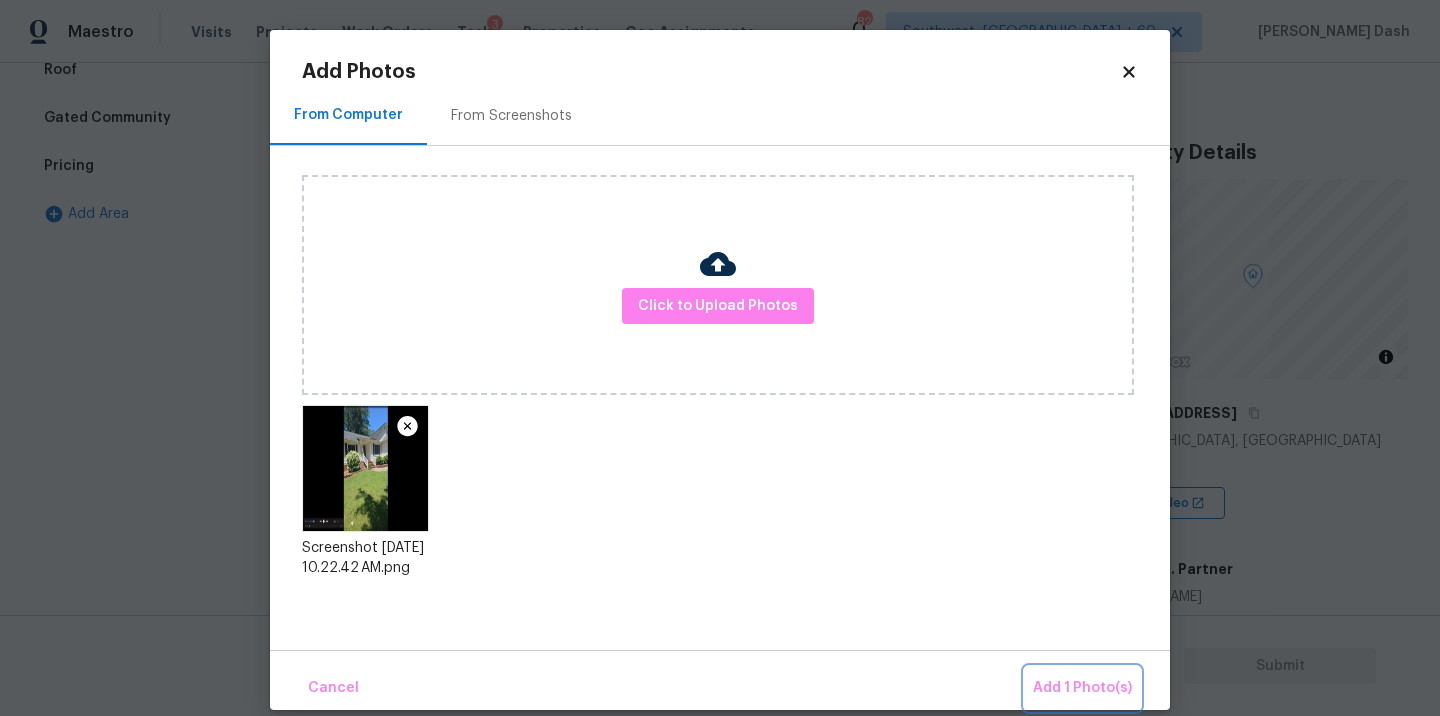click on "Add 1 Photo(s)" at bounding box center [1082, 688] 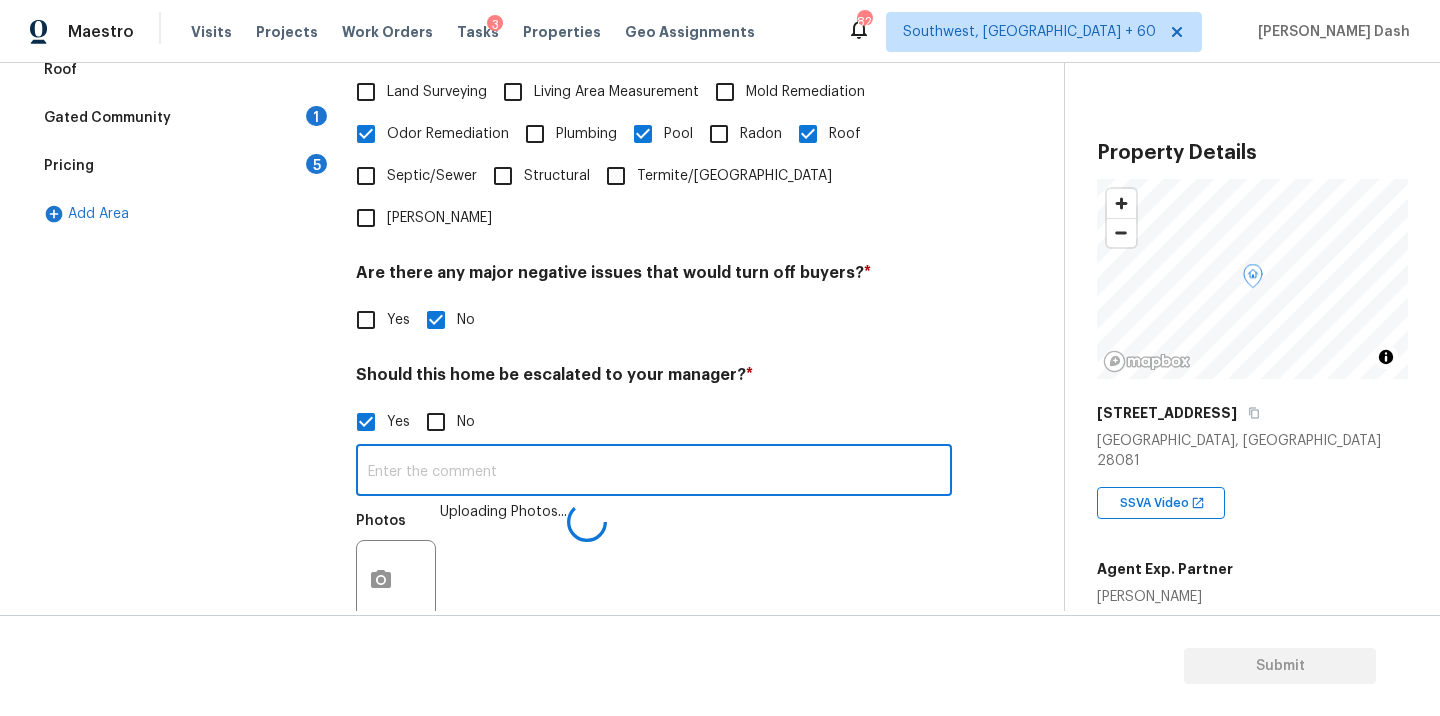 click at bounding box center [654, 472] 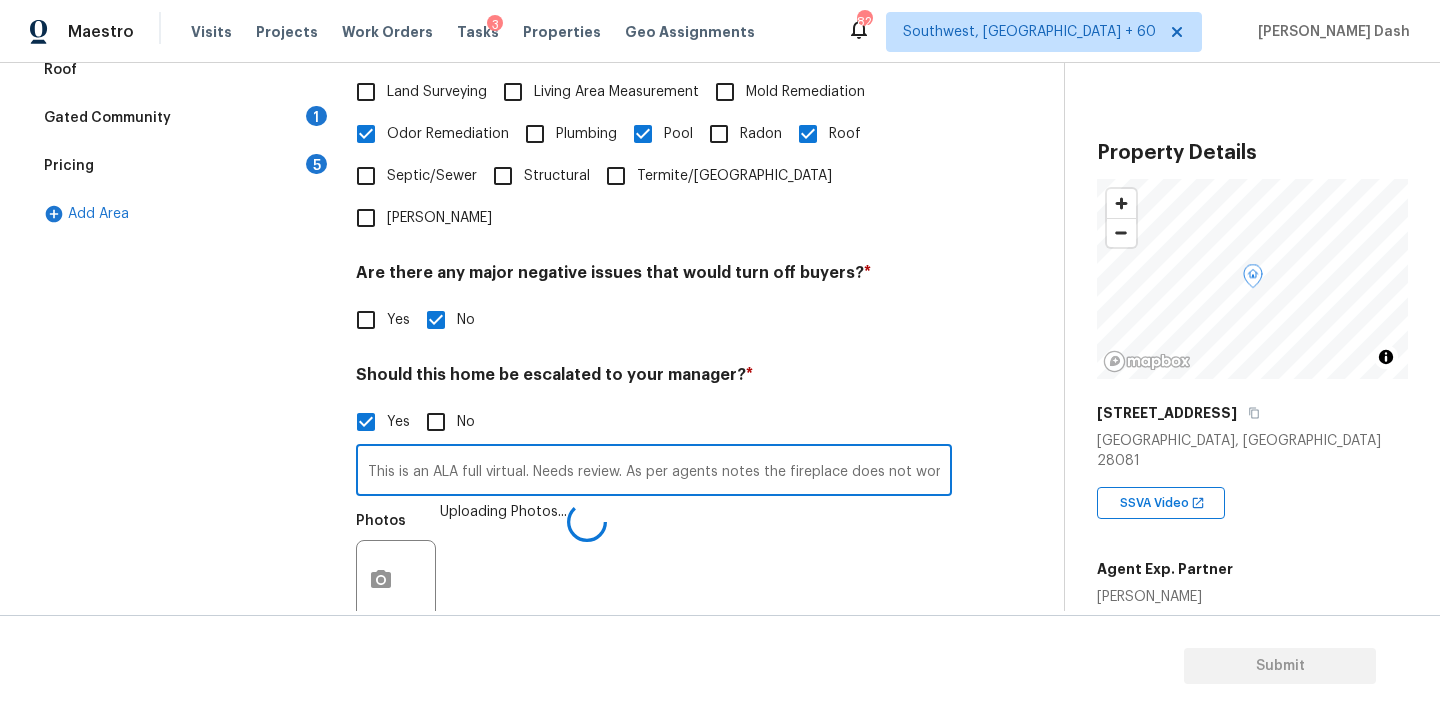 scroll, scrollTop: 0, scrollLeft: 100, axis: horizontal 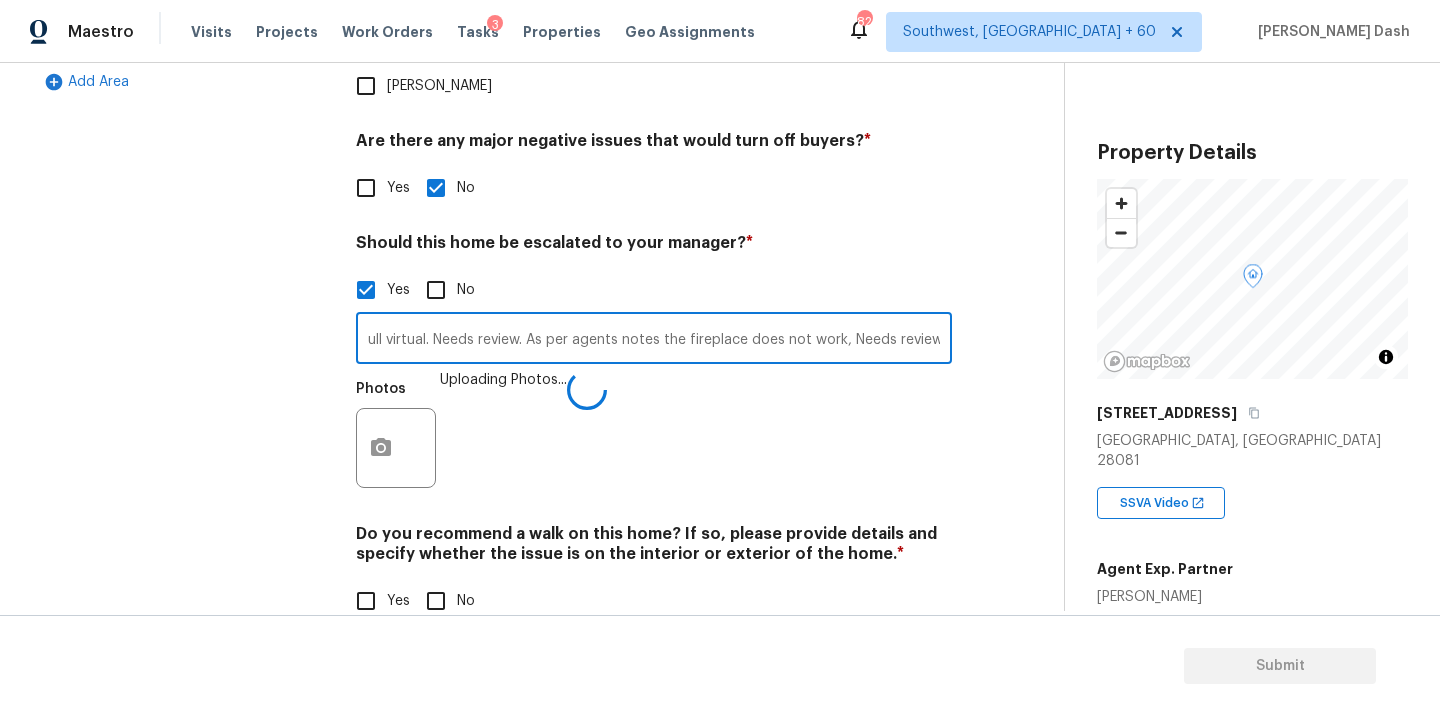 type on "This is an ALA full virtual. Needs review. As per agents notes the fireplace does not work, Needs review." 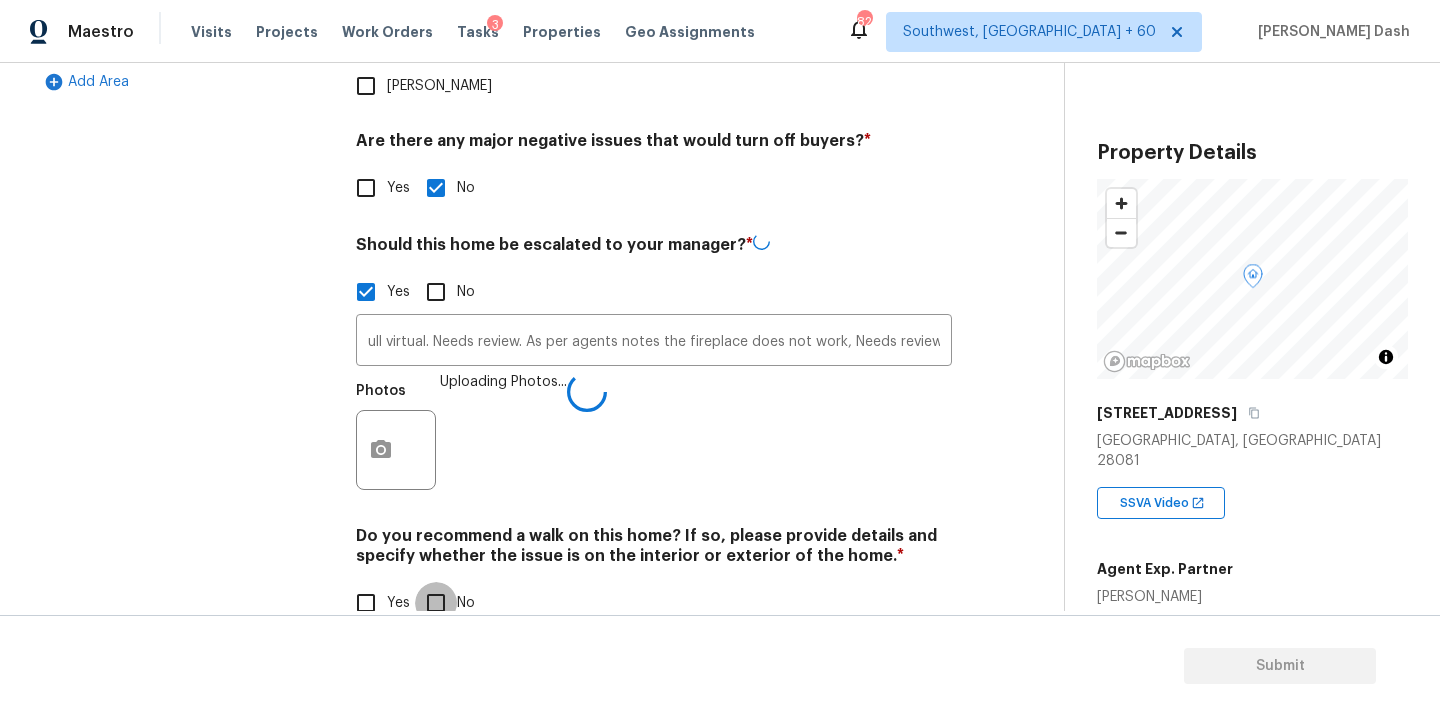 click on "No" at bounding box center [436, 603] 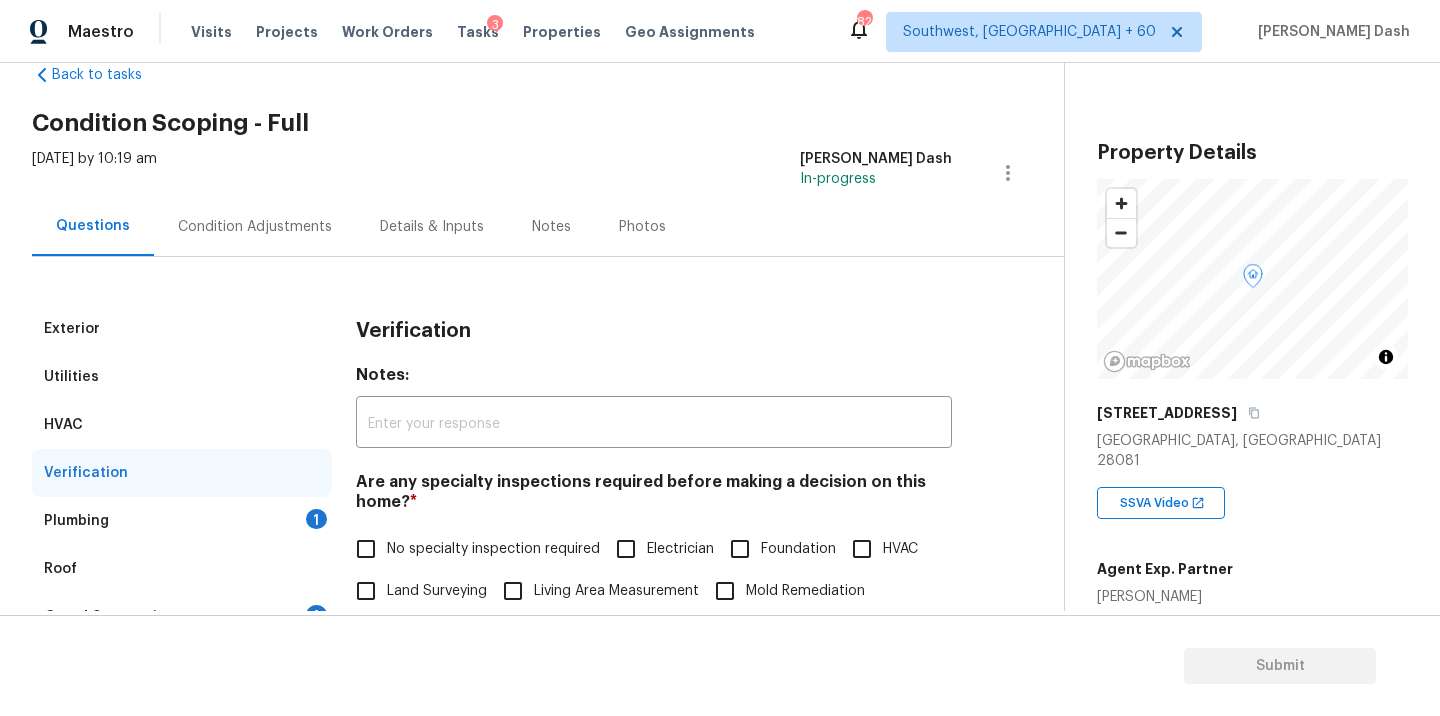scroll, scrollTop: 0, scrollLeft: 0, axis: both 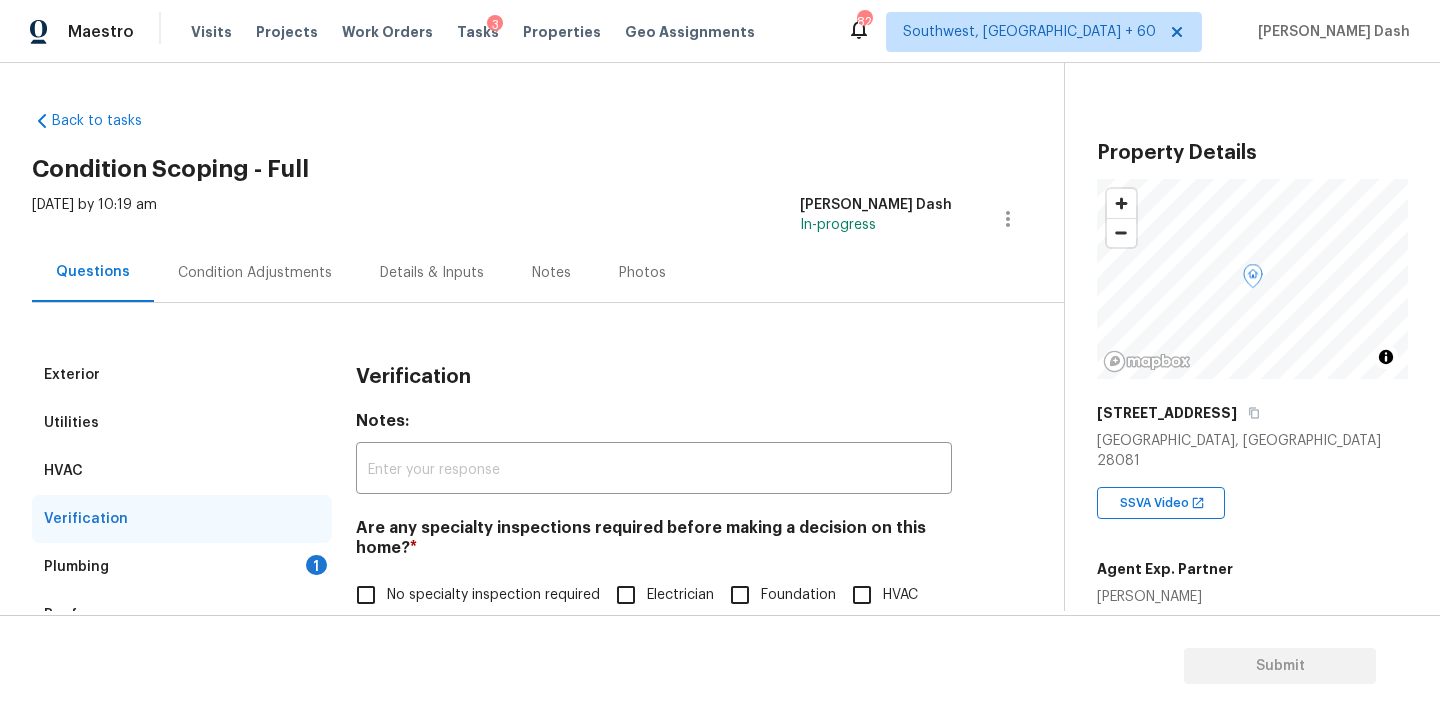 click on "Plumbing 1" at bounding box center [182, 567] 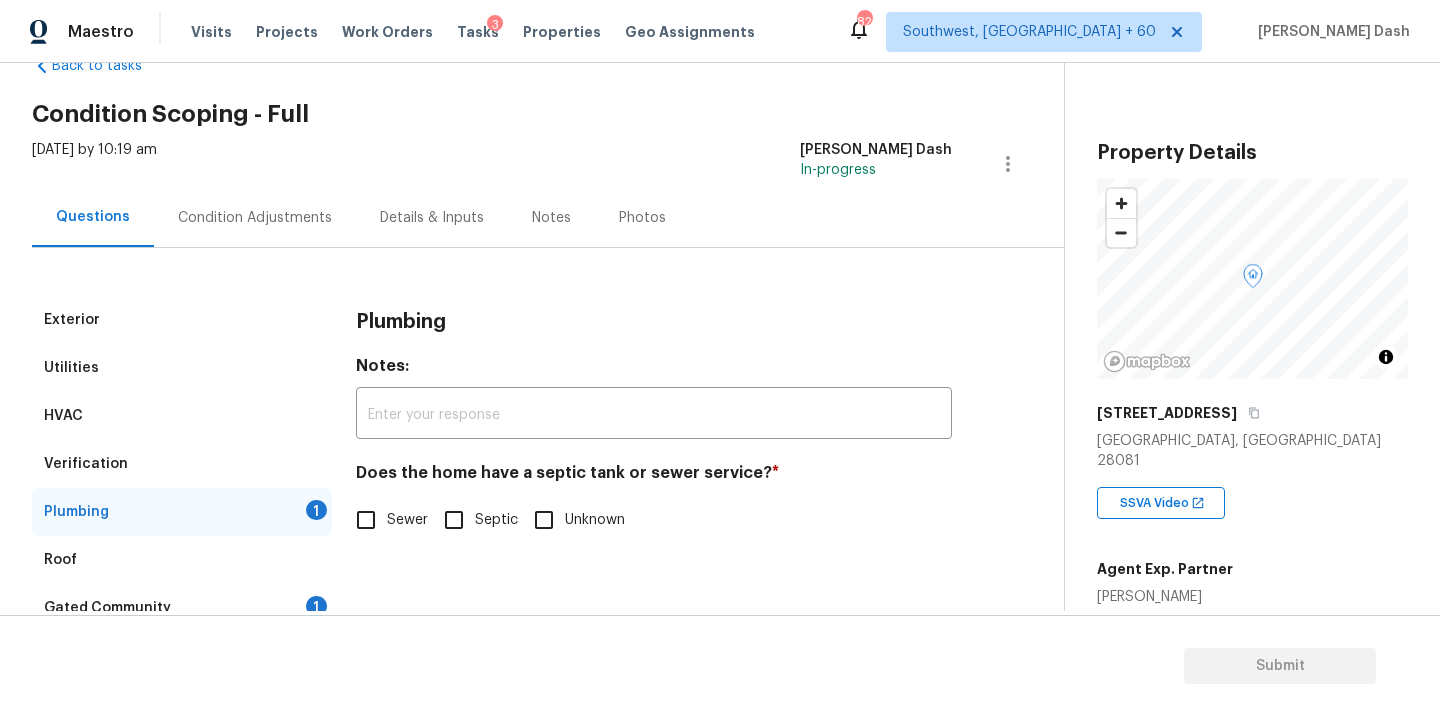 scroll, scrollTop: 120, scrollLeft: 0, axis: vertical 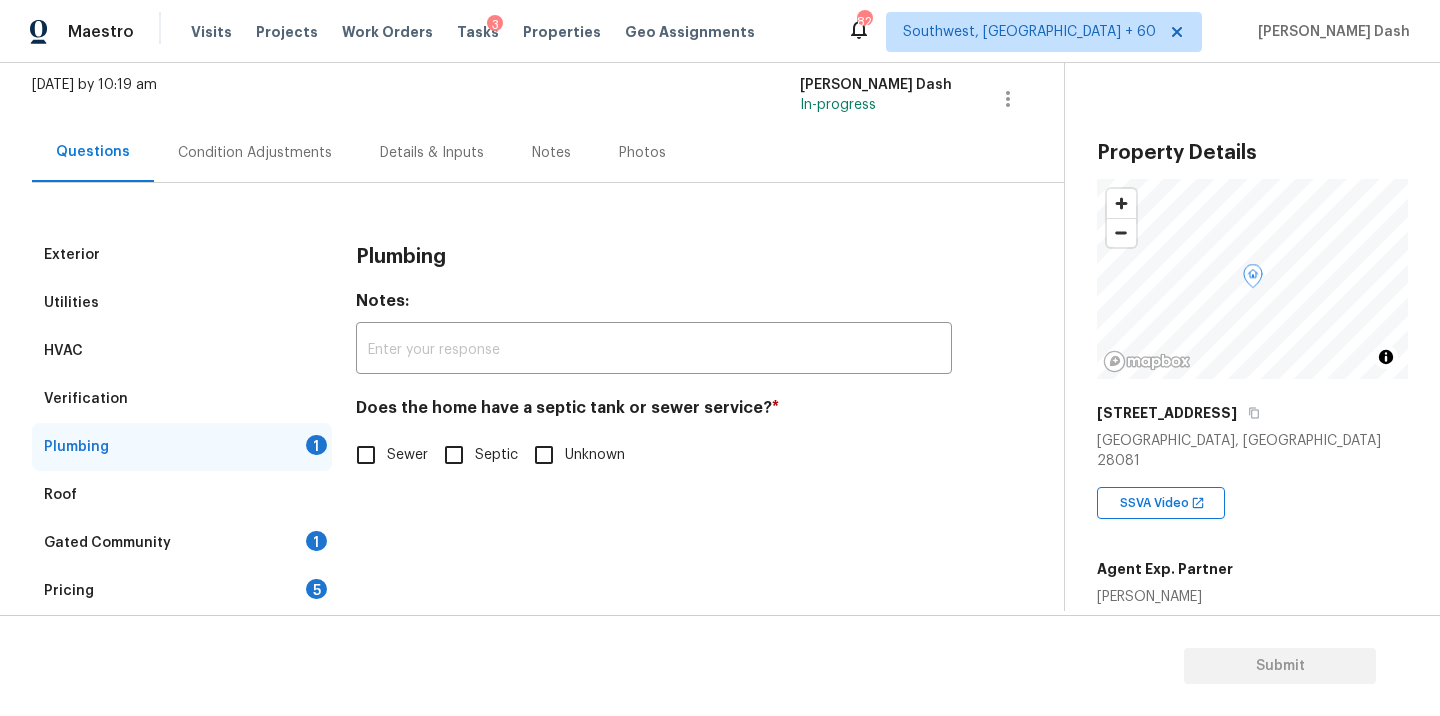 click on "Sewer" at bounding box center [366, 455] 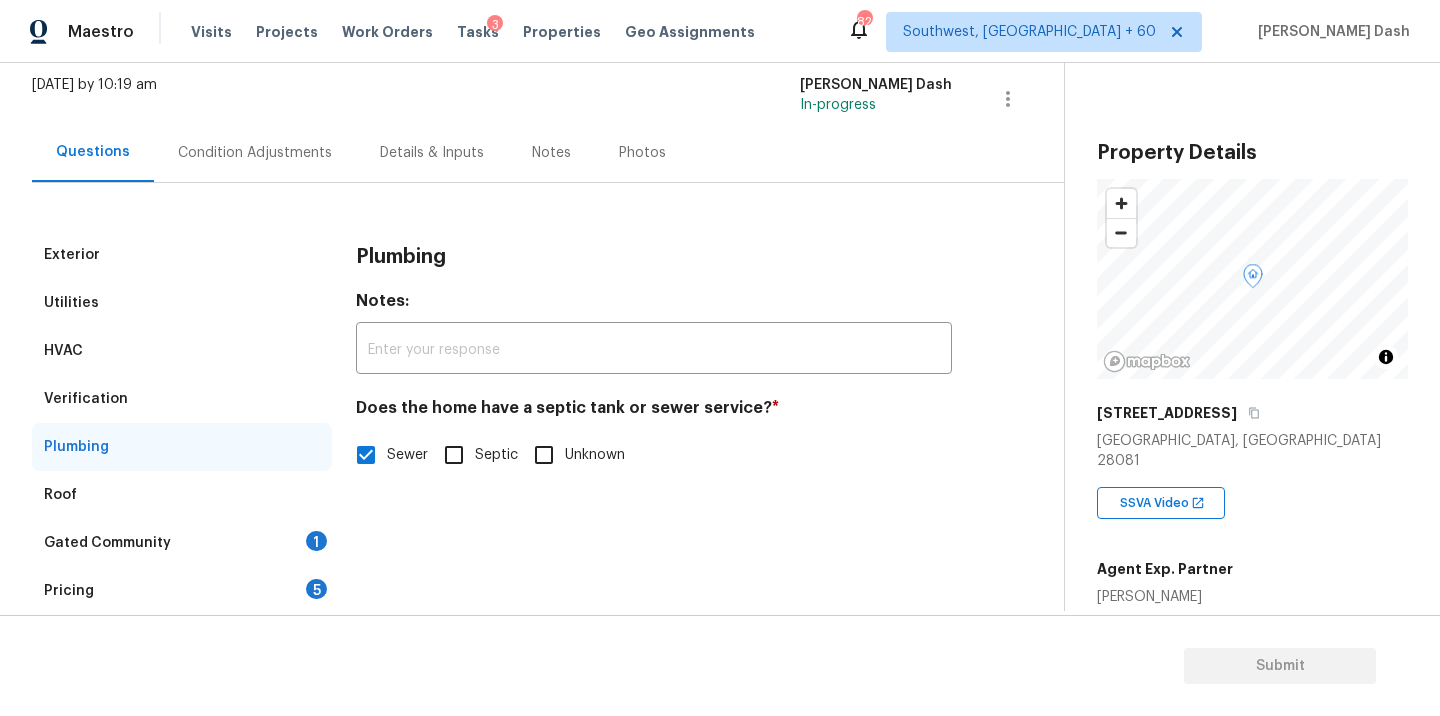 click on "Gated Community 1" at bounding box center [182, 543] 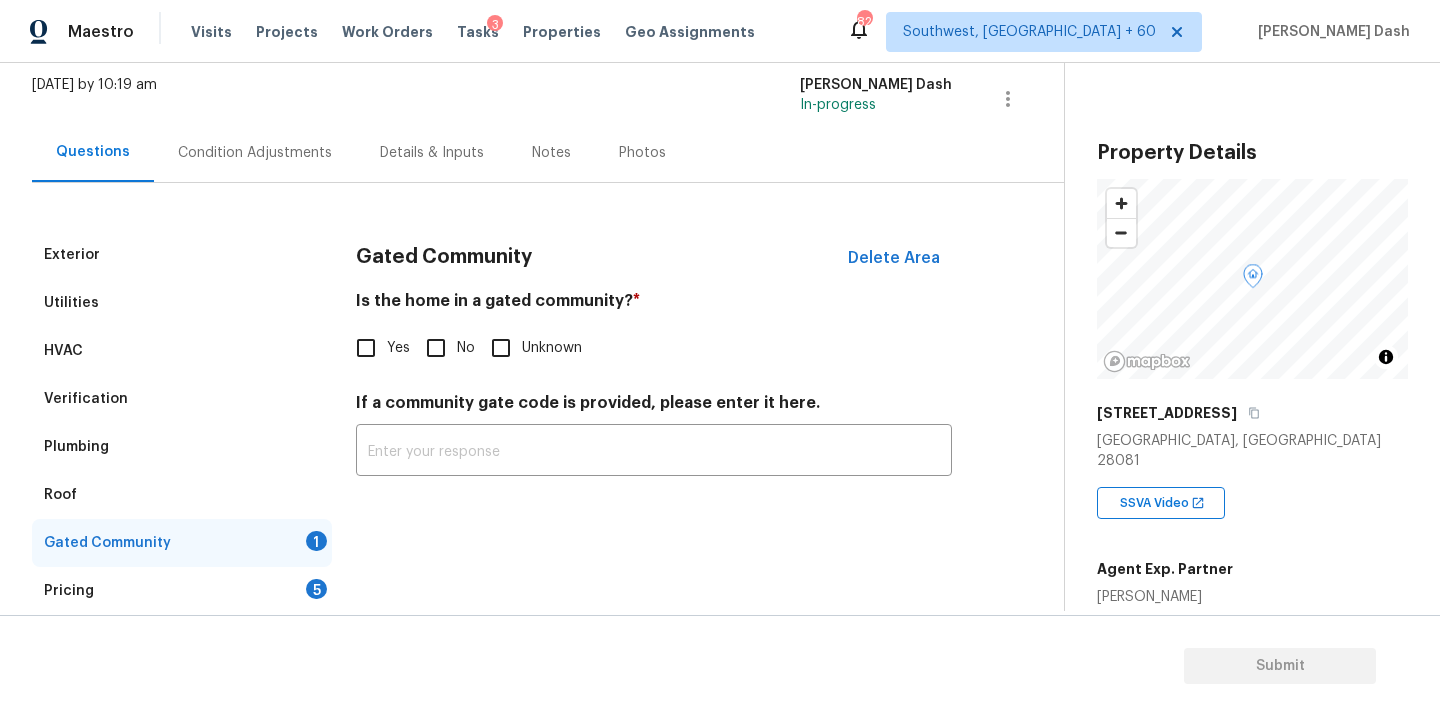 click on "No" at bounding box center (466, 348) 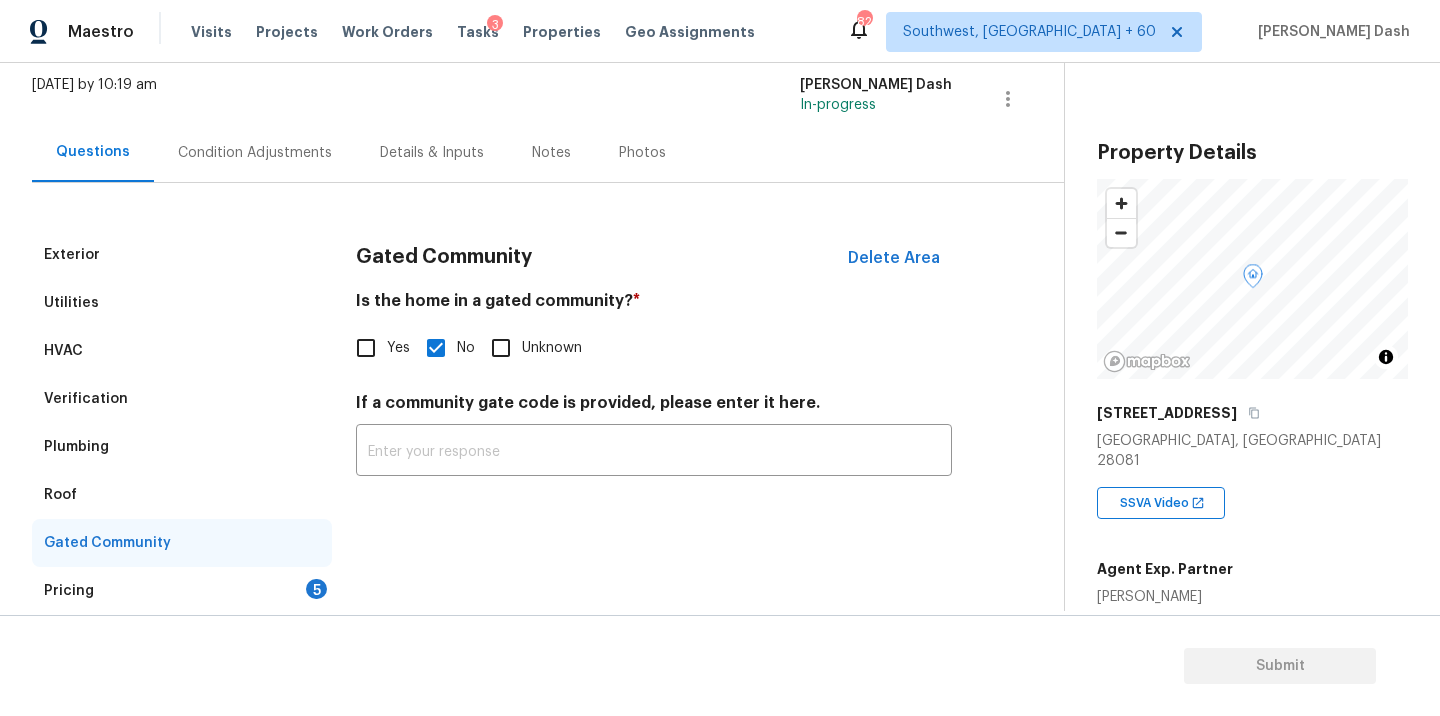 click on "Pricing 5" at bounding box center (182, 591) 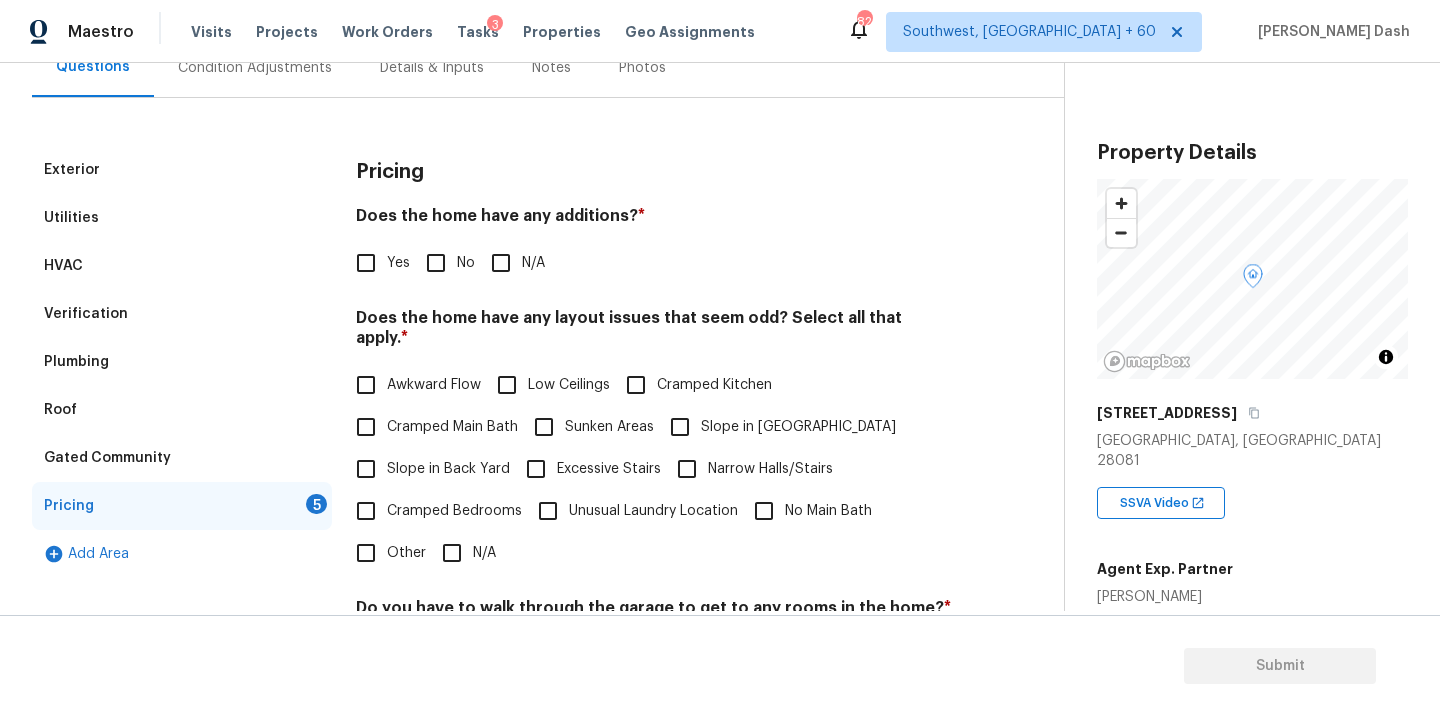 scroll, scrollTop: 332, scrollLeft: 0, axis: vertical 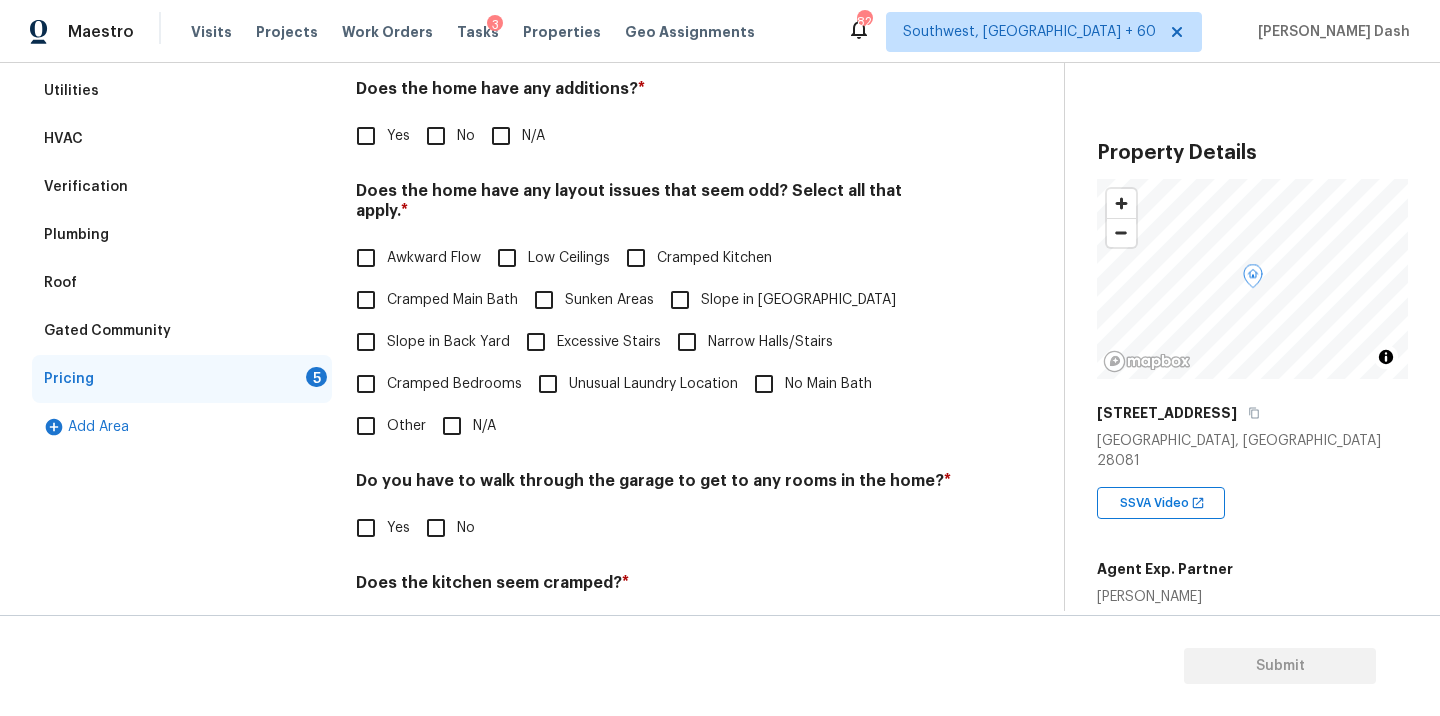 click on "Other" at bounding box center (366, 426) 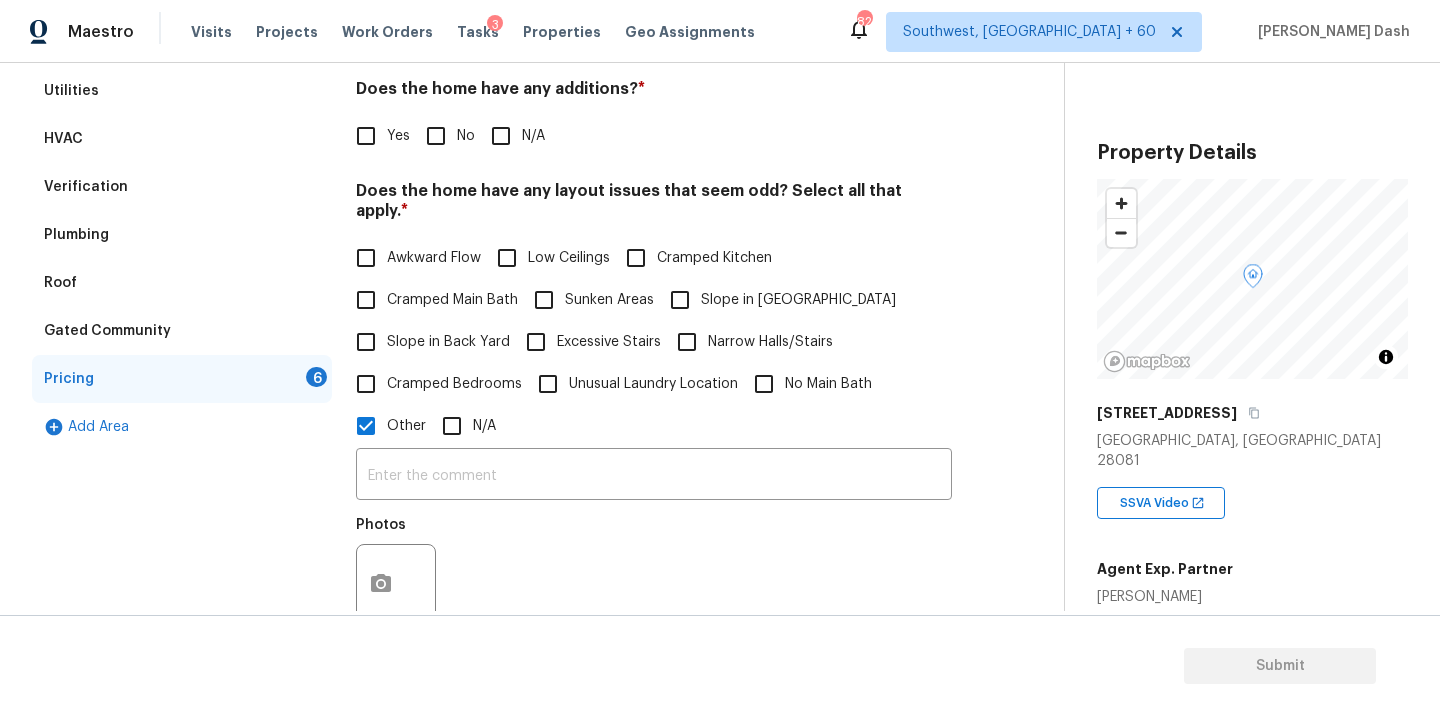 click on "N/A" at bounding box center (452, 426) 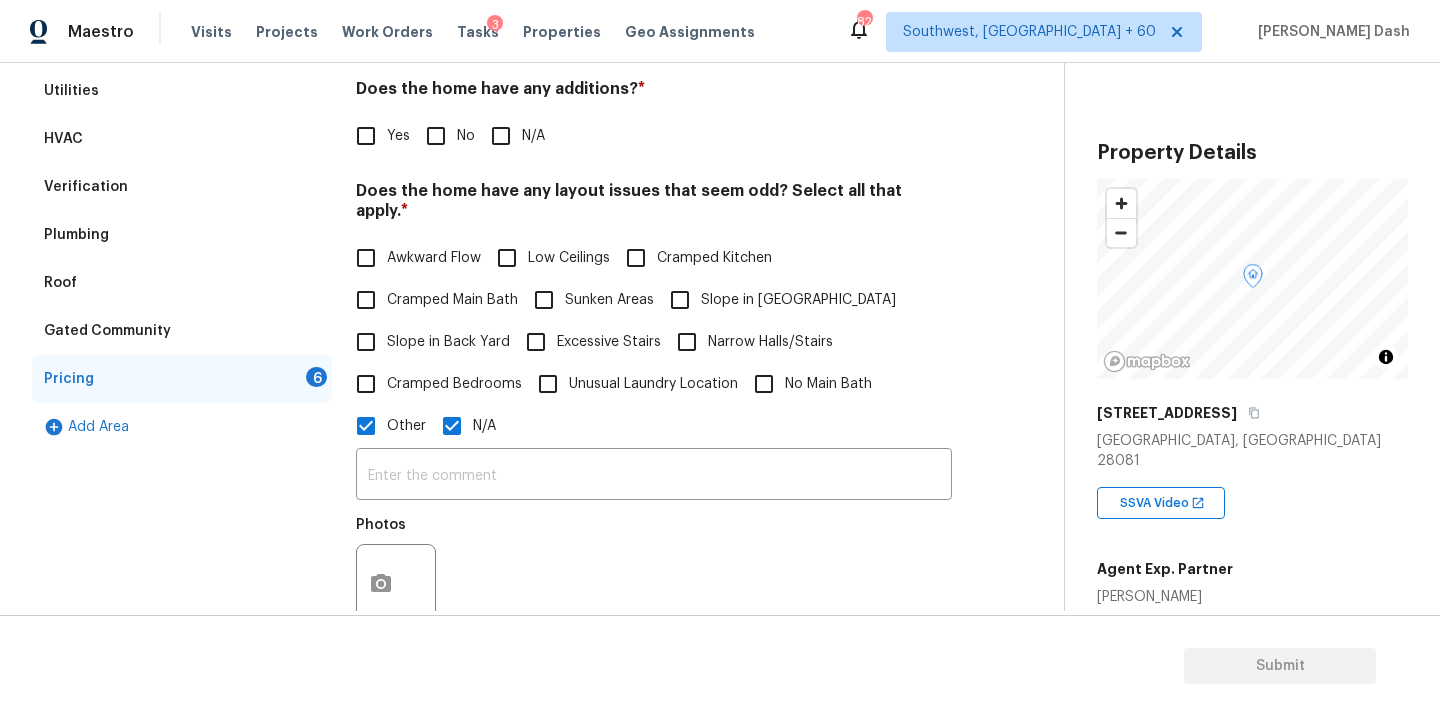 click on "No" at bounding box center [436, 136] 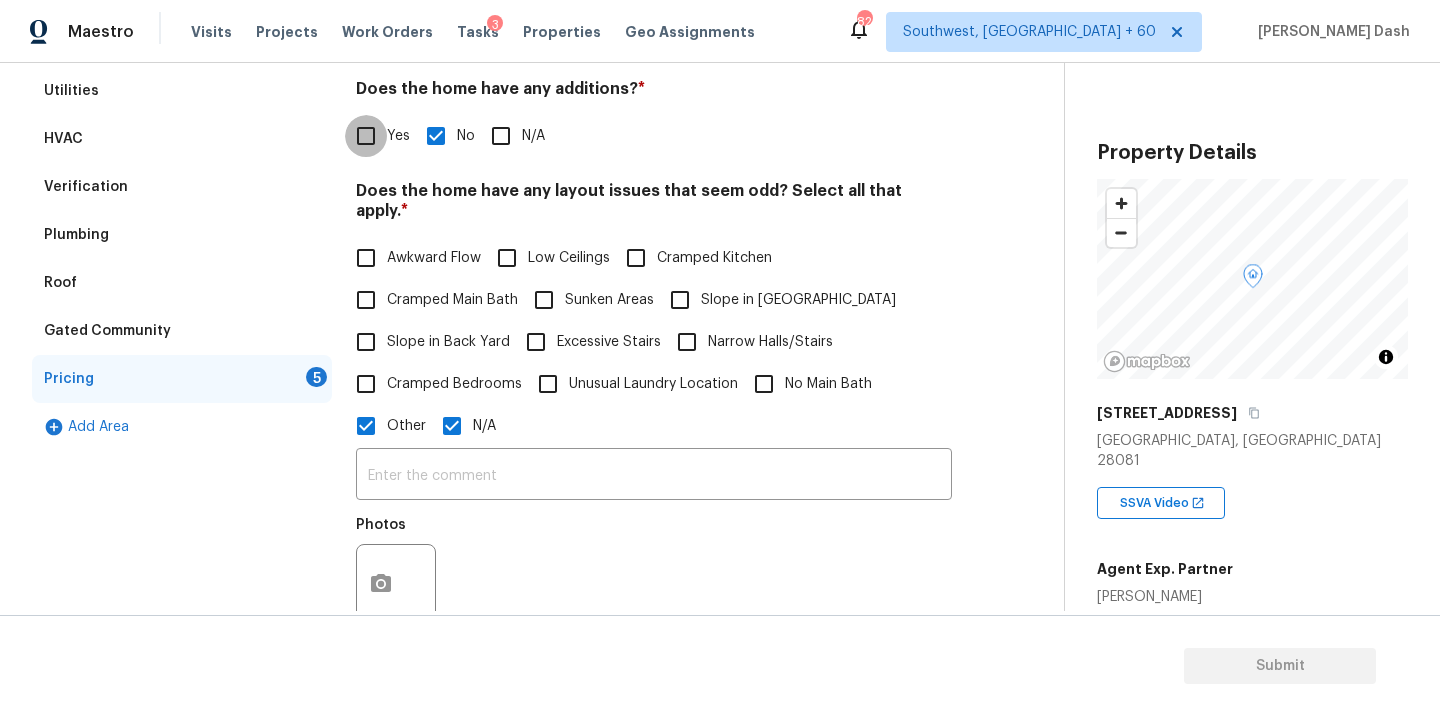 click on "Yes" at bounding box center (366, 136) 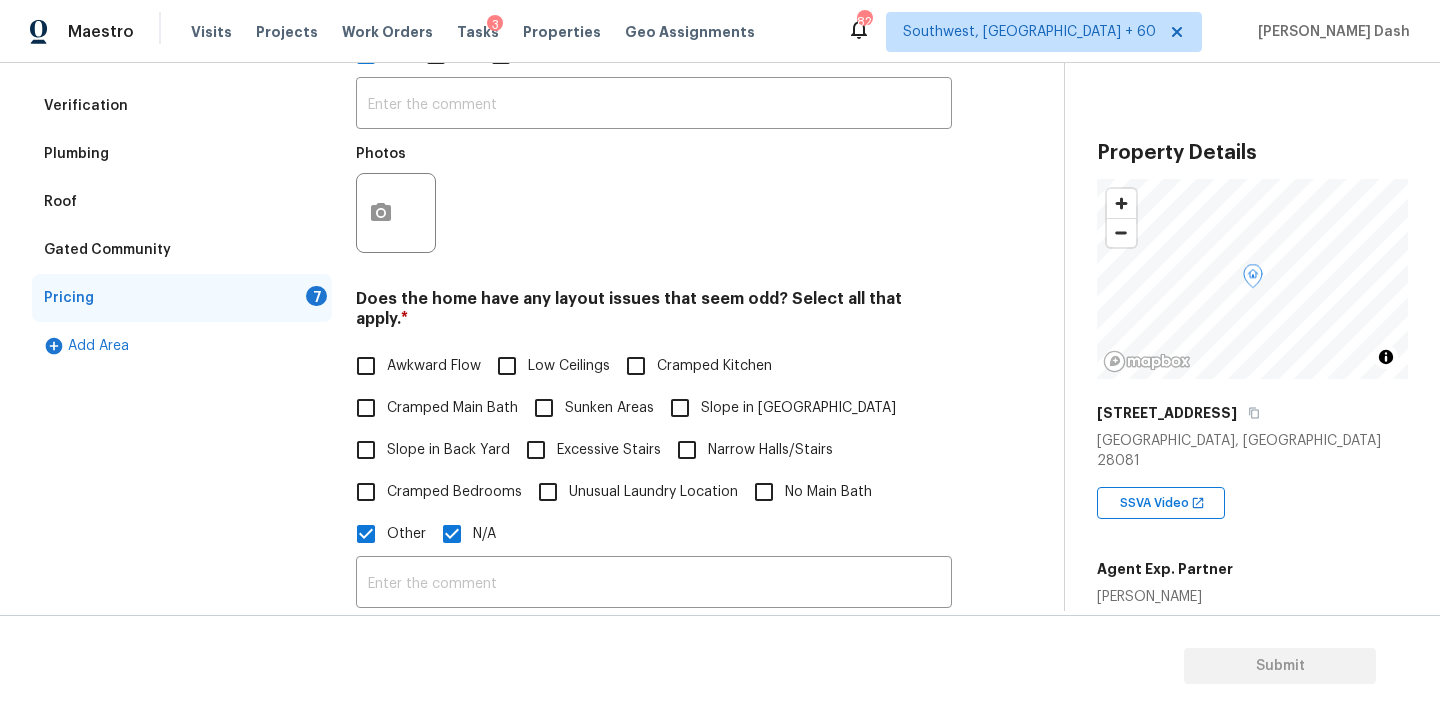 scroll, scrollTop: 510, scrollLeft: 0, axis: vertical 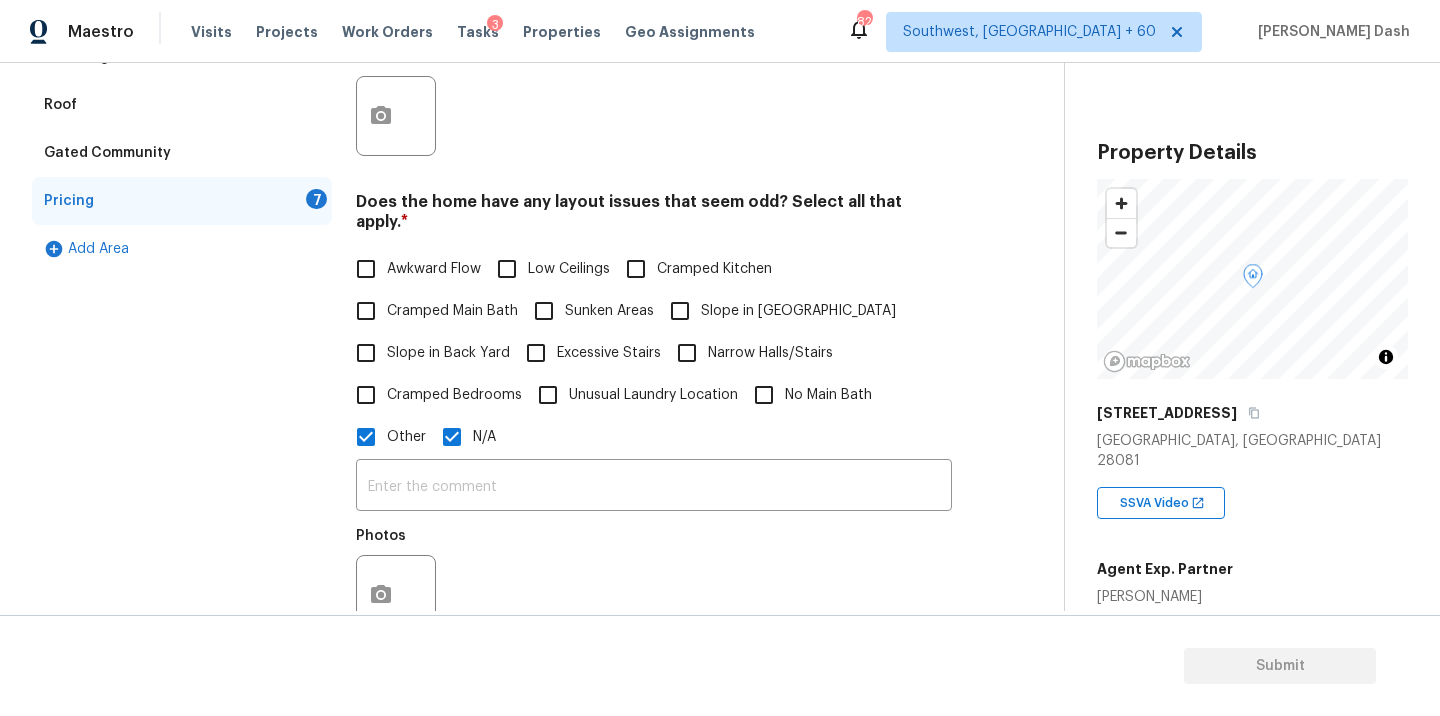 click on "Other" at bounding box center [366, 437] 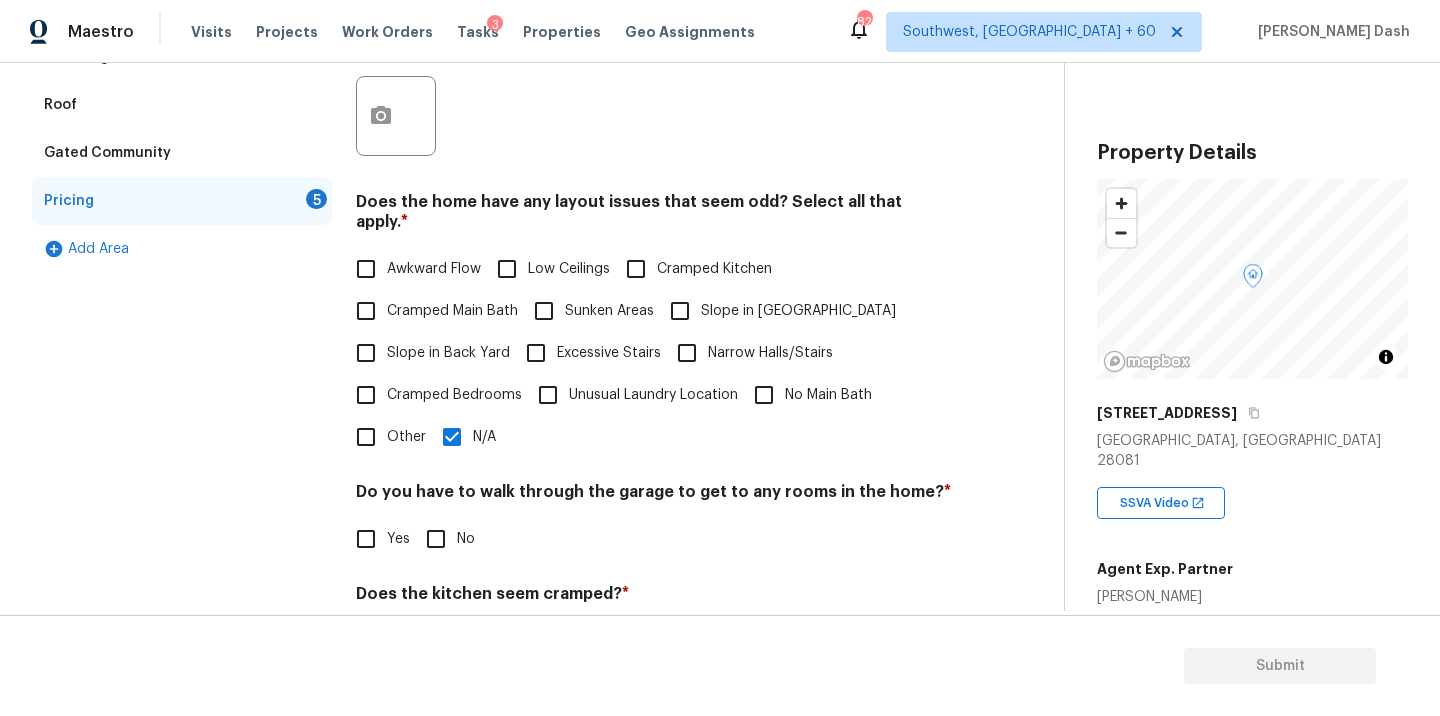 scroll, scrollTop: 308, scrollLeft: 0, axis: vertical 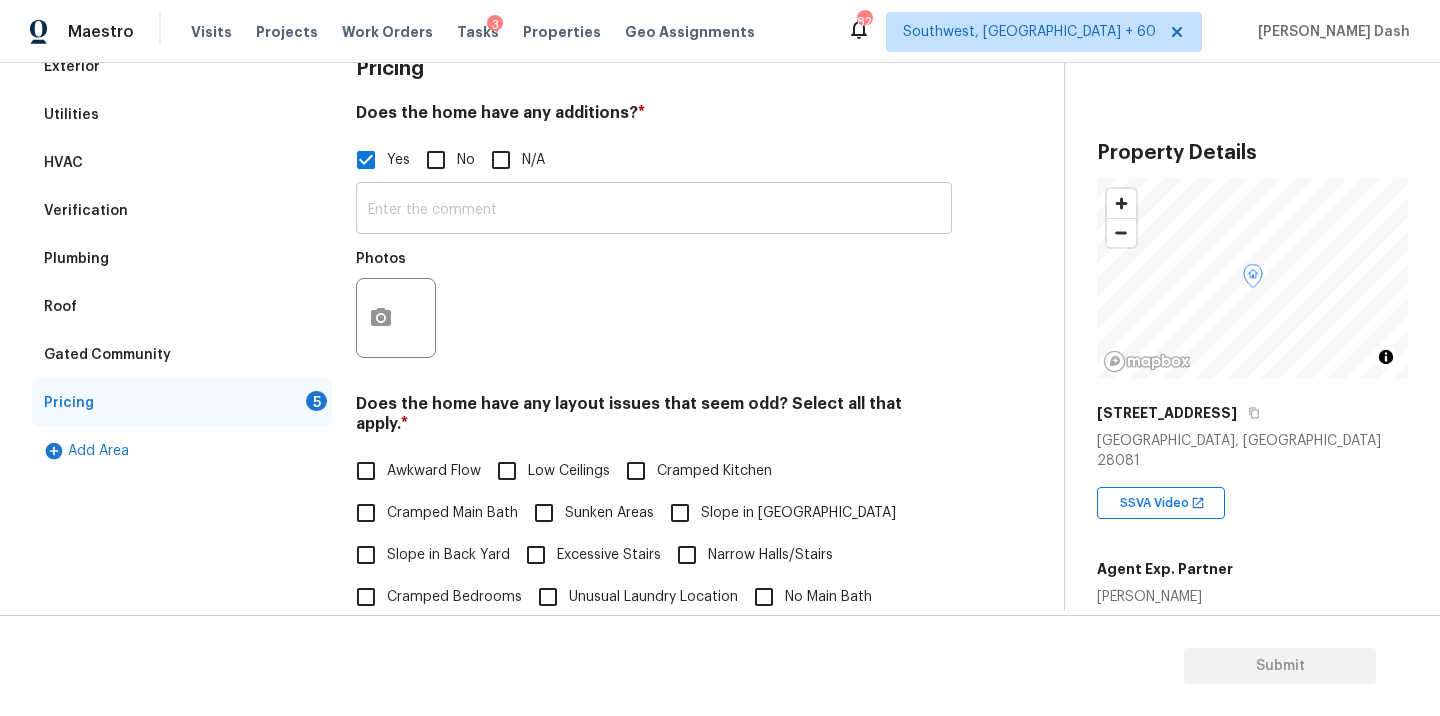 click at bounding box center (654, 210) 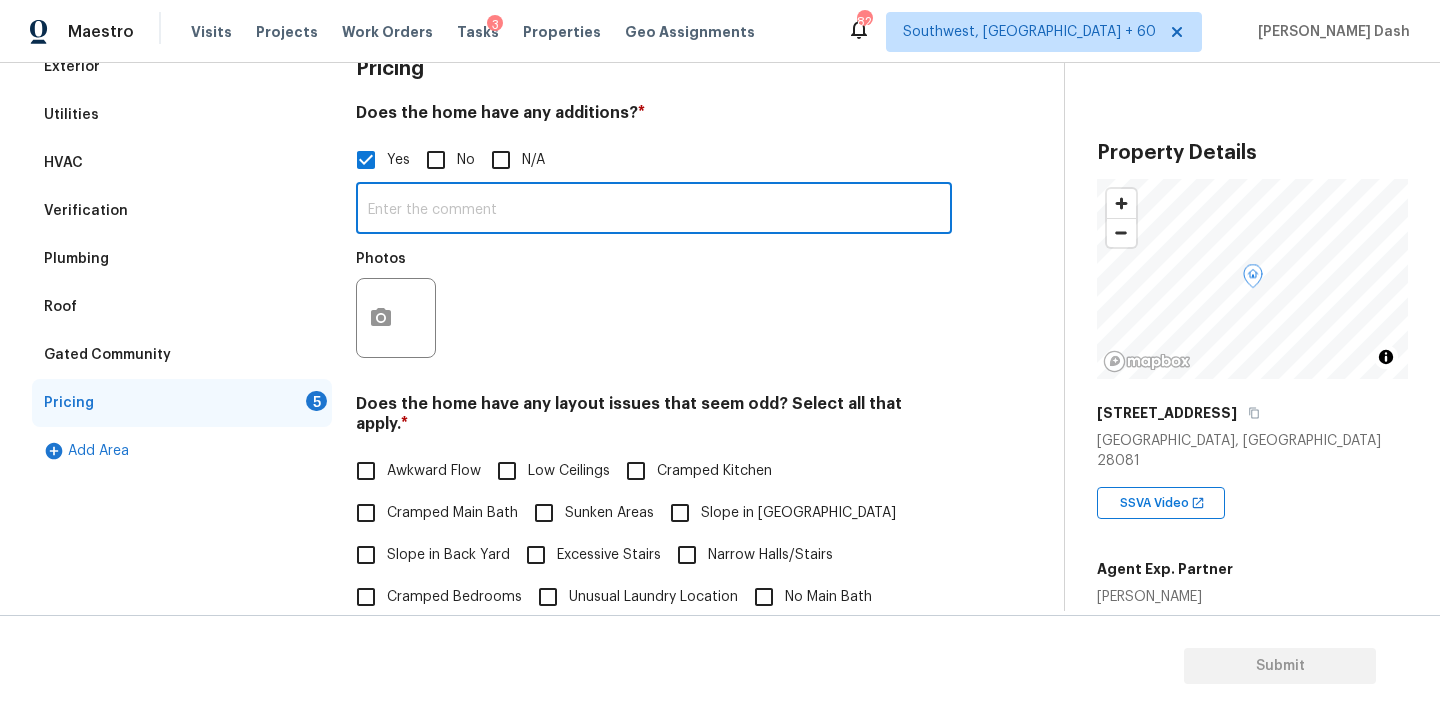 paste on "The house has enclosed sunroom and seller has removed few walls into the sunroom. Needs review." 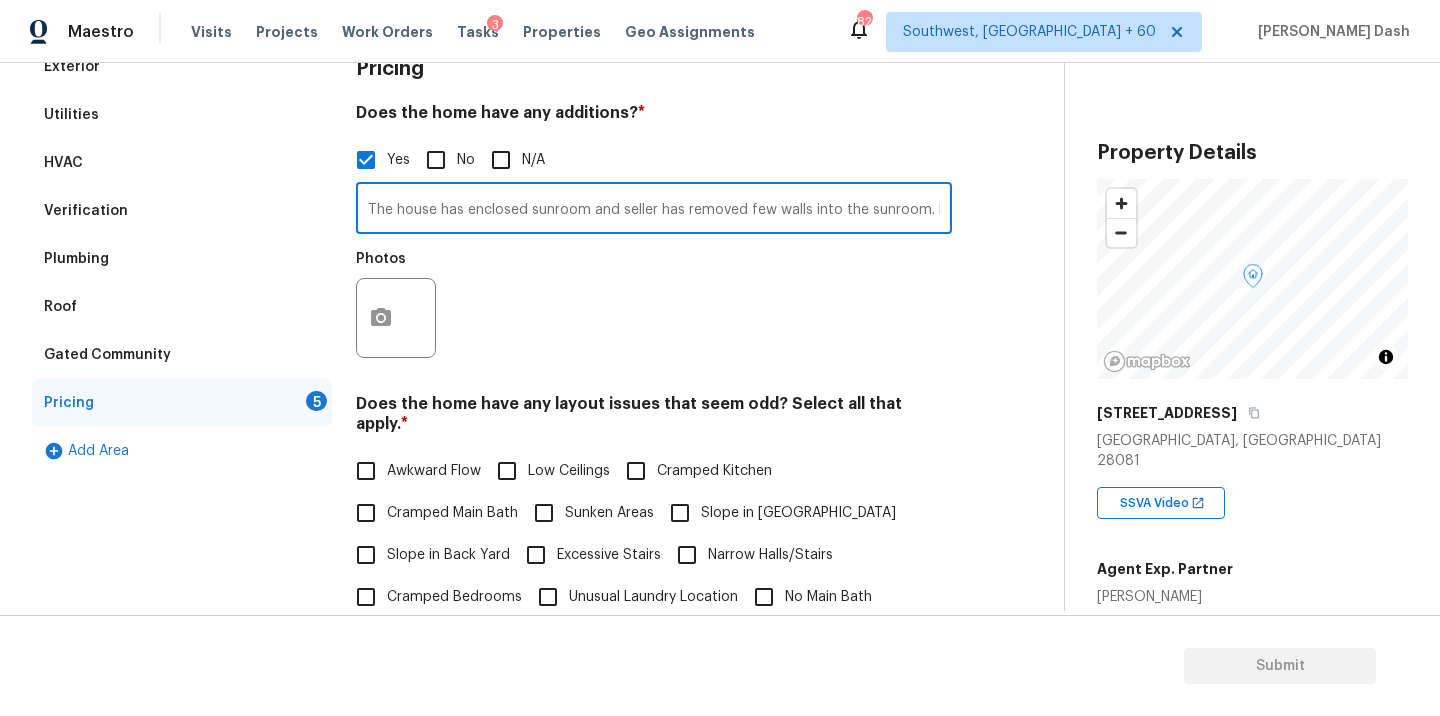 scroll, scrollTop: 0, scrollLeft: 80, axis: horizontal 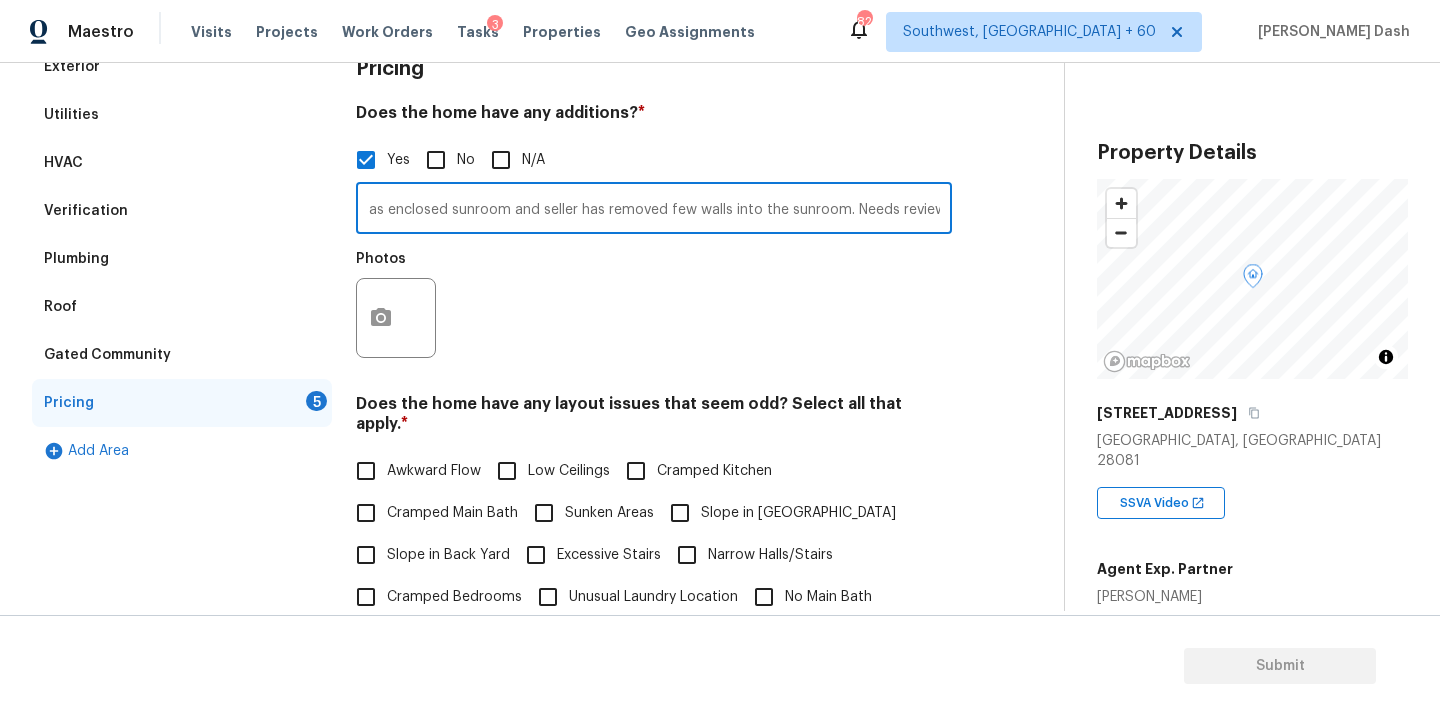 type on "The house has enclosed sunroom and seller has removed few walls into the sunroom. Needs review." 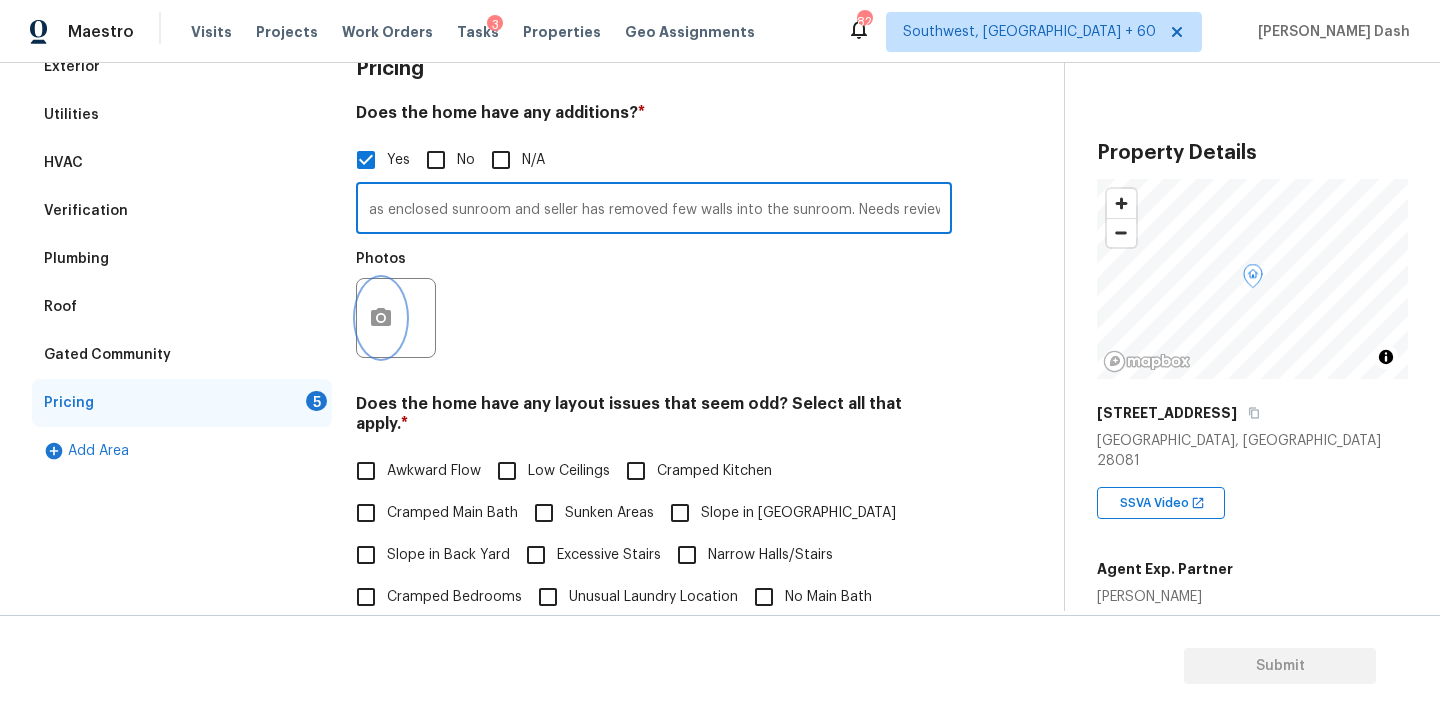 click 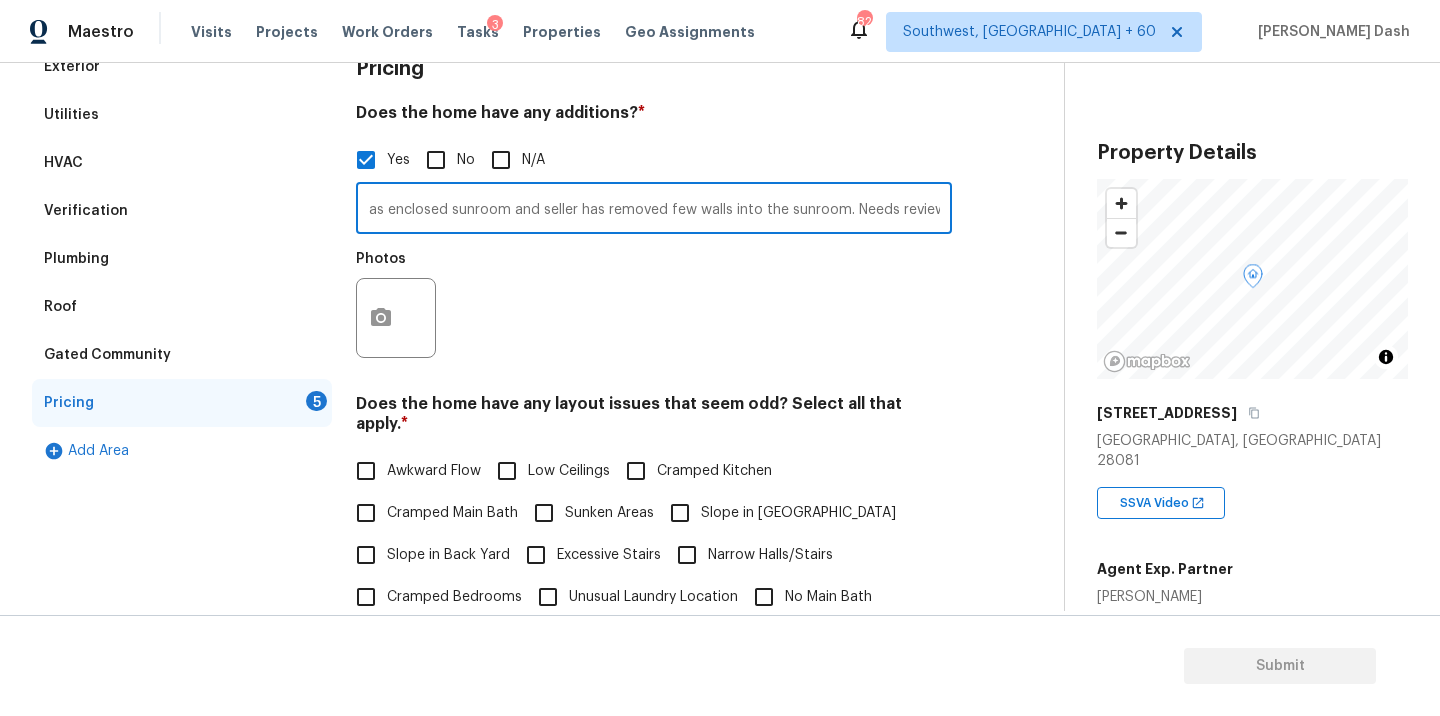 scroll, scrollTop: 0, scrollLeft: 0, axis: both 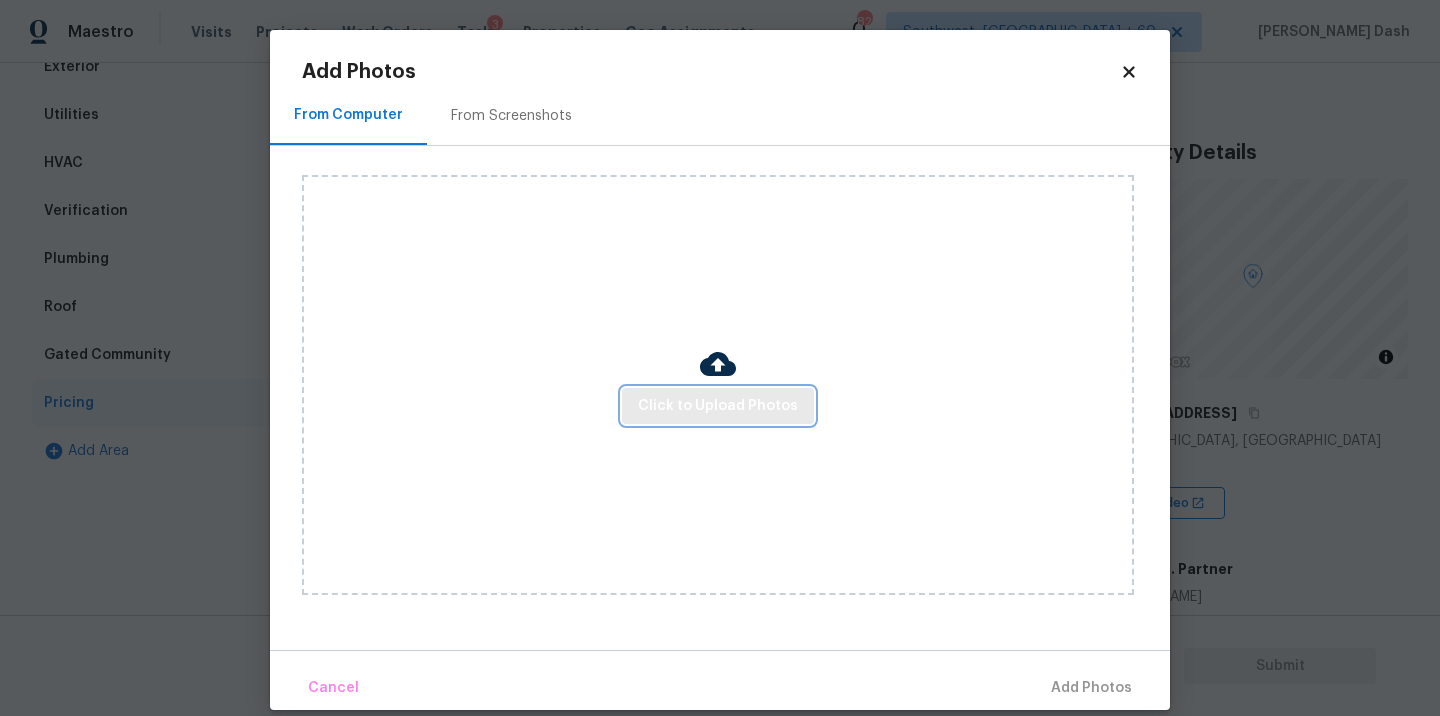 click on "Click to Upload Photos" at bounding box center [718, 406] 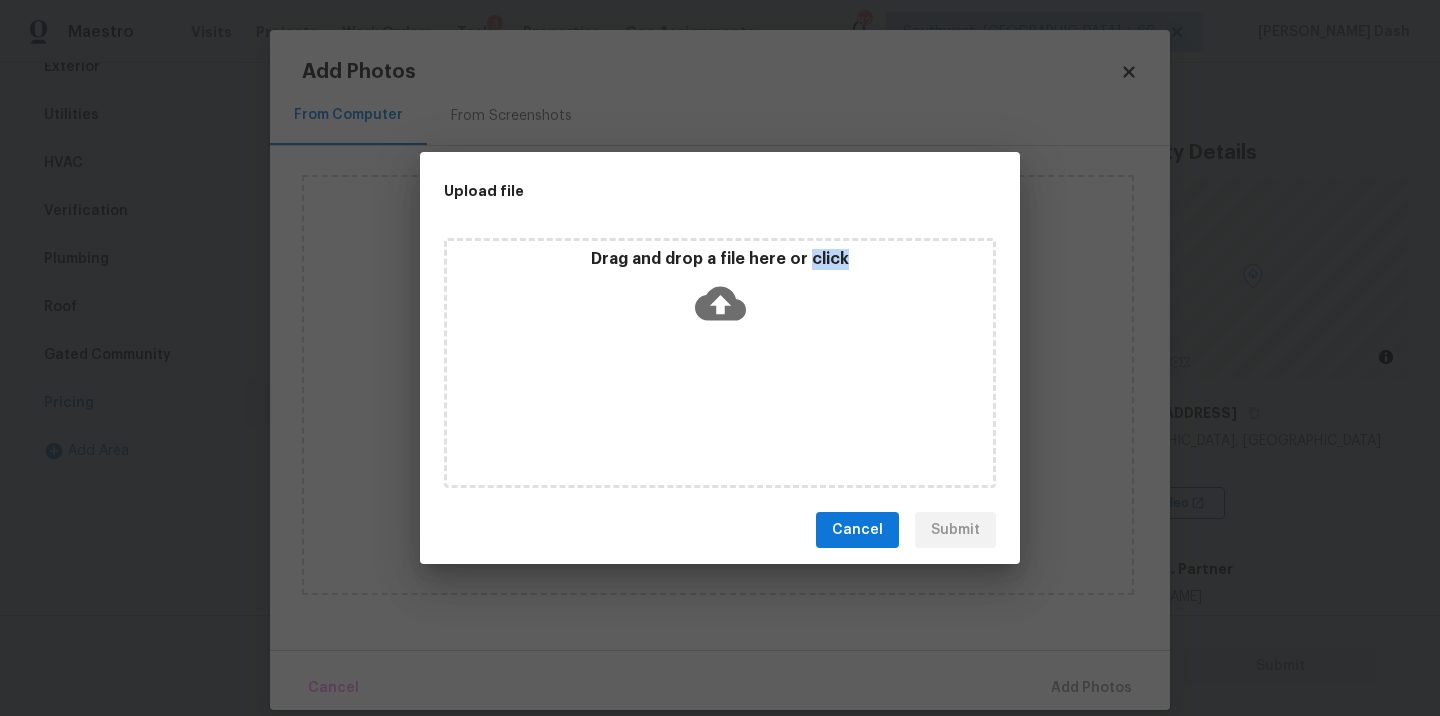 click on "Drag and drop a file here or click" at bounding box center (720, 363) 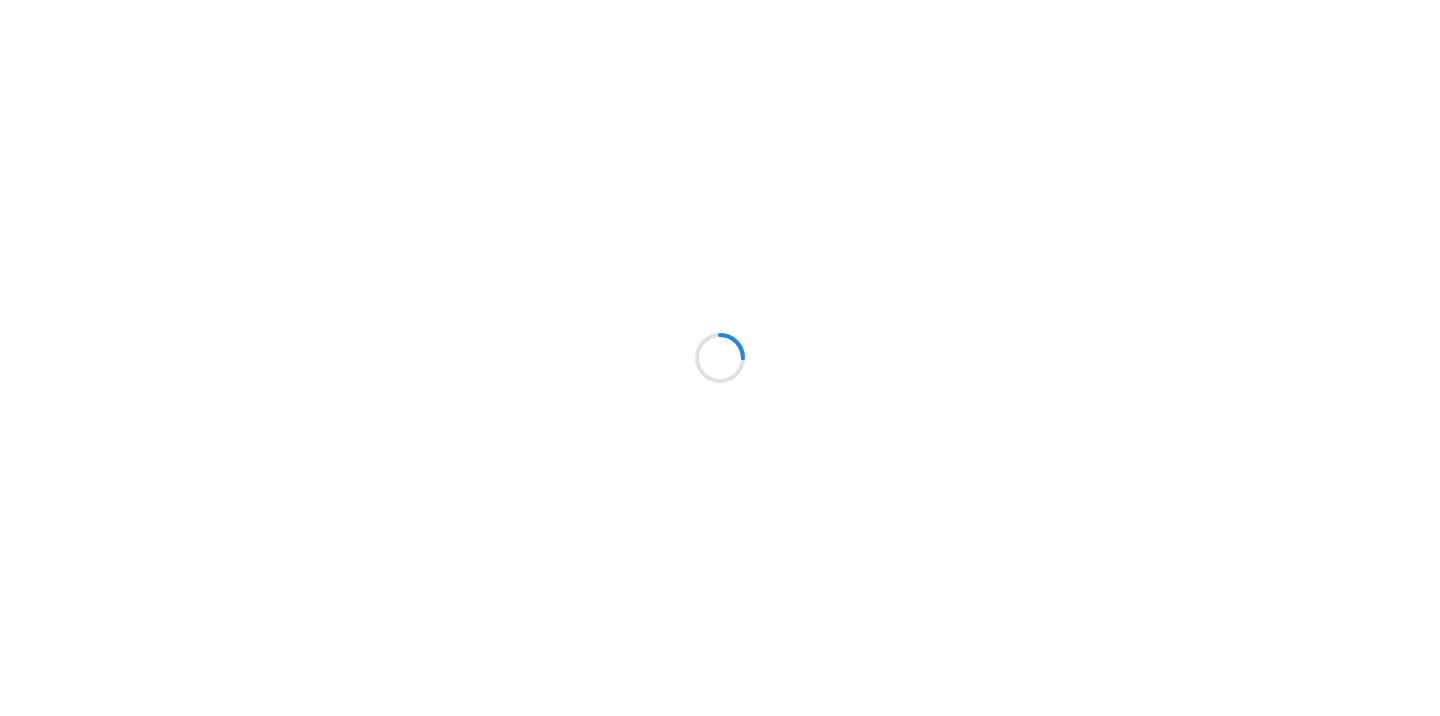 scroll, scrollTop: 0, scrollLeft: 0, axis: both 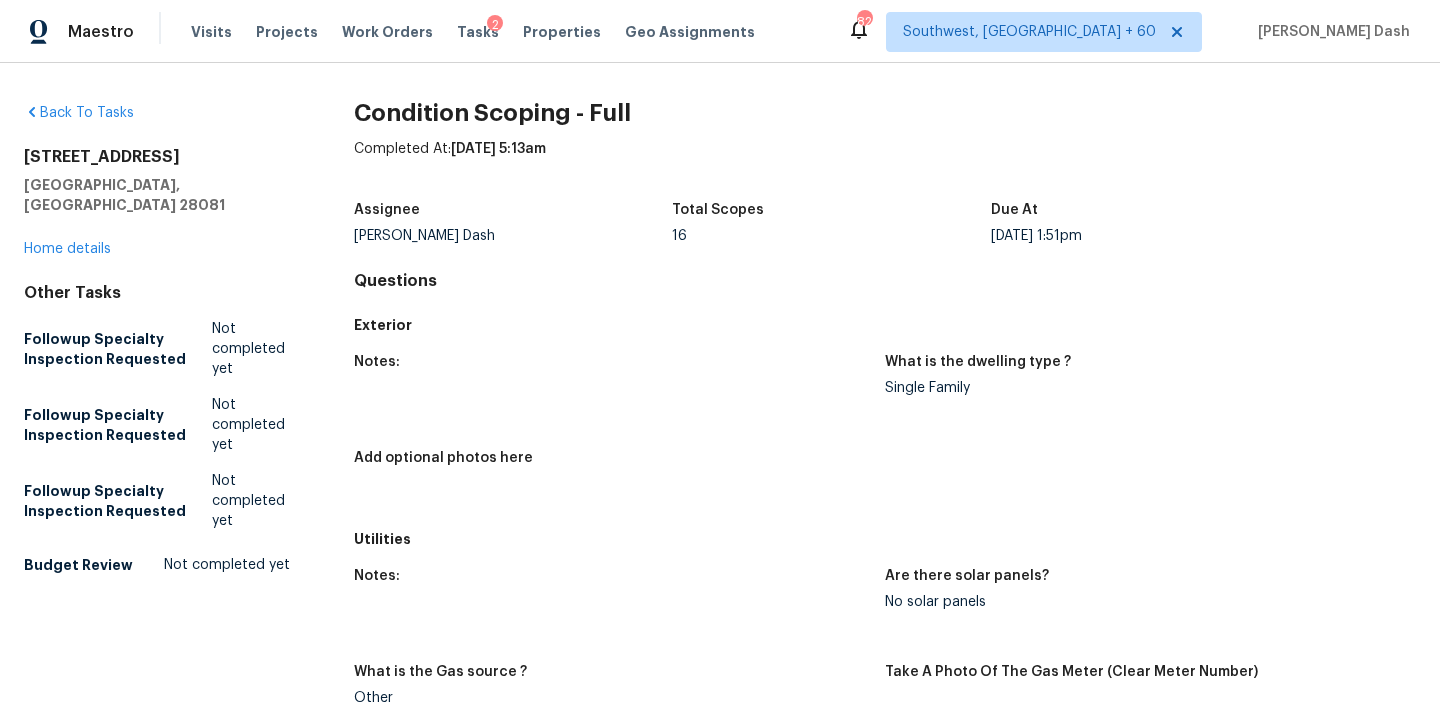 click on "[GEOGRAPHIC_DATA], [GEOGRAPHIC_DATA] 28081" at bounding box center [157, 195] 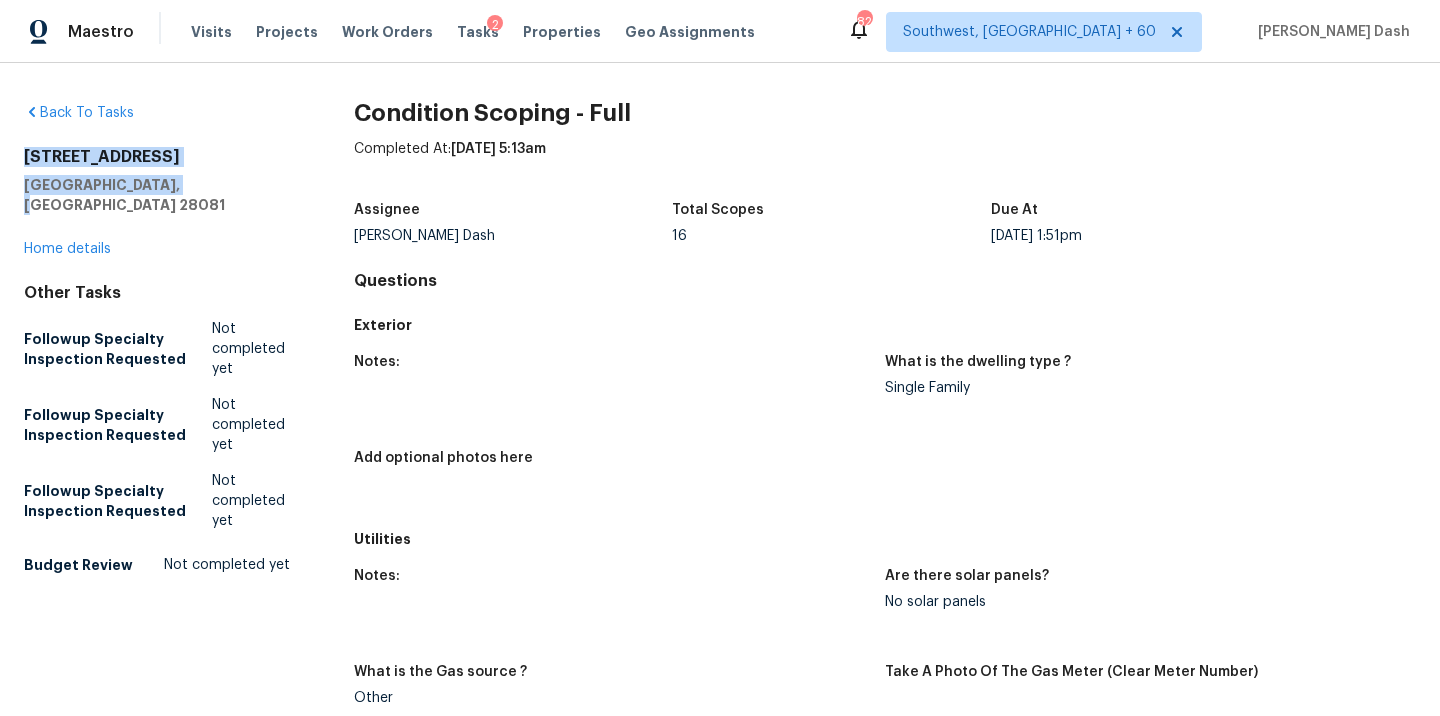 drag, startPoint x: 175, startPoint y: 183, endPoint x: 21, endPoint y: 159, distance: 155.85892 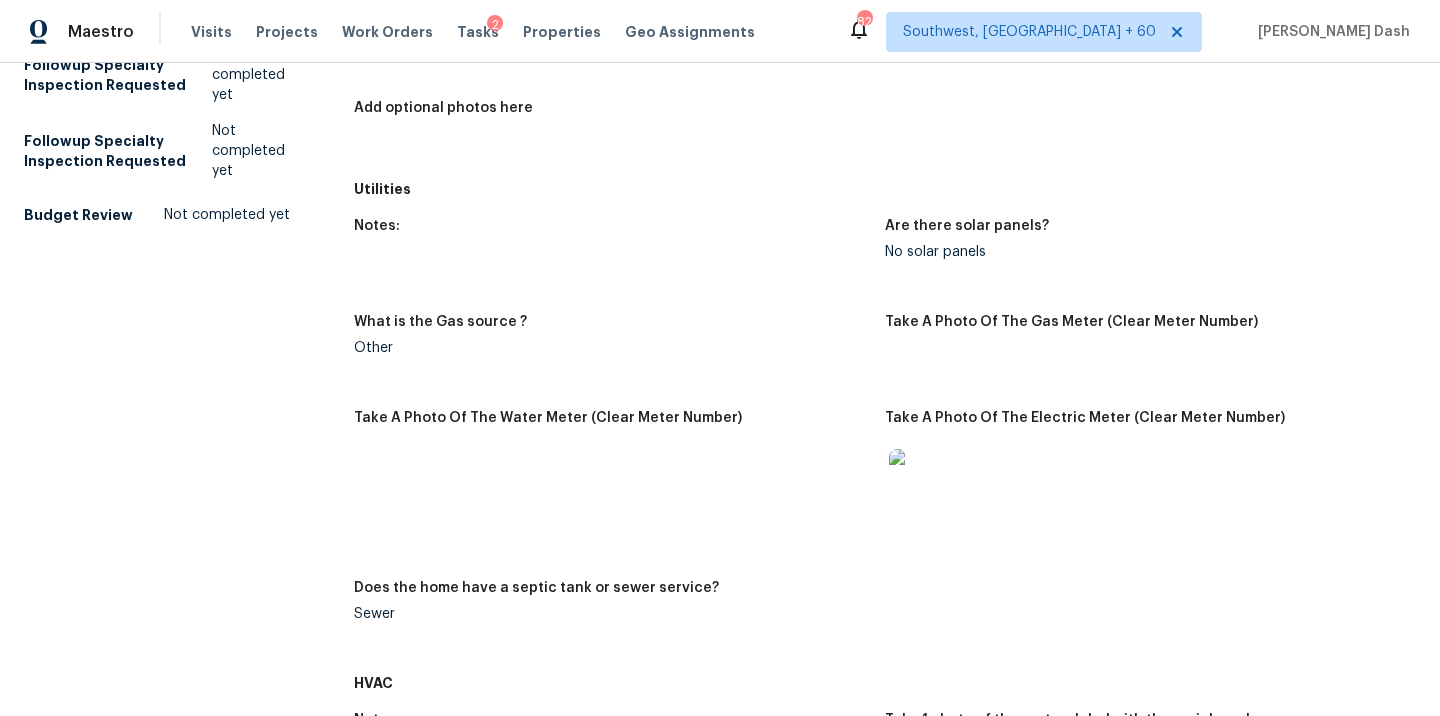 scroll, scrollTop: 353, scrollLeft: 0, axis: vertical 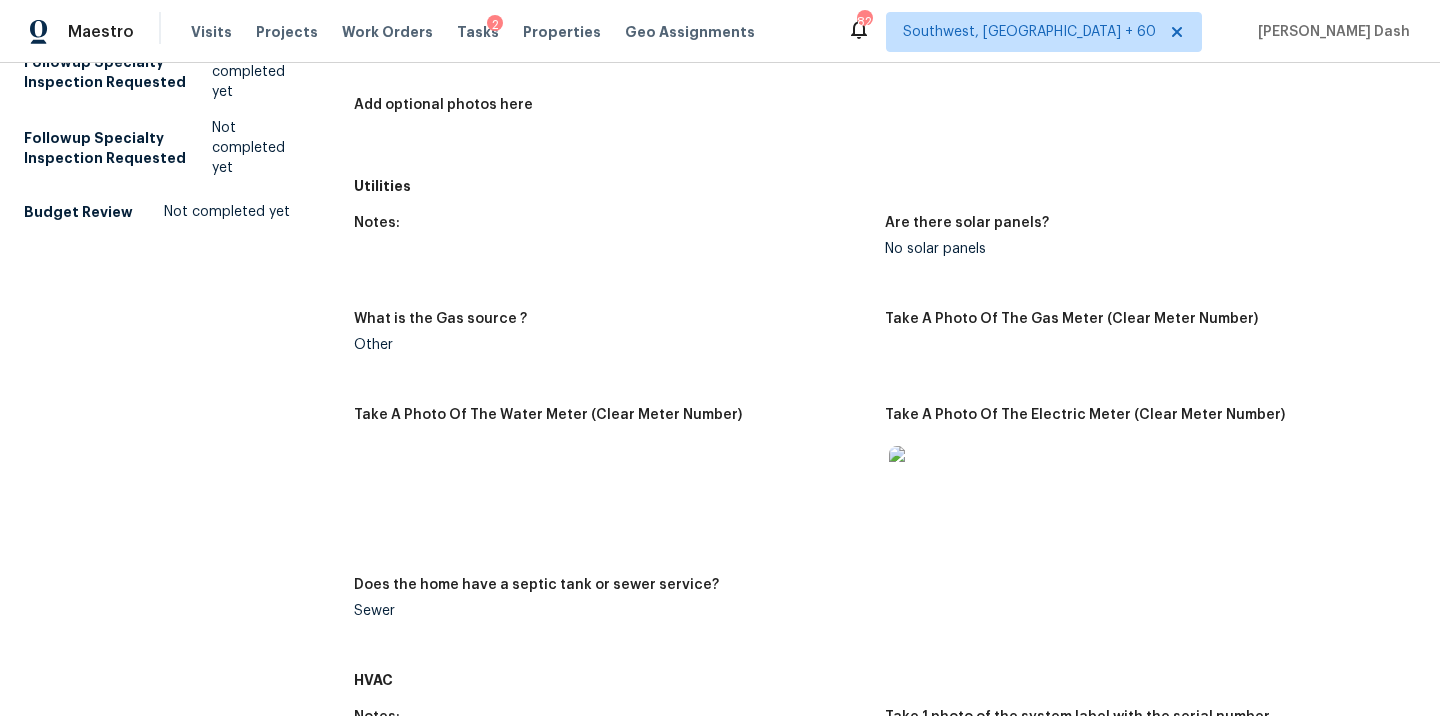 click at bounding box center (921, 478) 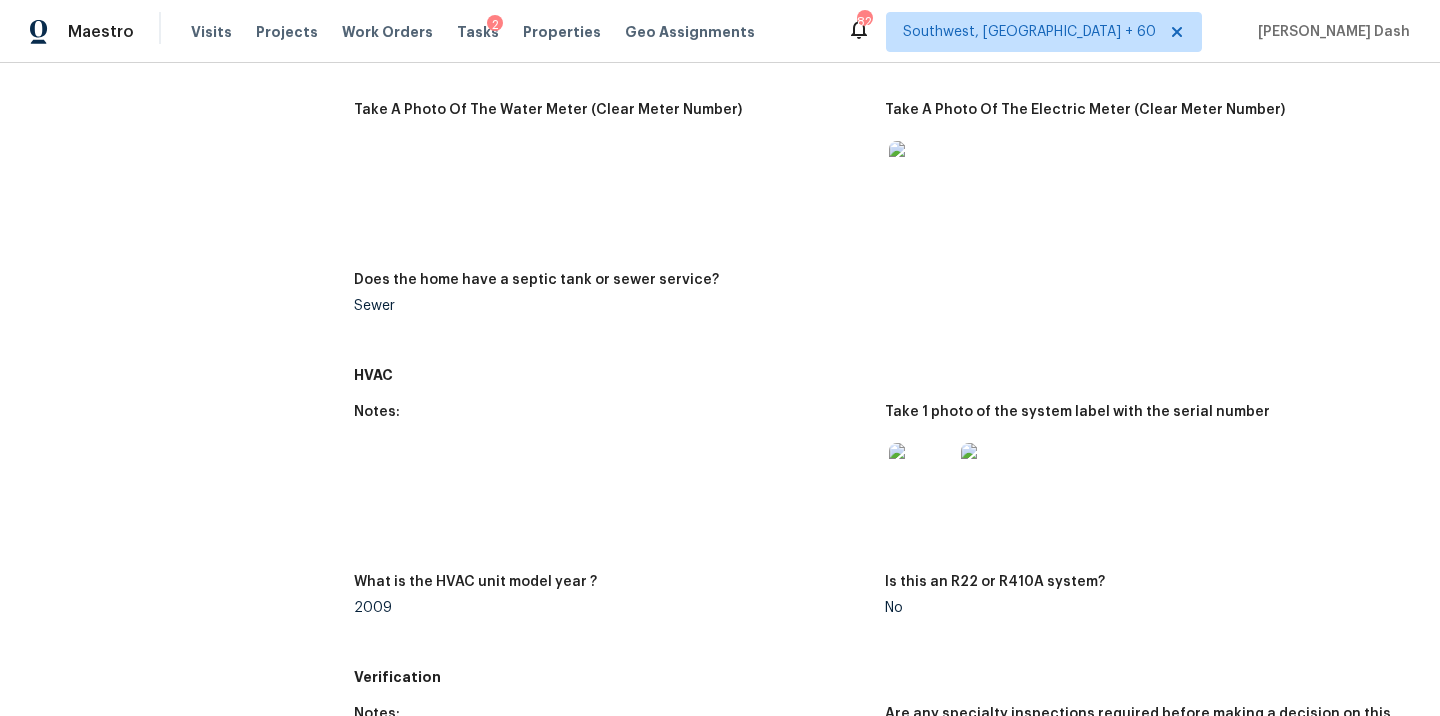 scroll, scrollTop: 763, scrollLeft: 0, axis: vertical 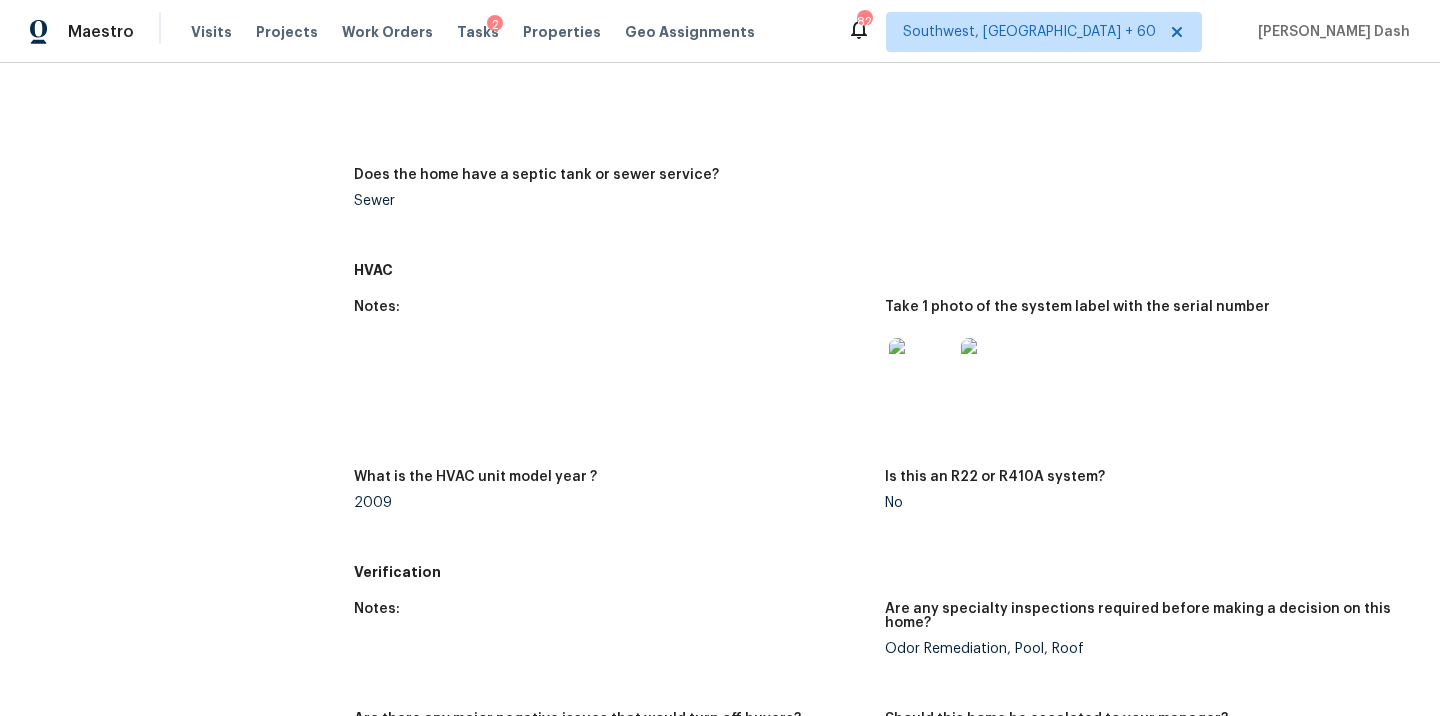 click at bounding box center [921, 370] 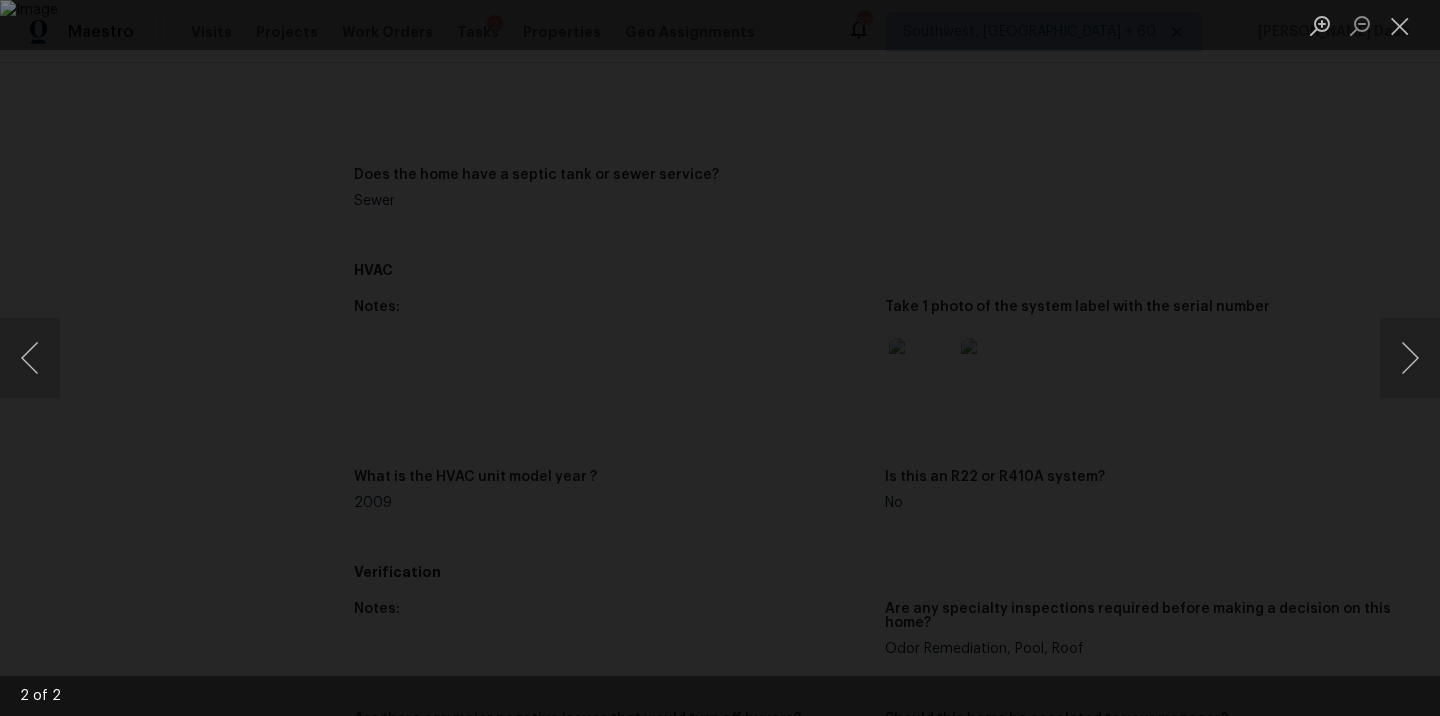 click at bounding box center [720, 358] 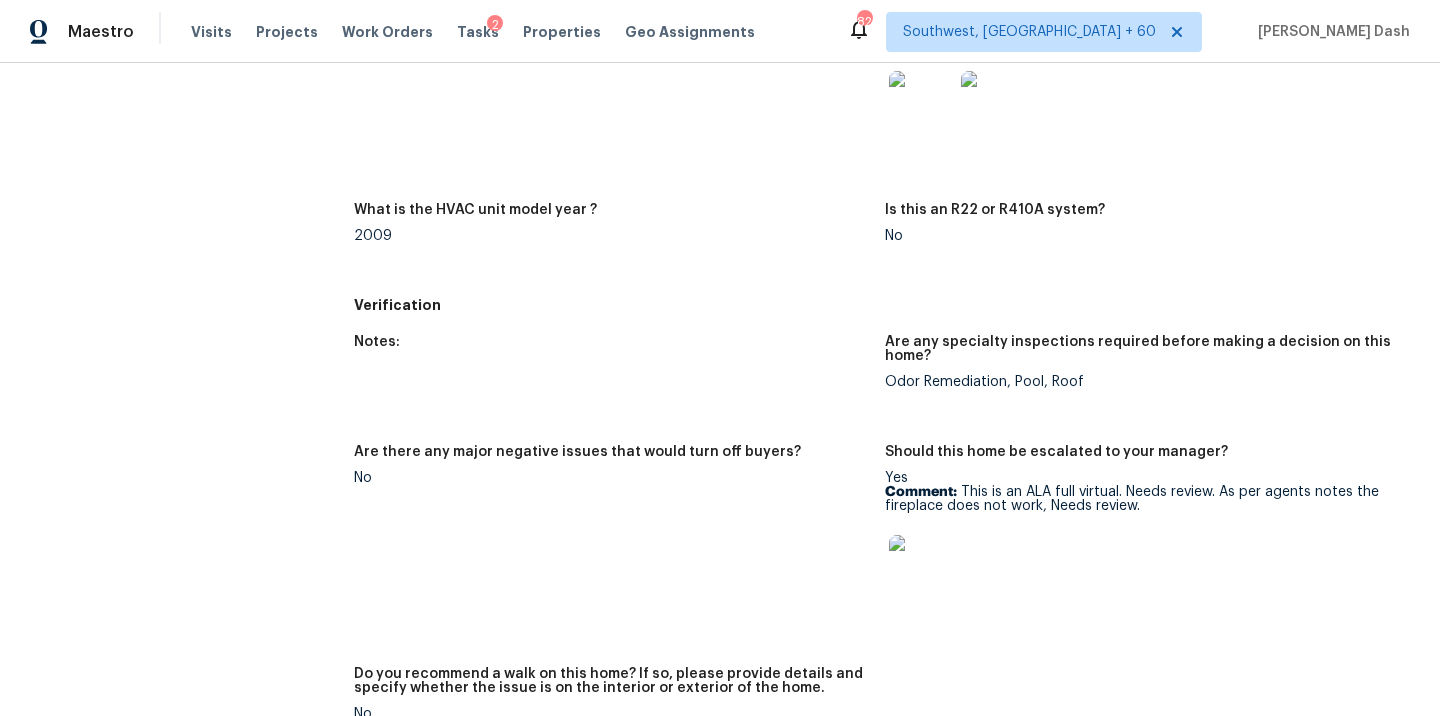 scroll, scrollTop: 1089, scrollLeft: 0, axis: vertical 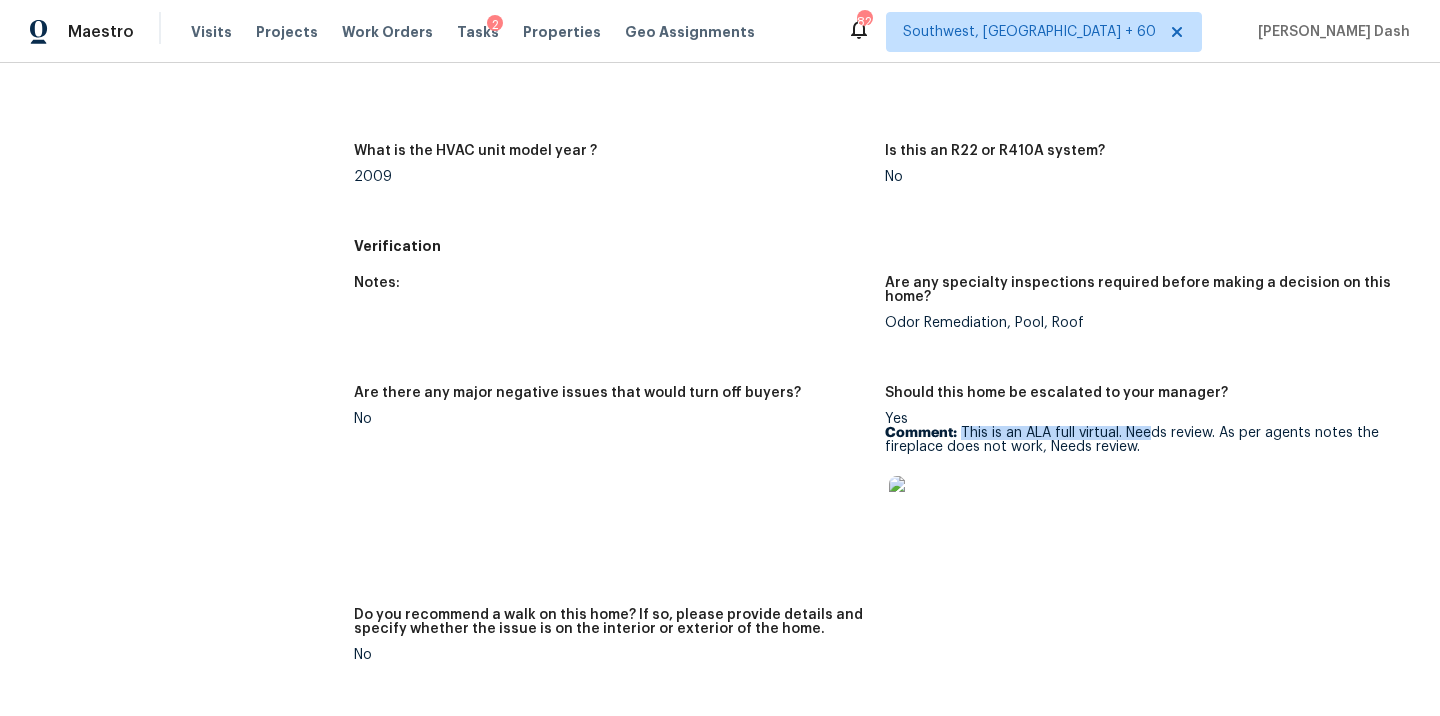 drag, startPoint x: 961, startPoint y: 431, endPoint x: 1157, endPoint y: 439, distance: 196.1632 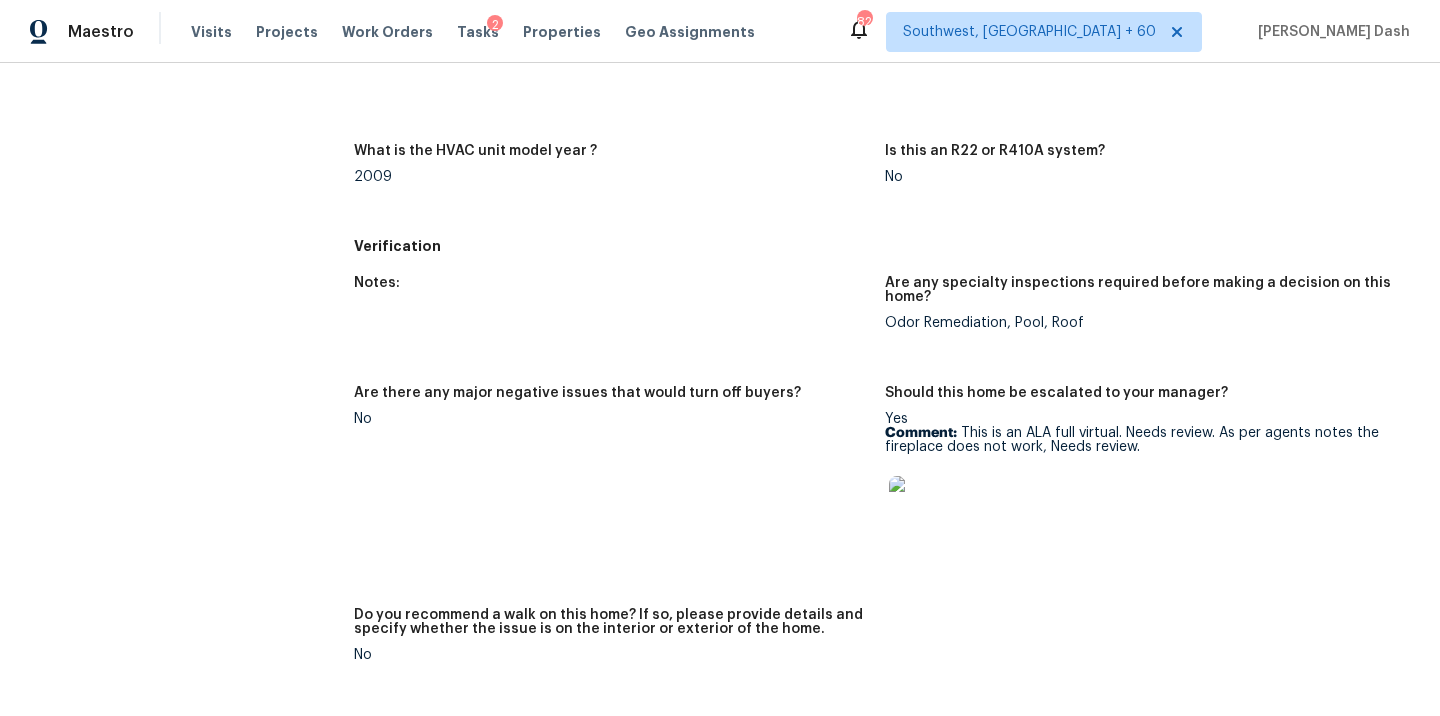 click on "Comment:   This is an ALA full virtual. Needs review. As per agents notes the fireplace does not work, Needs review." at bounding box center (1142, 440) 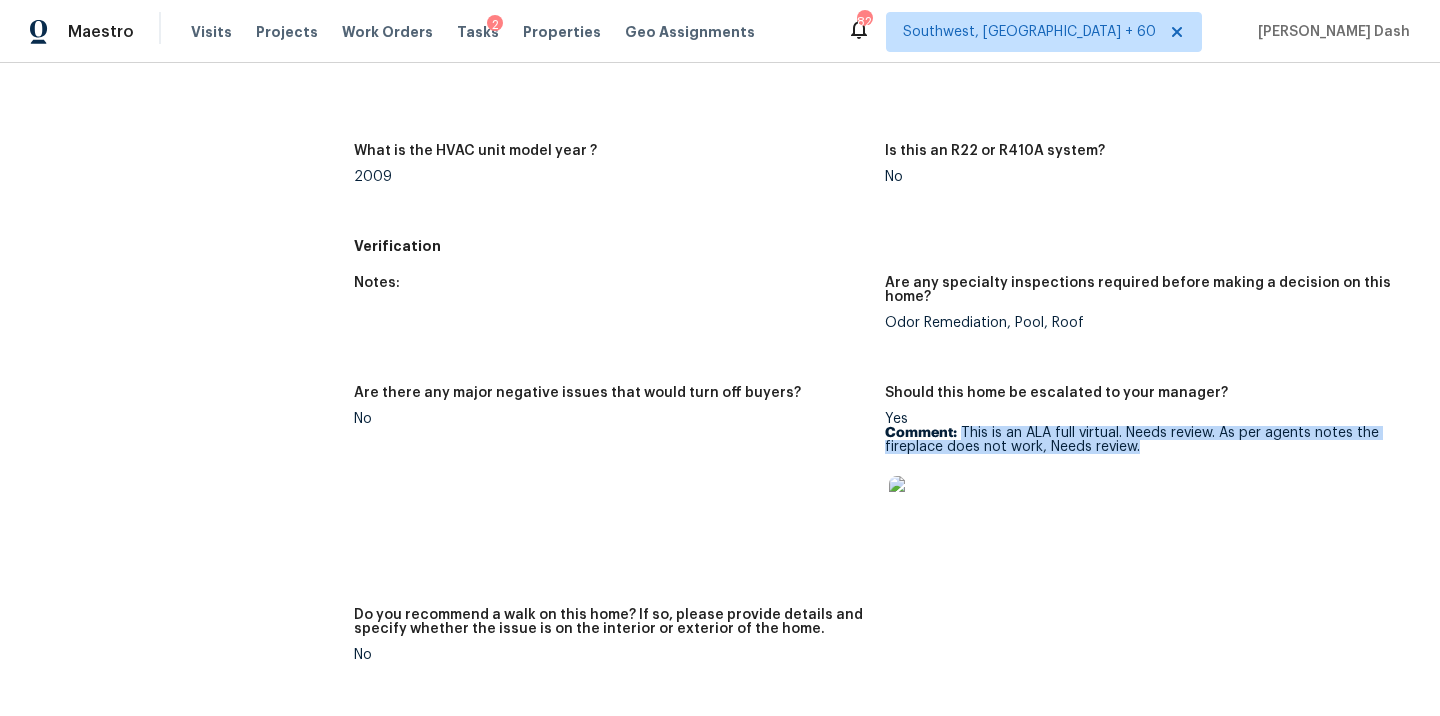drag, startPoint x: 964, startPoint y: 428, endPoint x: 1150, endPoint y: 446, distance: 186.86894 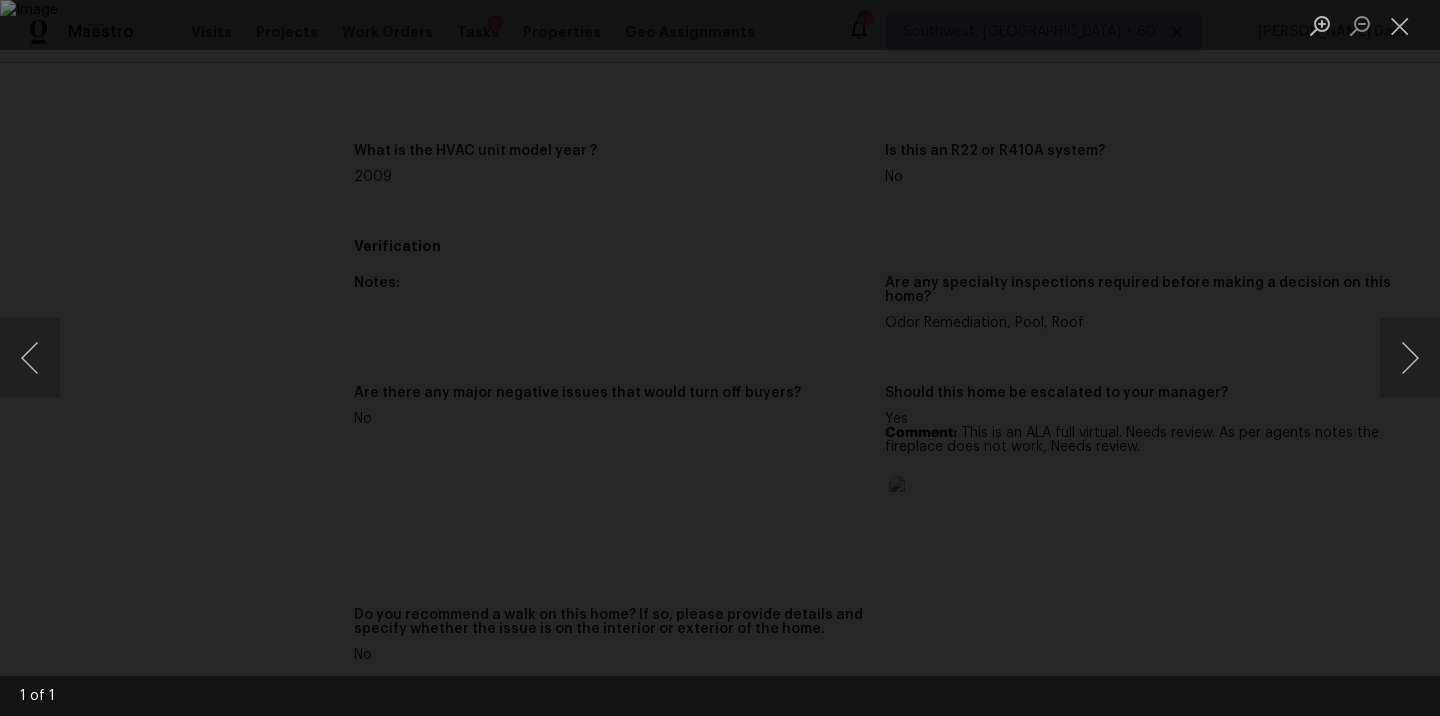 click at bounding box center (720, 358) 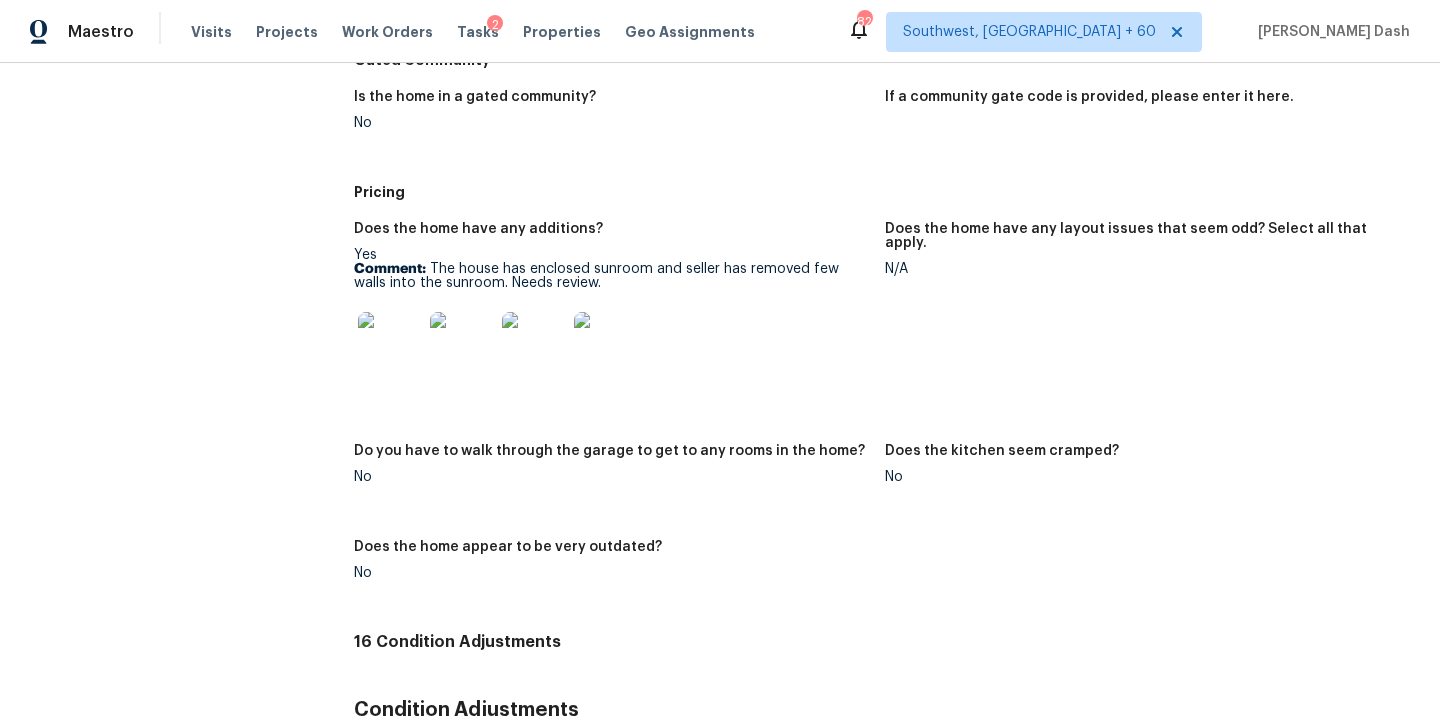 scroll, scrollTop: 2017, scrollLeft: 0, axis: vertical 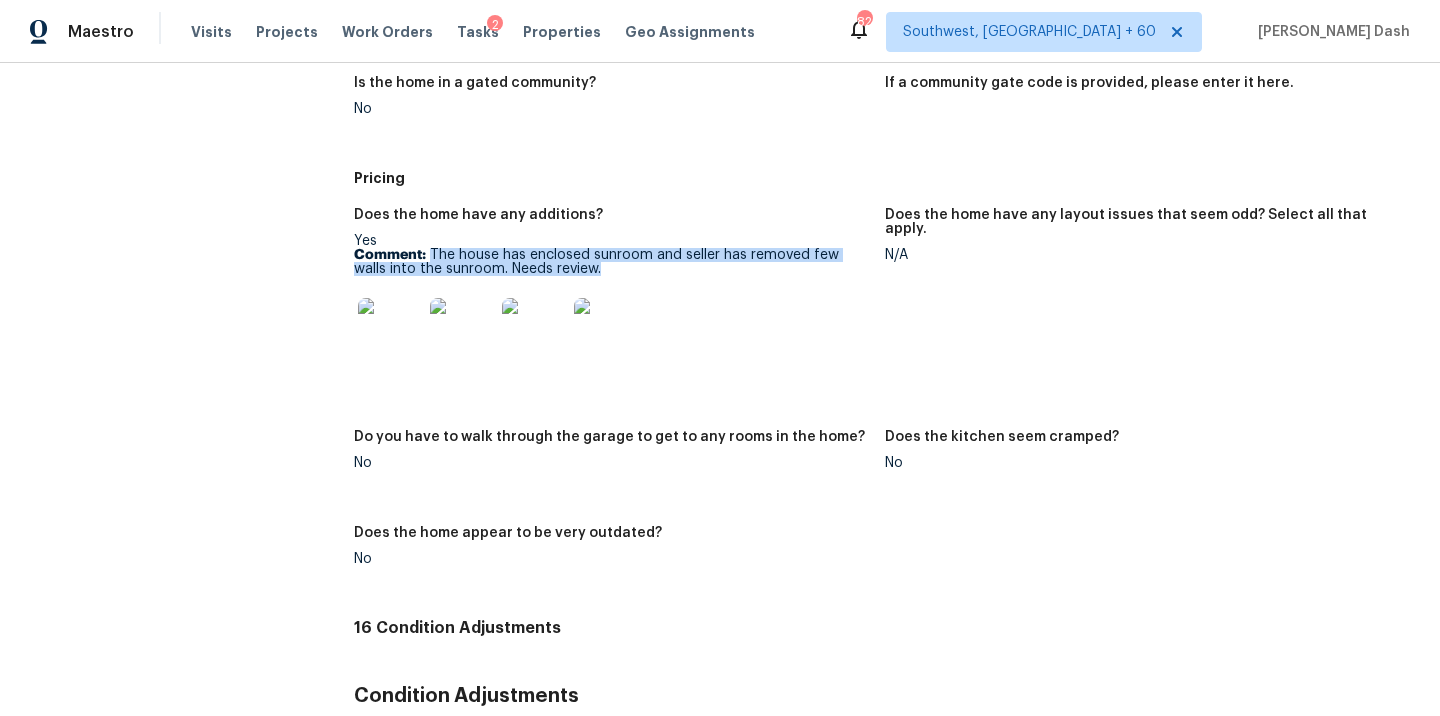 drag, startPoint x: 432, startPoint y: 253, endPoint x: 574, endPoint y: 268, distance: 142.79005 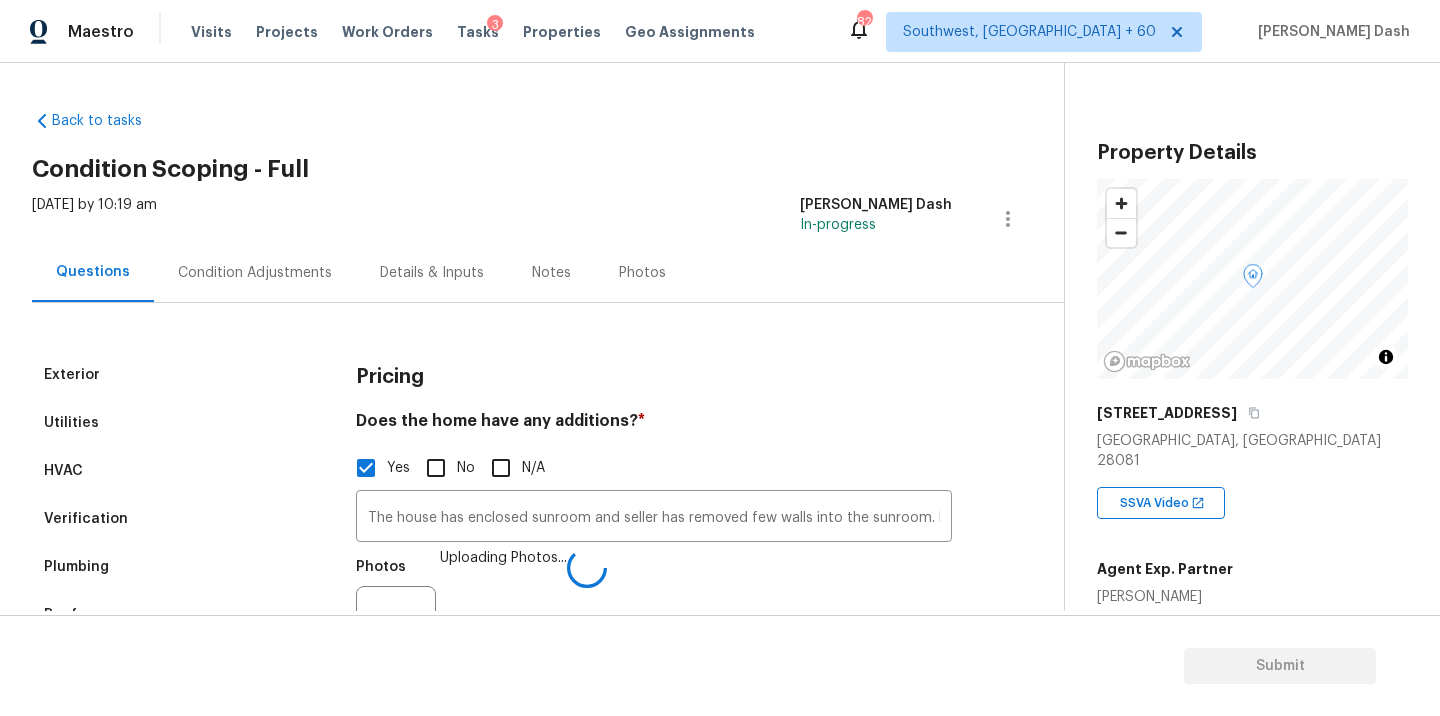 click on "No" at bounding box center [436, 1275] 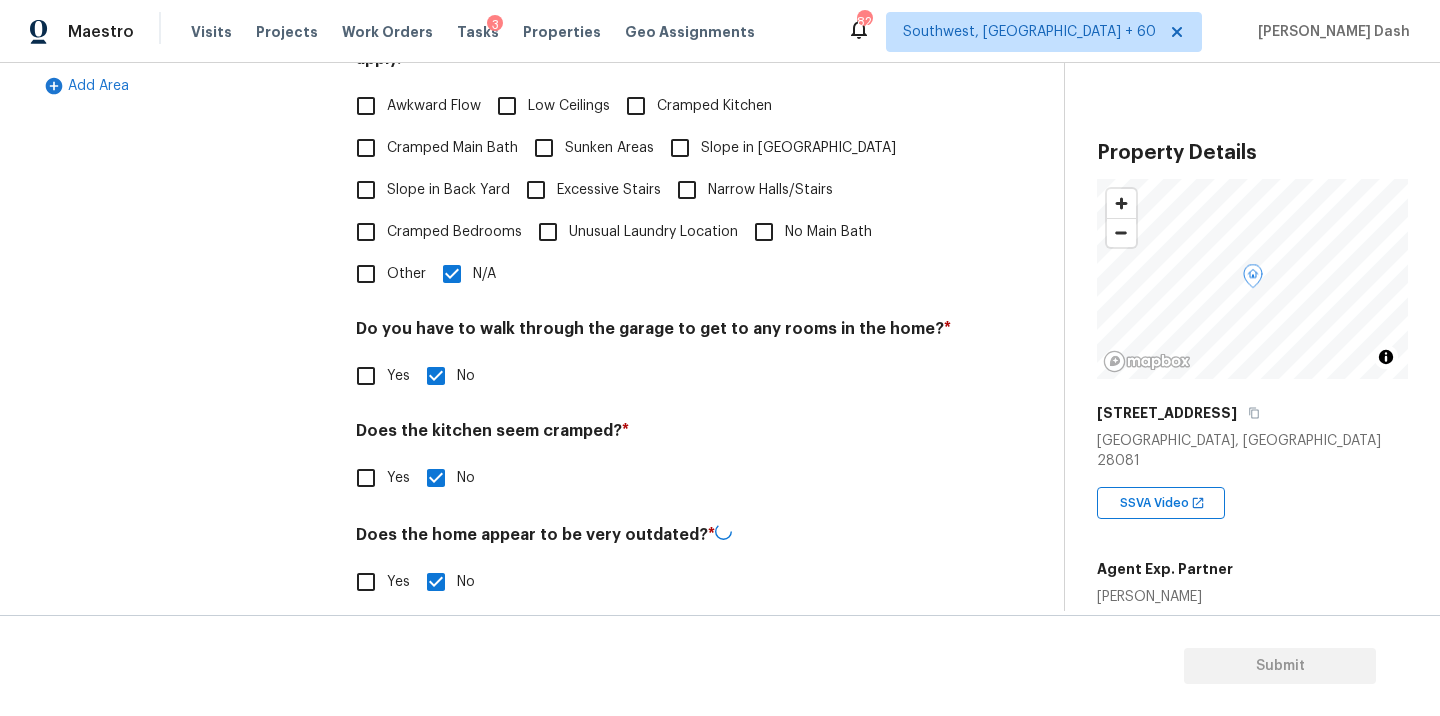 click on "Exterior Utilities HVAC Verification Plumbing Roof Gated Community Pricing 1 Add Area" at bounding box center (182, 152) 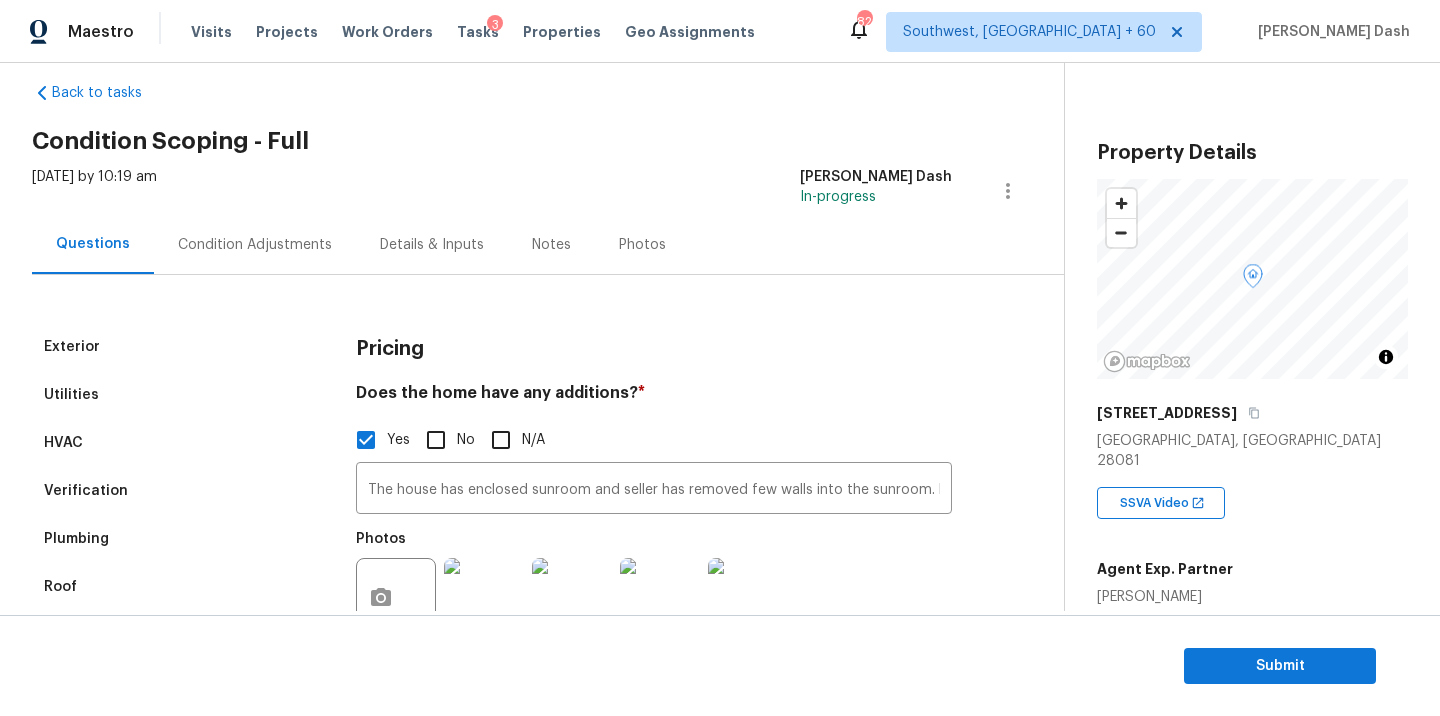 scroll, scrollTop: 0, scrollLeft: 0, axis: both 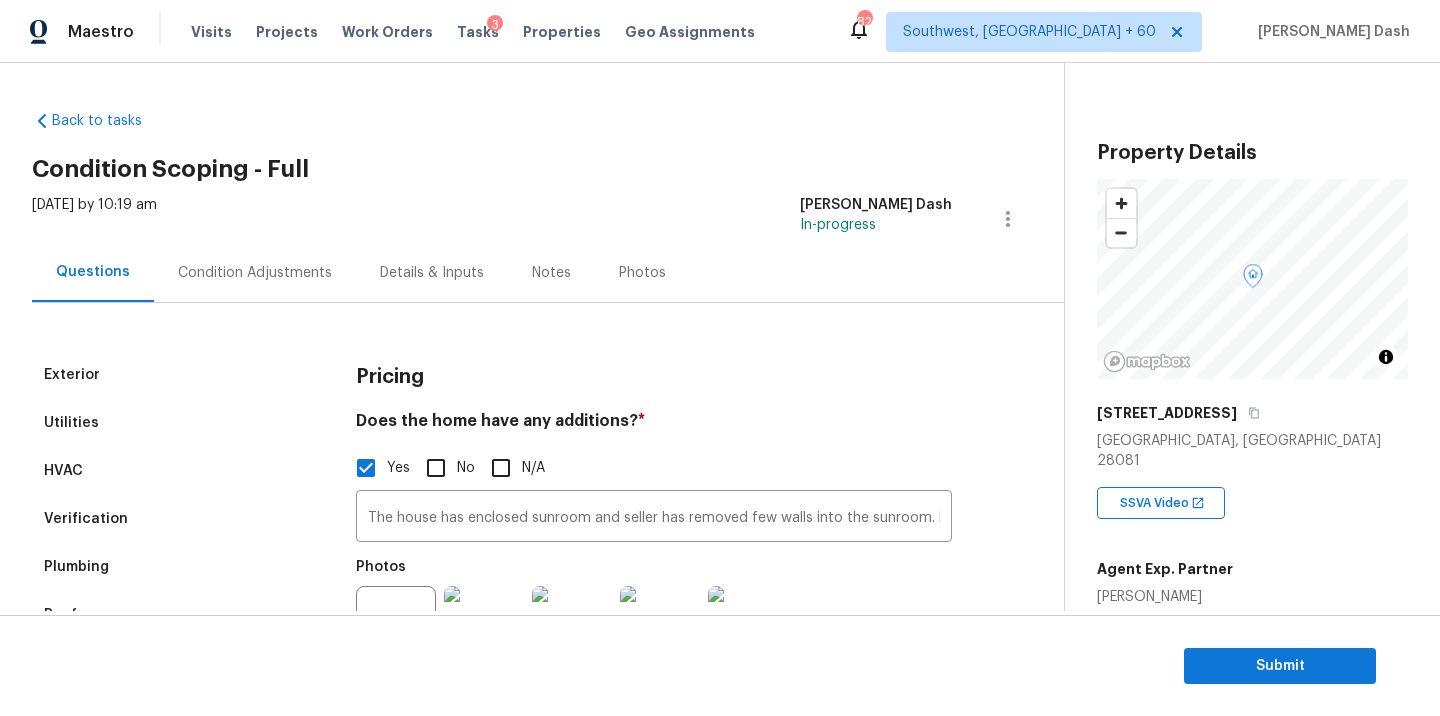 click on "Condition Adjustments" at bounding box center [255, 272] 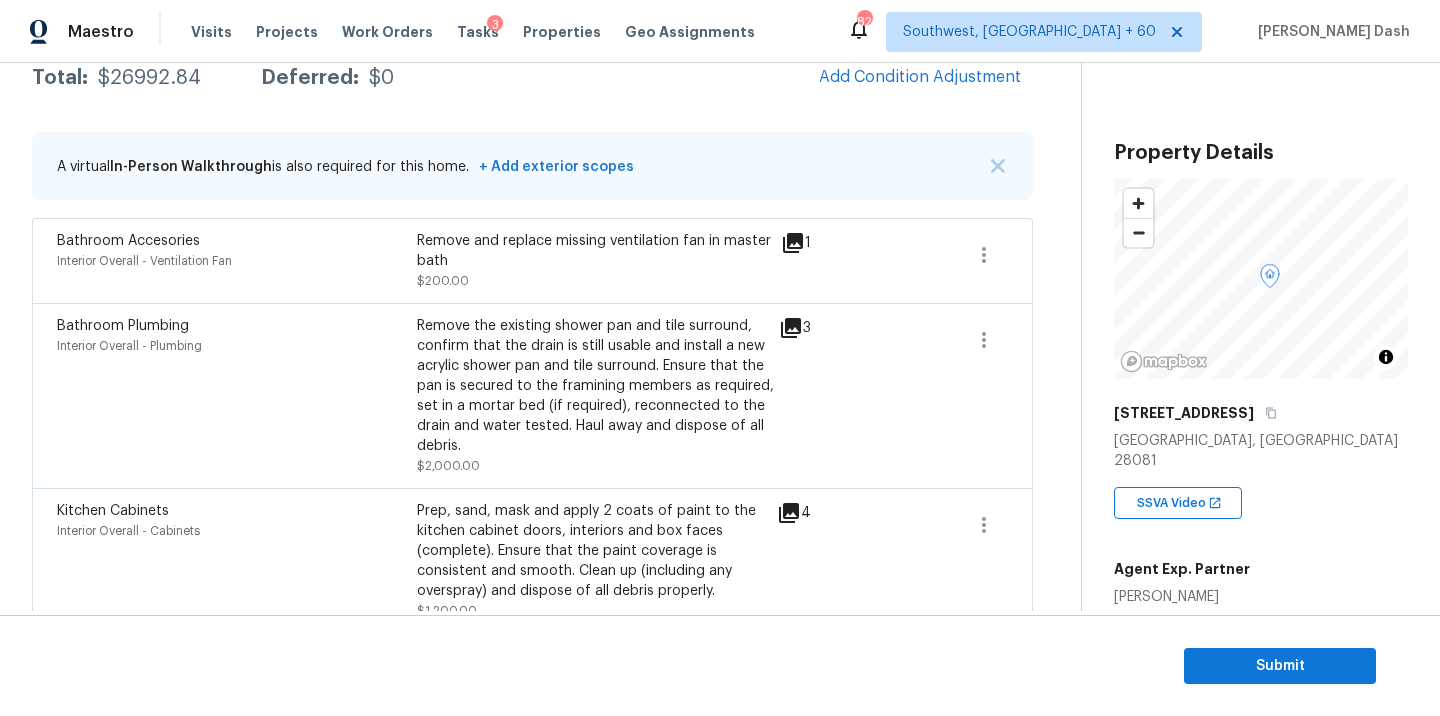 scroll, scrollTop: 379, scrollLeft: 0, axis: vertical 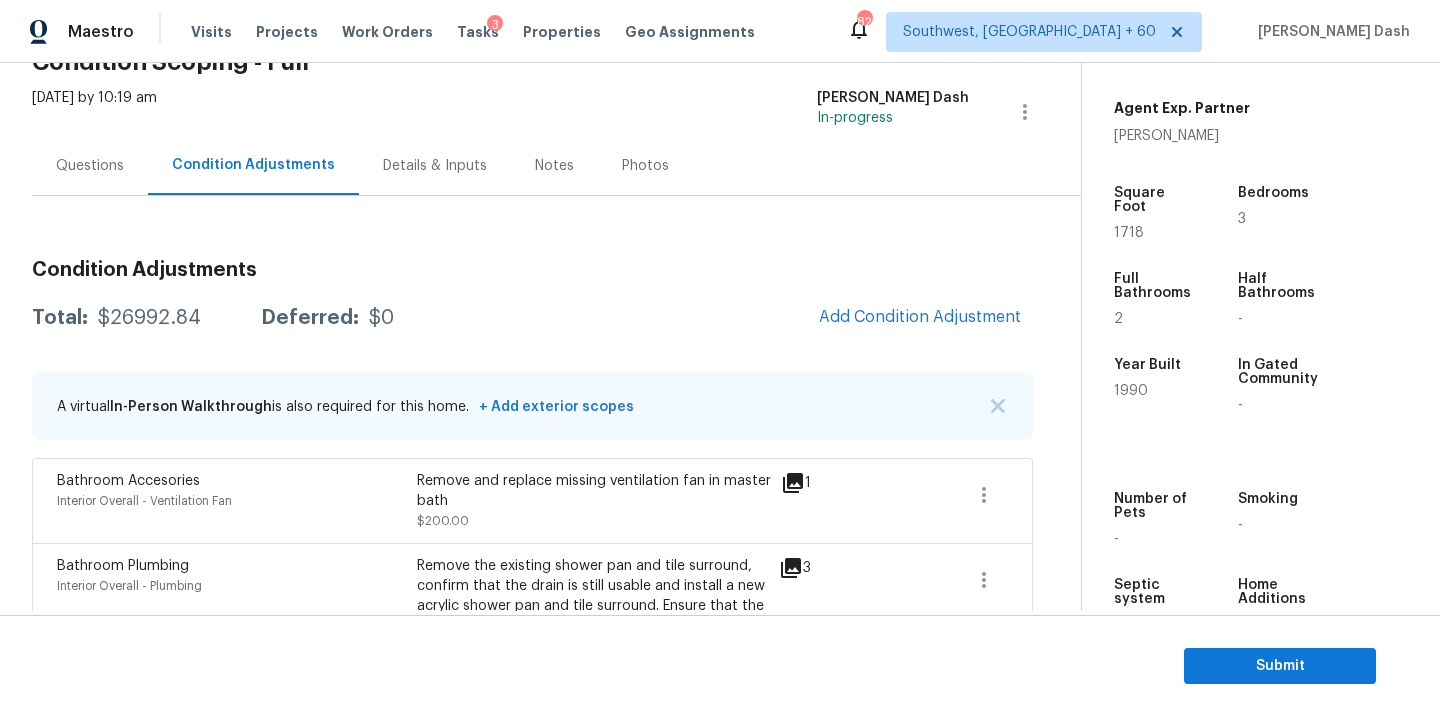 click on "Condition Adjustments Total:  $26992.84 Deferred:  $0 Add Condition Adjustment A virtual  In-Person Walkthrough  is also required for this home.   + Add exterior scopes Bathroom Accesories Interior Overall - Ventilation Fan Remove and replace missing ventilation fan in master bath $200.00   1 Bathroom Plumbing Interior Overall - Plumbing Remove the existing shower pan and tile surround, confirm that the drain is still usable and install a new acrylic shower pan and tile surround. Ensure that the pan is secured to the framining members as required, set in a mortar bed (if required), reconnected to the drain and water tested. Haul away and dispose of all debris. $2,000.00   3 Kitchen Cabinets Interior Overall - Cabinets Prep, sand, mask and apply 2 coats of paint to the kitchen cabinet doors, interiors and box faces (complete). Ensure that the paint coverage is consistent and smooth. Clean up (including any overspray) and dispose of all debris properly. $1,200.00   4 Kitchen Cabinets Interior Overall - Cabinets" at bounding box center (532, 1235) 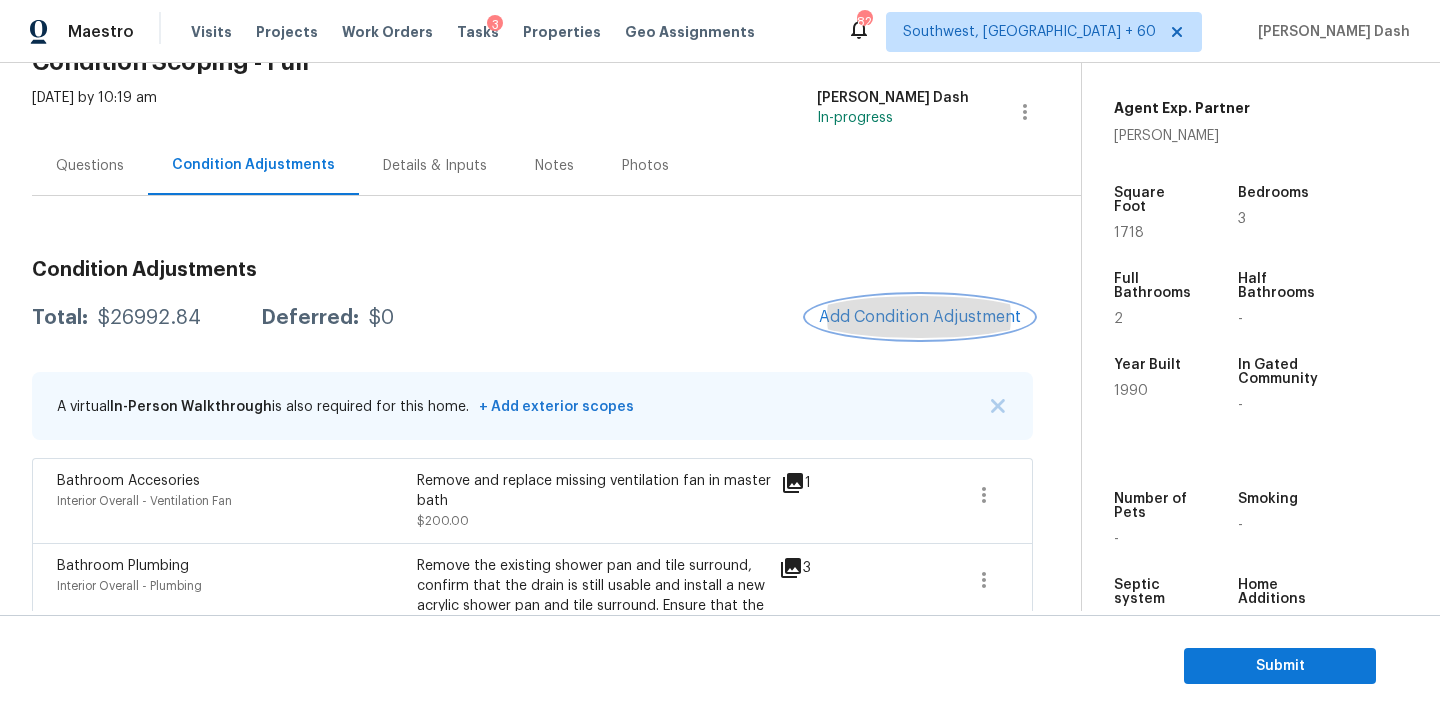 click on "Add Condition Adjustment" at bounding box center [920, 317] 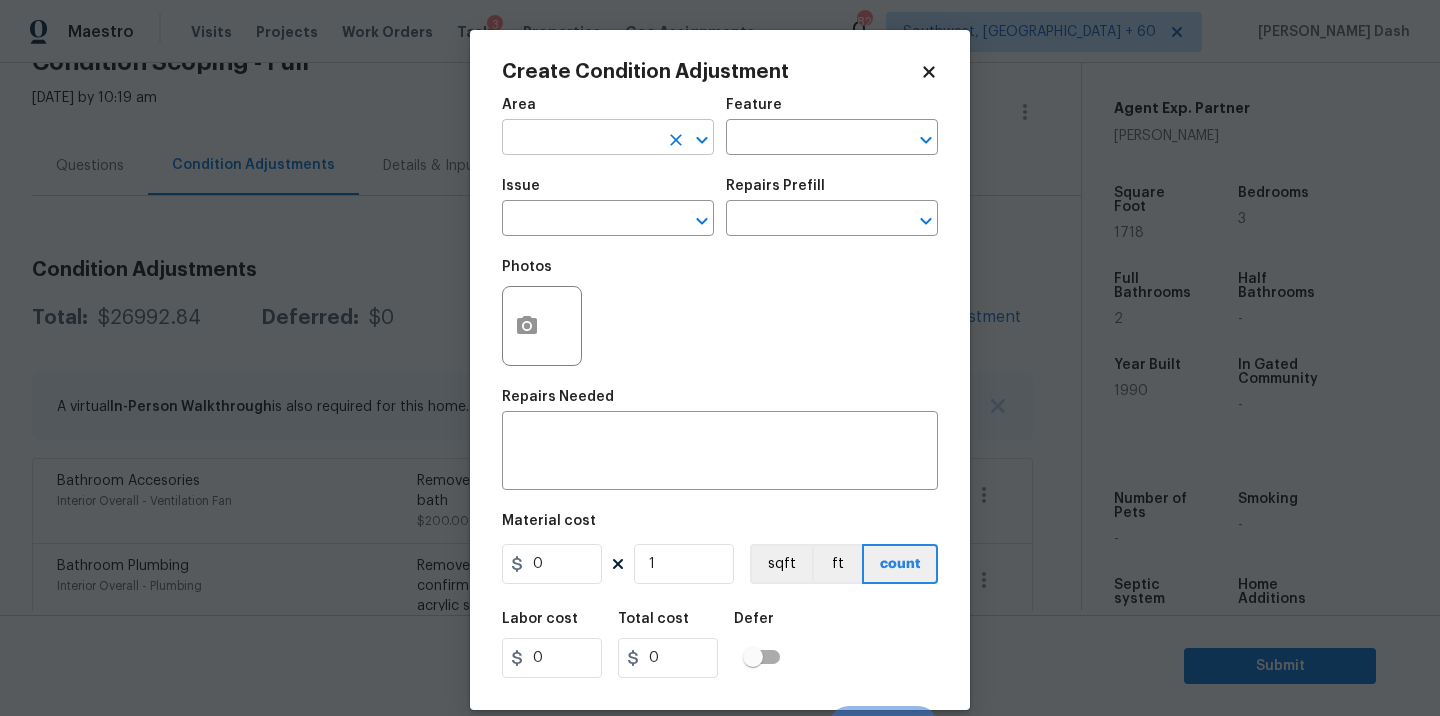 click at bounding box center [580, 139] 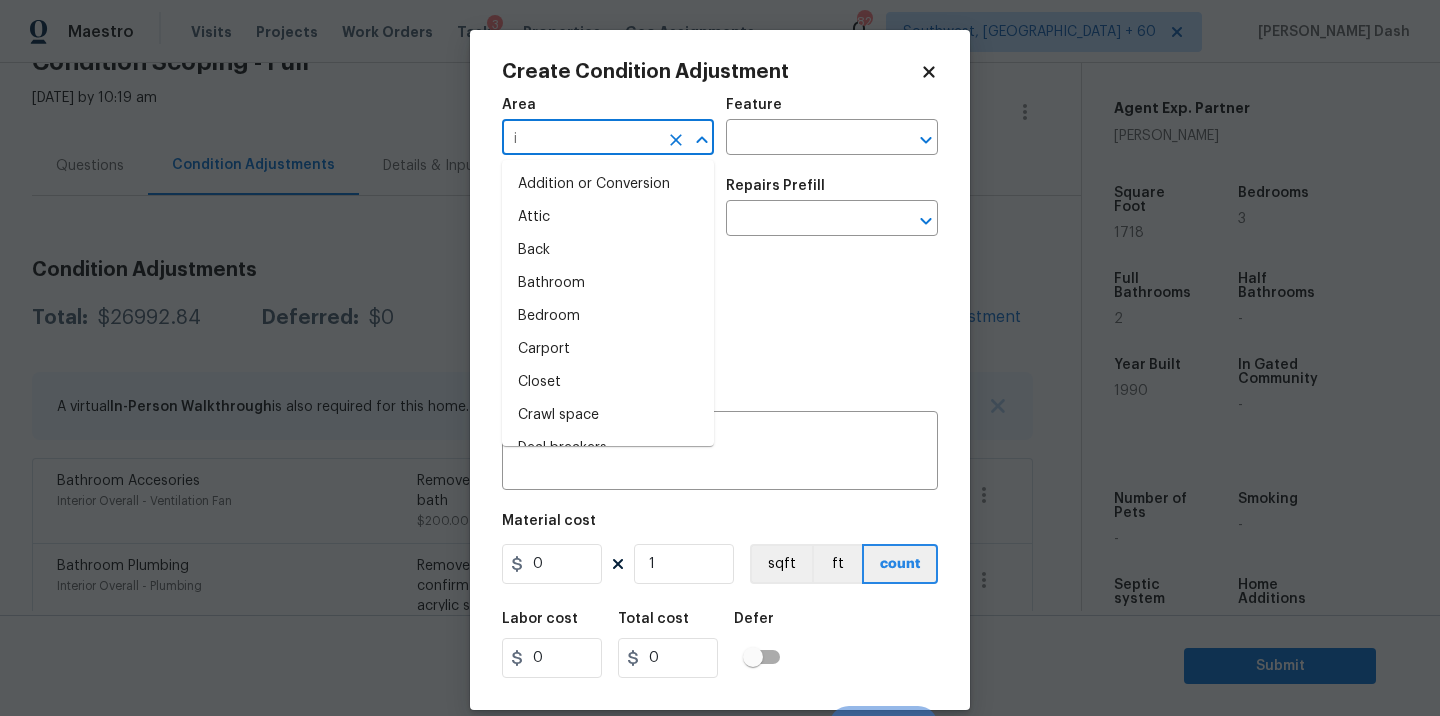 type on "in" 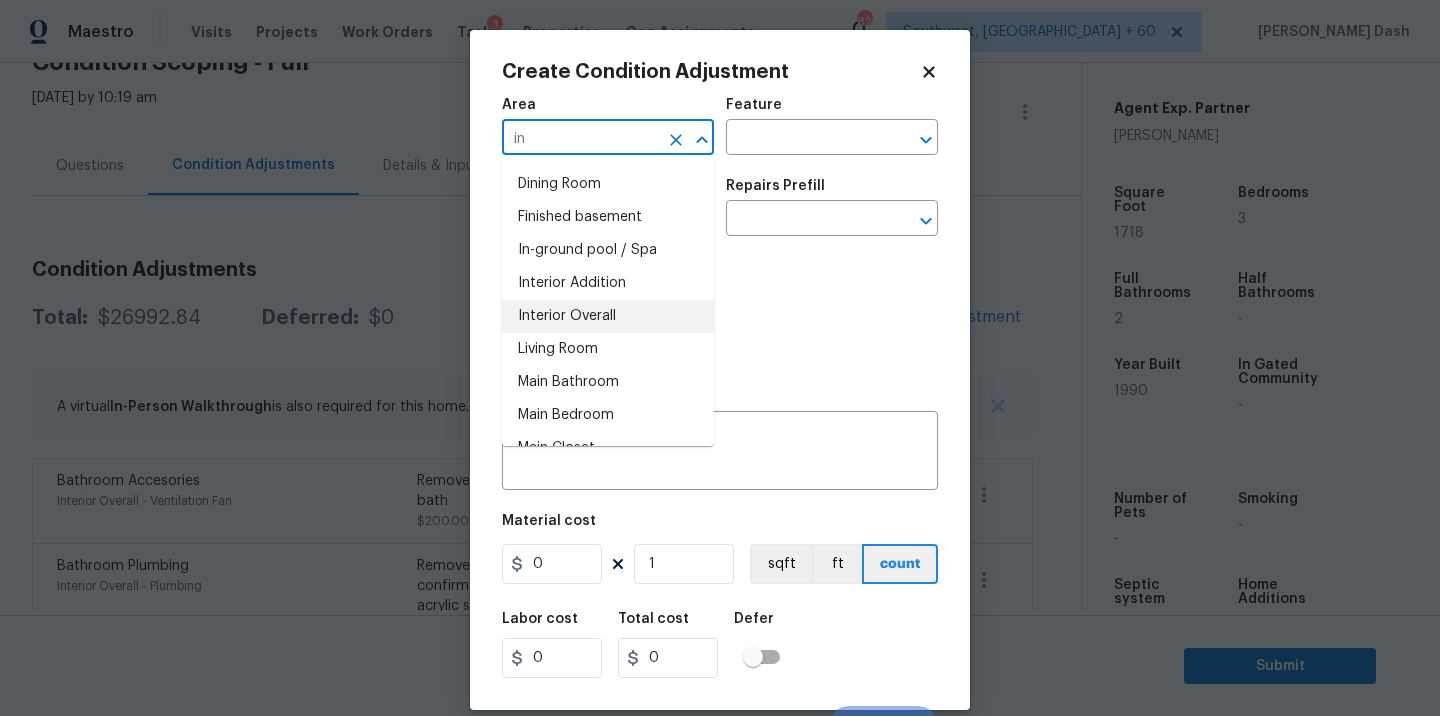 click on "Interior Overall" at bounding box center (608, 316) 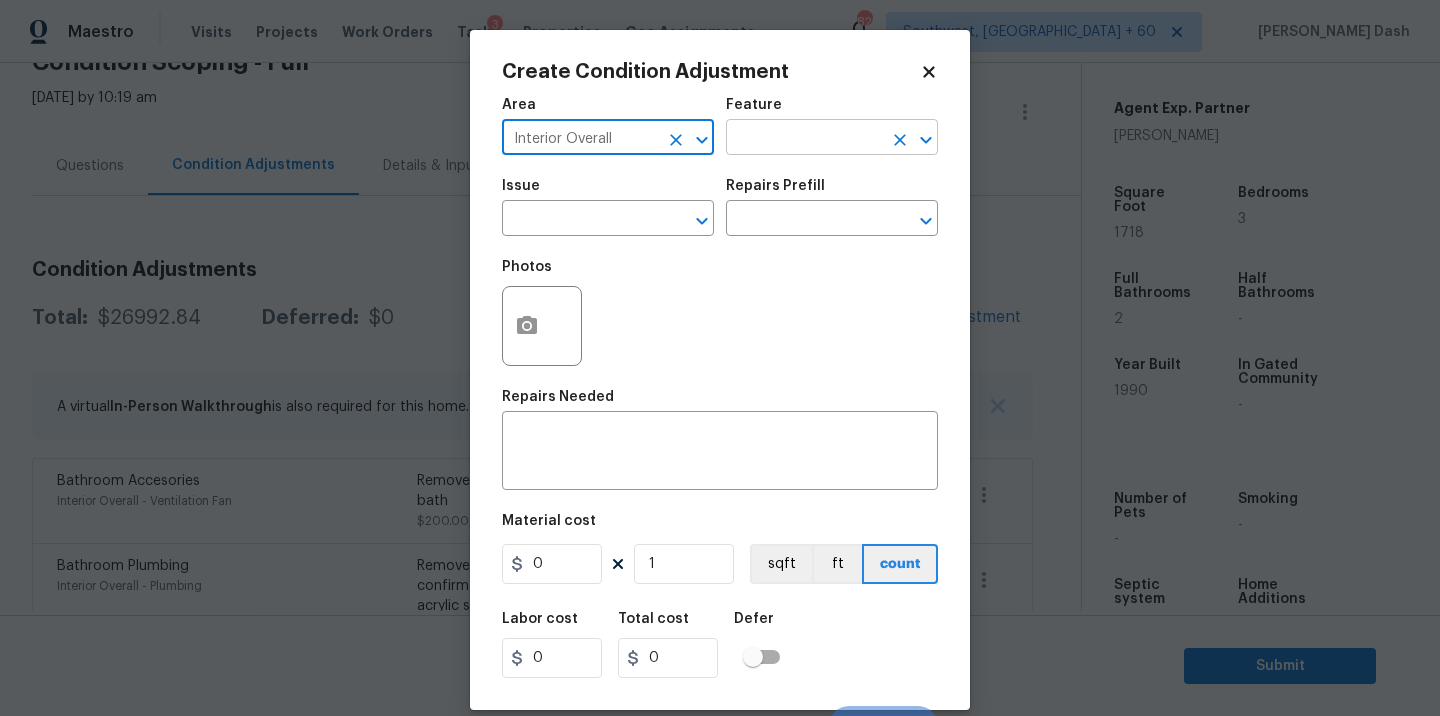 type on "Interior Overall" 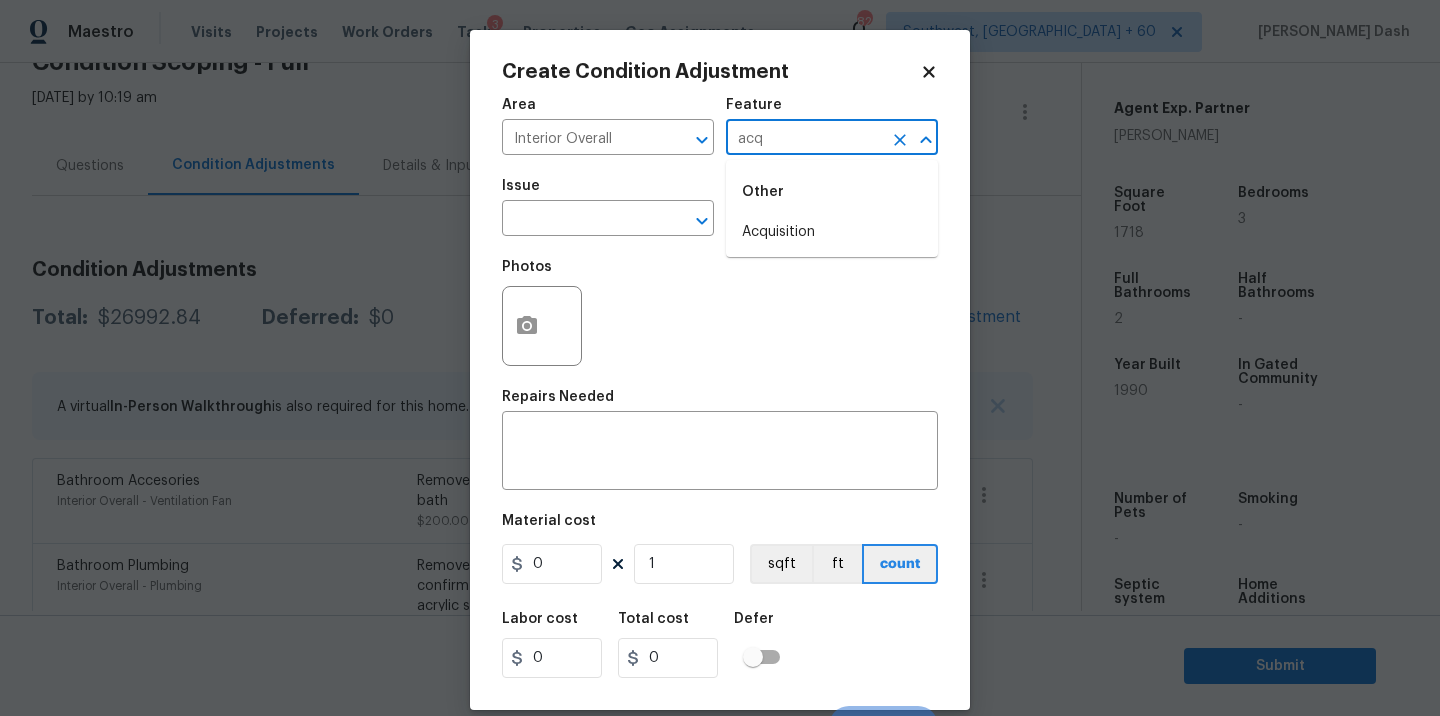 click on "Acquisition" at bounding box center (832, 232) 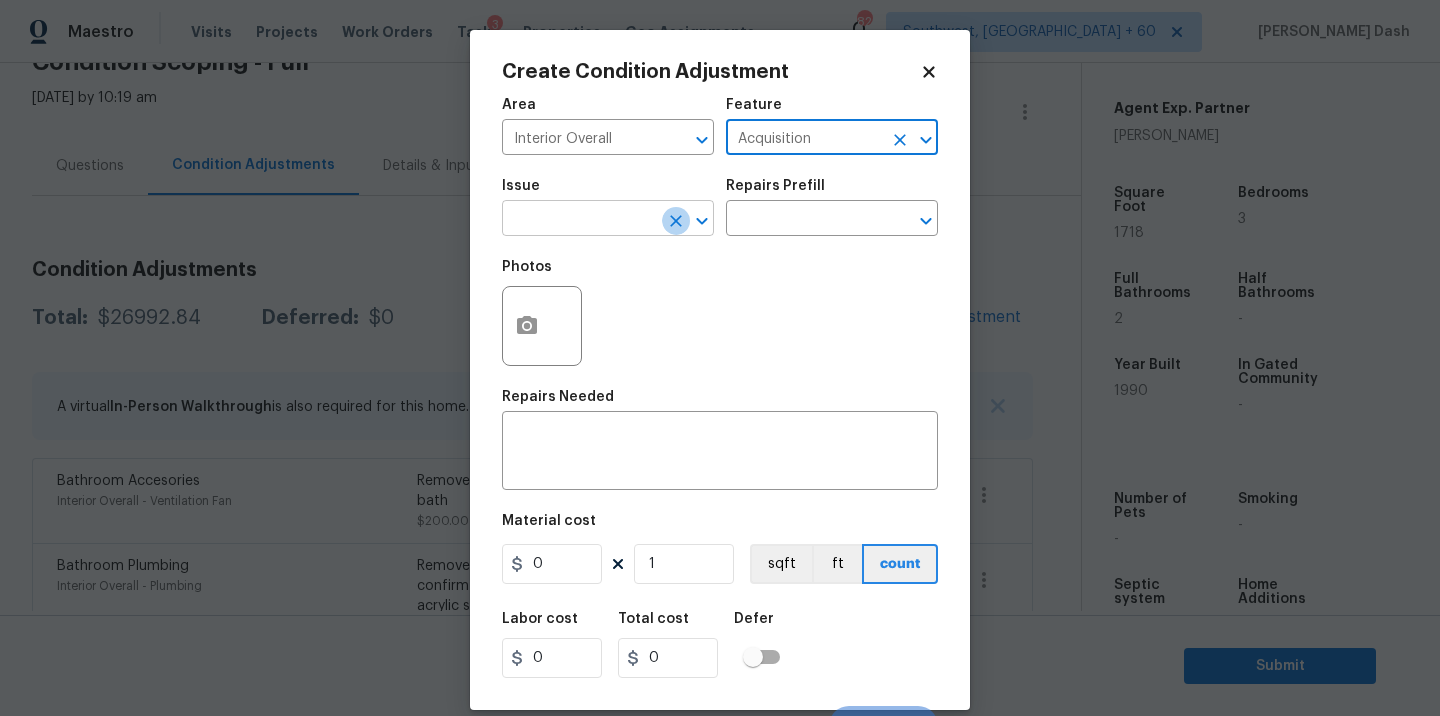 click 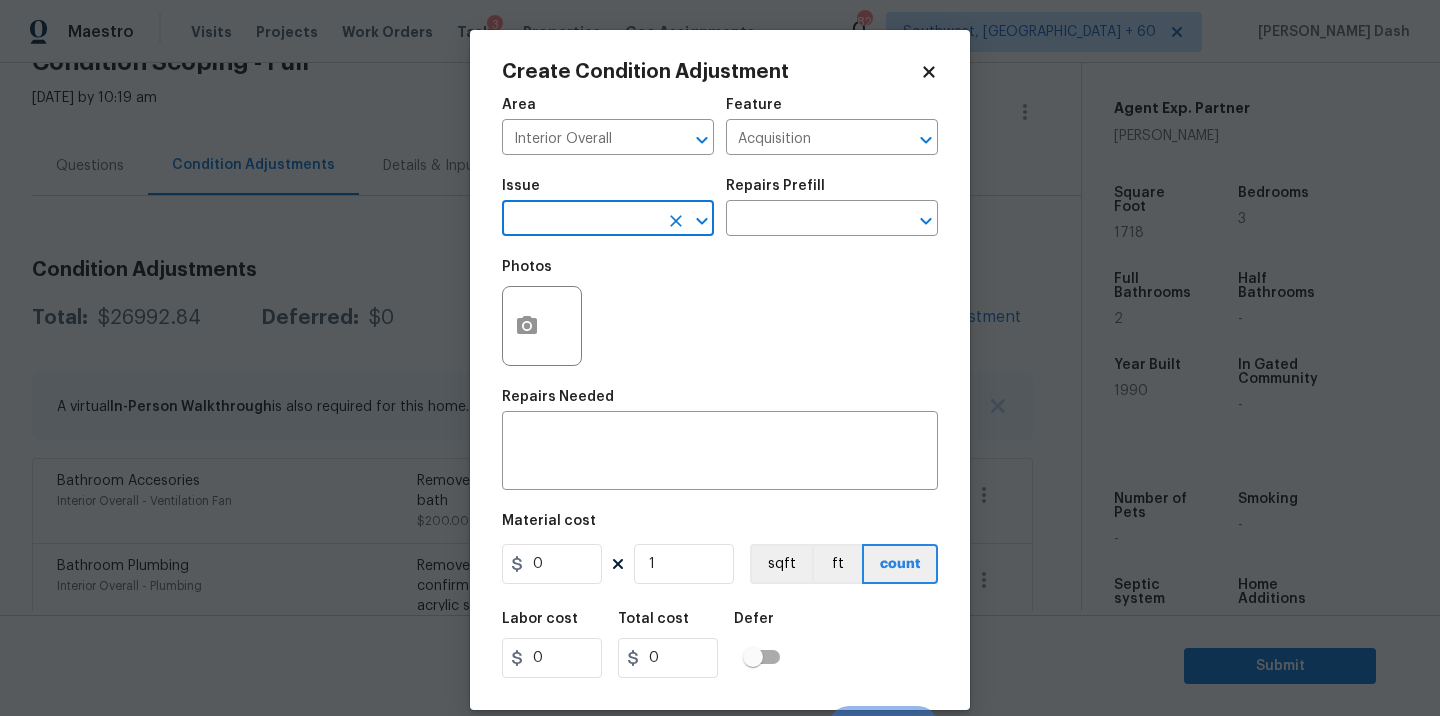 click at bounding box center (580, 220) 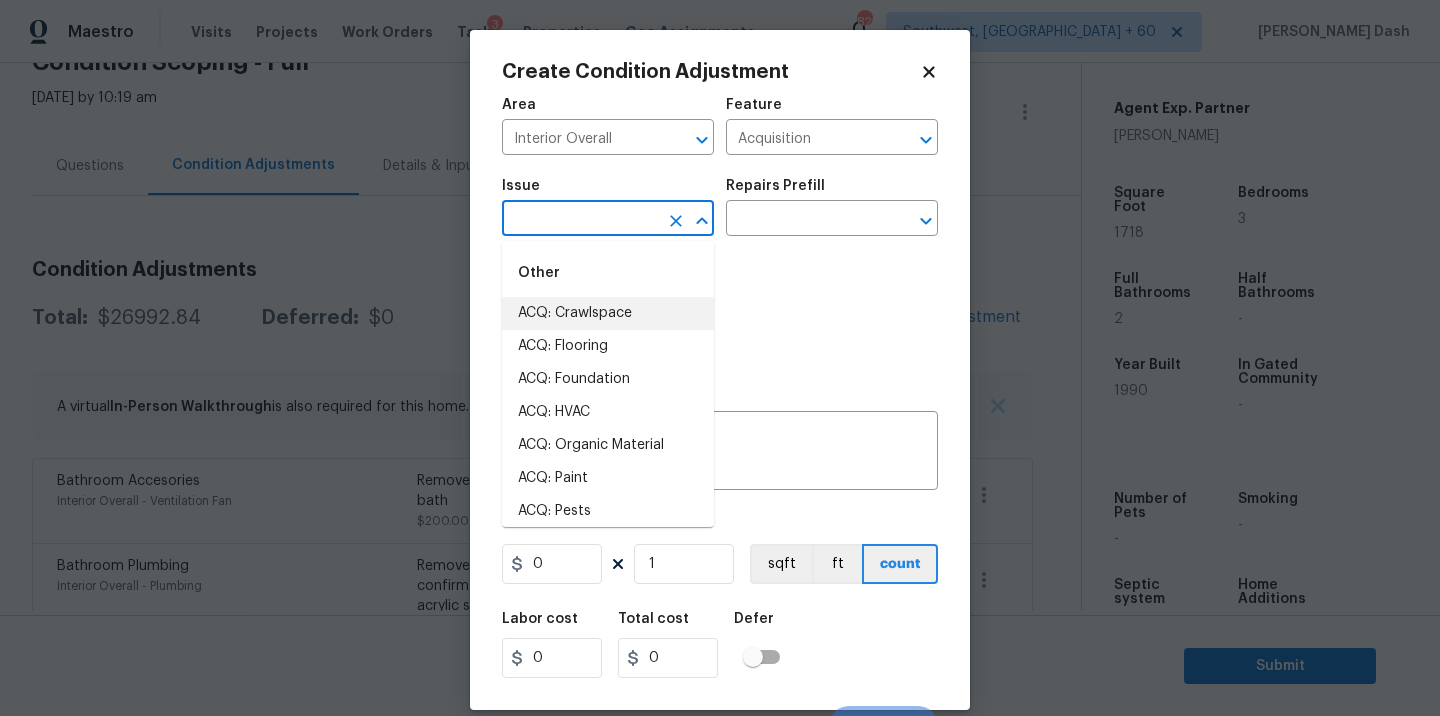 click on "ACQ: Crawlspace" at bounding box center [608, 313] 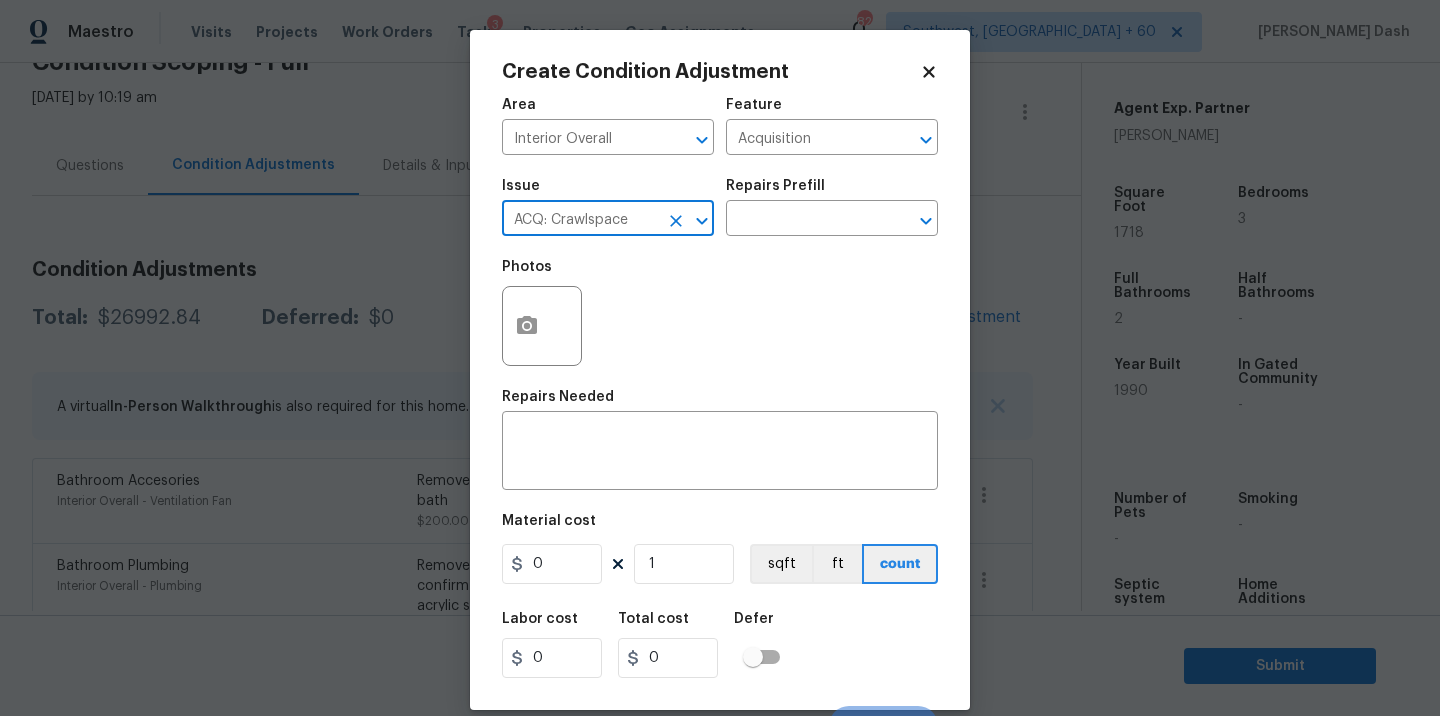 click on "Repairs Prefill" at bounding box center (832, 192) 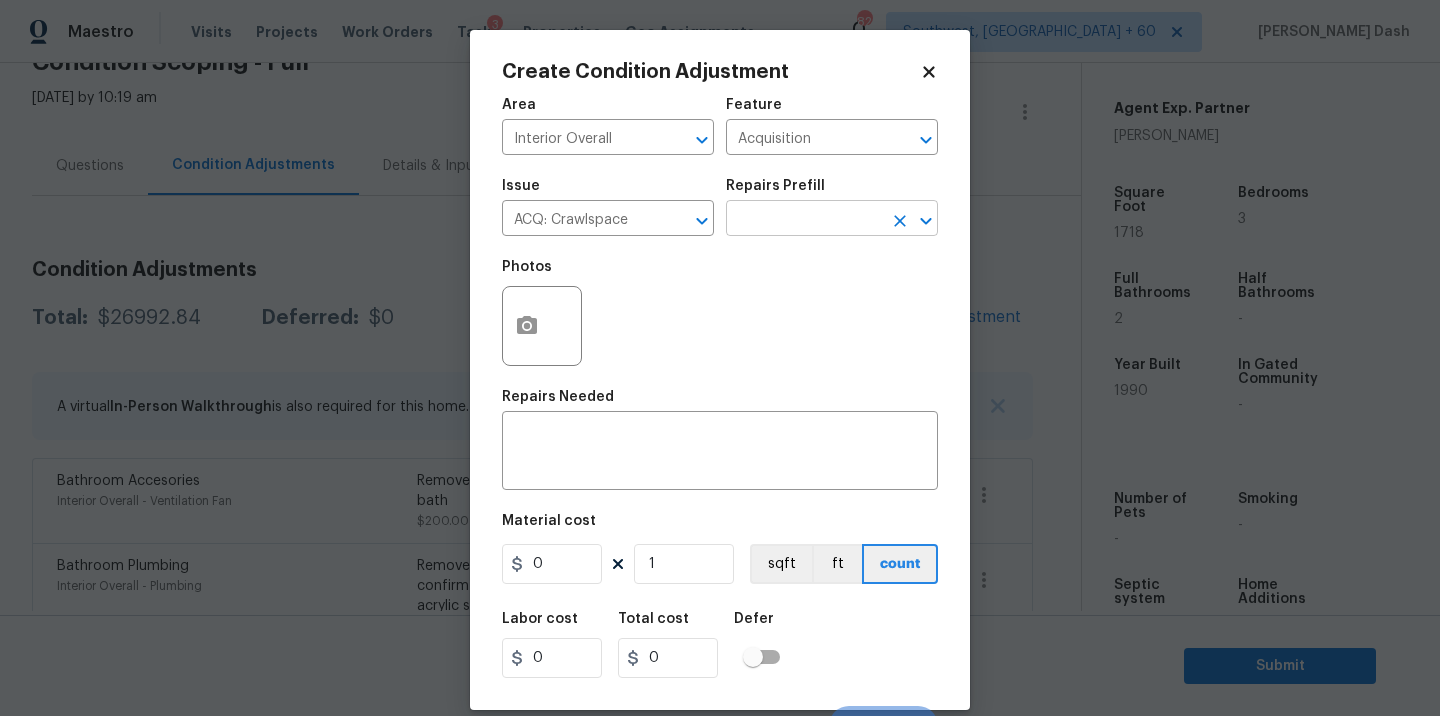 click at bounding box center [804, 220] 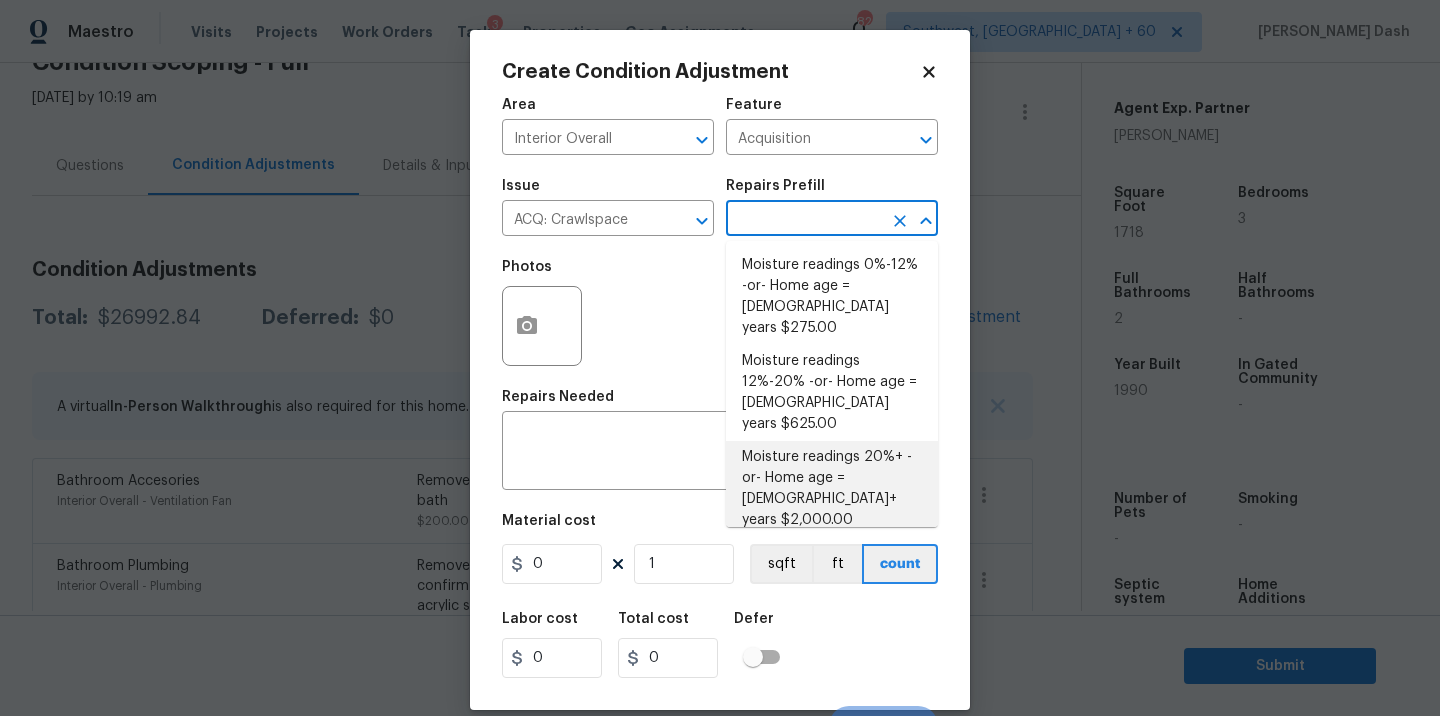 click on "Moisture readings 20%+ -or- Home age = 20+ years $2,000.00" at bounding box center [832, 489] 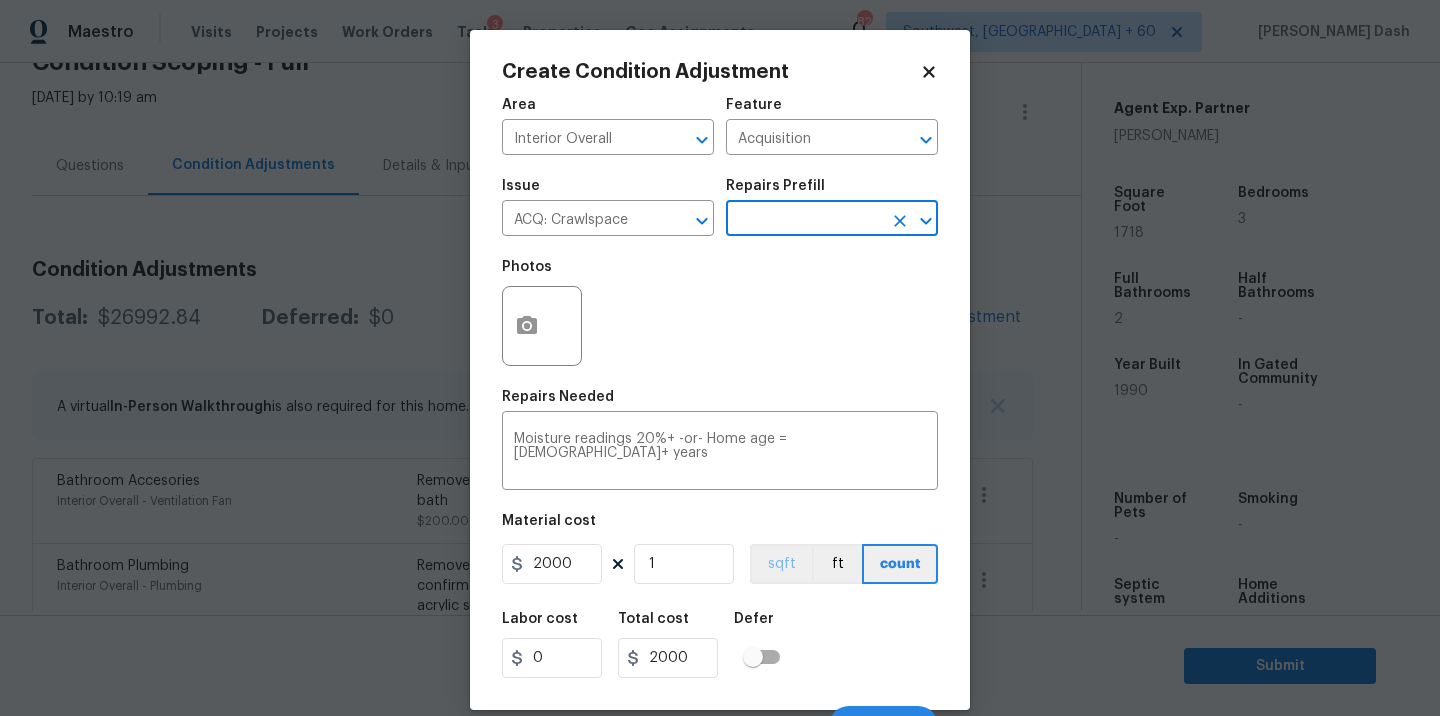 scroll, scrollTop: 31, scrollLeft: 0, axis: vertical 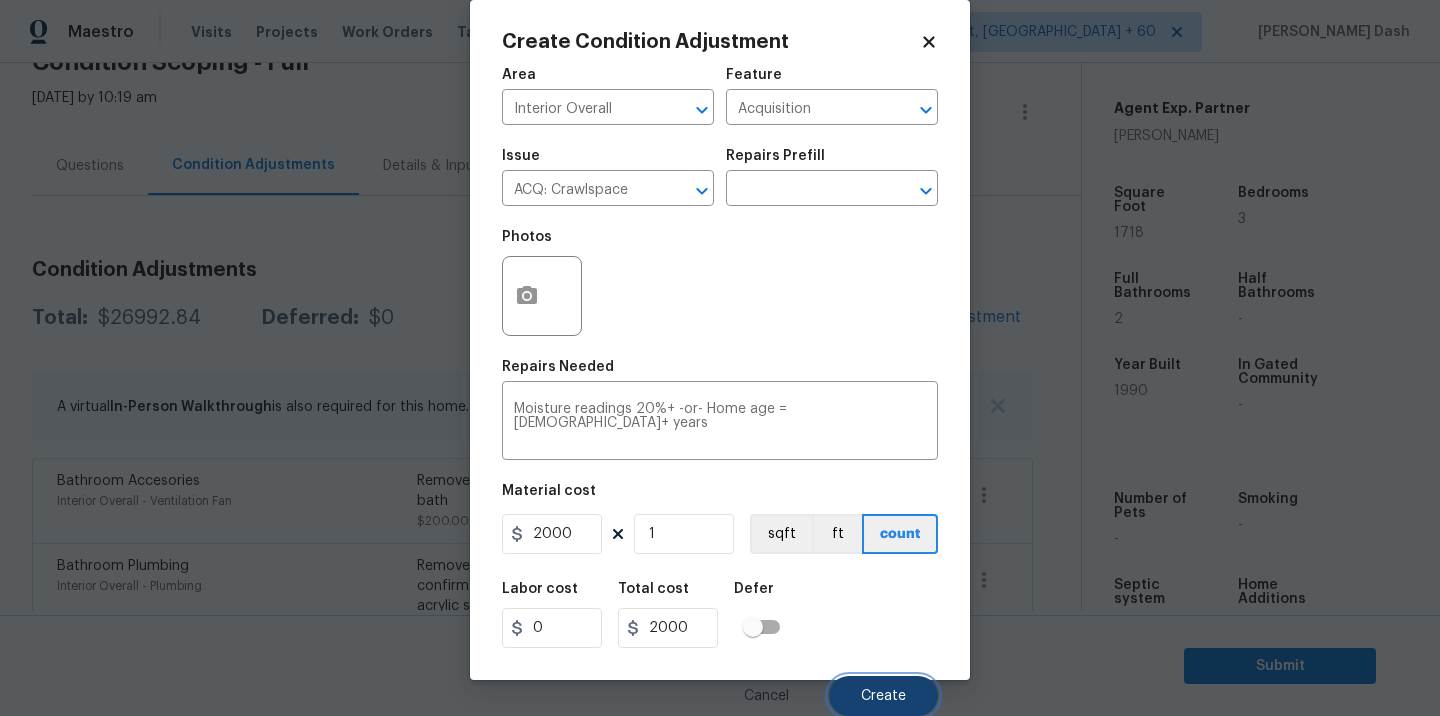 click on "Create" at bounding box center (883, 696) 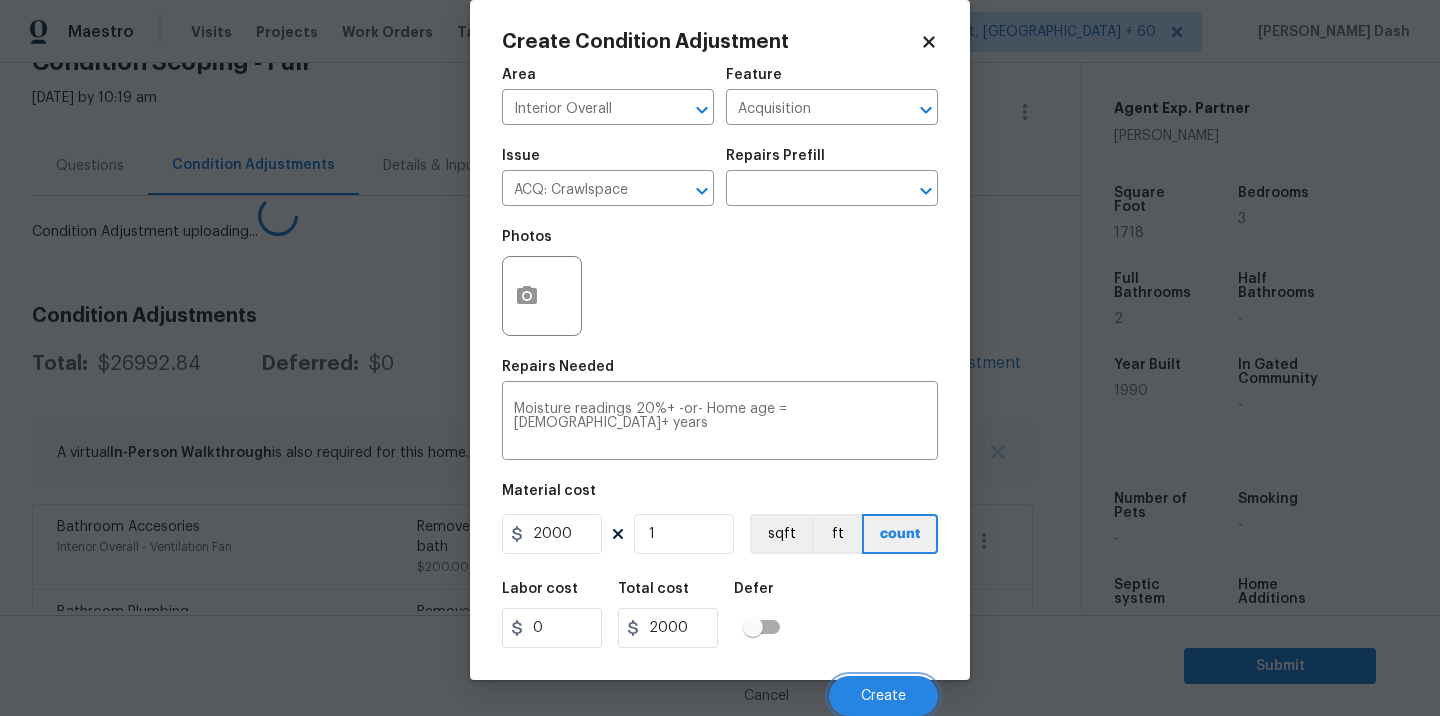 scroll, scrollTop: 24, scrollLeft: 0, axis: vertical 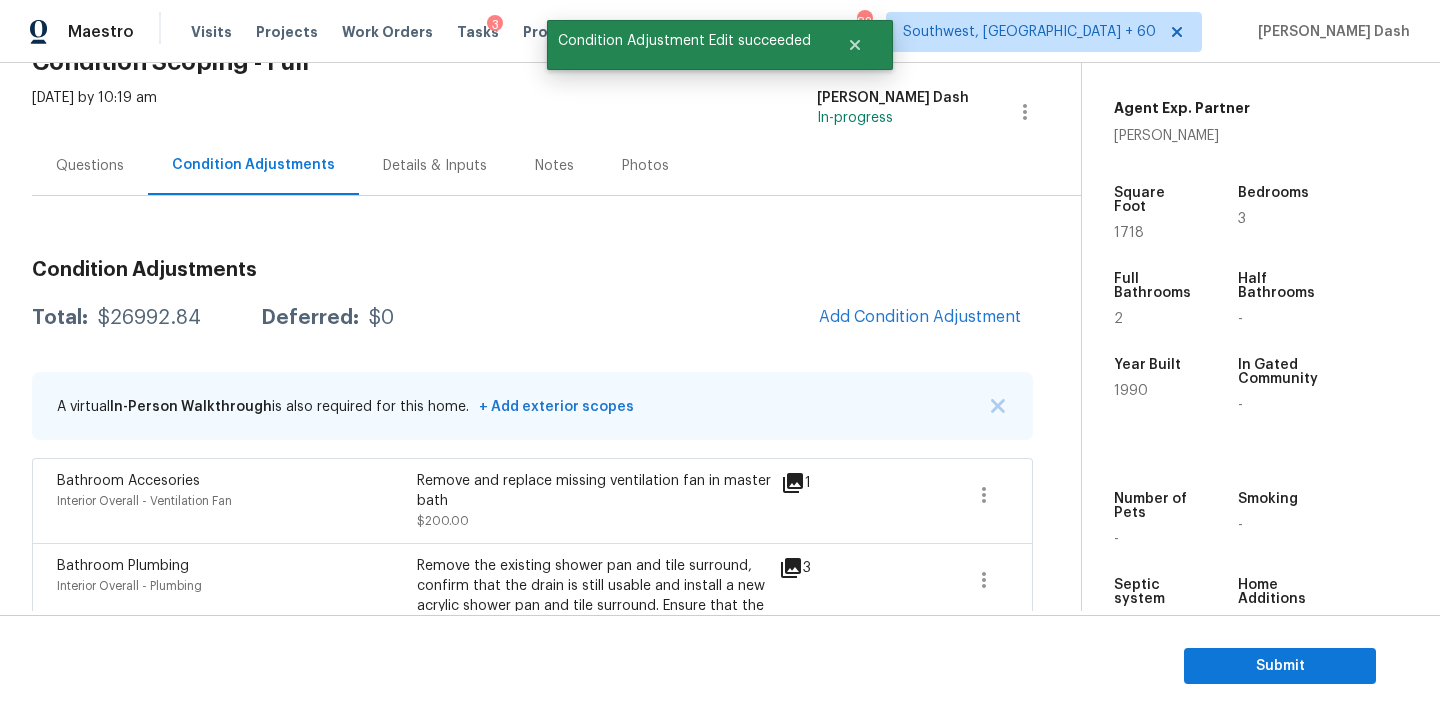 click on "Condition Adjustments Total:  $26992.84 Deferred:  $0 Add Condition Adjustment A virtual  In-Person Walkthrough  is also required for this home.   + Add exterior scopes Bathroom Accesories Interior Overall - Ventilation Fan Remove and replace missing ventilation fan in master bath $200.00   1 Bathroom Plumbing Interior Overall - Plumbing Remove the existing shower pan and tile surround, confirm that the drain is still usable and install a new acrylic shower pan and tile surround. Ensure that the pan is secured to the framining members as required, set in a mortar bed (if required), reconnected to the drain and water tested. Haul away and dispose of all debris. $2,000.00   3 Kitchen Cabinets Interior Overall - Cabinets Prep, sand, mask and apply 2 coats of paint to the kitchen cabinet doors, interiors and box faces (complete). Ensure that the paint coverage is consistent and smooth. Clean up (including any overspray) and dispose of all debris properly. $1,200.00   4 Kitchen Cabinets Interior Overall - Cabinets" at bounding box center (532, 1235) 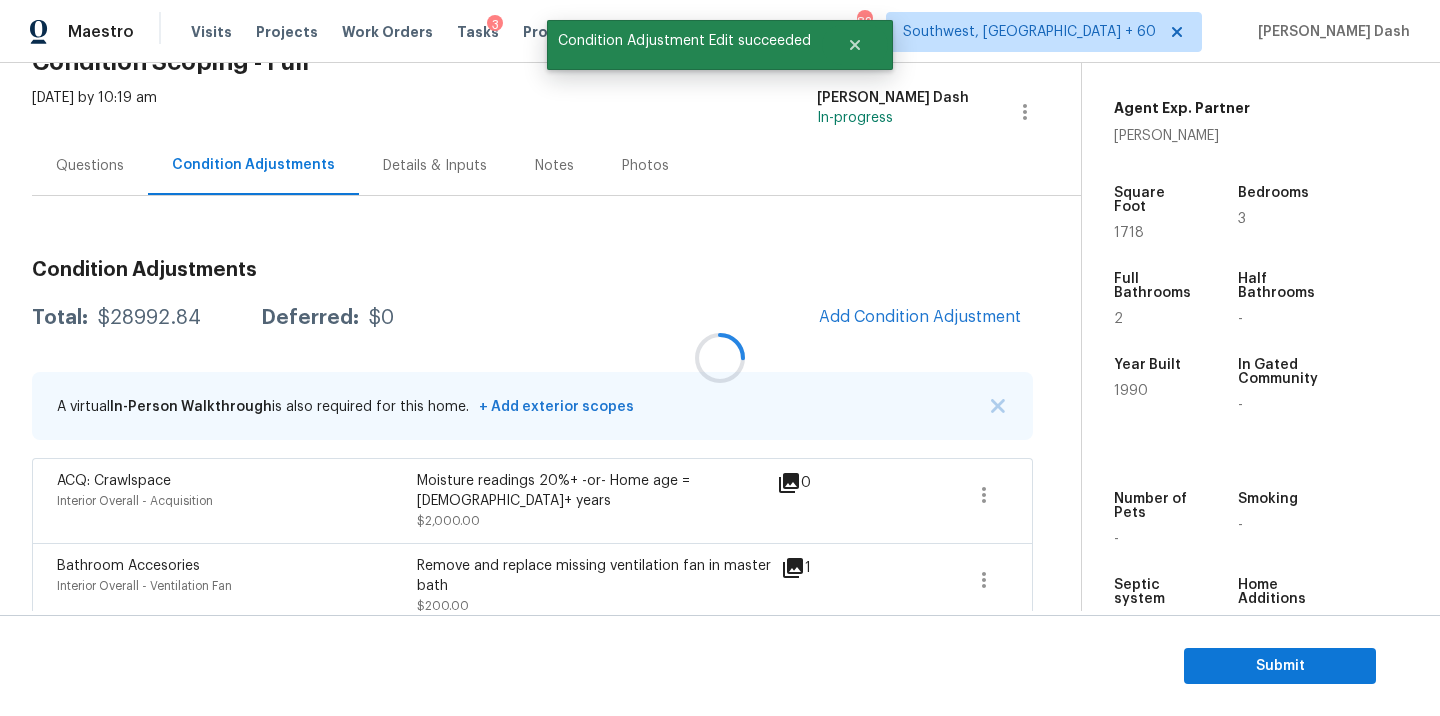 click at bounding box center [720, 358] 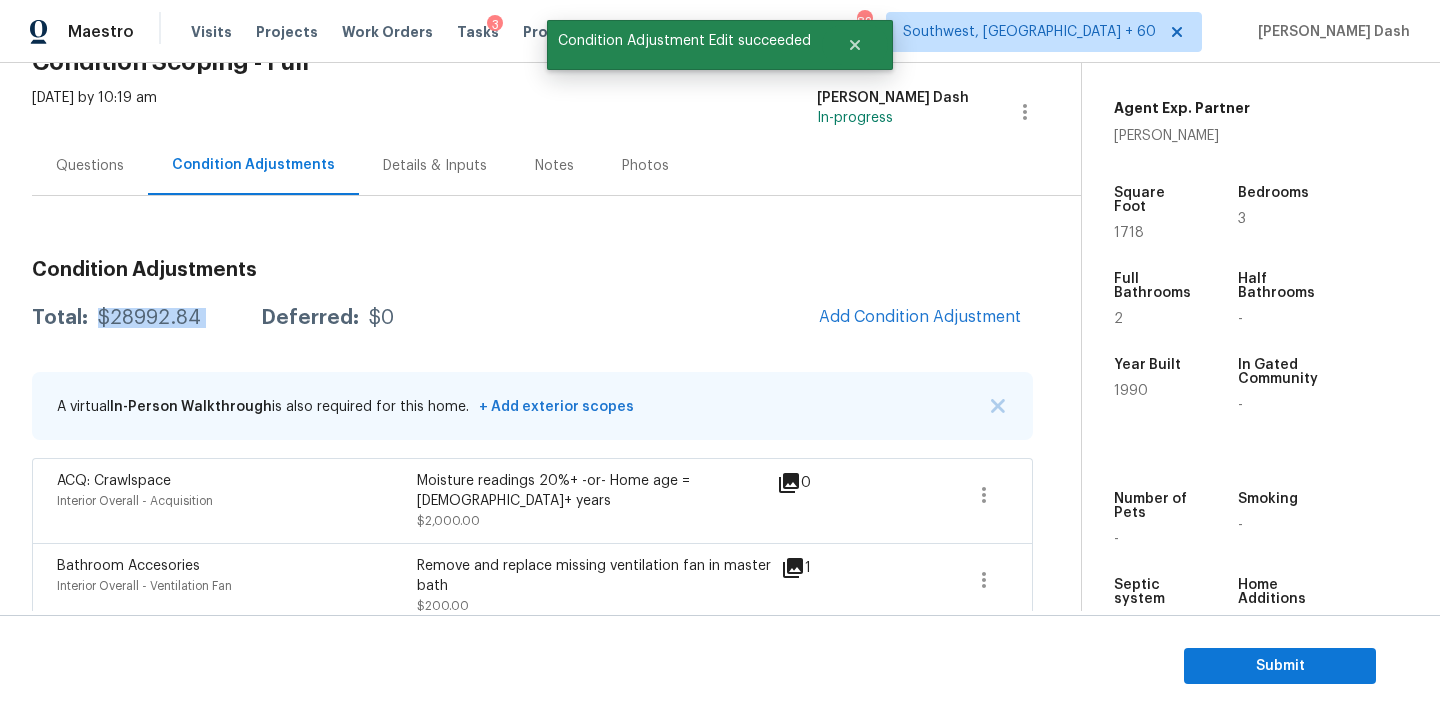 click on "$28992.84" at bounding box center (149, 318) 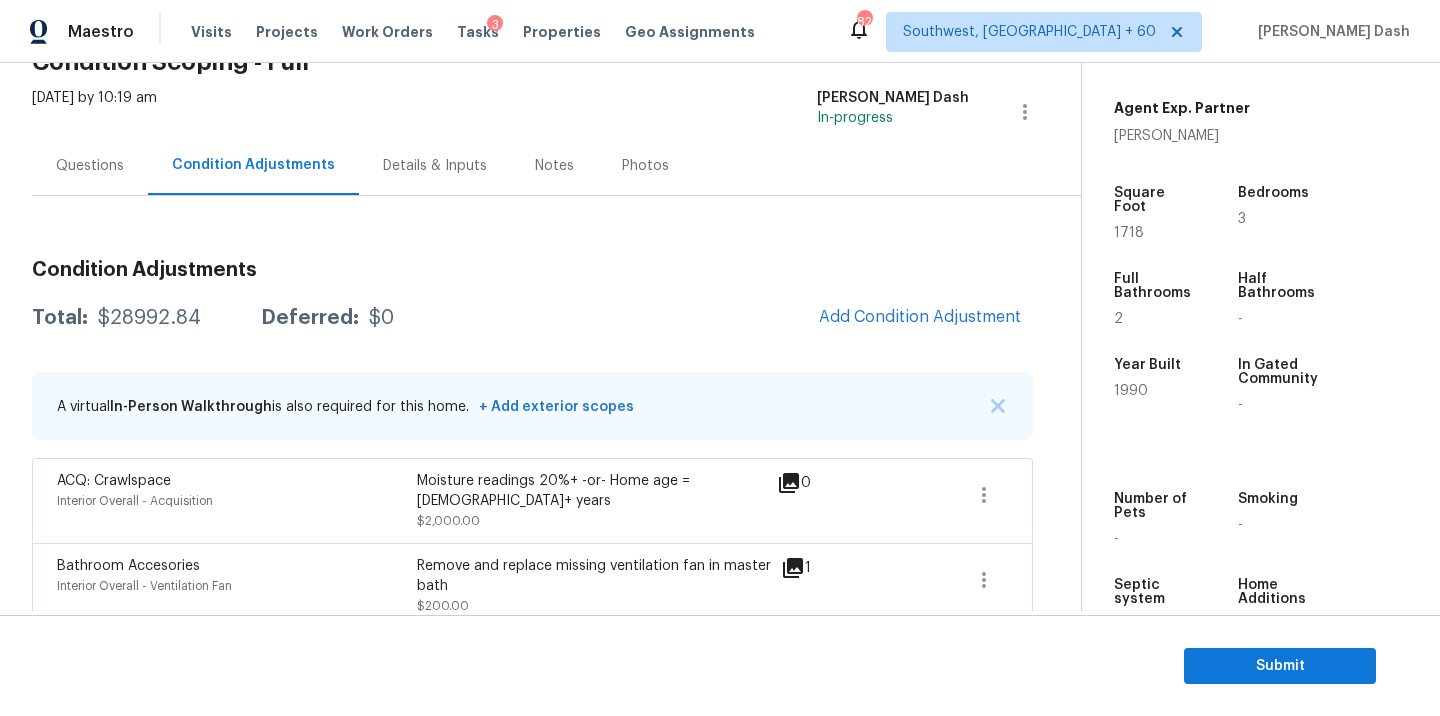 click on "ACQ: Crawlspace" at bounding box center (114, 481) 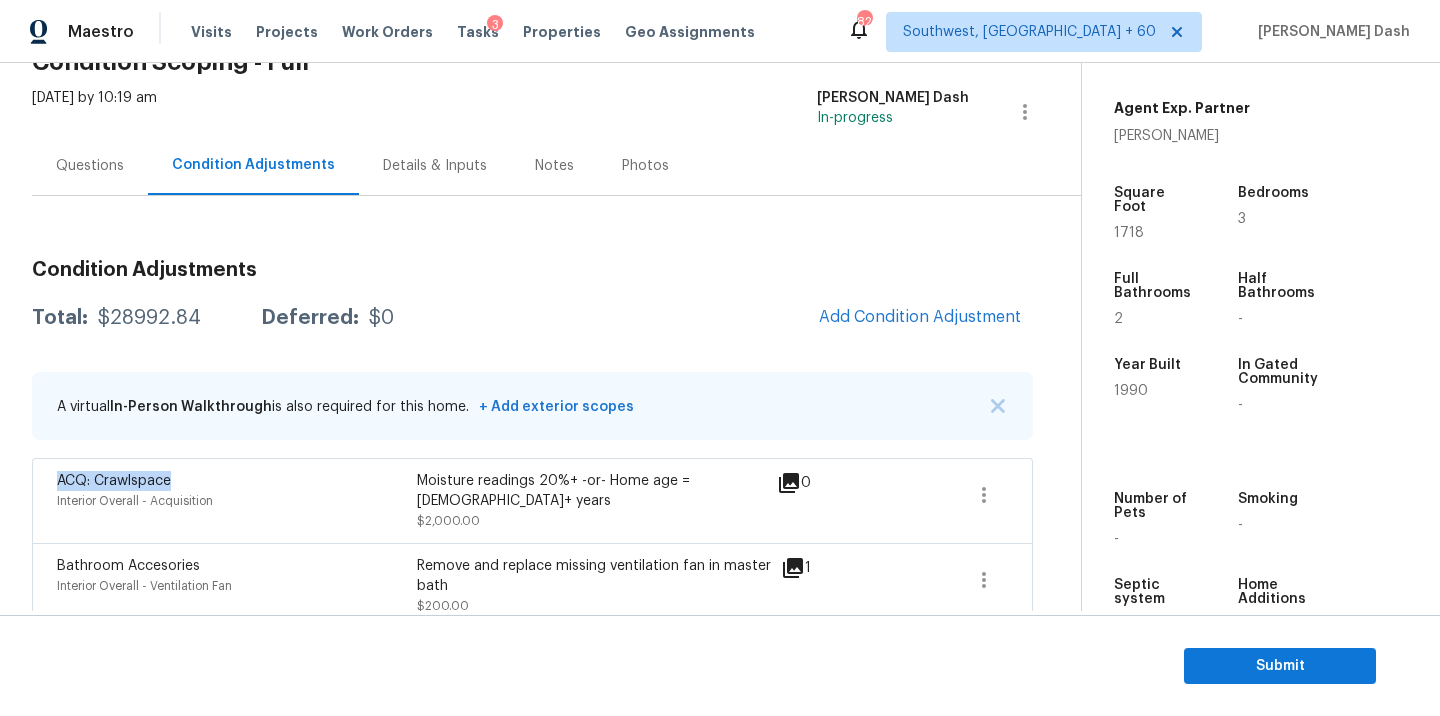click on "ACQ: Crawlspace" at bounding box center [114, 481] 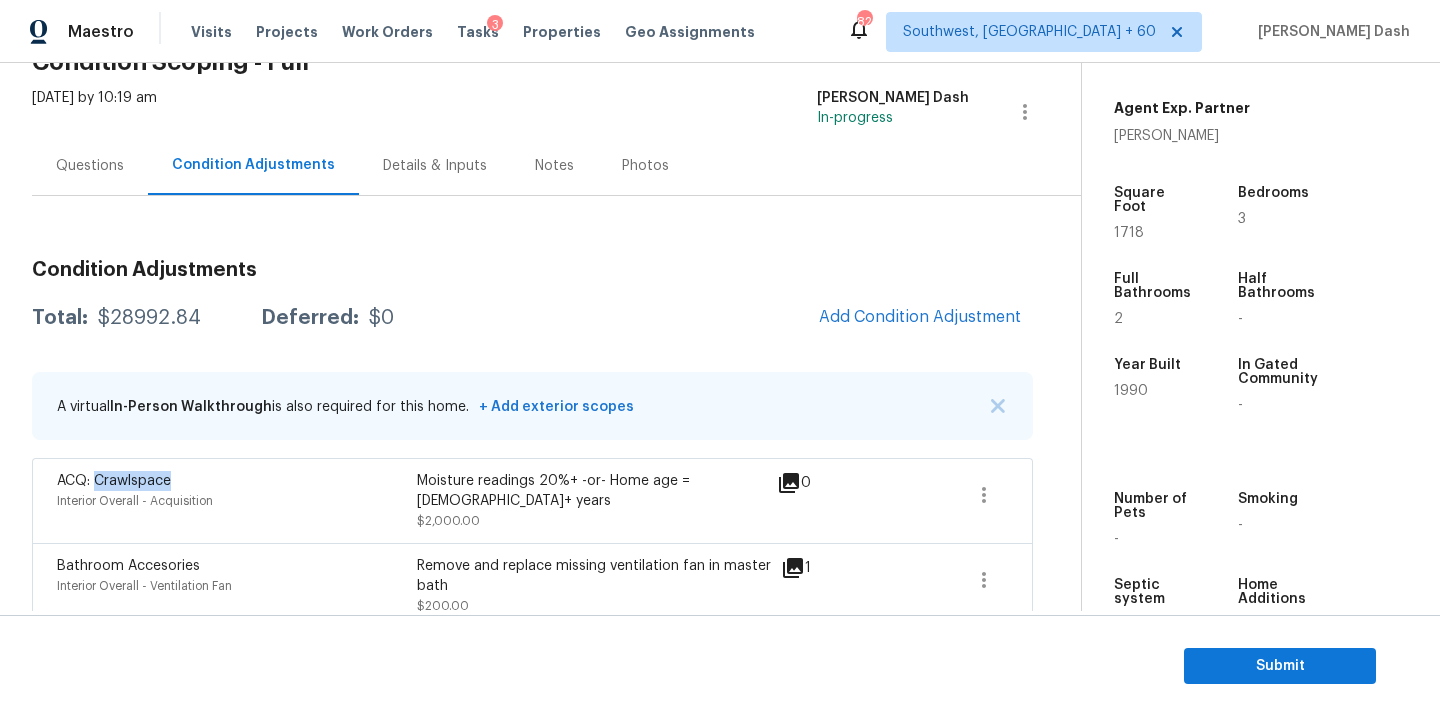 click on "ACQ: Crawlspace" at bounding box center (114, 481) 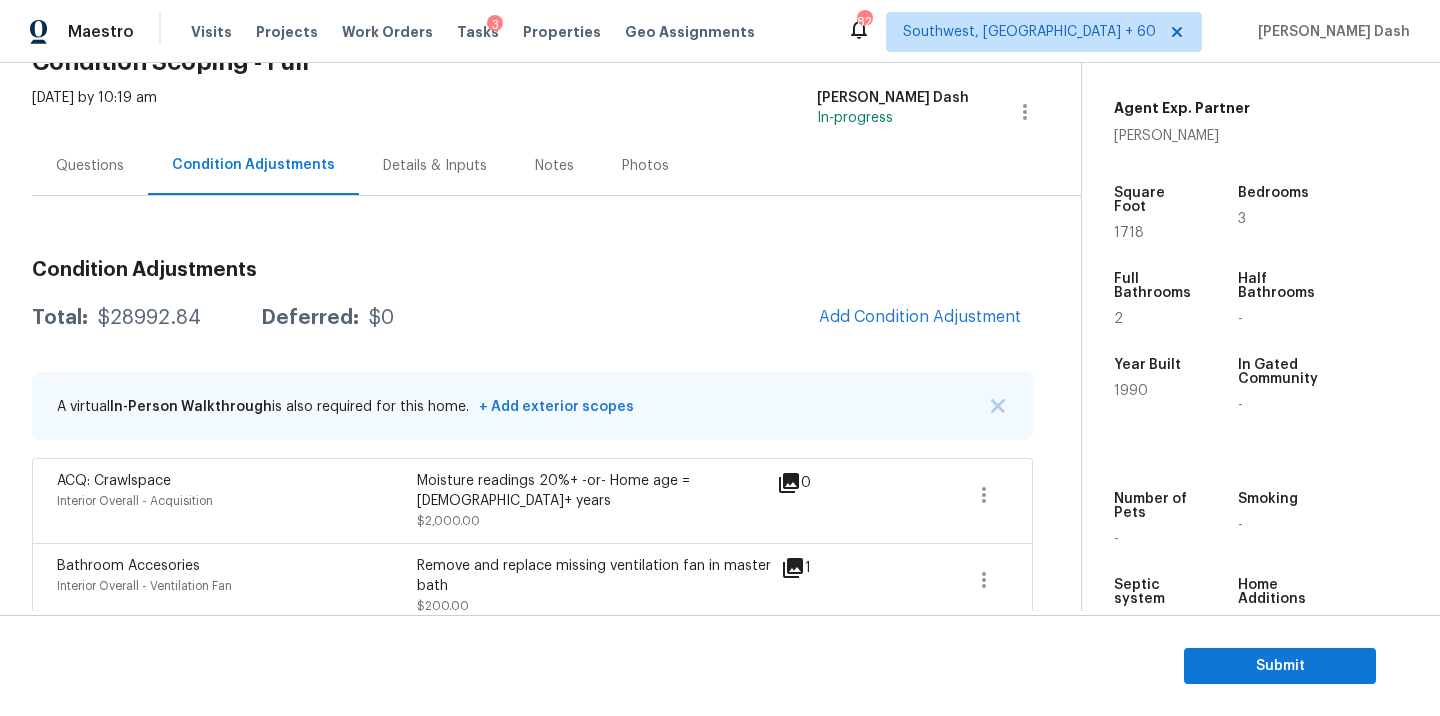 click on "Moisture readings 20%+ -or- Home age = 20+ years" at bounding box center (597, 491) 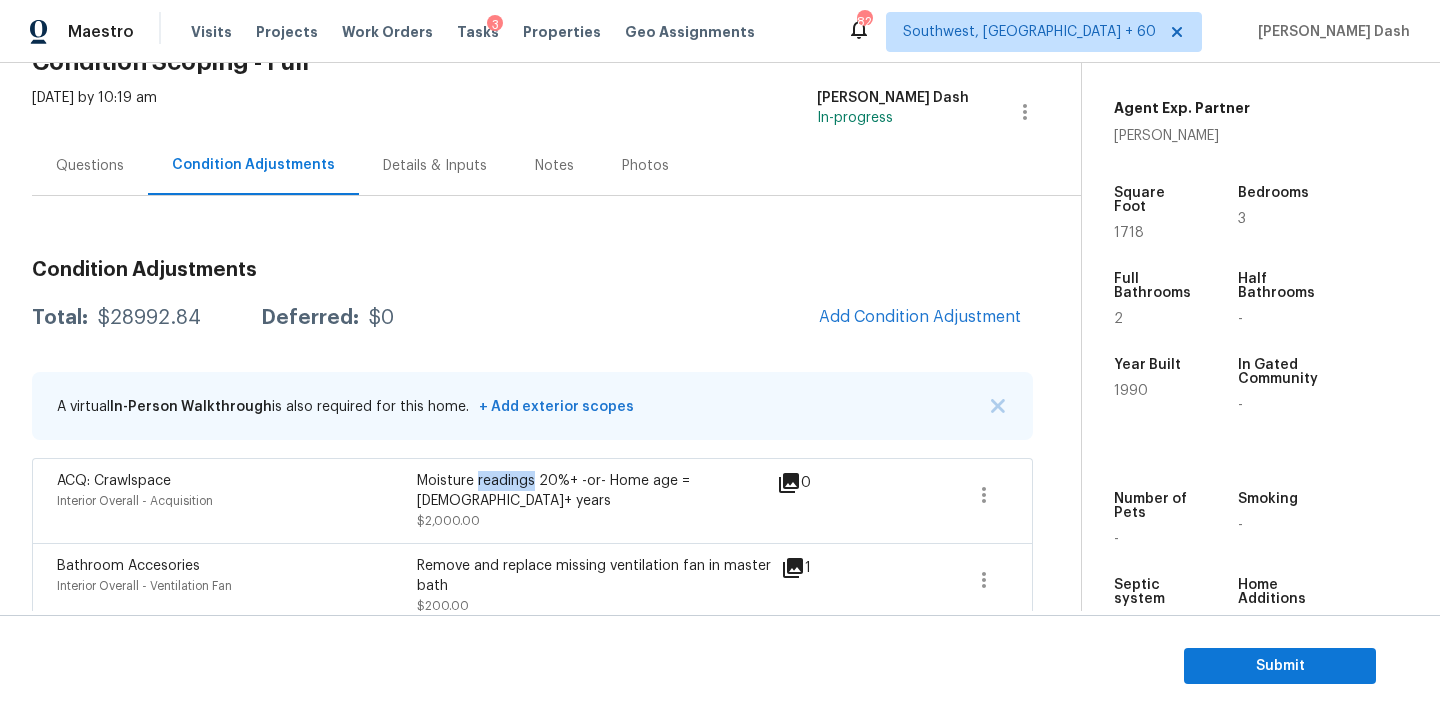 click on "Moisture readings 20%+ -or- Home age = 20+ years" at bounding box center [597, 491] 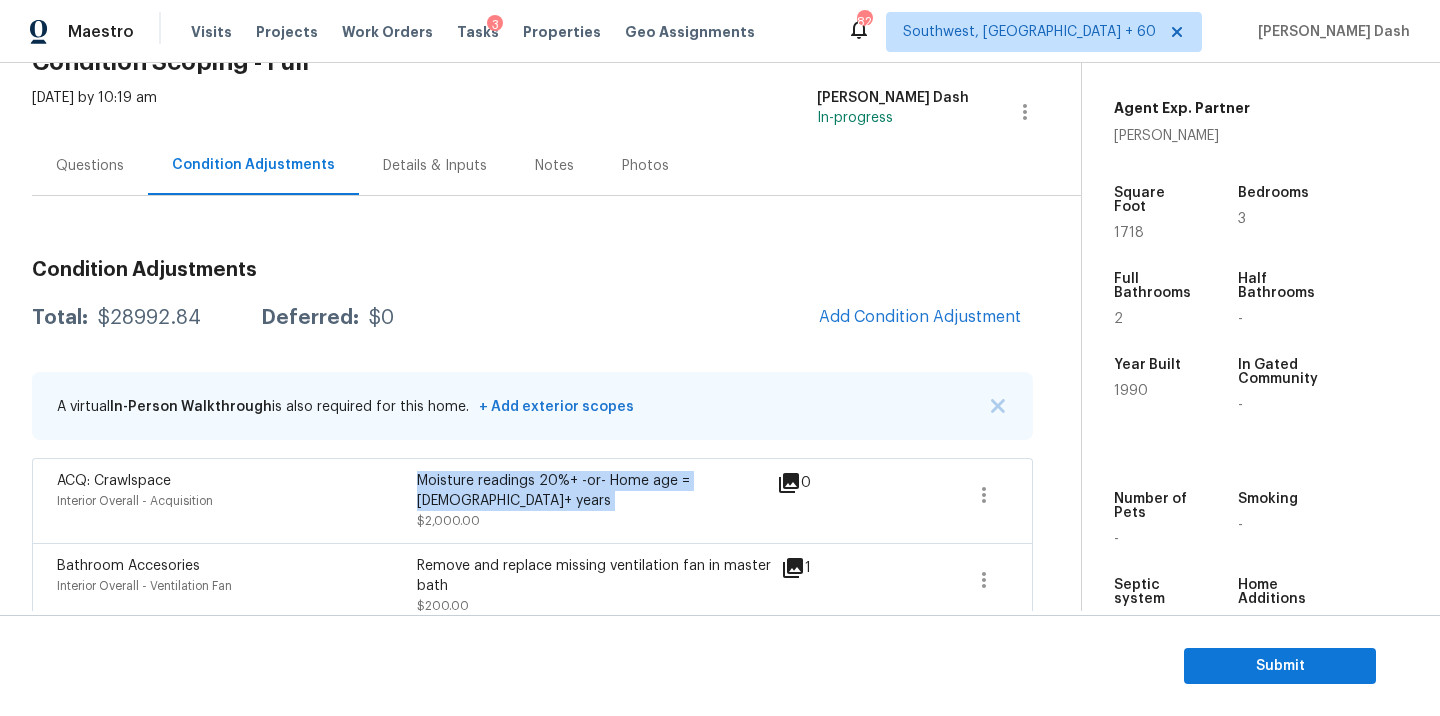 click on "Moisture readings 20%+ -or- Home age = 20+ years" at bounding box center (597, 491) 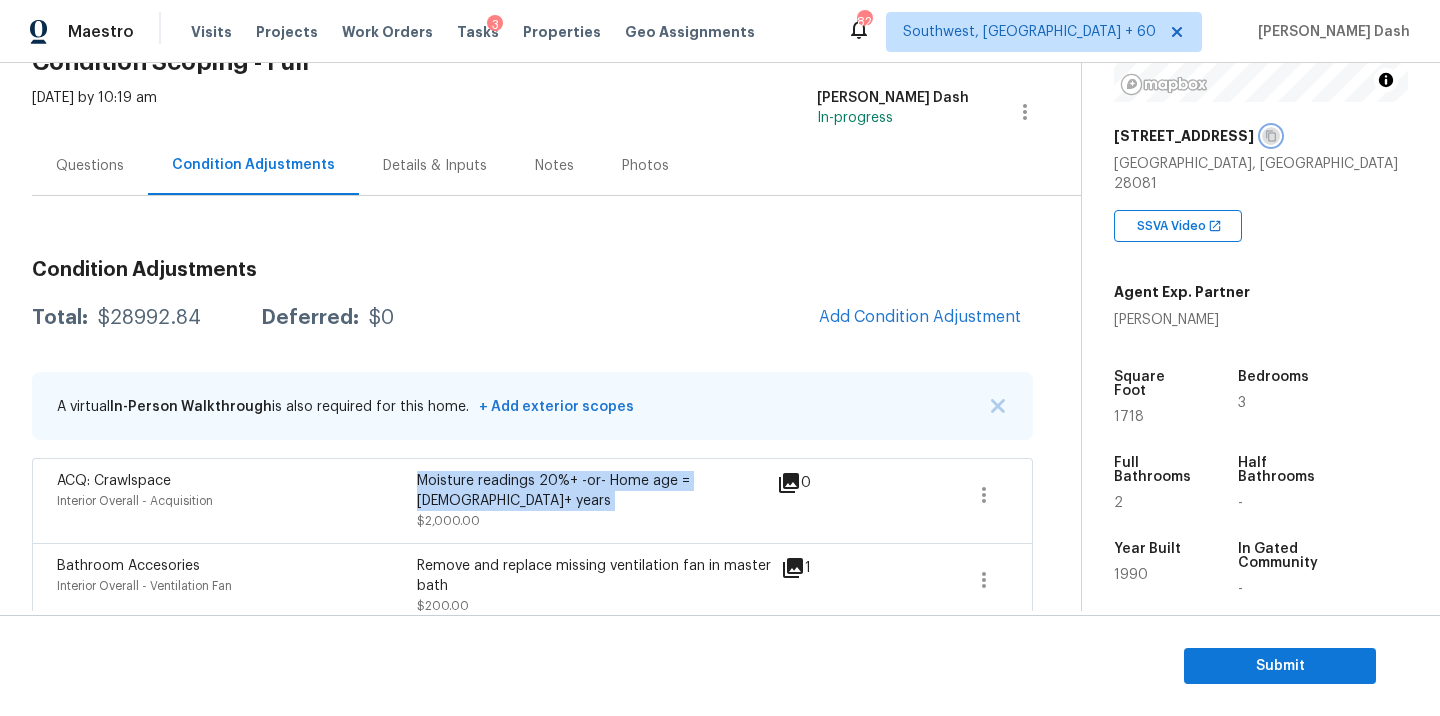 click at bounding box center (1271, 136) 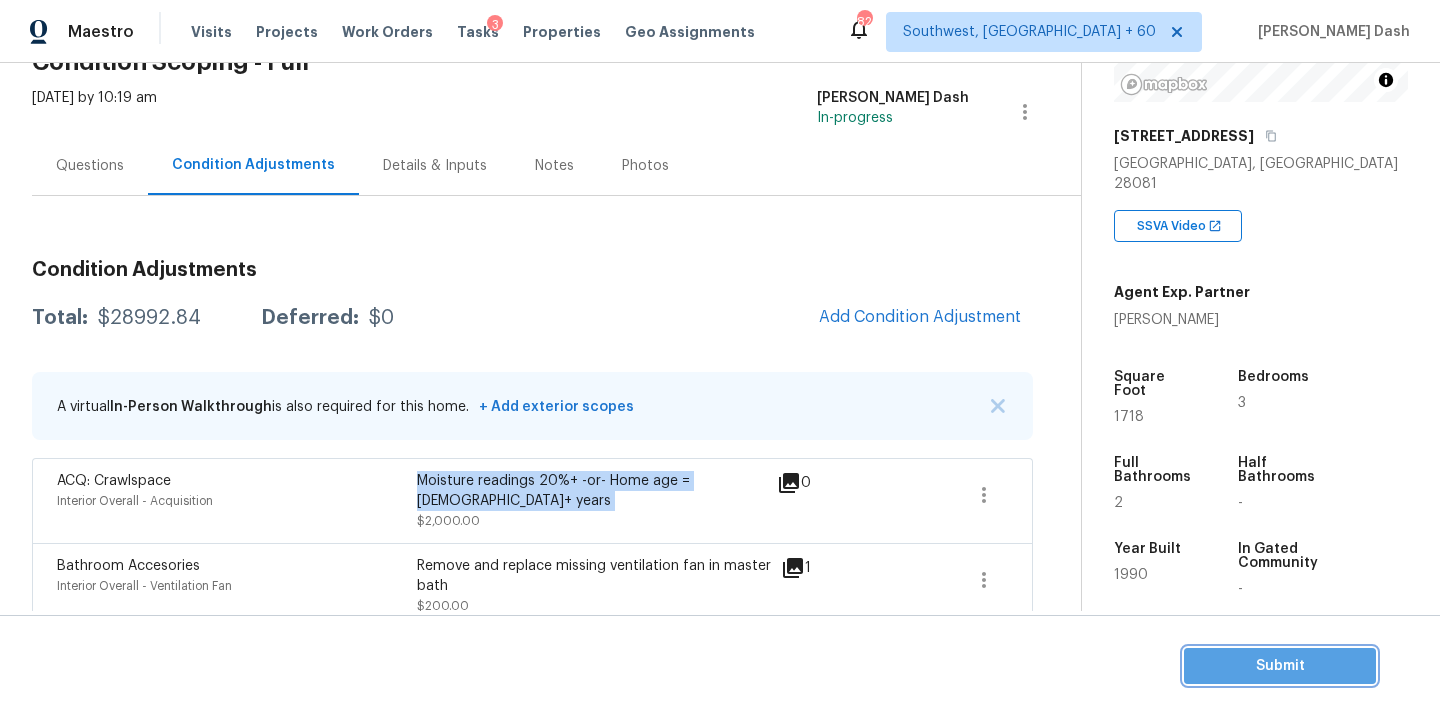 click on "Submit" at bounding box center [1280, 666] 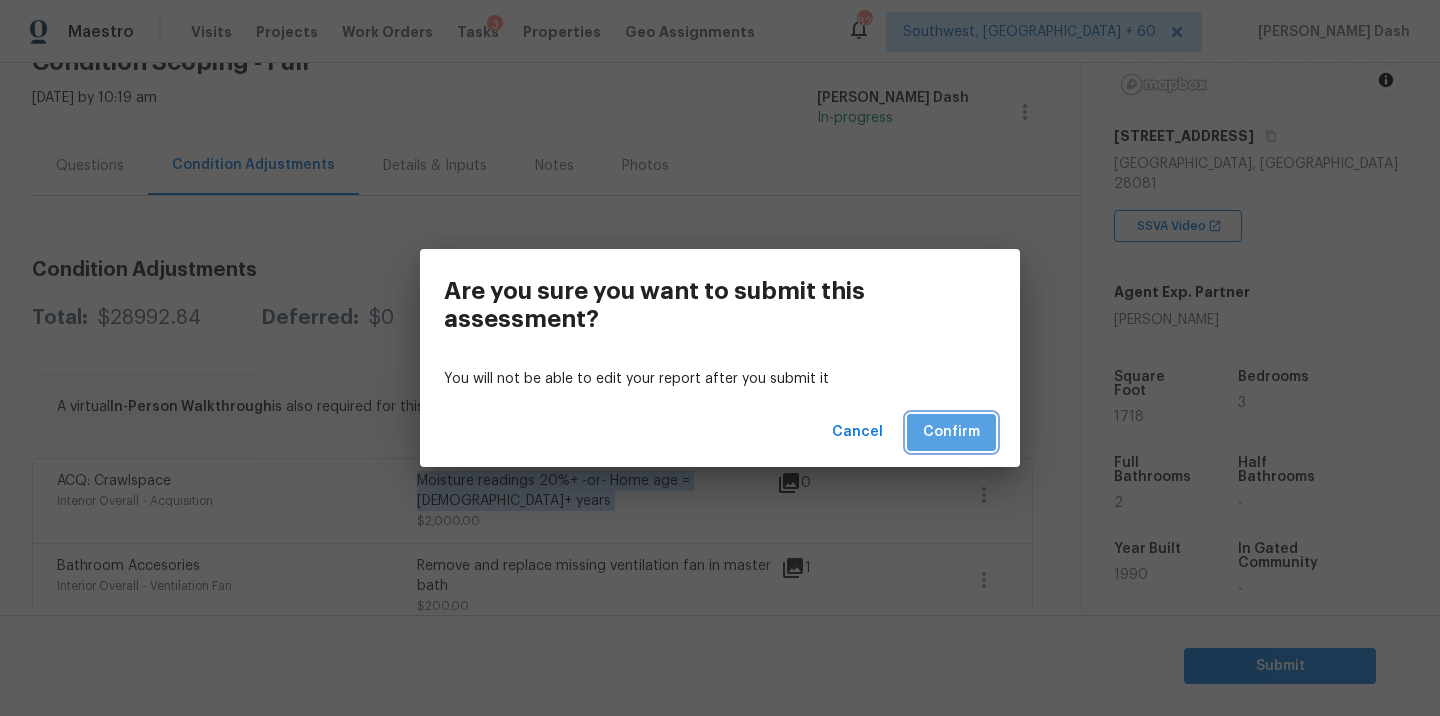 click on "Confirm" at bounding box center [951, 432] 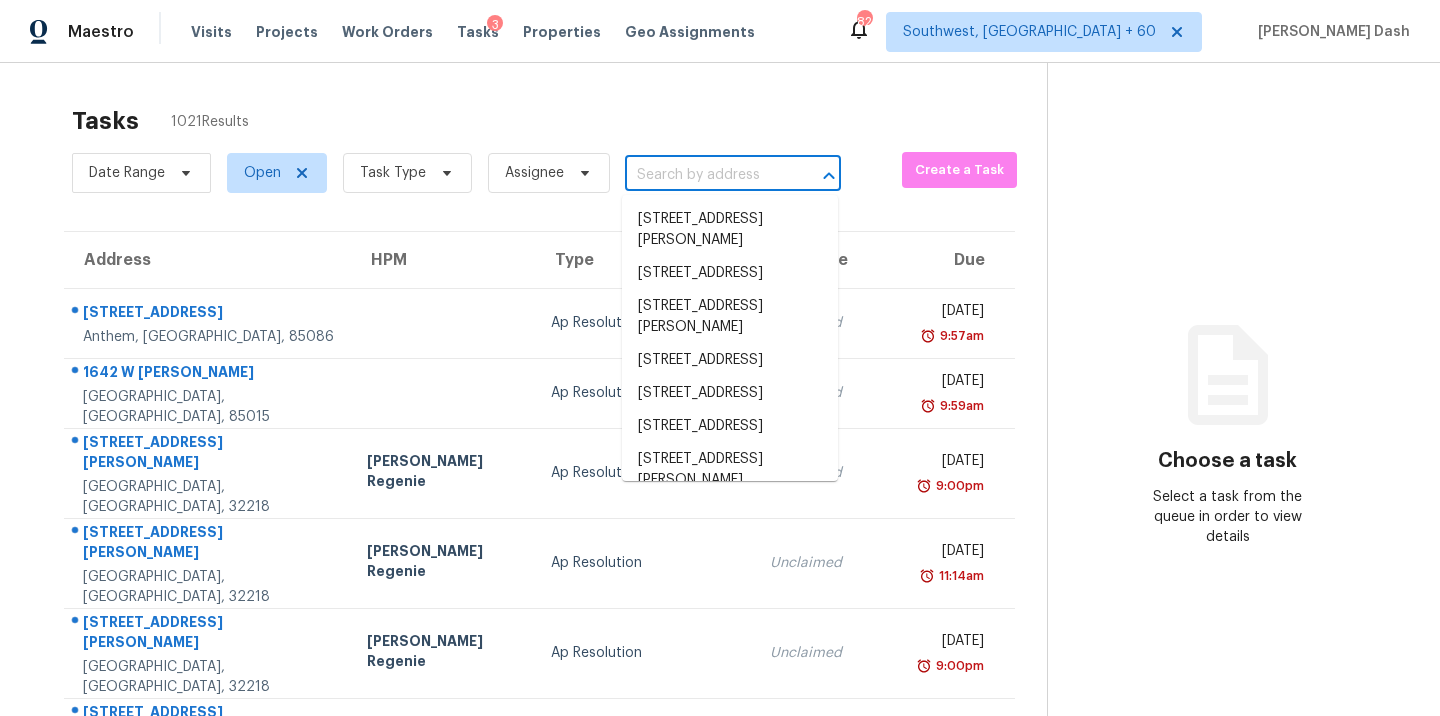 click at bounding box center [705, 175] 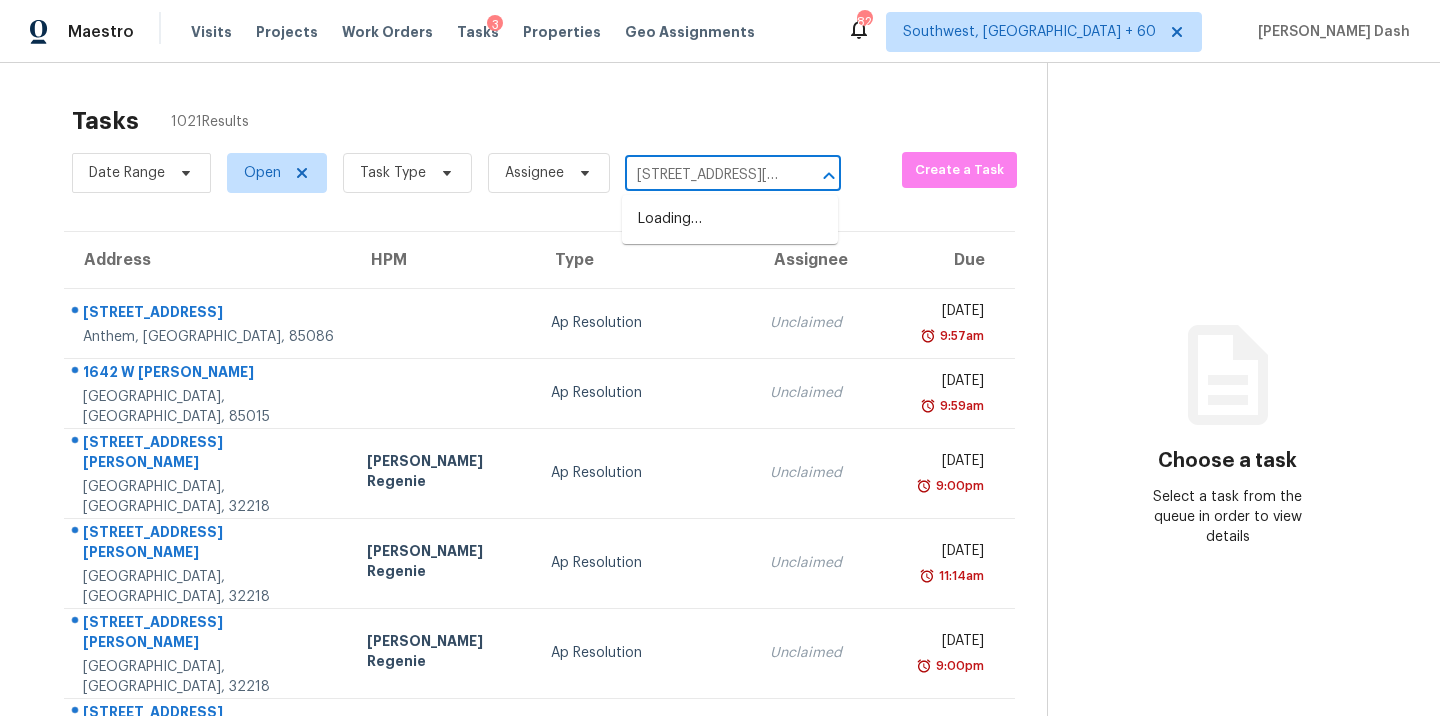 scroll, scrollTop: 0, scrollLeft: 124, axis: horizontal 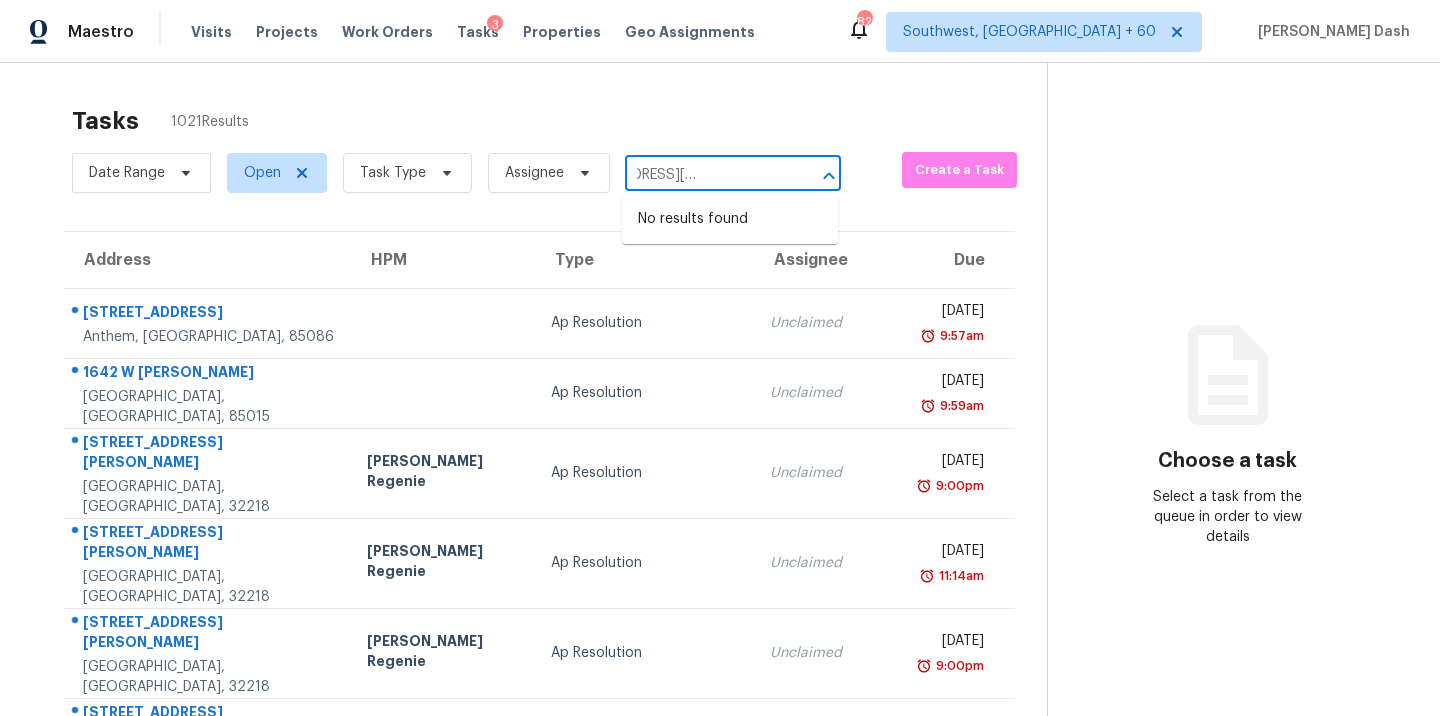type on "[STREET_ADDRESS][PERSON_NAME]" 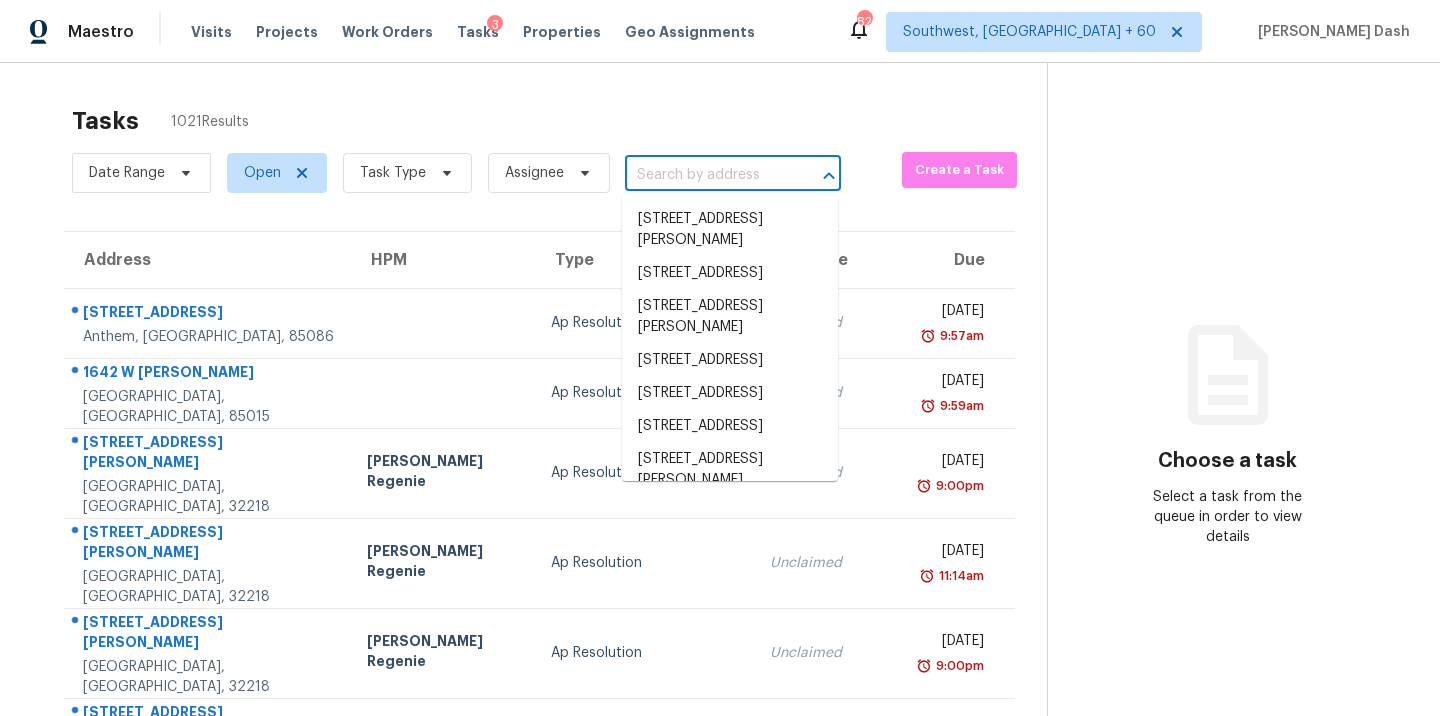 scroll, scrollTop: 0, scrollLeft: 0, axis: both 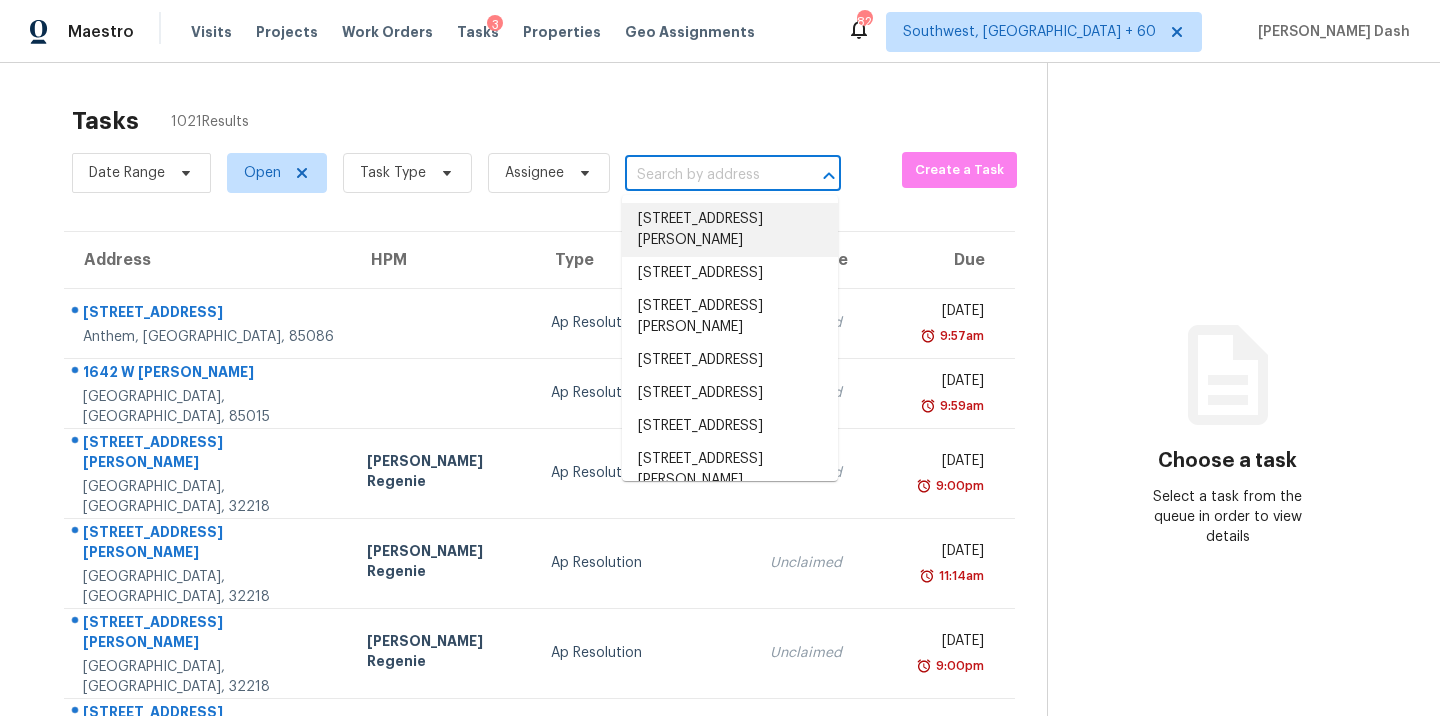 paste on "[STREET_ADDRESS][PERSON_NAME]" 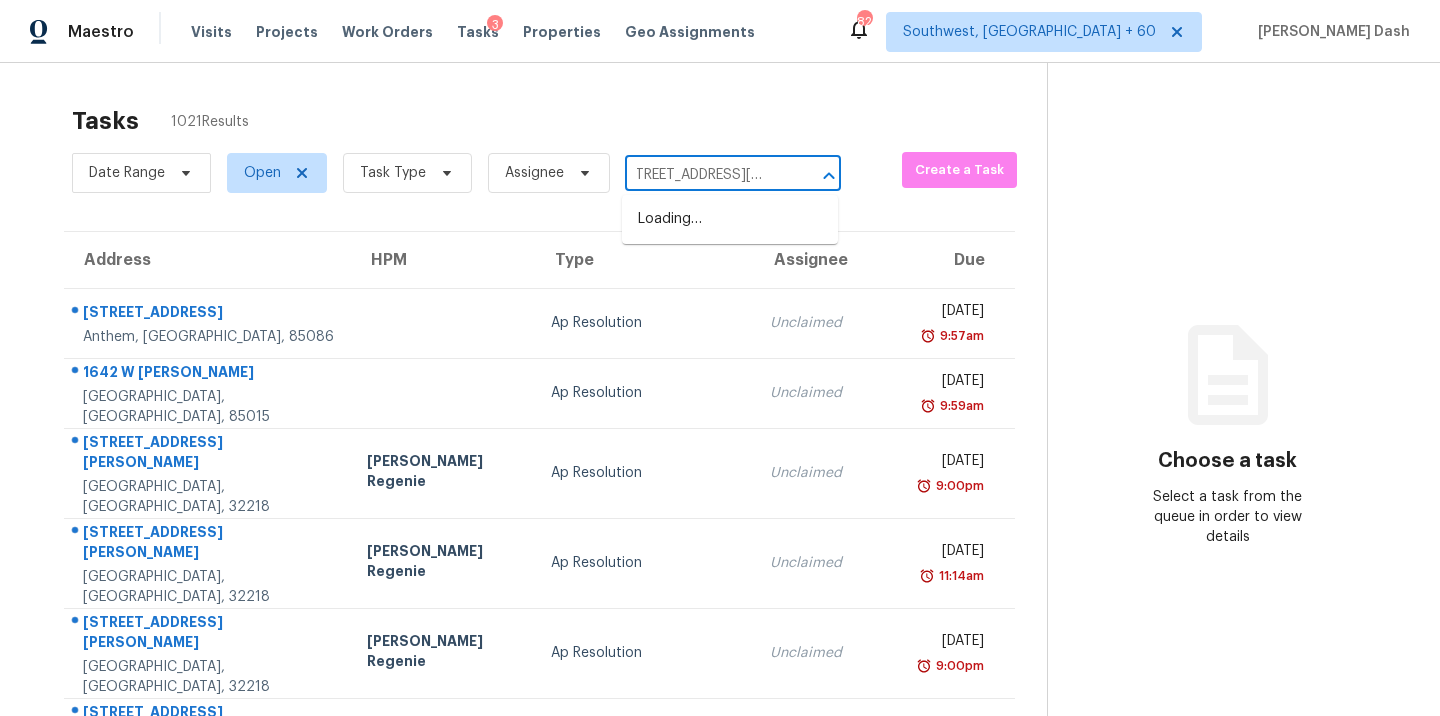 scroll, scrollTop: 0, scrollLeft: 0, axis: both 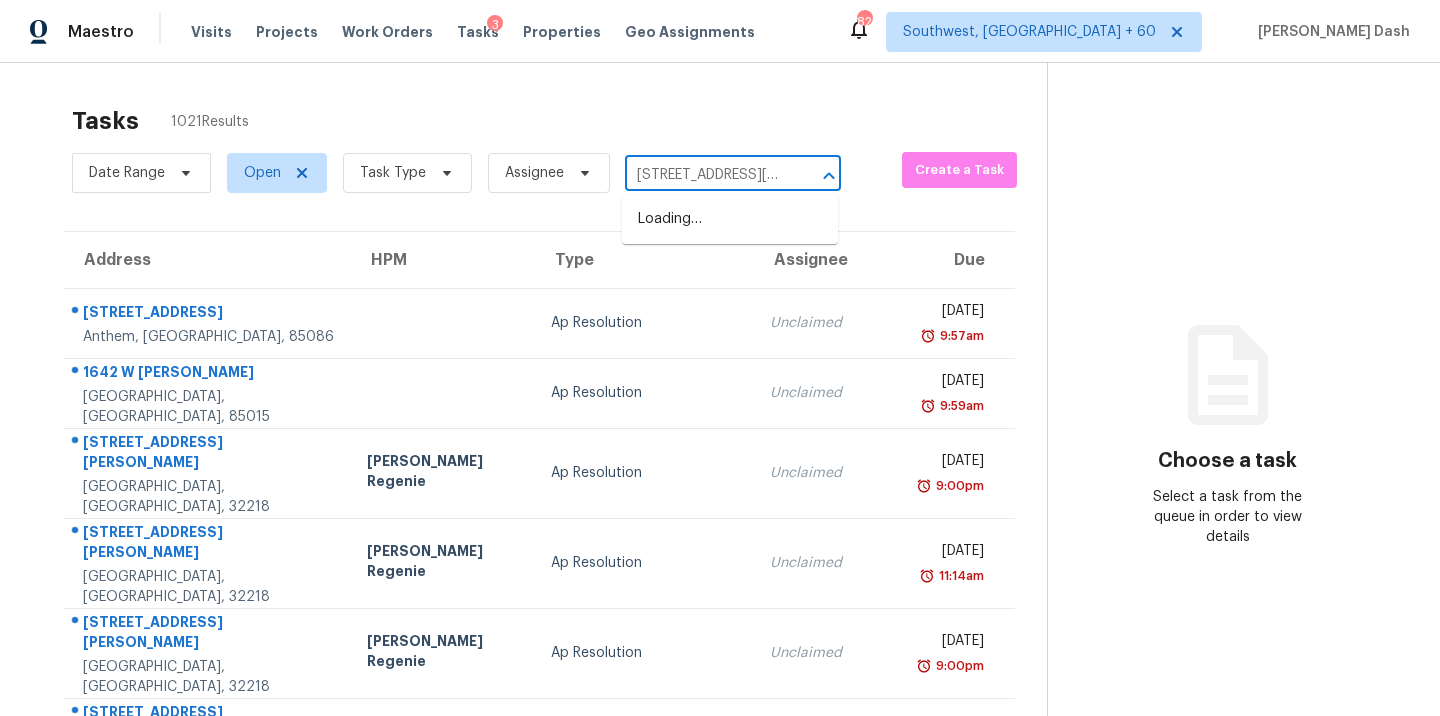 type on "[STREET_ADDRESS][PERSON_NAME]" 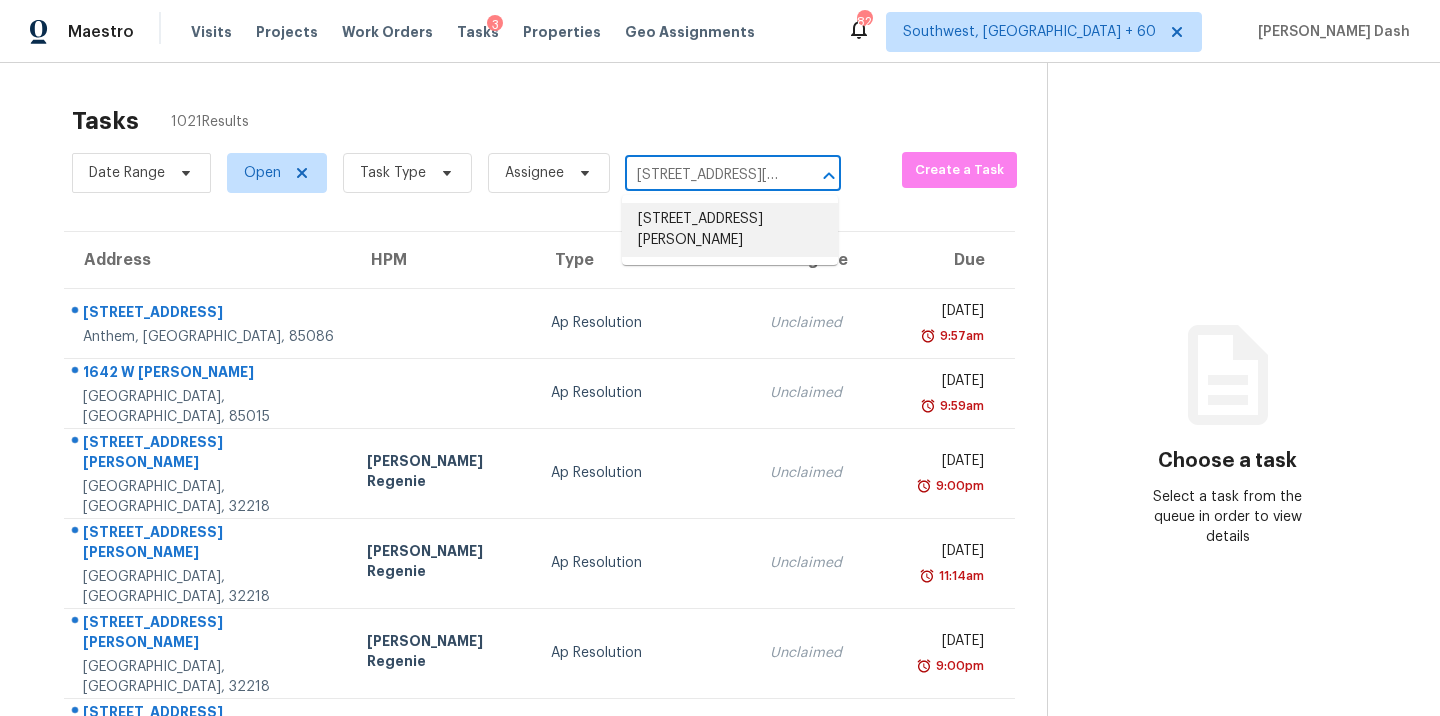 click on "[STREET_ADDRESS][PERSON_NAME]" at bounding box center [730, 230] 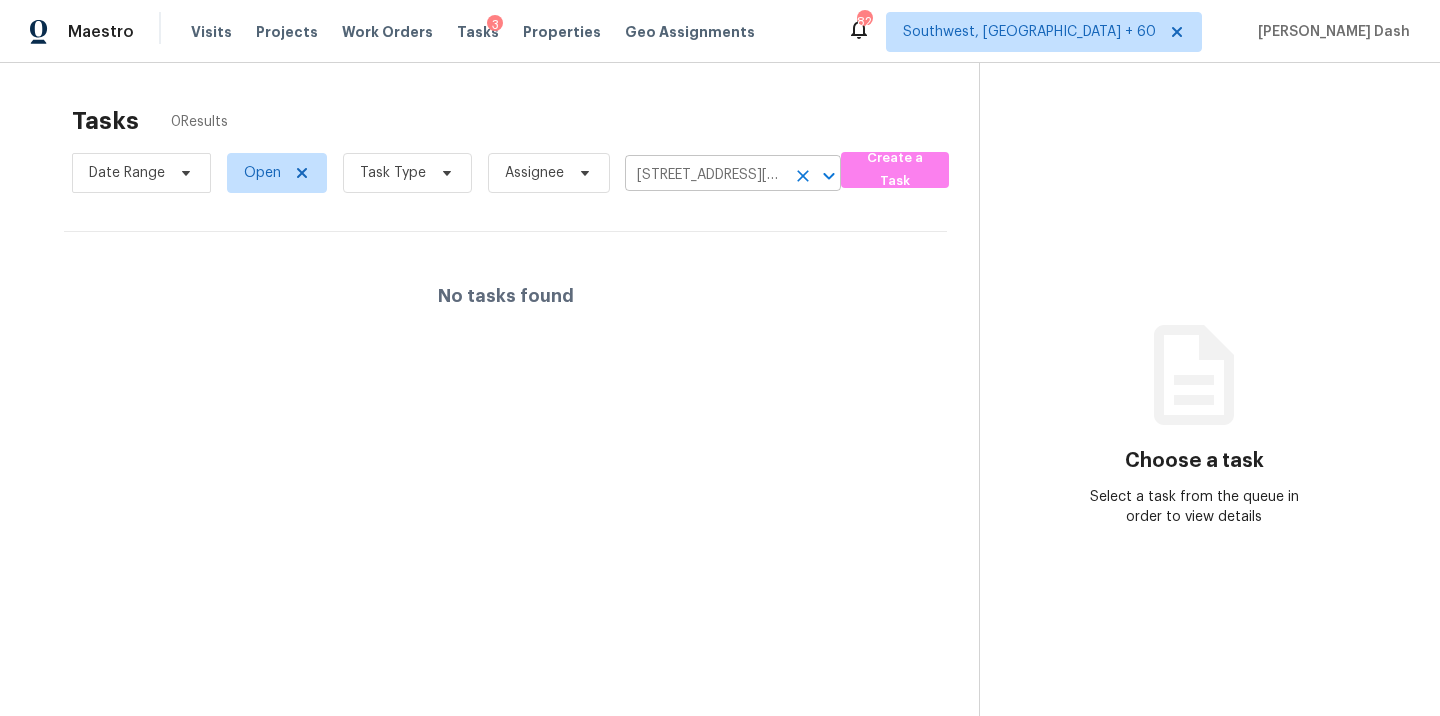 click on "[STREET_ADDRESS][PERSON_NAME]" at bounding box center [705, 175] 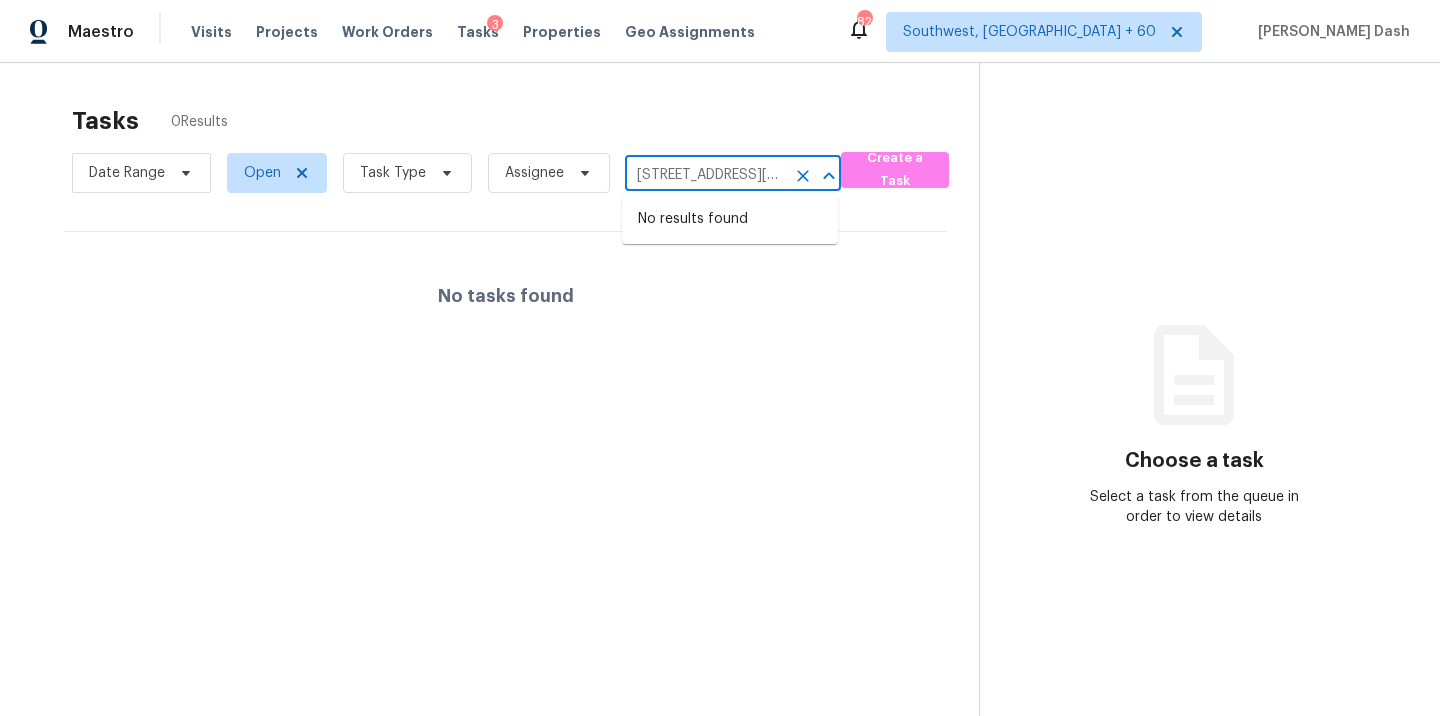 paste on "B" 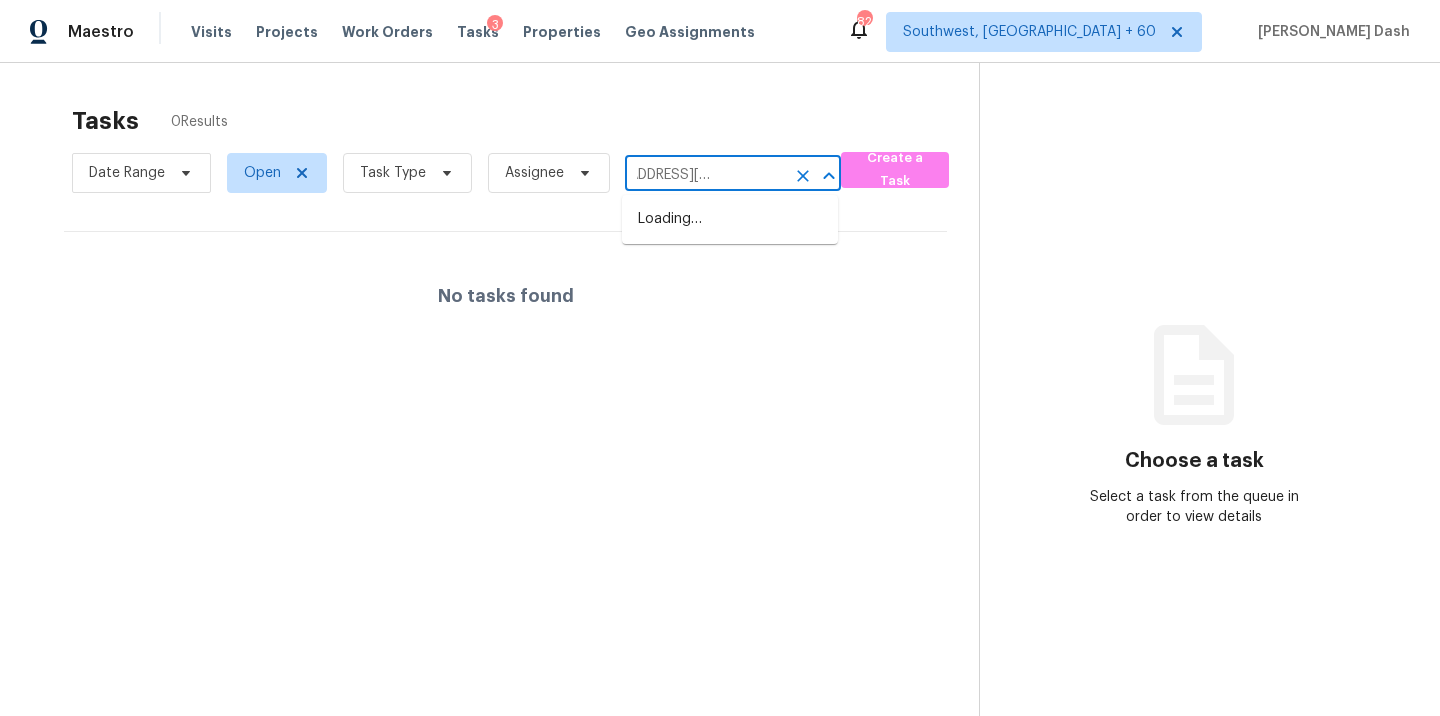 type on "[STREET_ADDRESS][PERSON_NAME]," 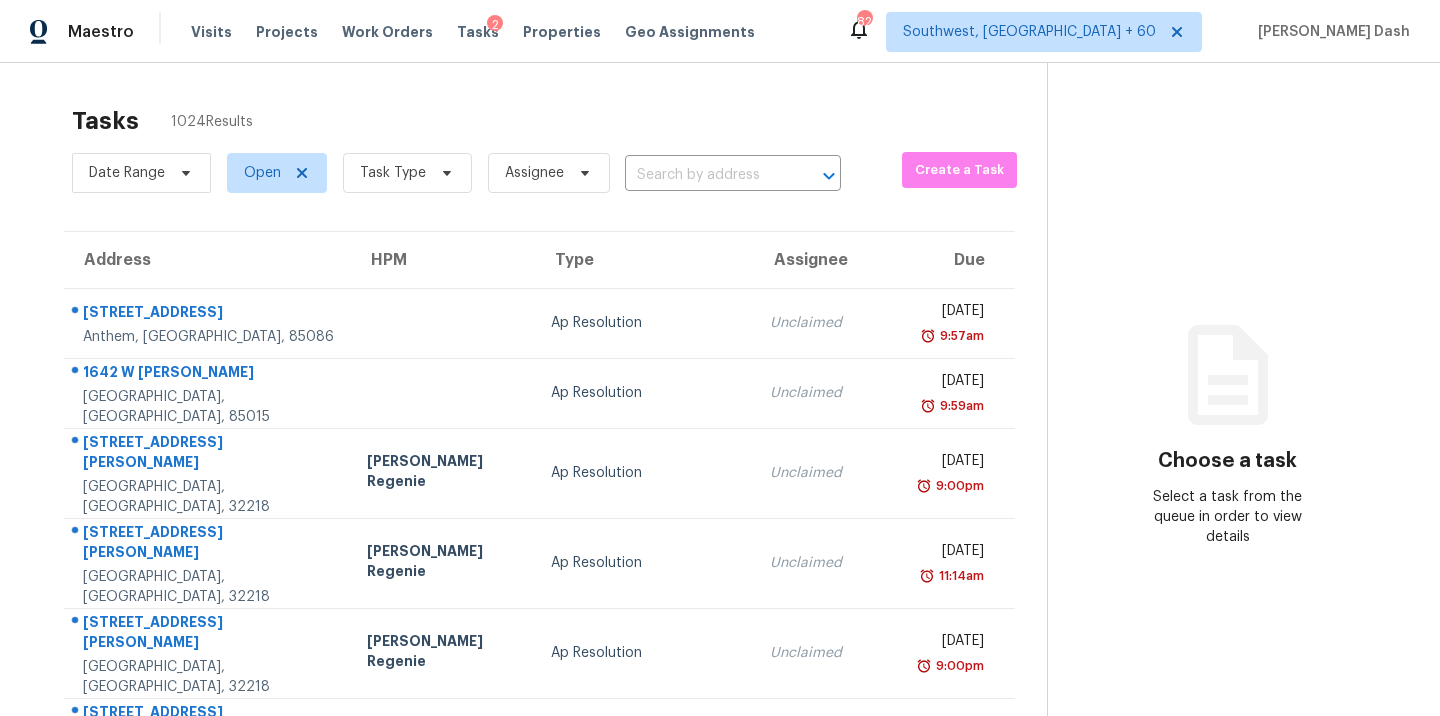 scroll, scrollTop: 0, scrollLeft: 0, axis: both 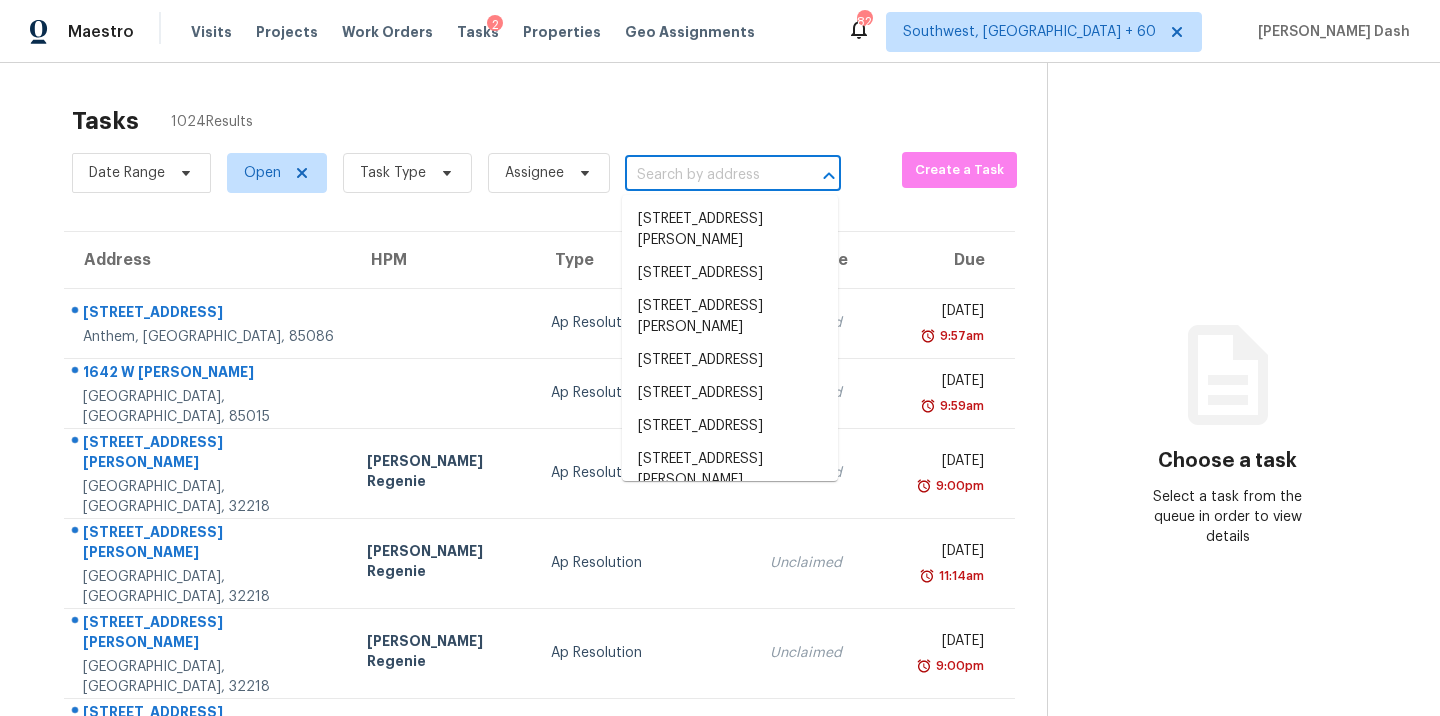 click at bounding box center [705, 175] 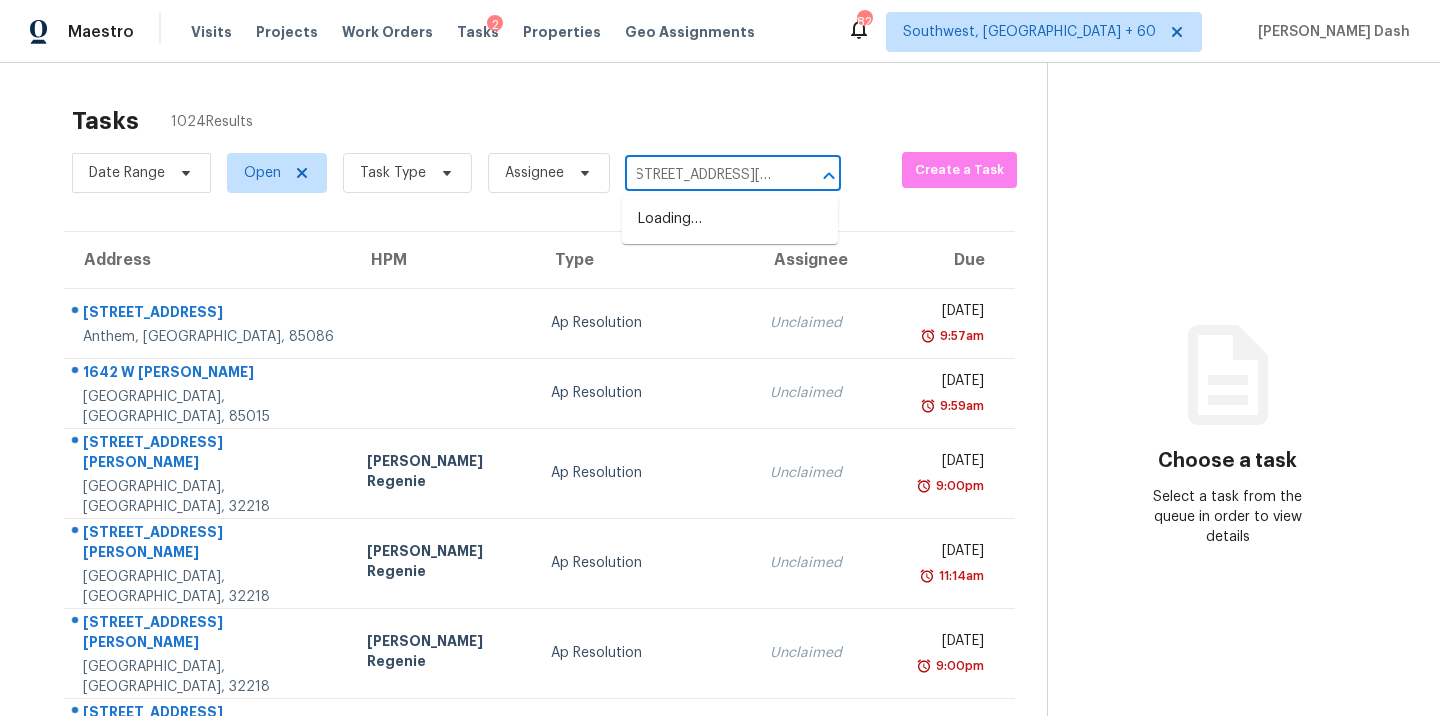 scroll, scrollTop: 0, scrollLeft: 0, axis: both 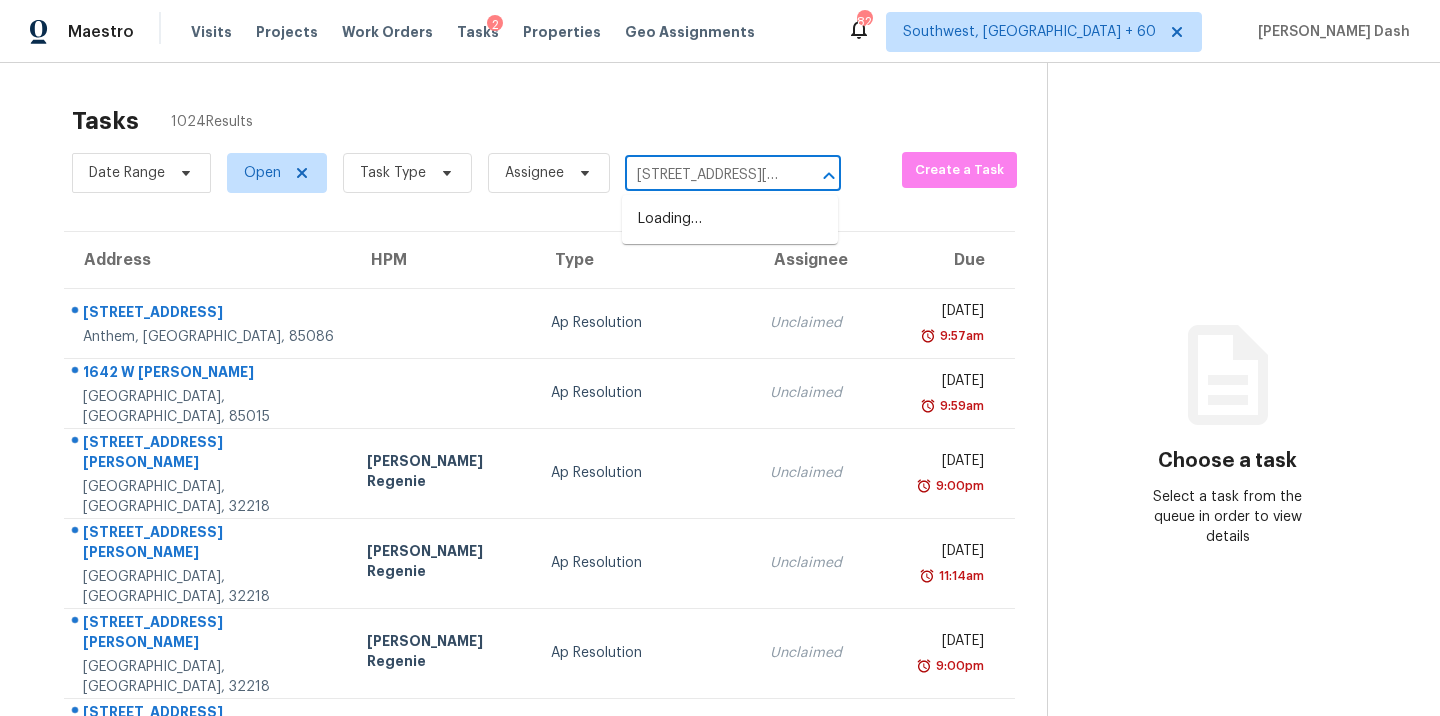 type on "[STREET_ADDRESS][PERSON_NAME]" 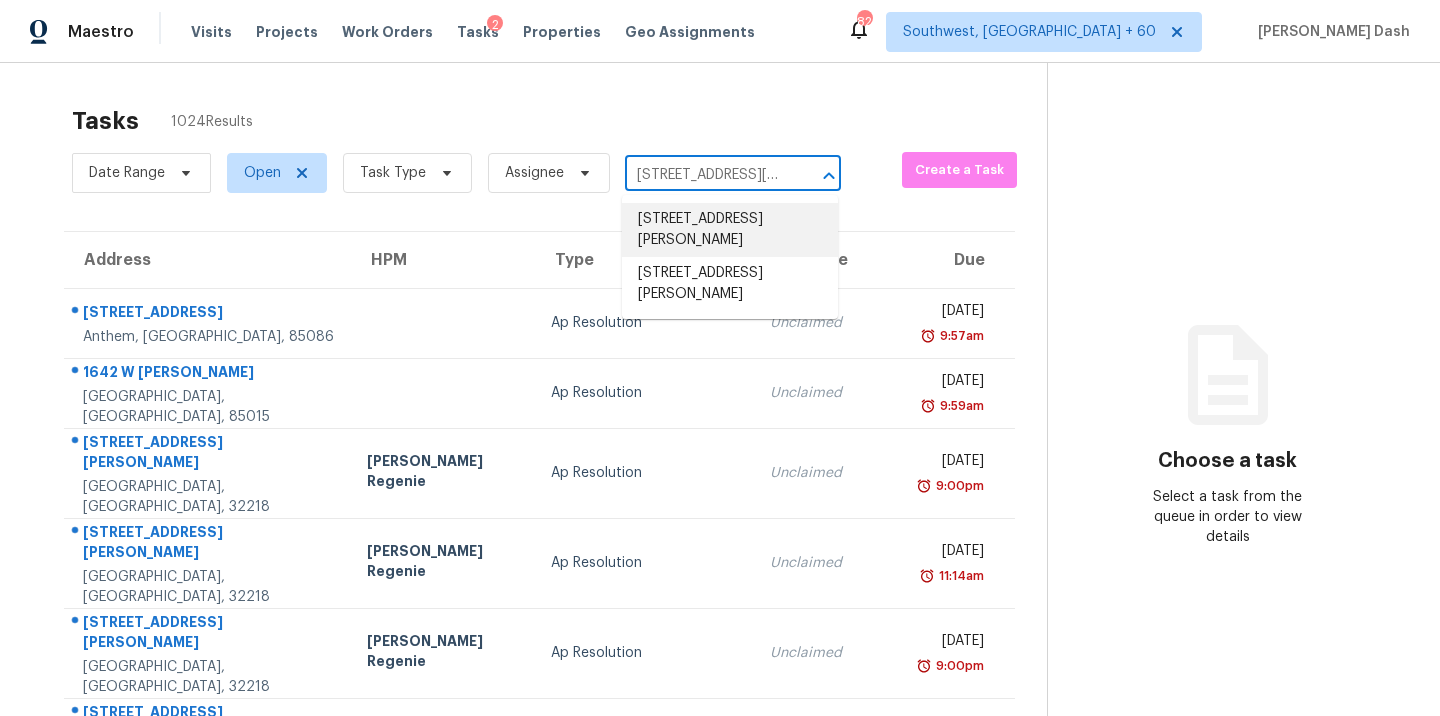 click on "[STREET_ADDRESS][PERSON_NAME]" at bounding box center (730, 230) 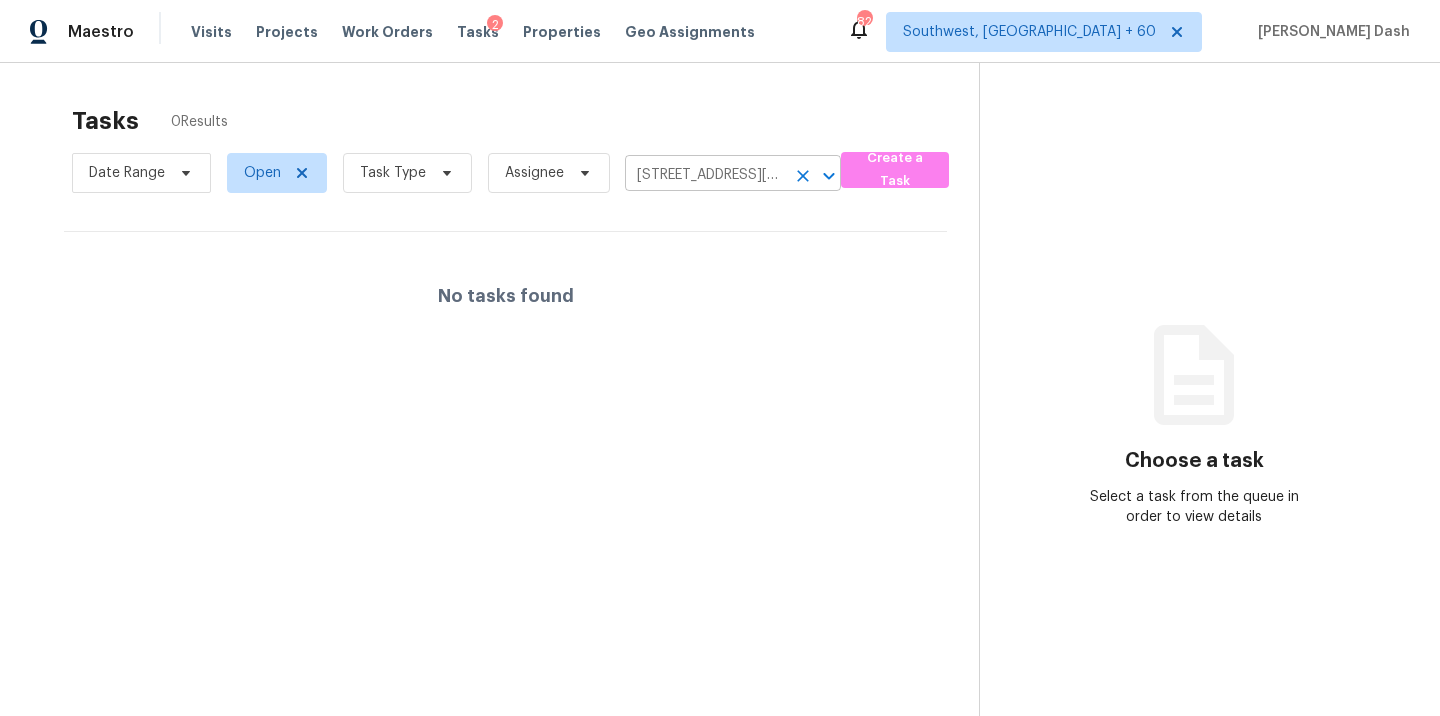 click on "[STREET_ADDRESS][PERSON_NAME]" at bounding box center [705, 175] 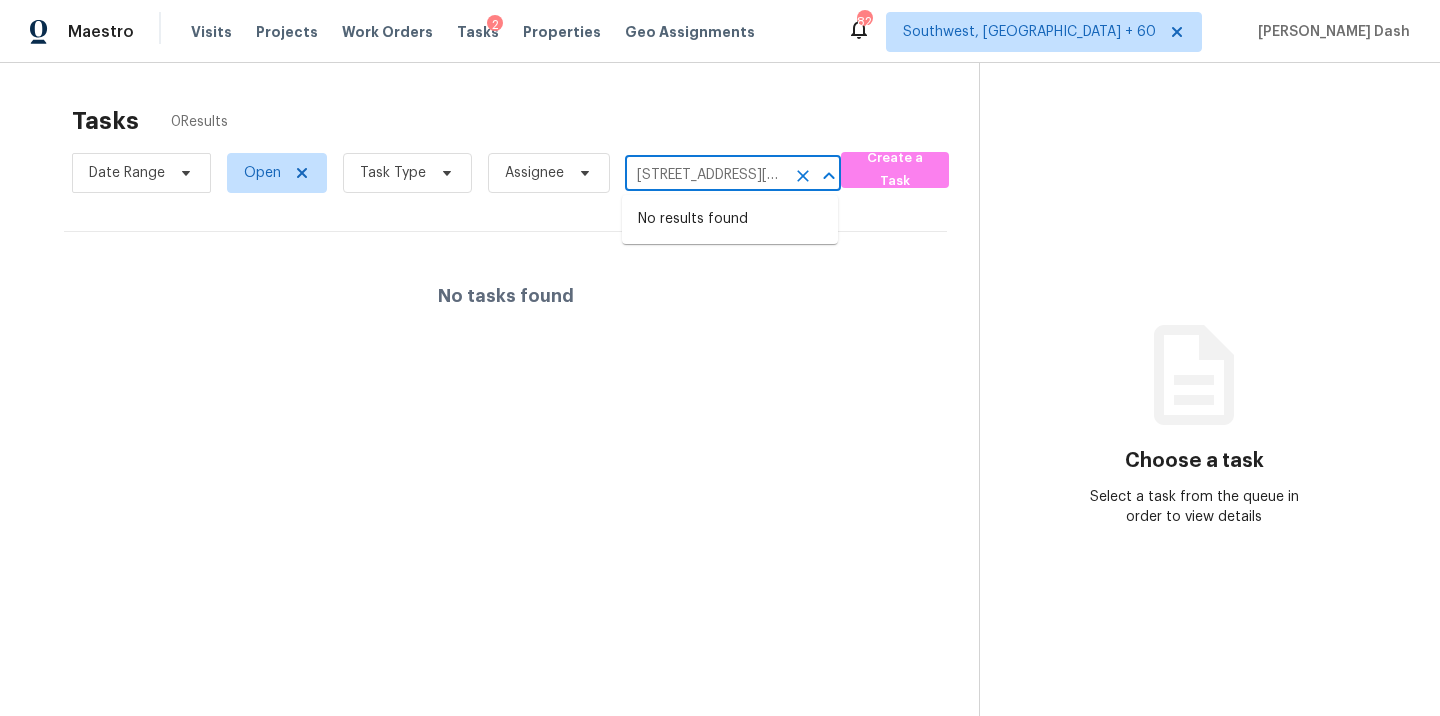 click on "[STREET_ADDRESS][PERSON_NAME]" at bounding box center (705, 175) 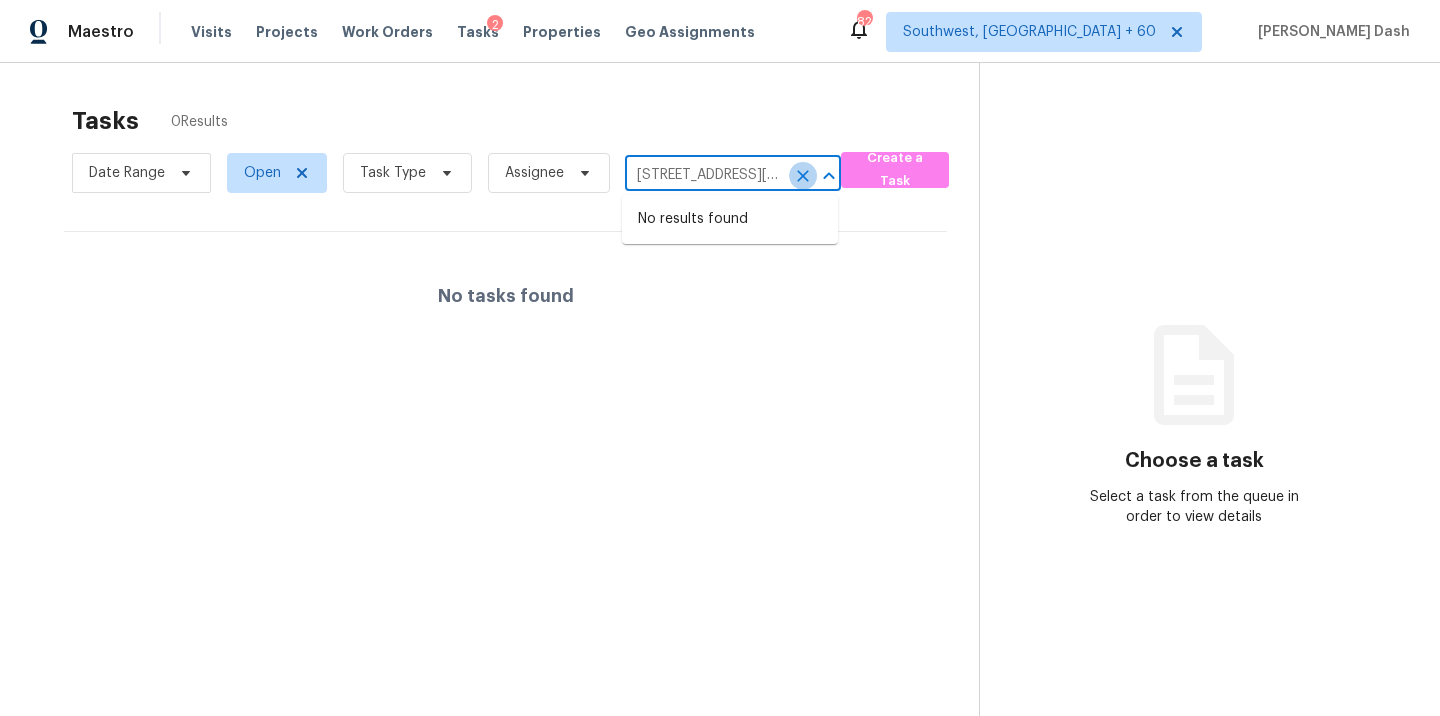 click 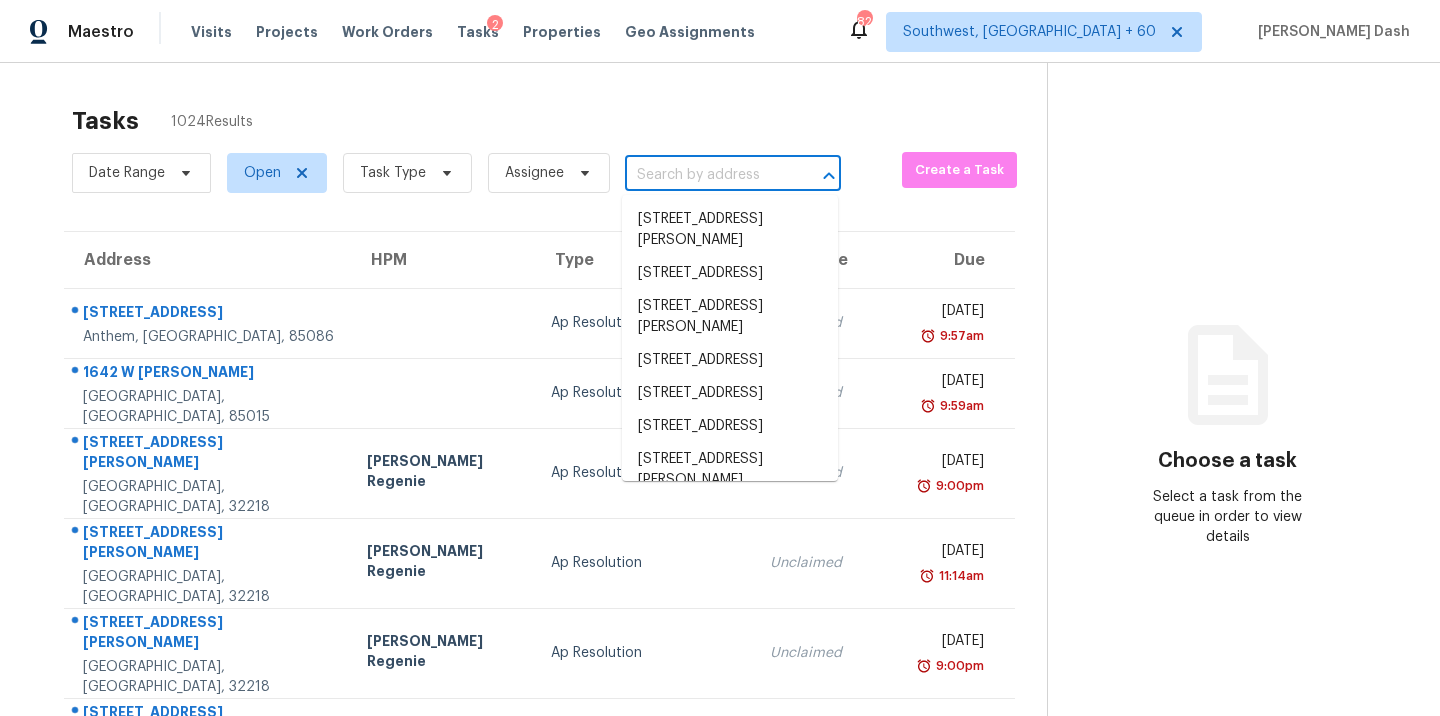 click at bounding box center [705, 175] 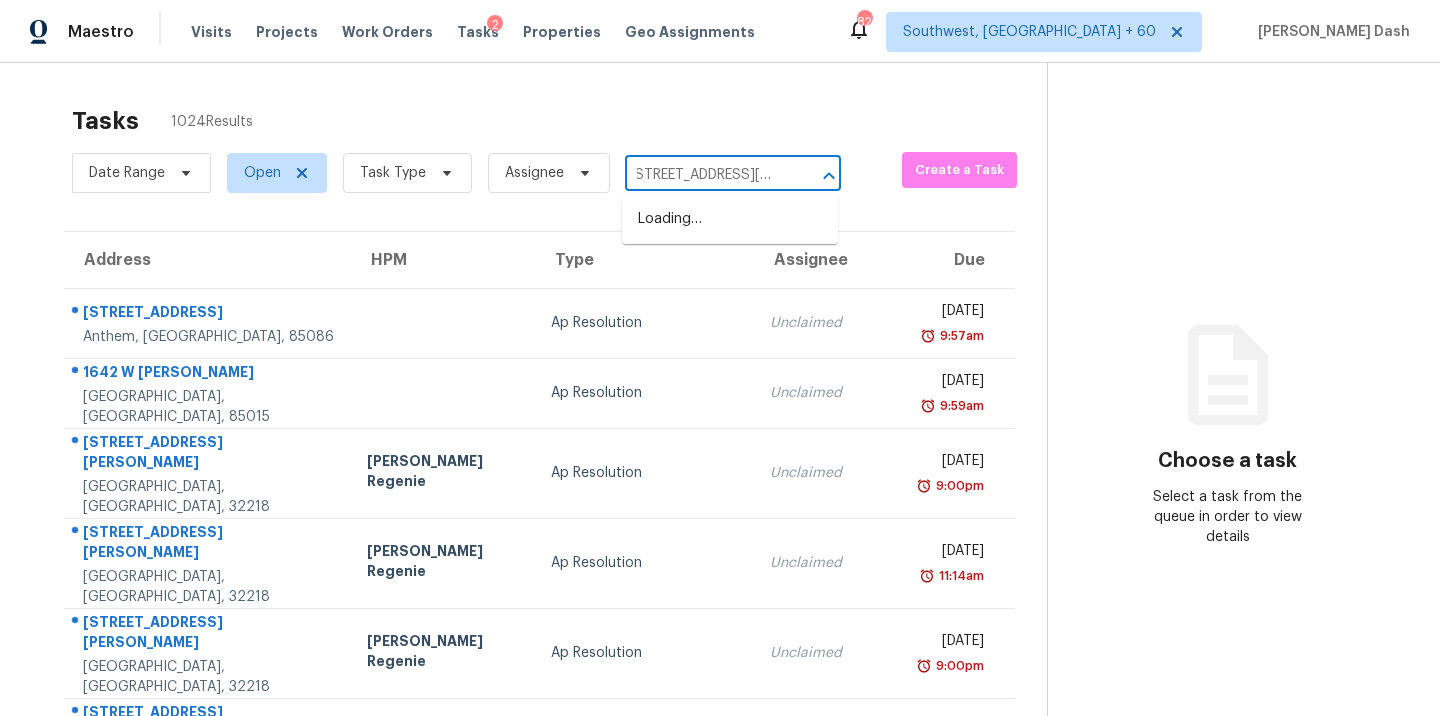 scroll, scrollTop: 0, scrollLeft: 0, axis: both 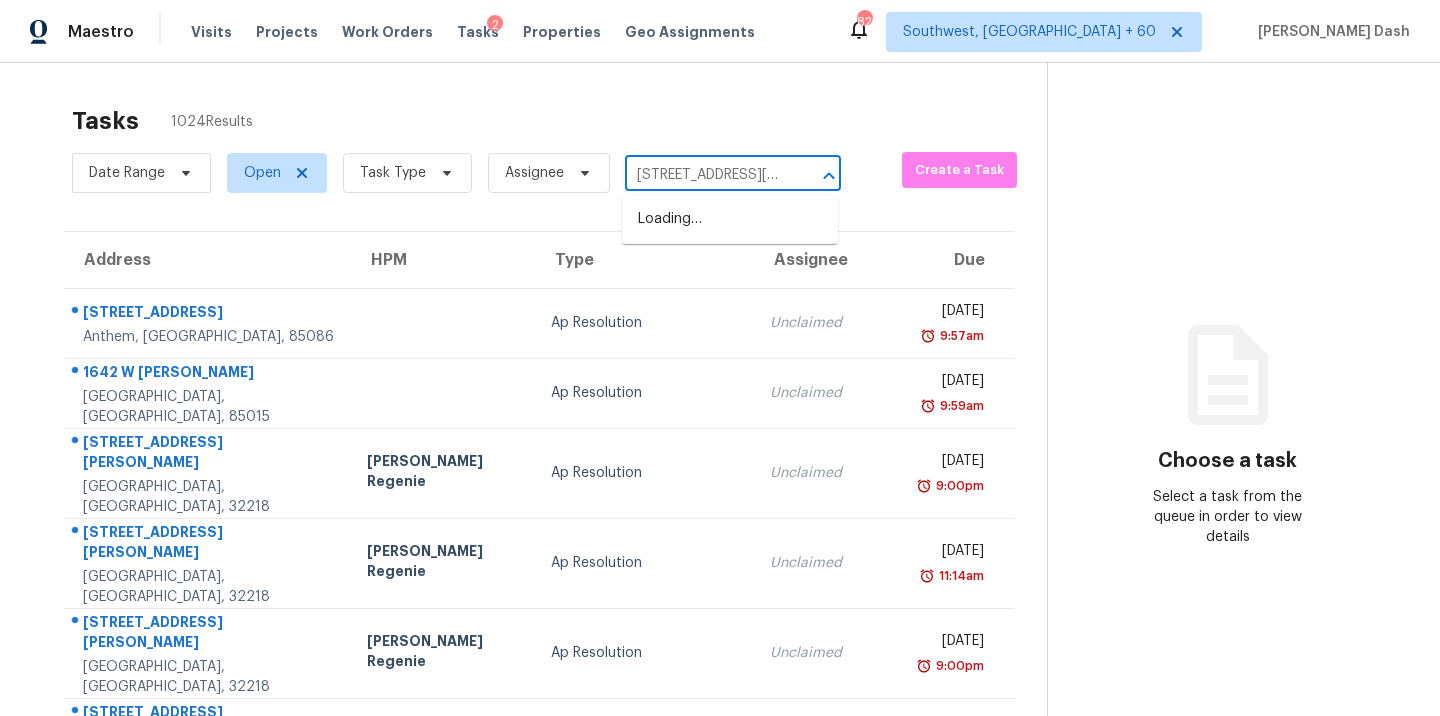type on "[STREET_ADDRESS][PERSON_NAME]" 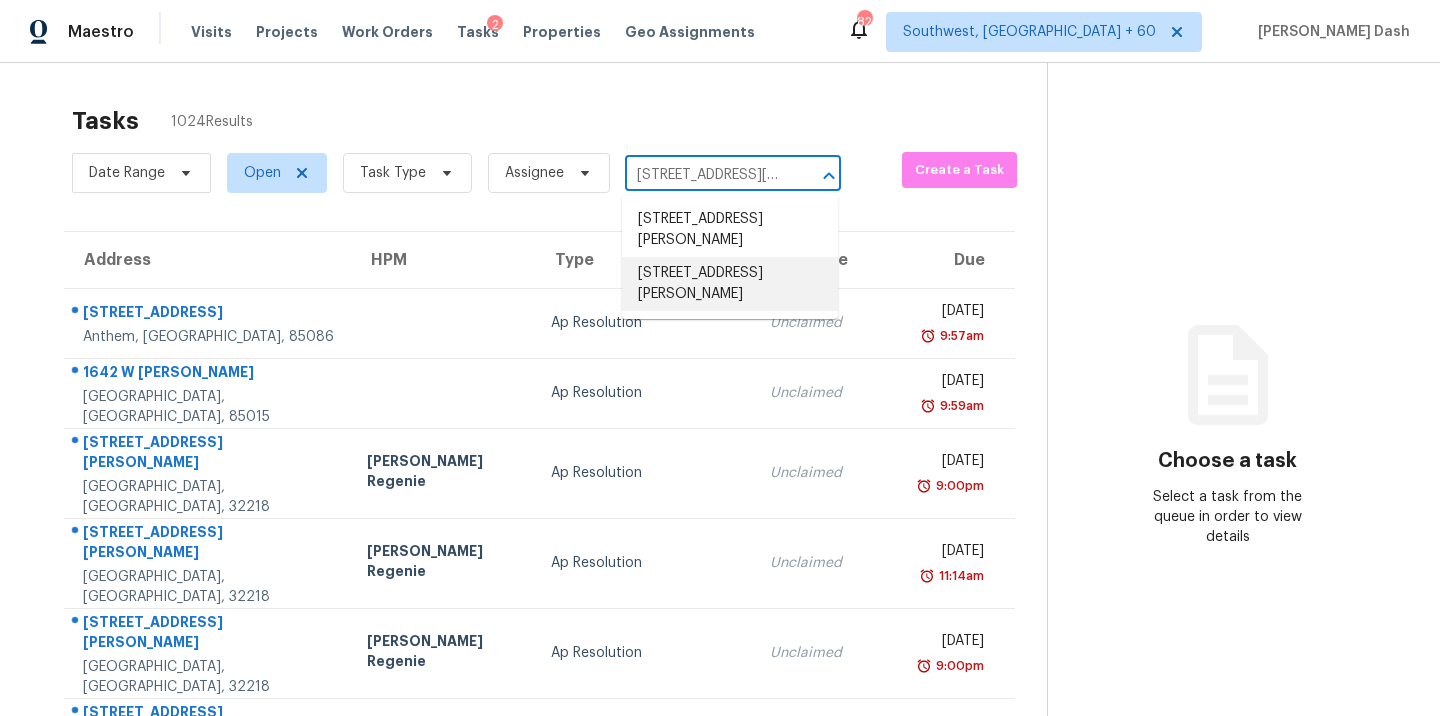 click on "[STREET_ADDRESS][PERSON_NAME]" at bounding box center (730, 284) 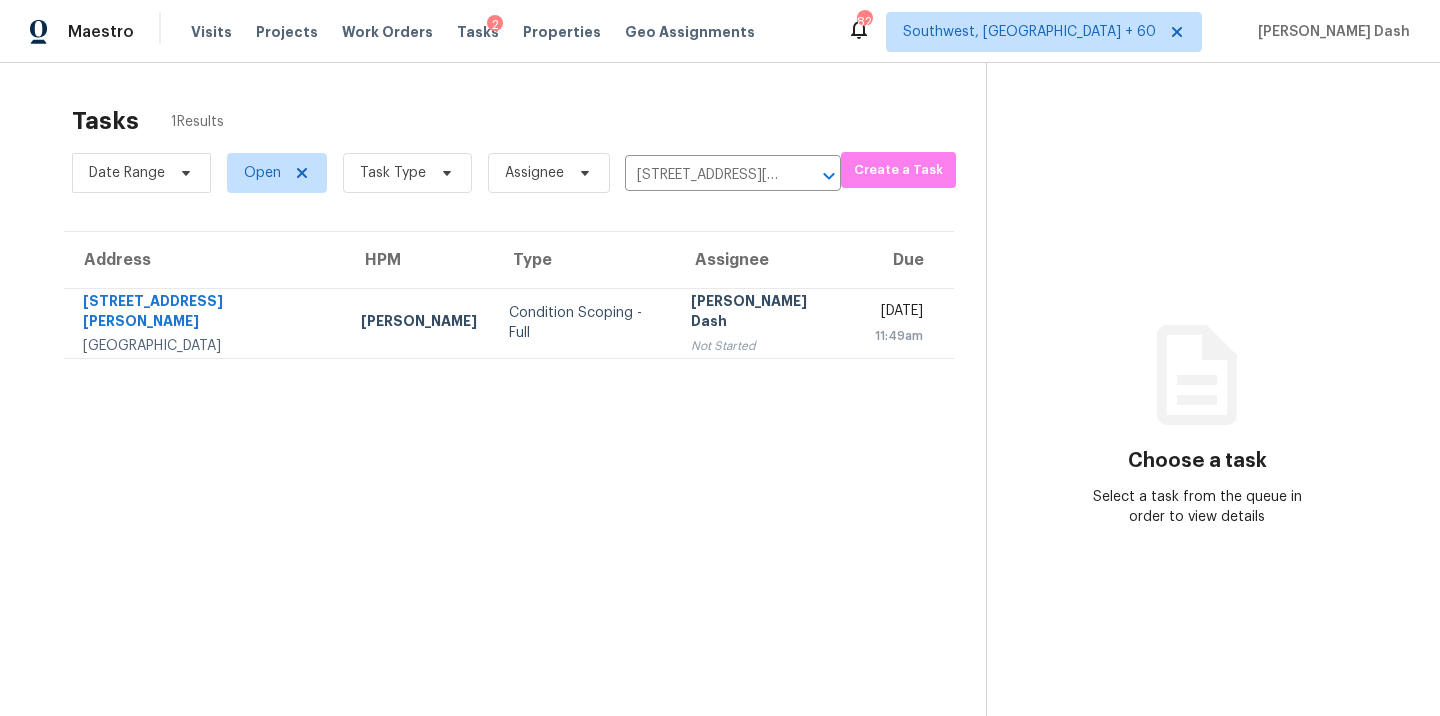 click on "Condition Scoping - Full" at bounding box center (584, 323) 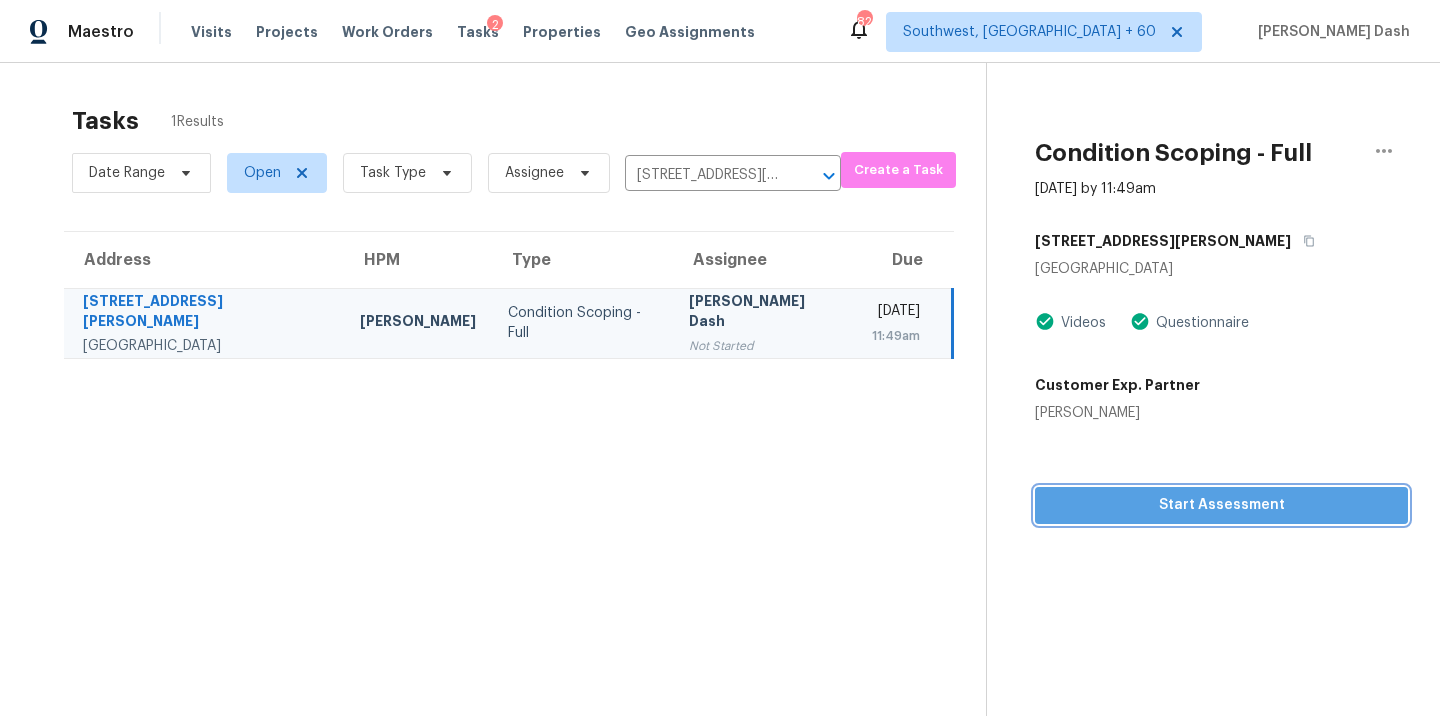click on "Start Assessment" at bounding box center [1221, 505] 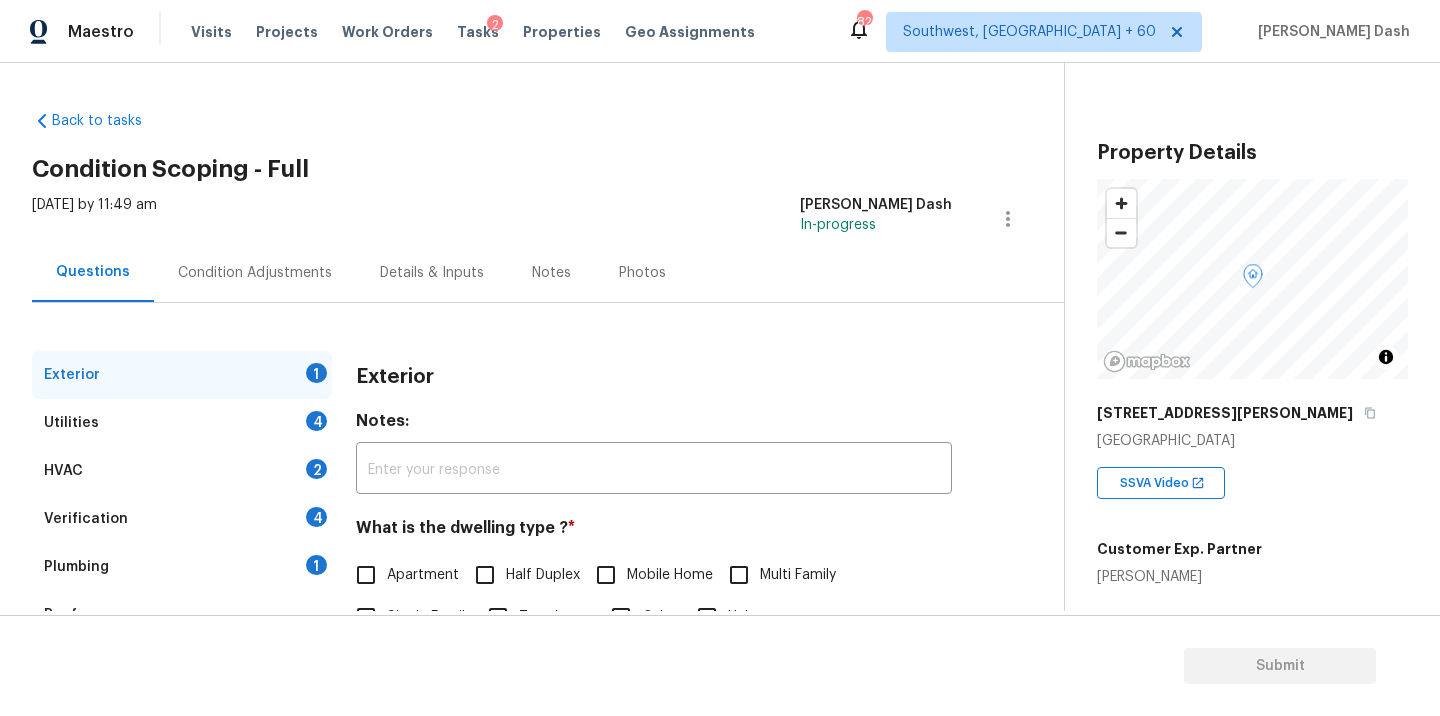 scroll, scrollTop: 247, scrollLeft: 0, axis: vertical 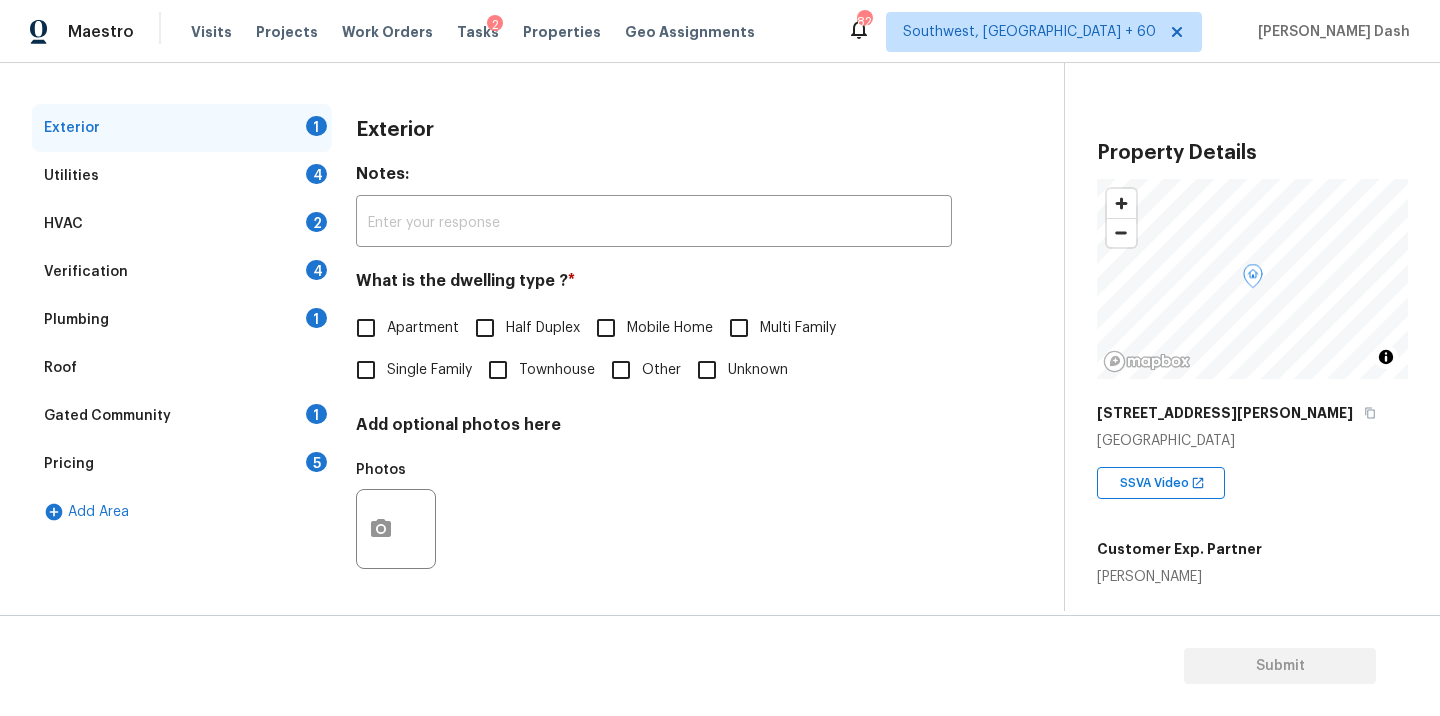 drag, startPoint x: 107, startPoint y: 465, endPoint x: 225, endPoint y: 476, distance: 118.511604 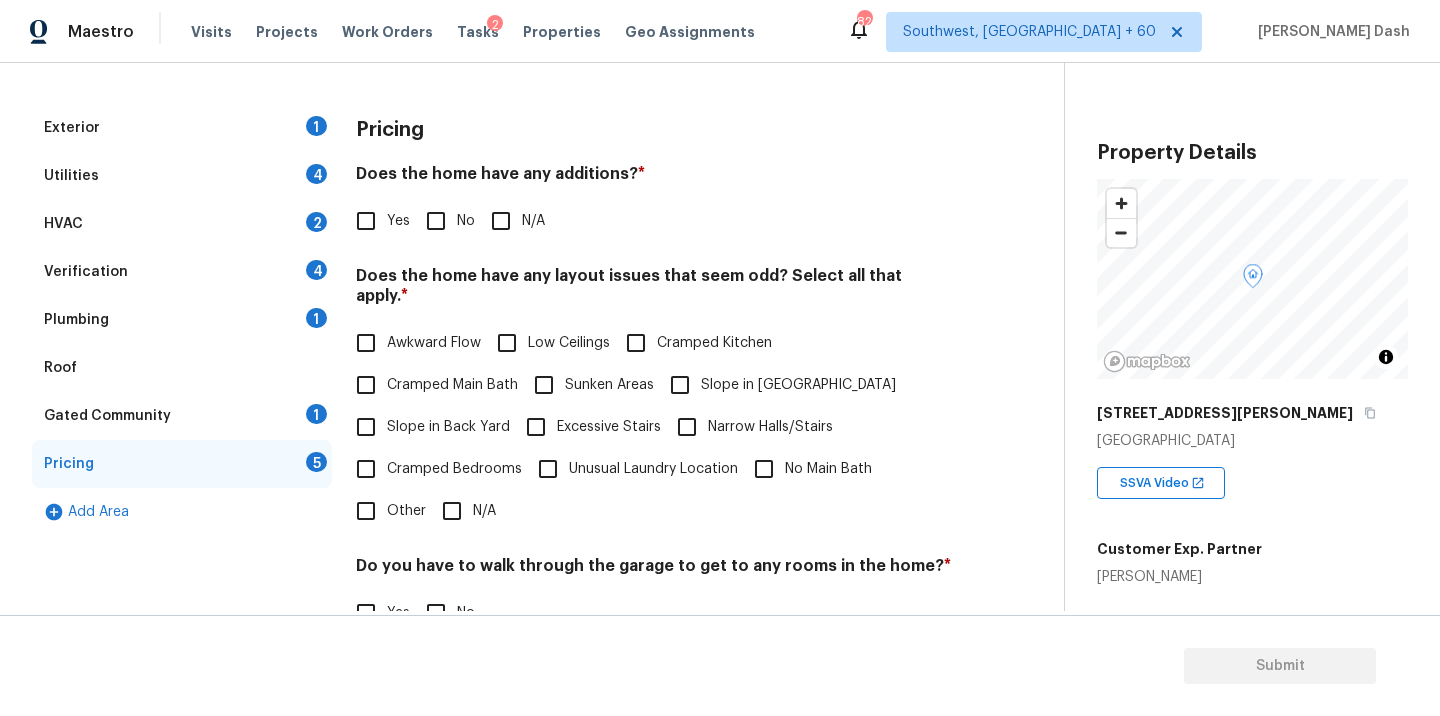 drag, startPoint x: 366, startPoint y: 508, endPoint x: 410, endPoint y: 516, distance: 44.72136 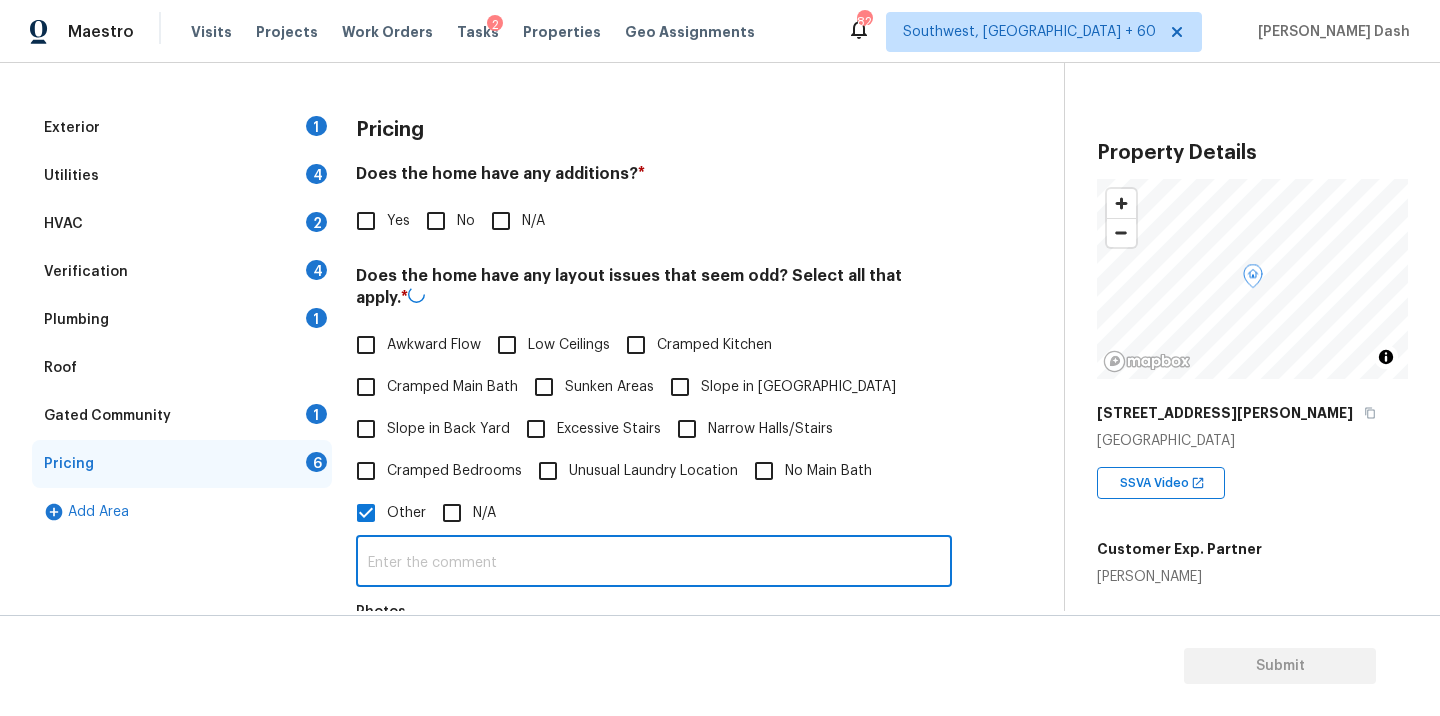 click at bounding box center (654, 563) 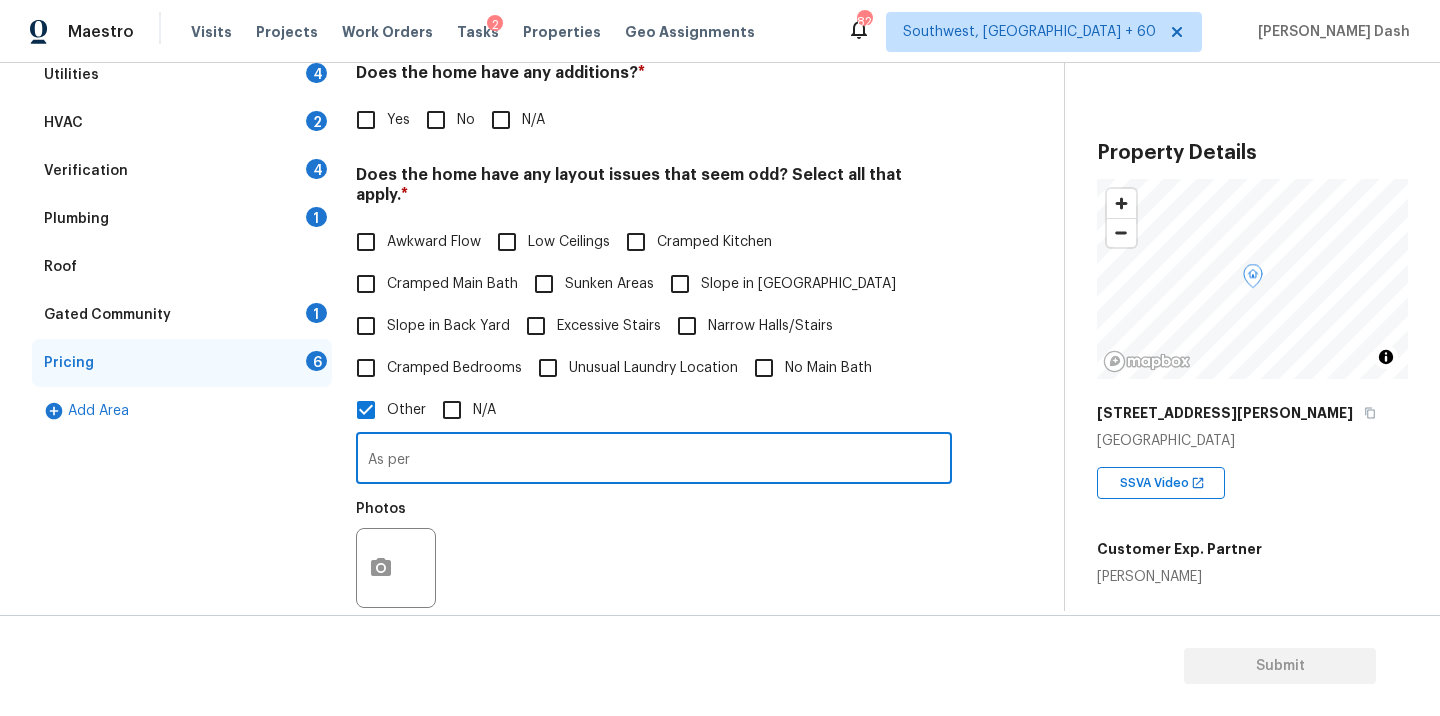 scroll, scrollTop: 410, scrollLeft: 0, axis: vertical 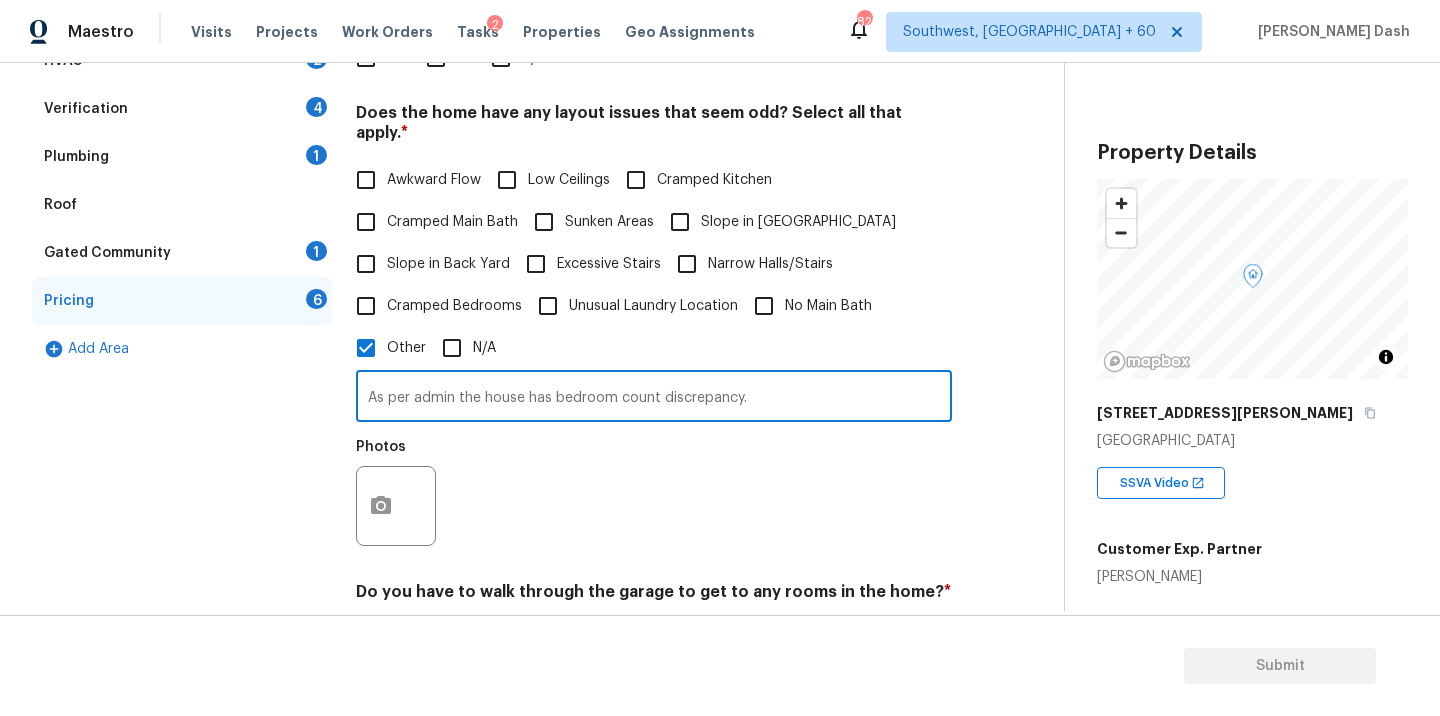 type on "As per admin the house has bedroom count discrepancy." 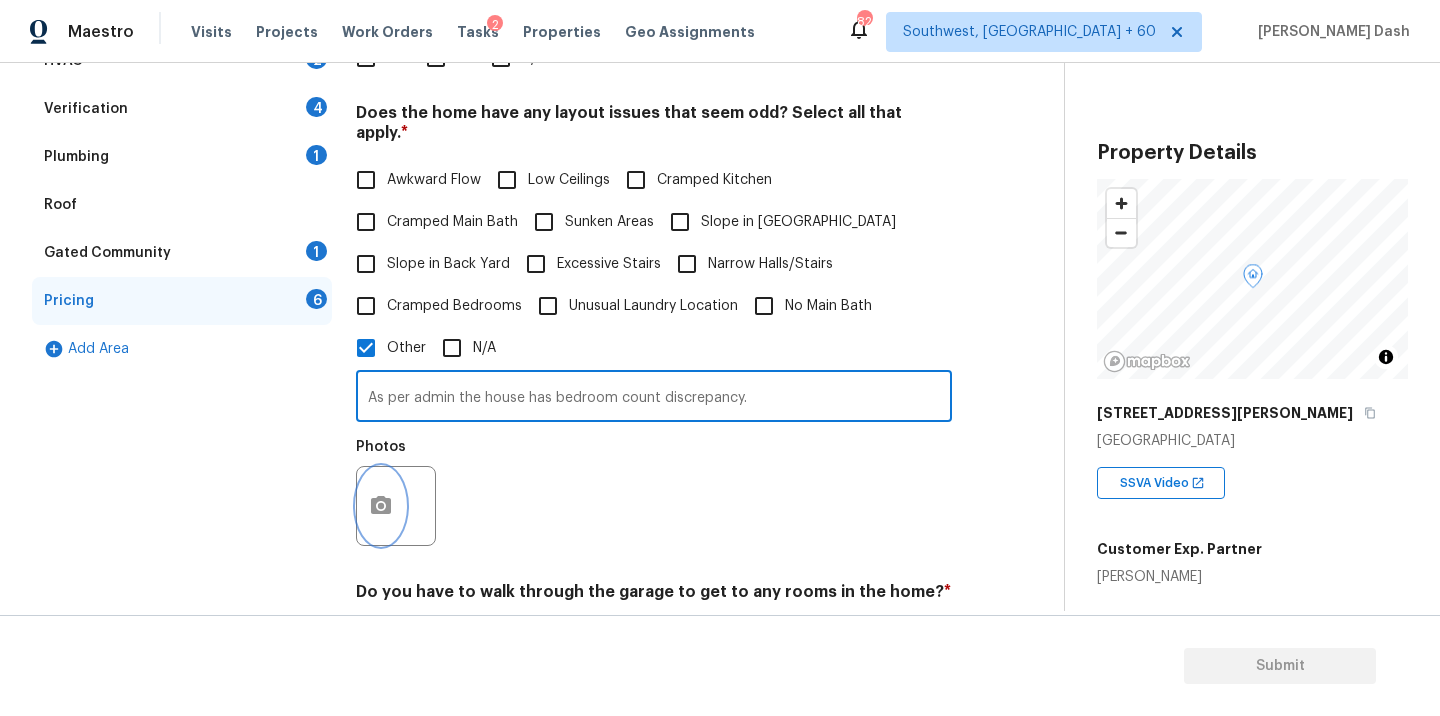 click at bounding box center [381, 506] 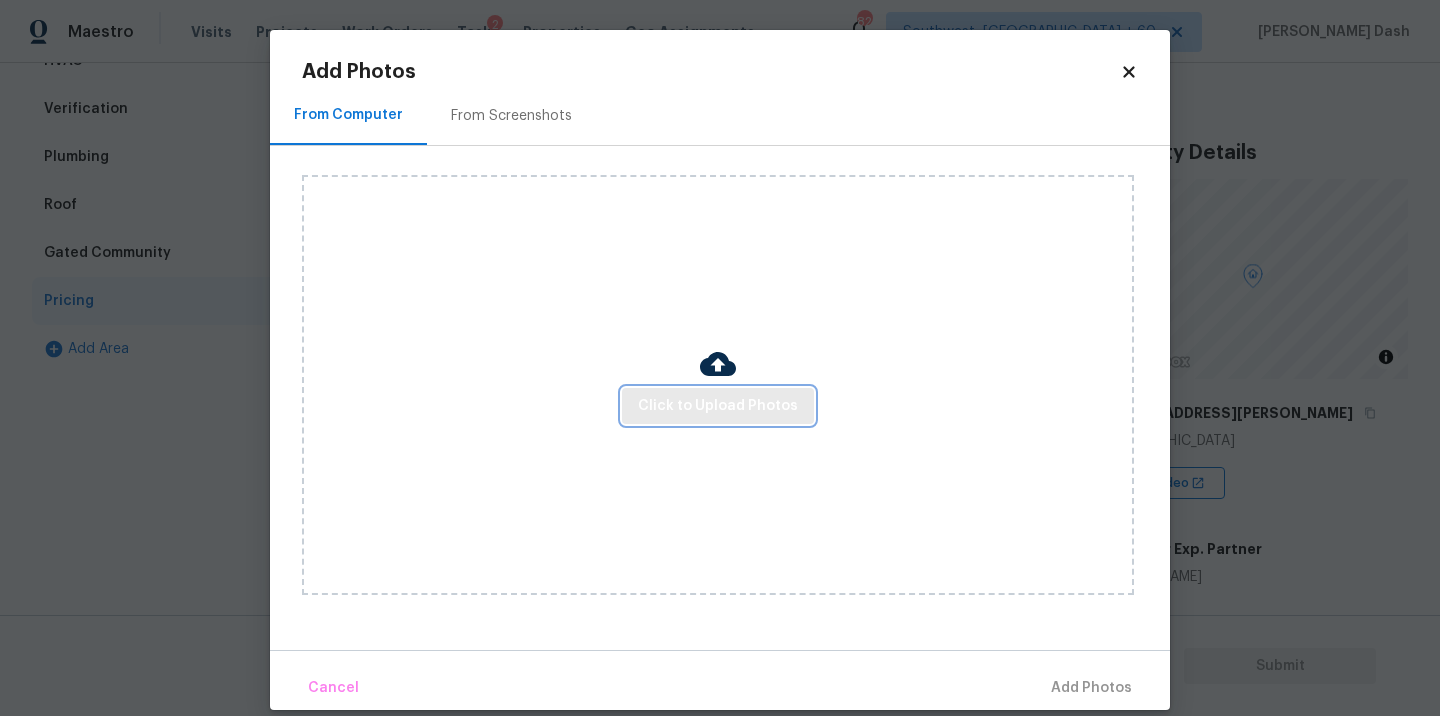 click on "Click to Upload Photos" at bounding box center [718, 406] 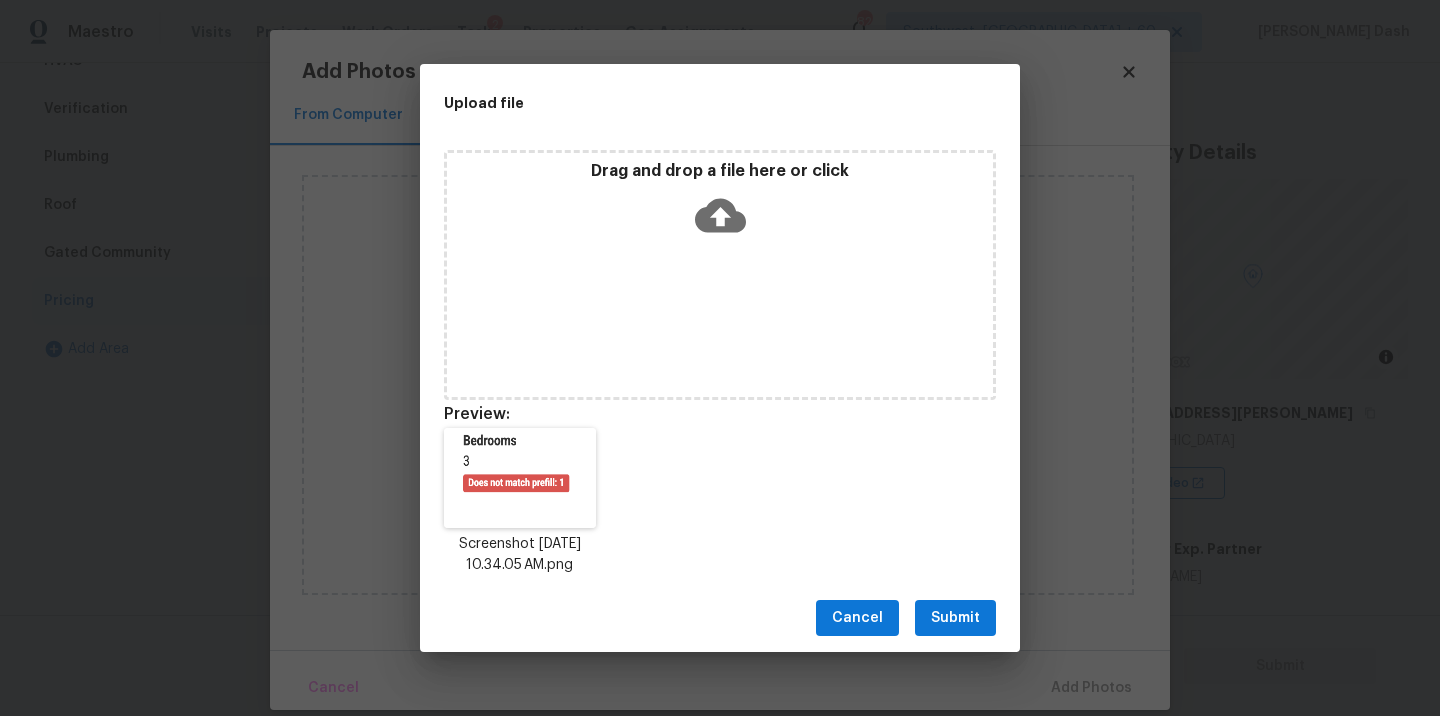 click on "Submit" at bounding box center (955, 618) 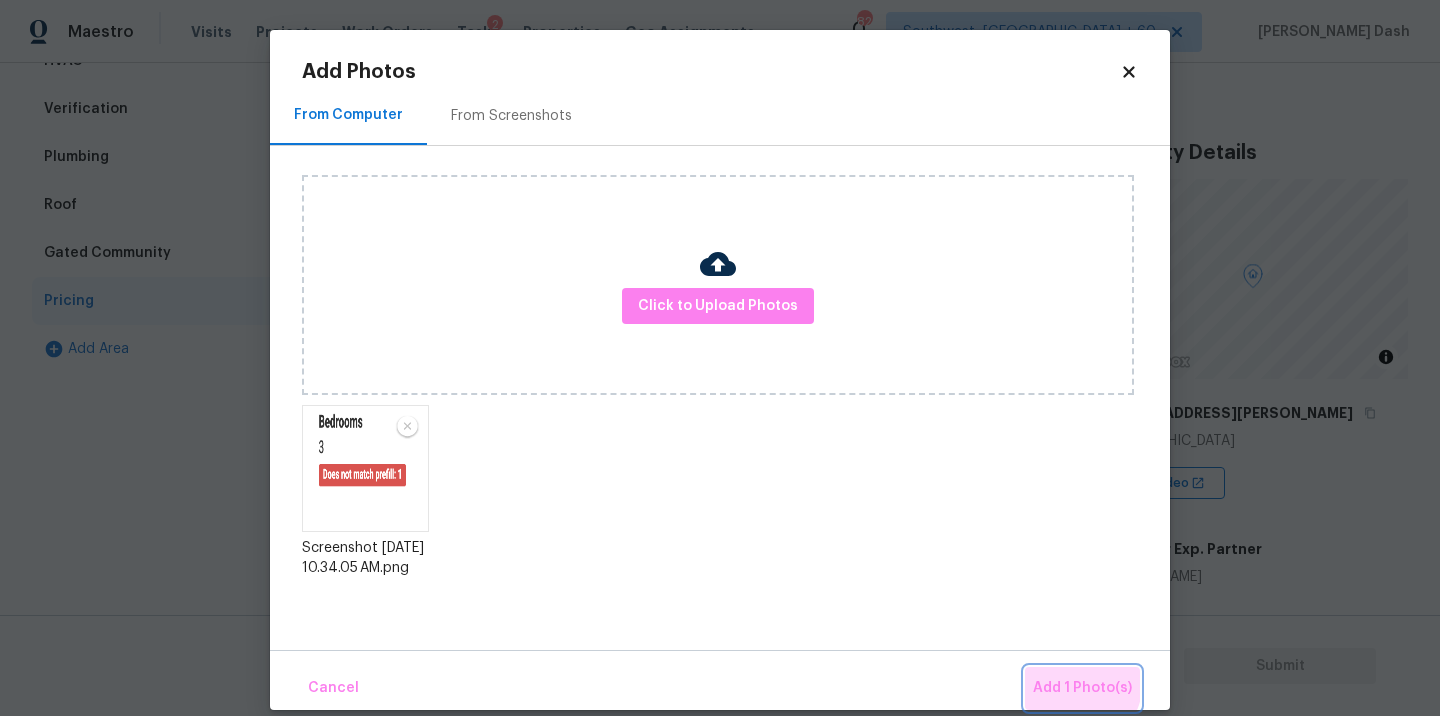 click on "Add 1 Photo(s)" at bounding box center (1082, 688) 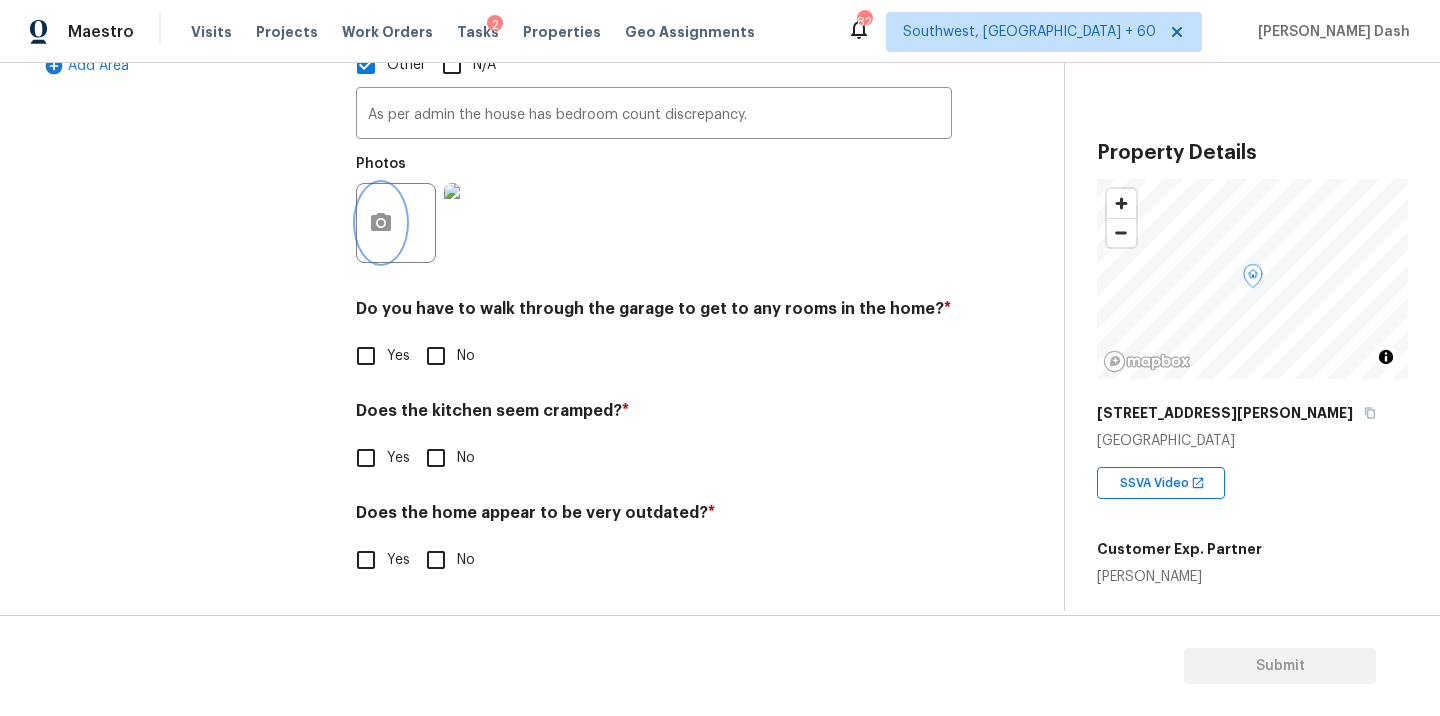 scroll, scrollTop: 673, scrollLeft: 0, axis: vertical 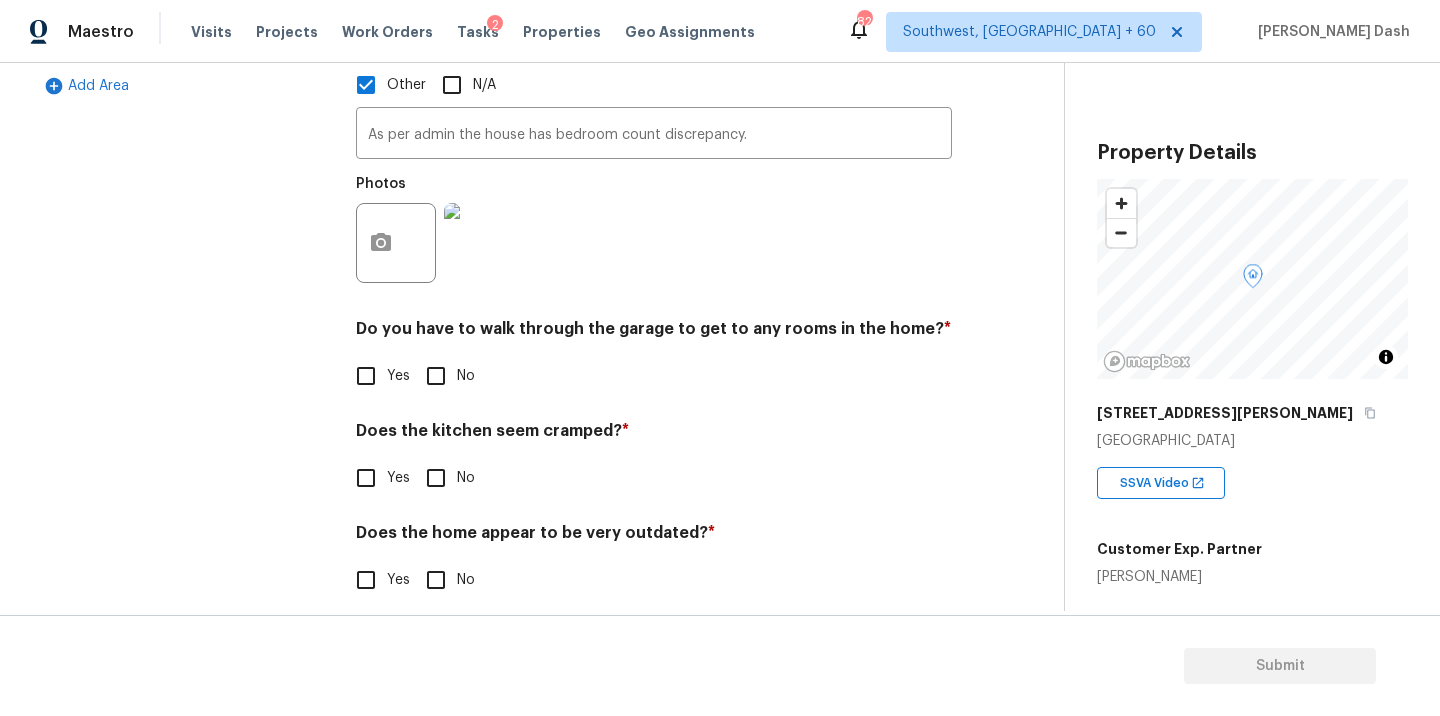 click on "No" at bounding box center (436, 376) 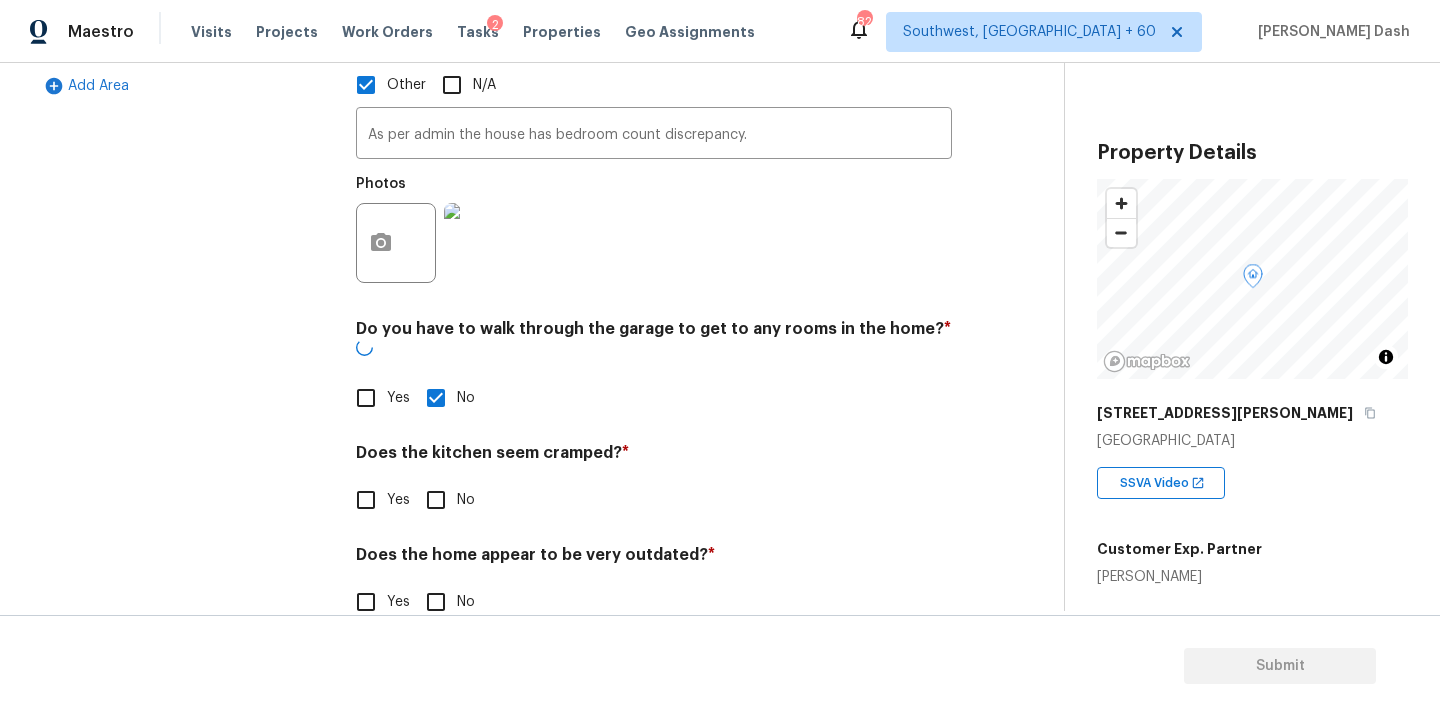 click on "No" at bounding box center [436, 500] 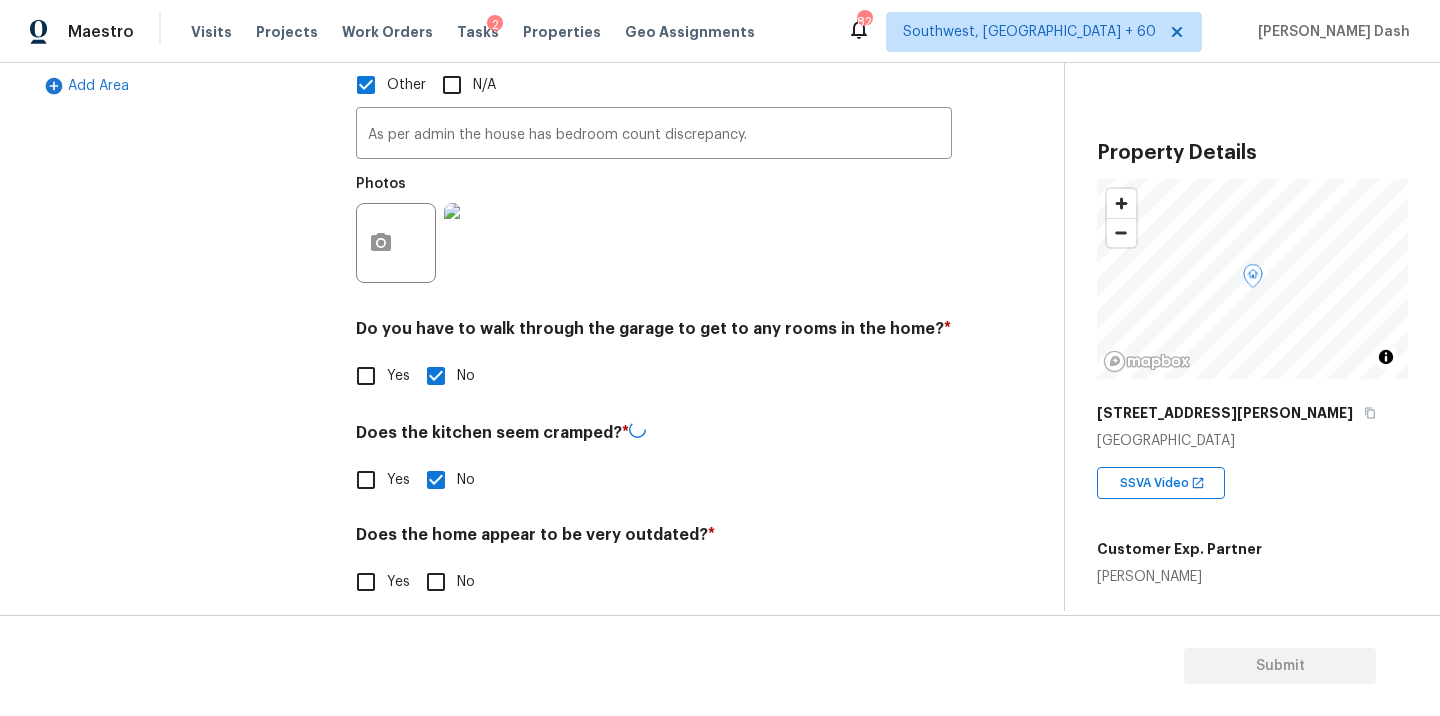 click on "Pricing Does the home have any additions?  * Yes No N/A Does the home have any layout issues that seem odd? Select all that apply.  * Awkward Flow Low Ceilings Cramped Kitchen Cramped Main Bath Sunken Areas Slope in Front Yard Slope in Back Yard Excessive Stairs Narrow Halls/Stairs Cramped Bedrooms Unusual Laundry Location No Main Bath Other N/A As per admin the house has bedroom count discrepancy. ​ Photos Do you have to walk through the garage to get to any rooms in the home?  * Yes No Does the kitchen seem cramped?  * Yes No Does the home appear to be very outdated?  * Yes No" at bounding box center (654, 152) 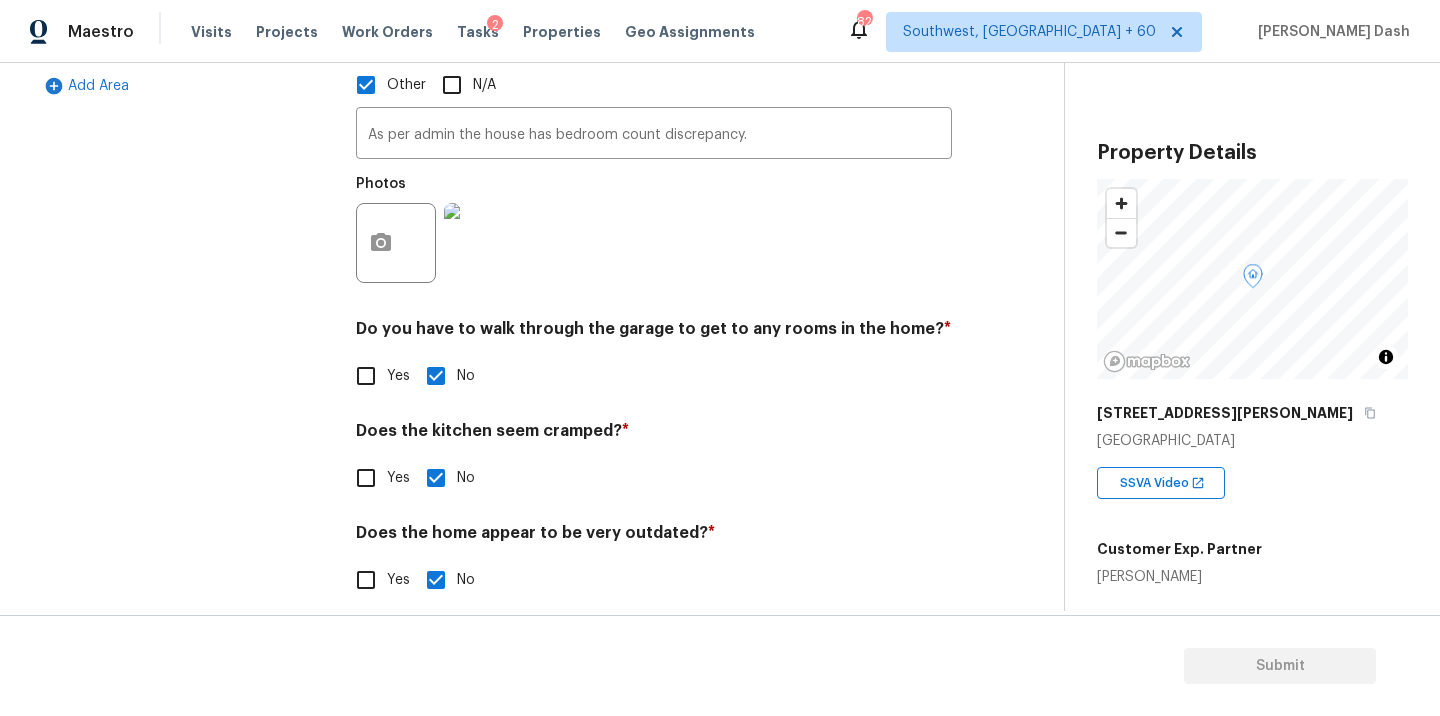 scroll, scrollTop: 388, scrollLeft: 0, axis: vertical 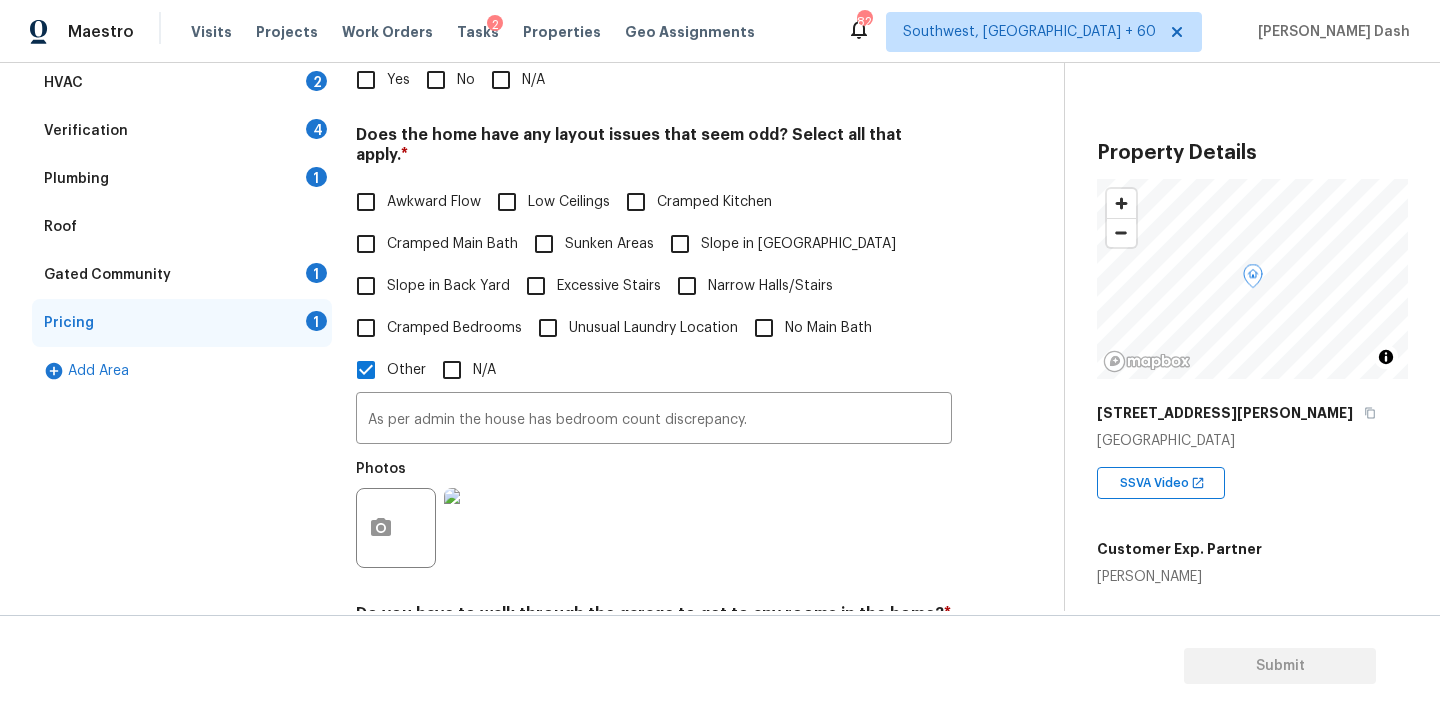 click on "No" at bounding box center [436, 80] 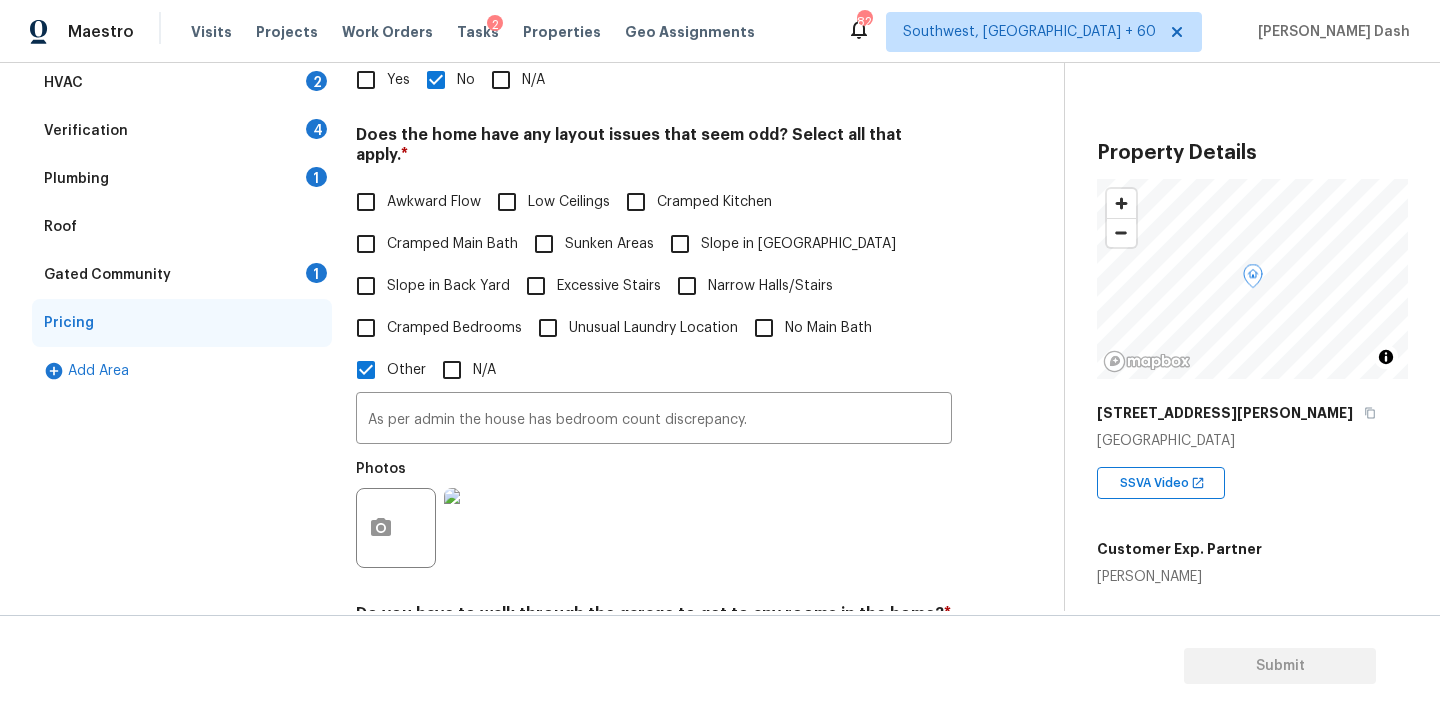 click on "Gated Community 1" at bounding box center [182, 275] 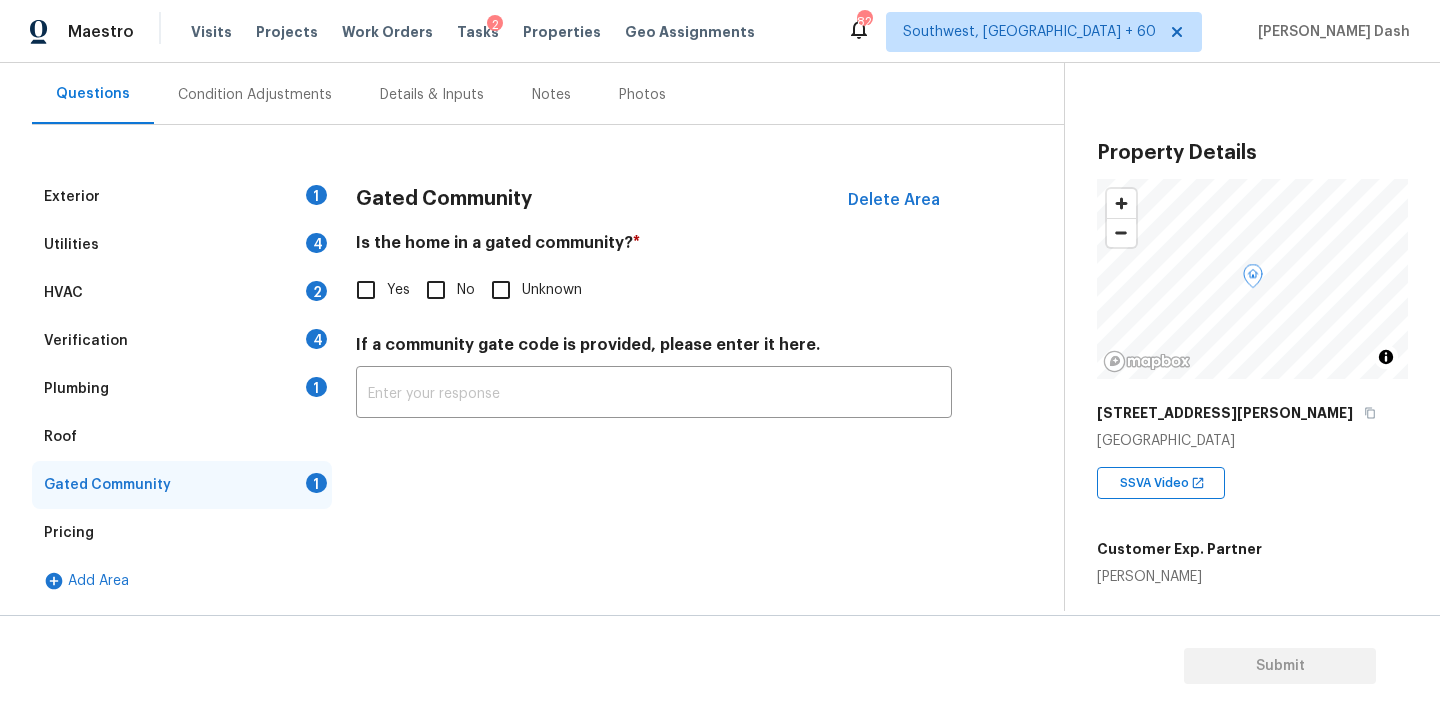 scroll, scrollTop: 112, scrollLeft: 0, axis: vertical 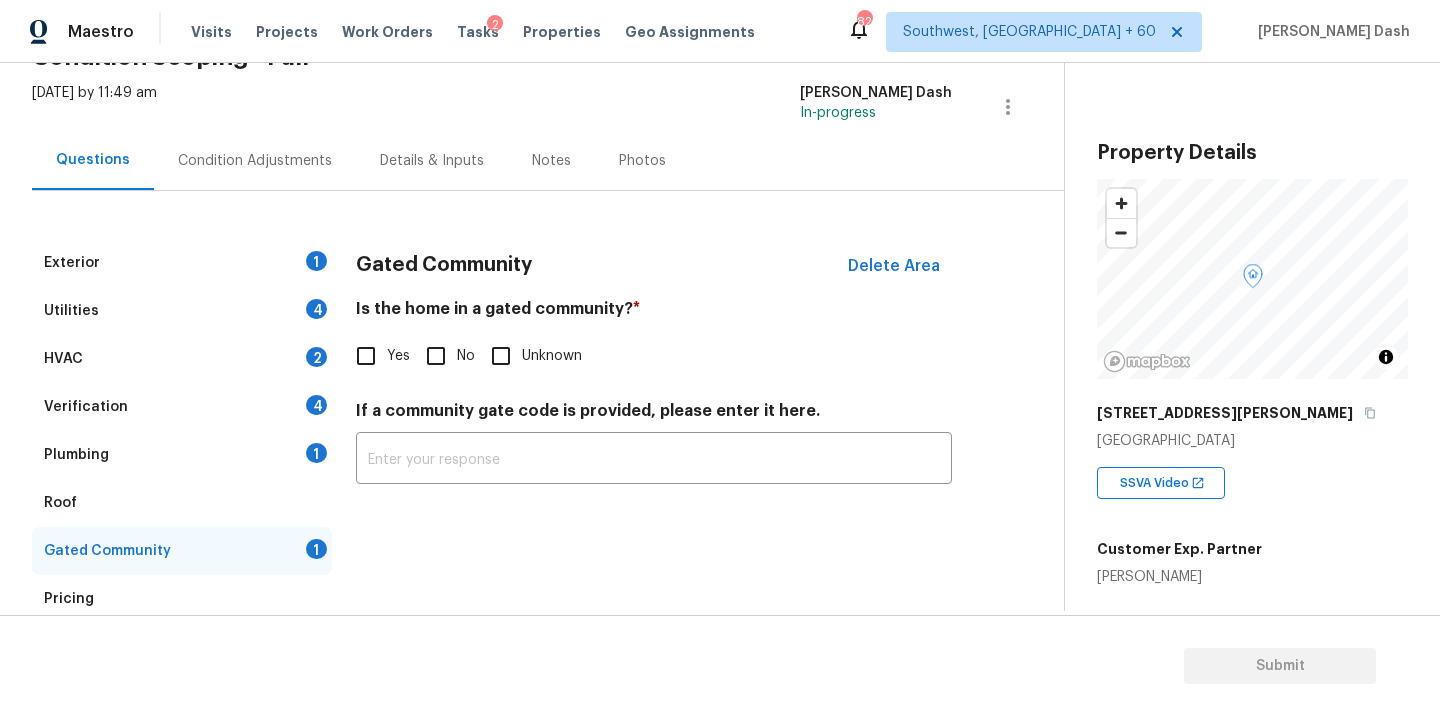 click on "Yes No Unknown" at bounding box center [654, 356] 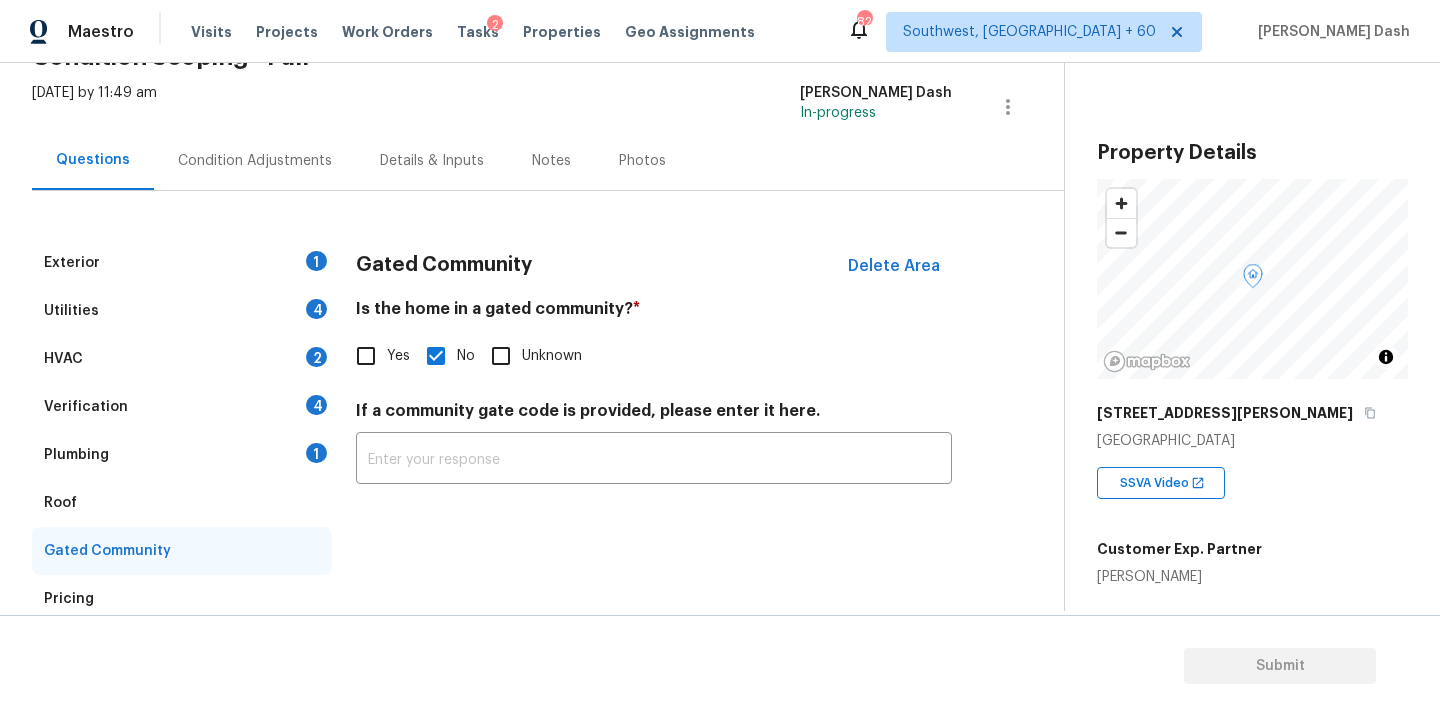 click on "Plumbing 1" at bounding box center (182, 455) 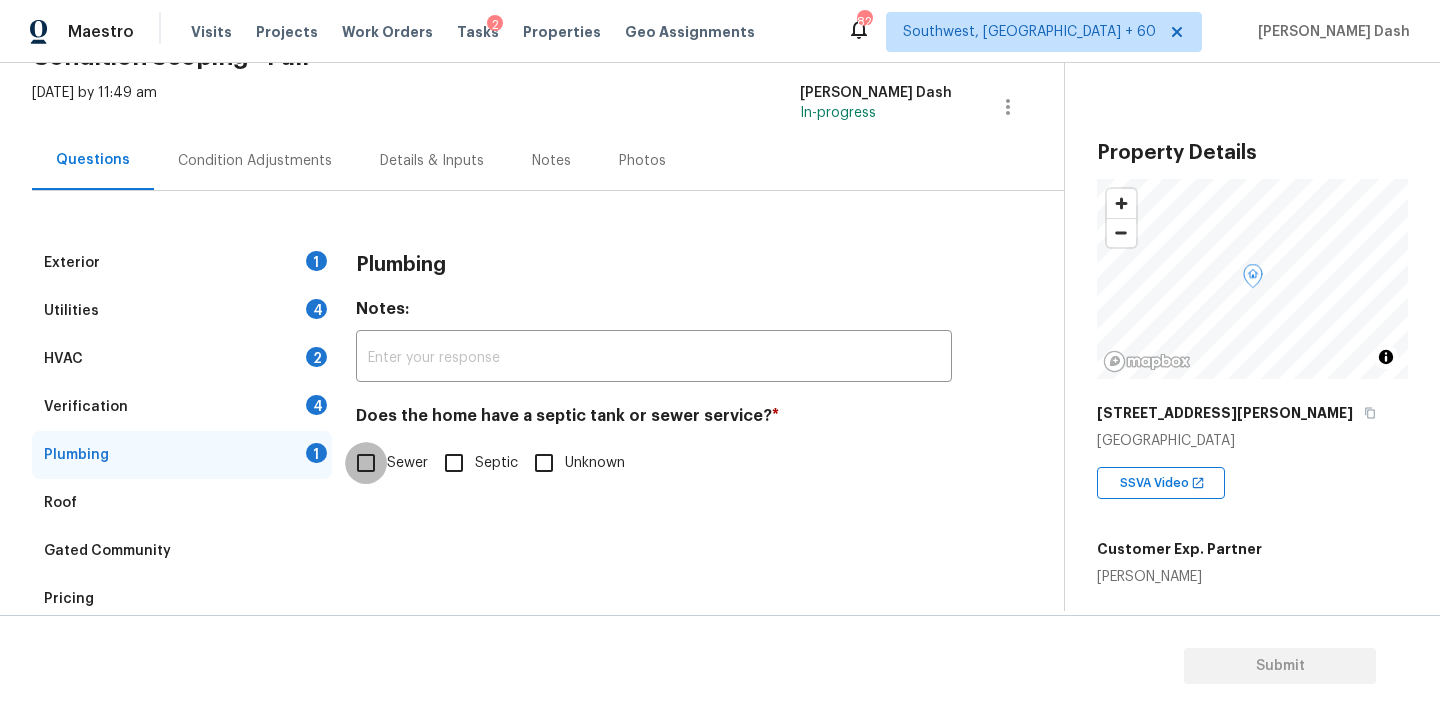 click on "Sewer" at bounding box center (366, 463) 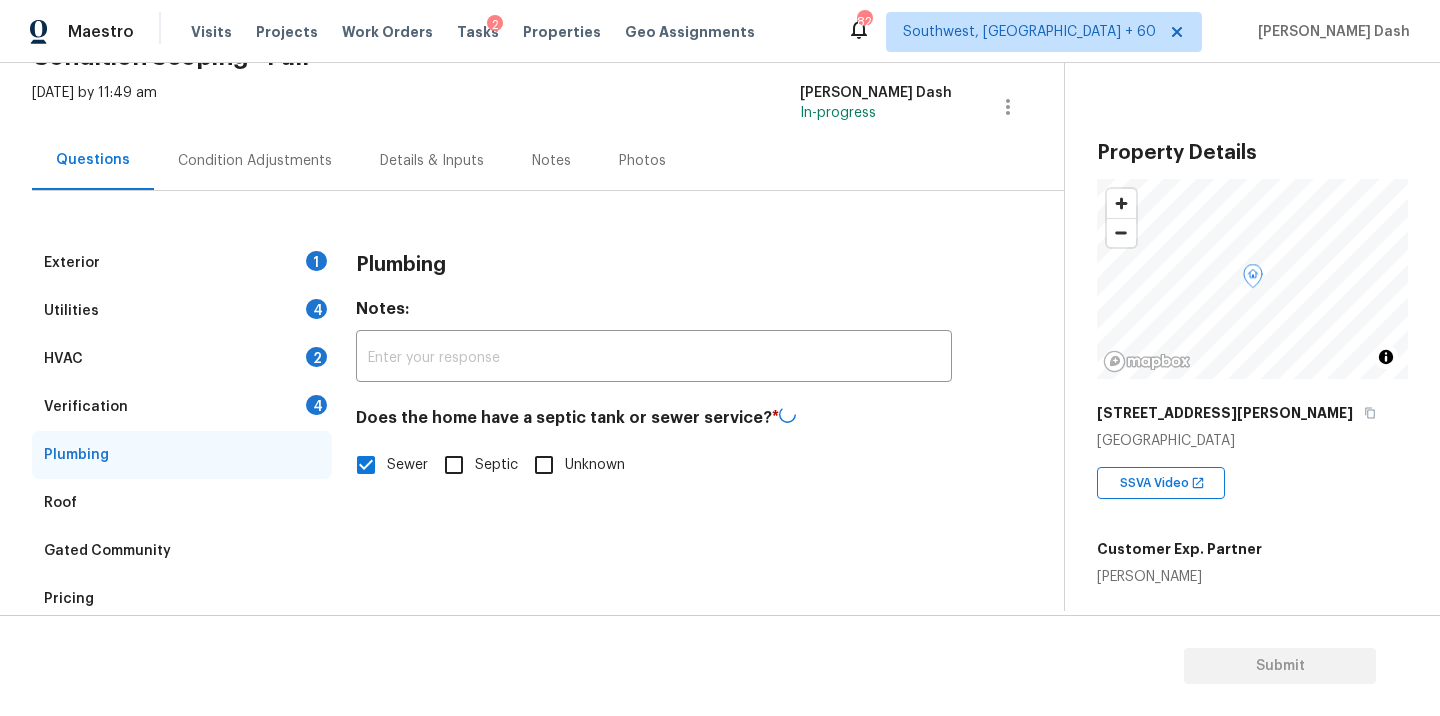 click on "Verification 4" at bounding box center [182, 407] 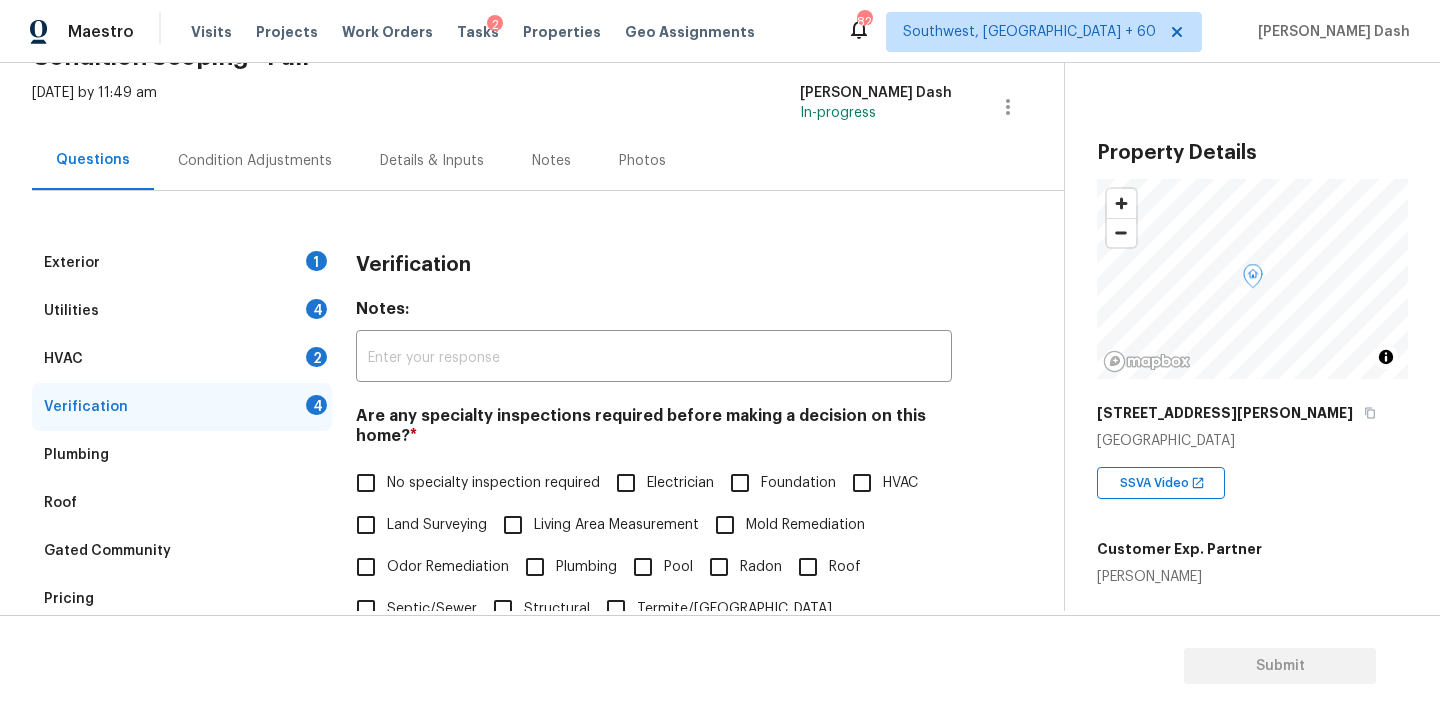click on "No specialty inspection required" at bounding box center [493, 483] 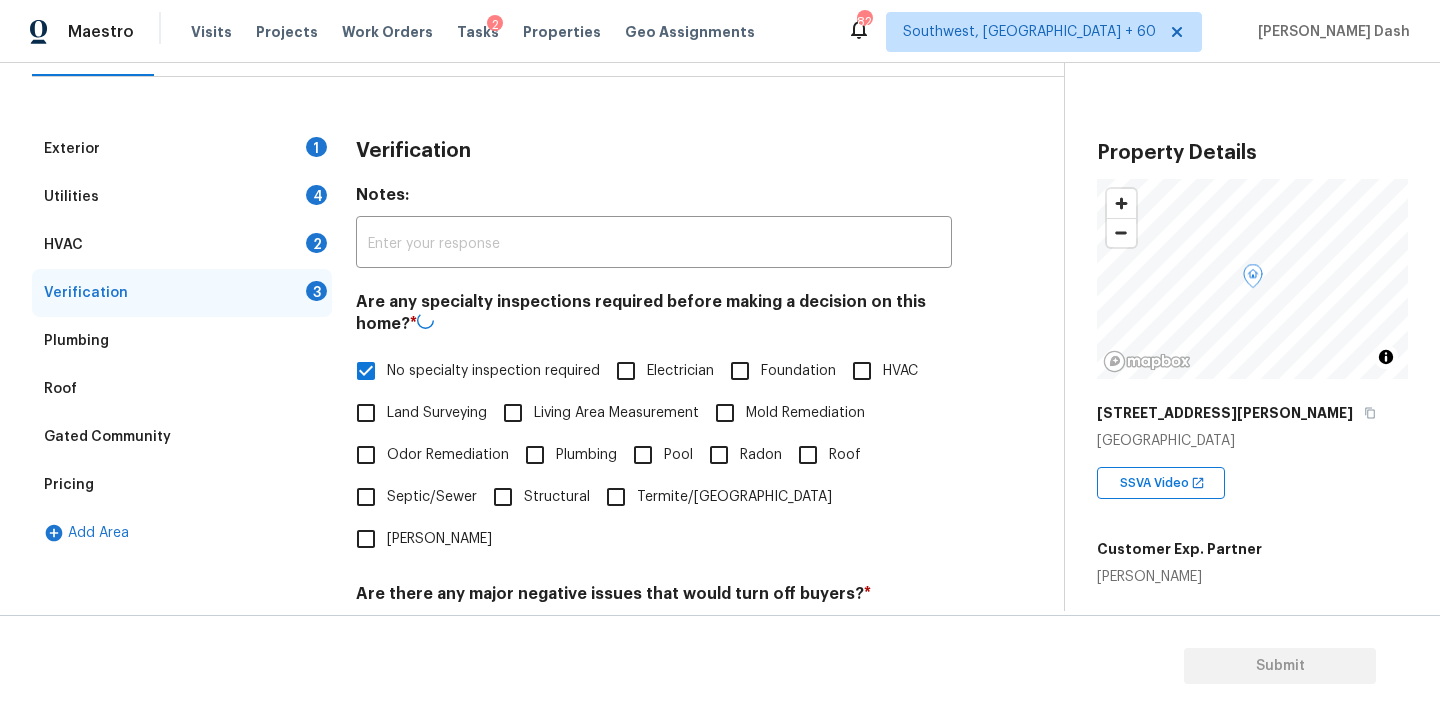 scroll, scrollTop: 432, scrollLeft: 0, axis: vertical 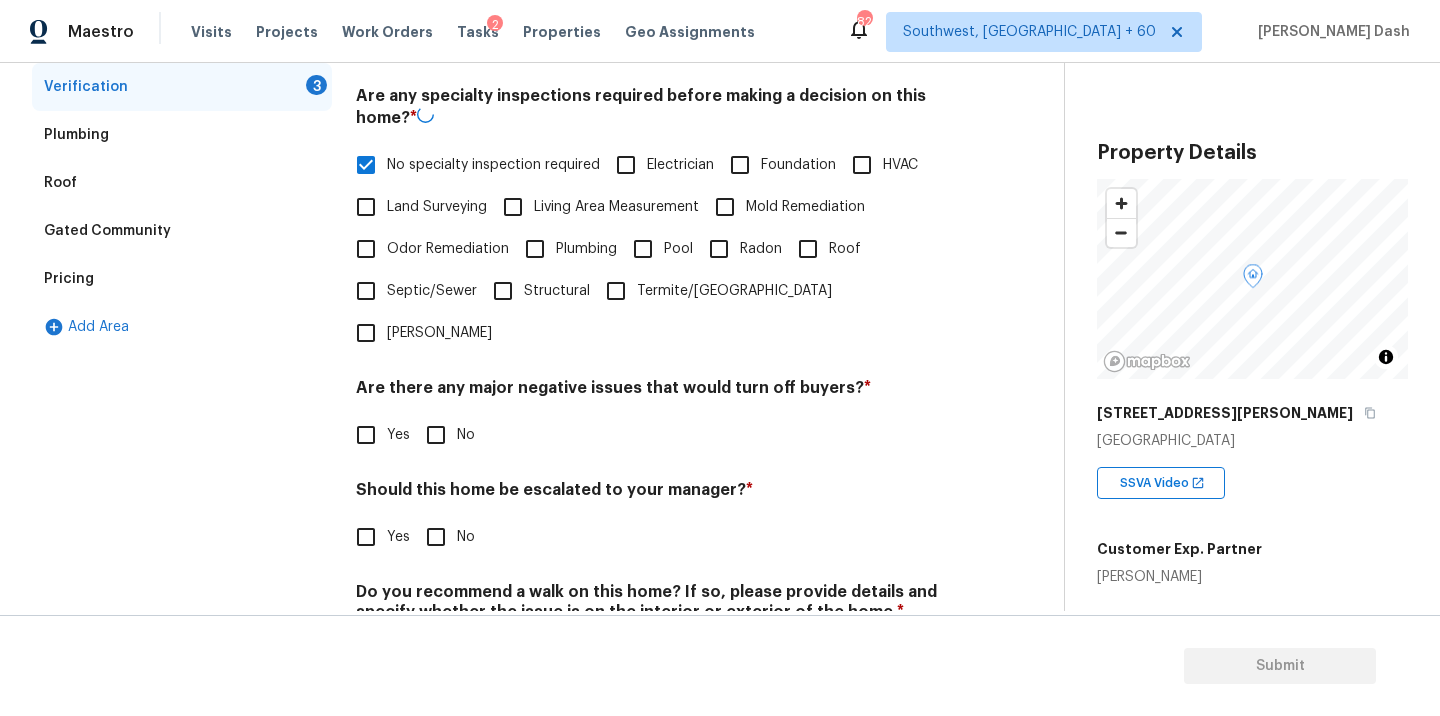 click on "Yes No" at bounding box center (654, 435) 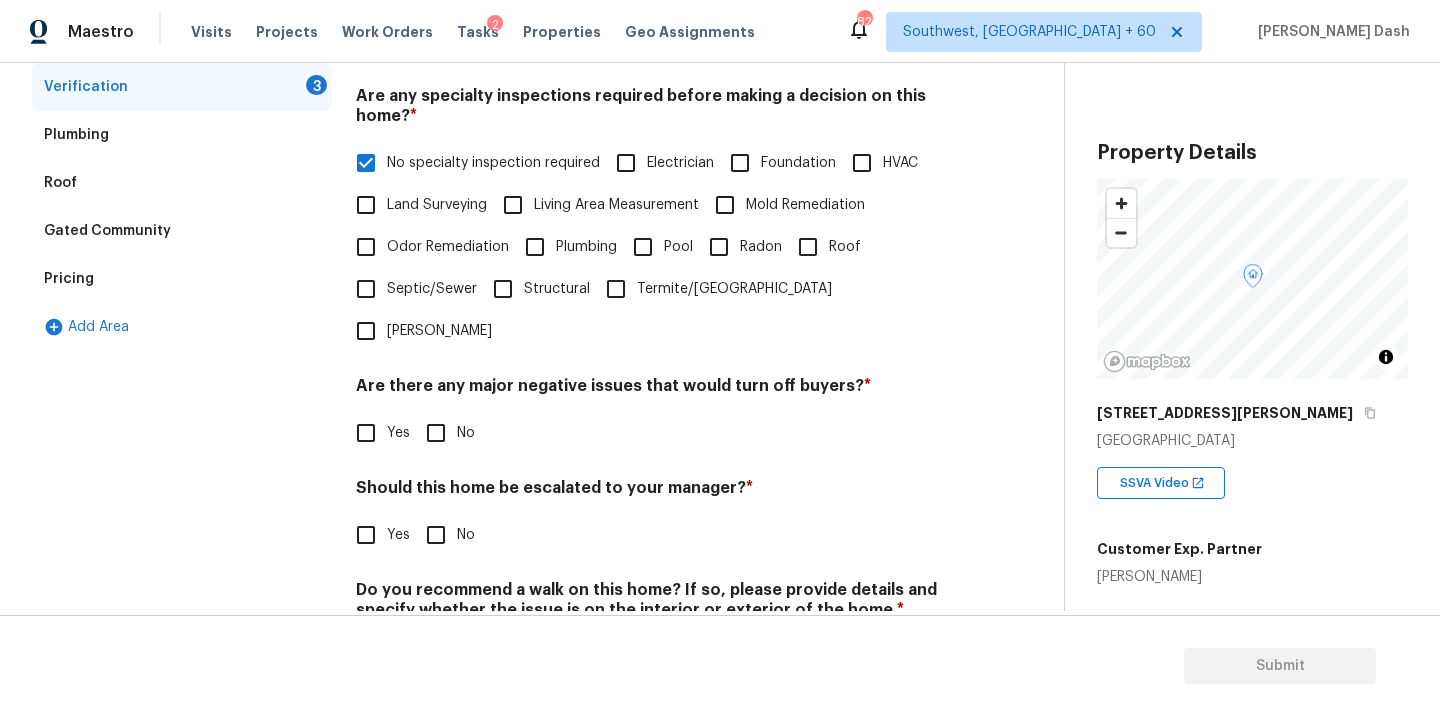 click on "No" at bounding box center (436, 433) 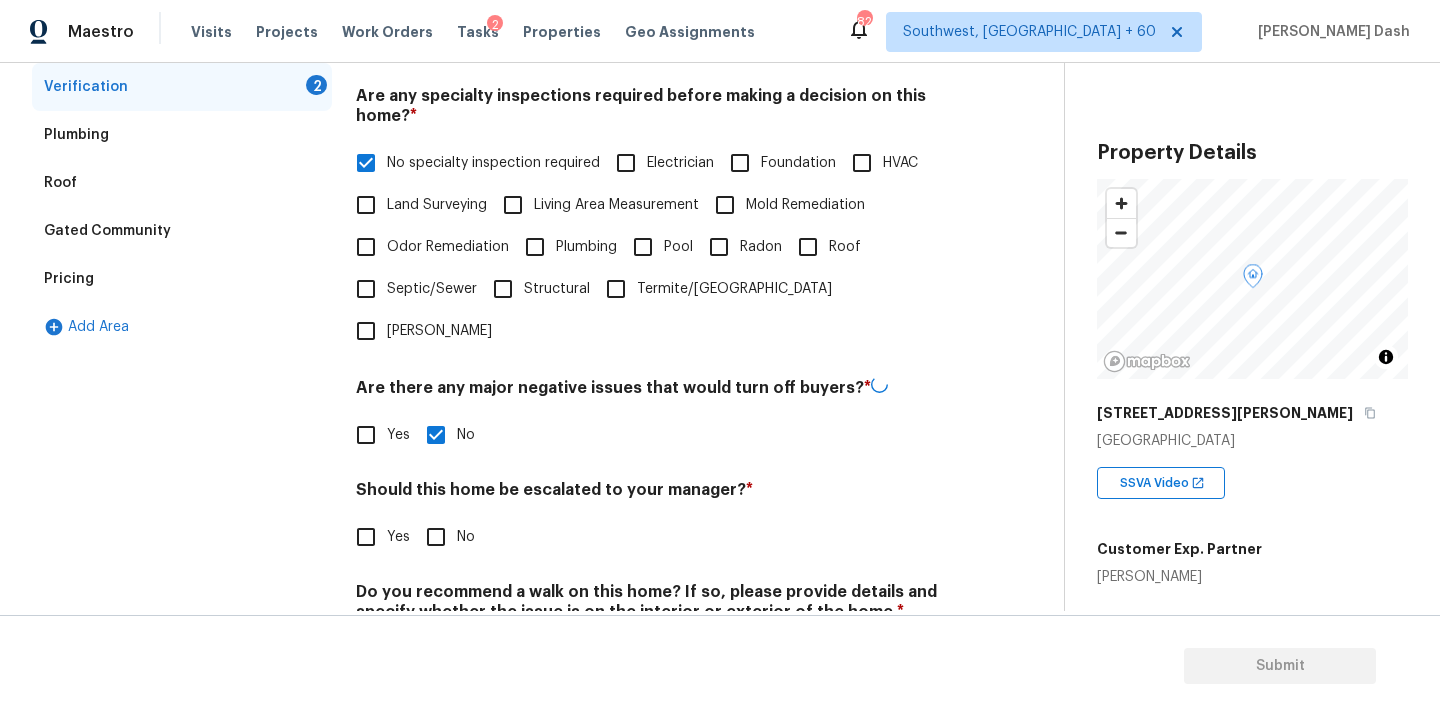 click on "Verification Notes: ​ Are any specialty inspections required before making a decision on this home?  * No specialty inspection required Electrician Foundation HVAC Land Surveying Living Area Measurement Mold Remediation Odor Remediation Plumbing Pool Radon Roof Septic/Sewer Structural Termite/[GEOGRAPHIC_DATA][PERSON_NAME] Are there any major negative issues that would turn off buyers?  * Yes No Should this home be escalated to your manager?  * Yes No Do you recommend a walk on this home? If so, please provide details and specify whether the issue is on the interior or exterior of the home.  * Yes No" at bounding box center [654, 311] 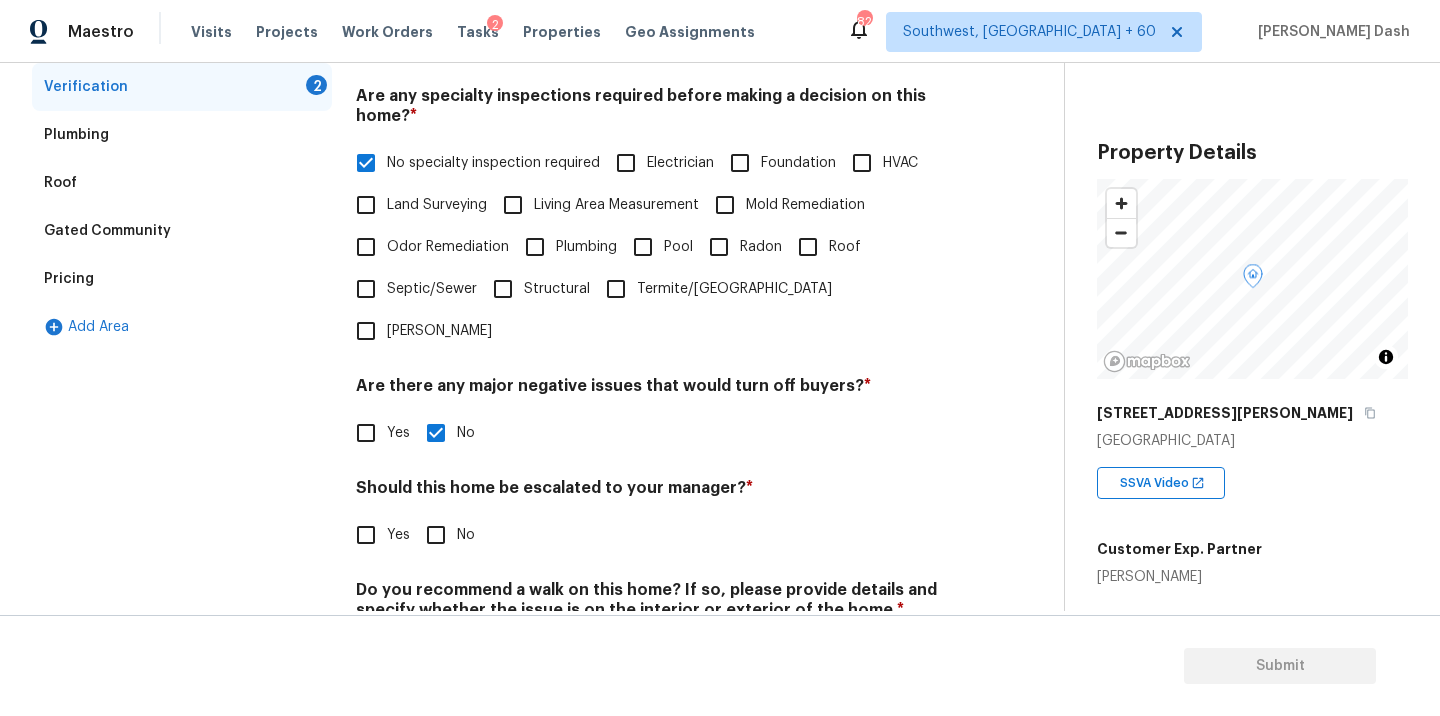 click on "Yes" at bounding box center (366, 535) 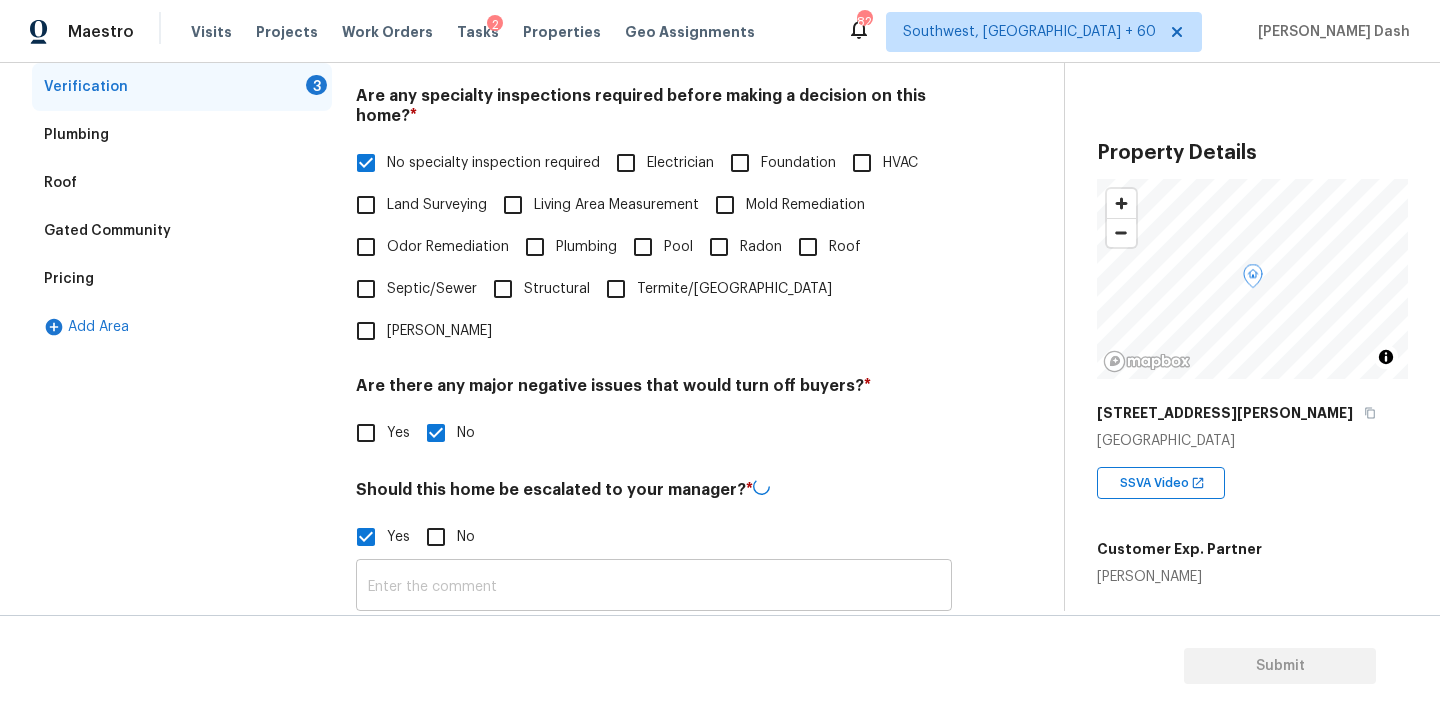 click at bounding box center [654, 587] 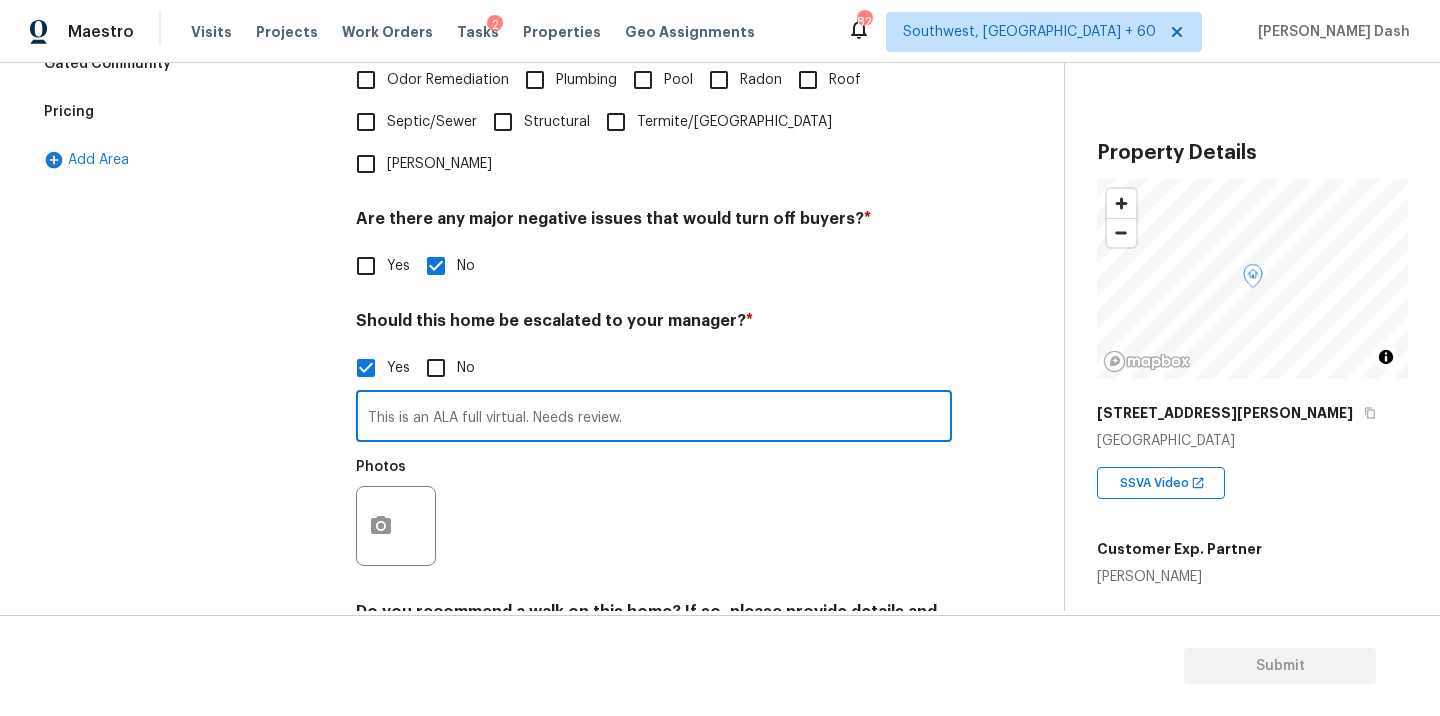 scroll, scrollTop: 605, scrollLeft: 0, axis: vertical 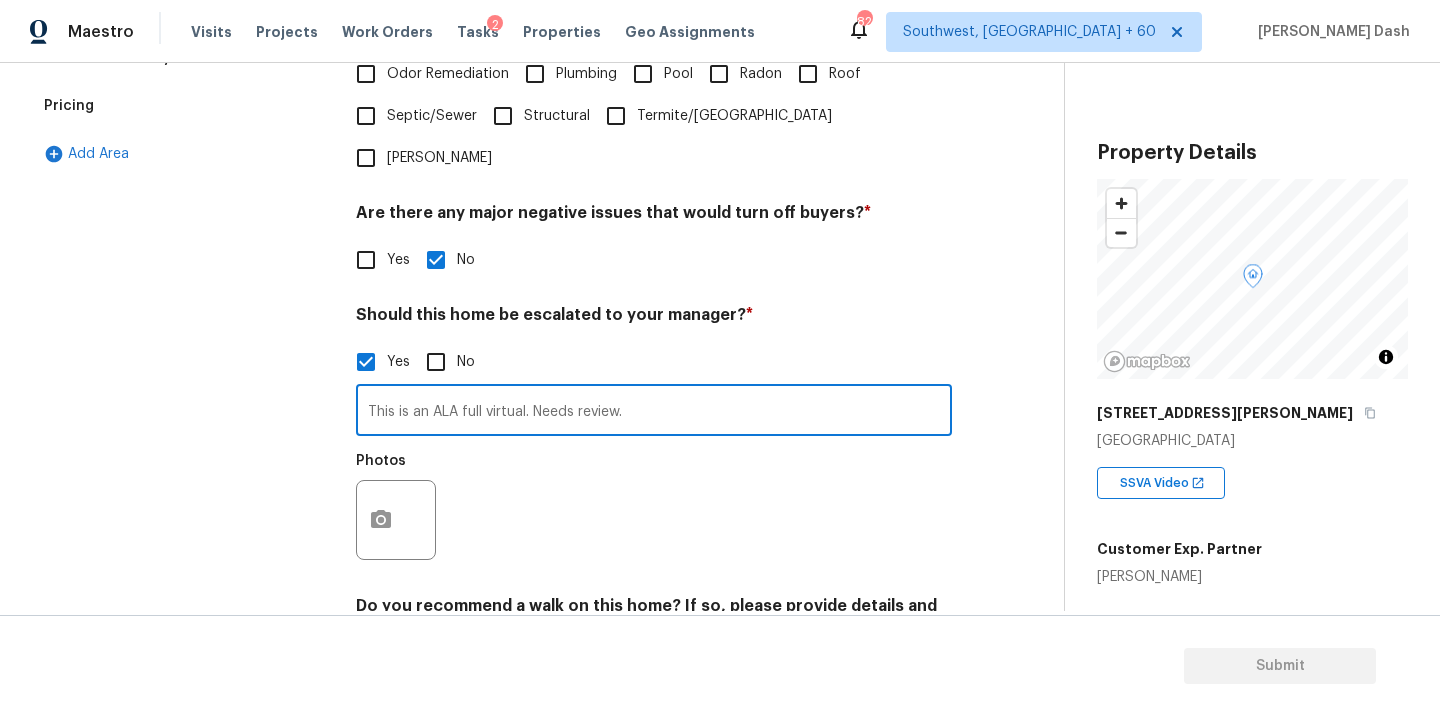 type on "This is an ALA full virtual. Needs review." 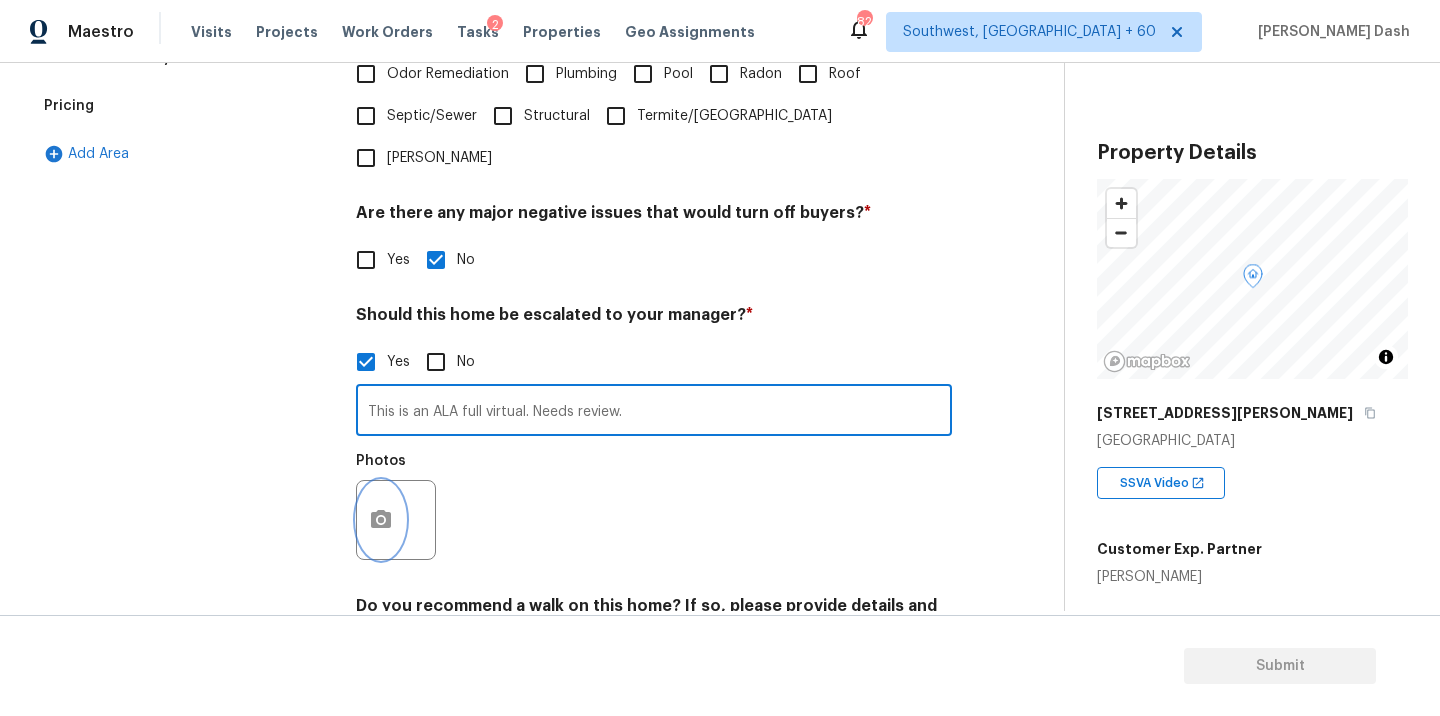 click 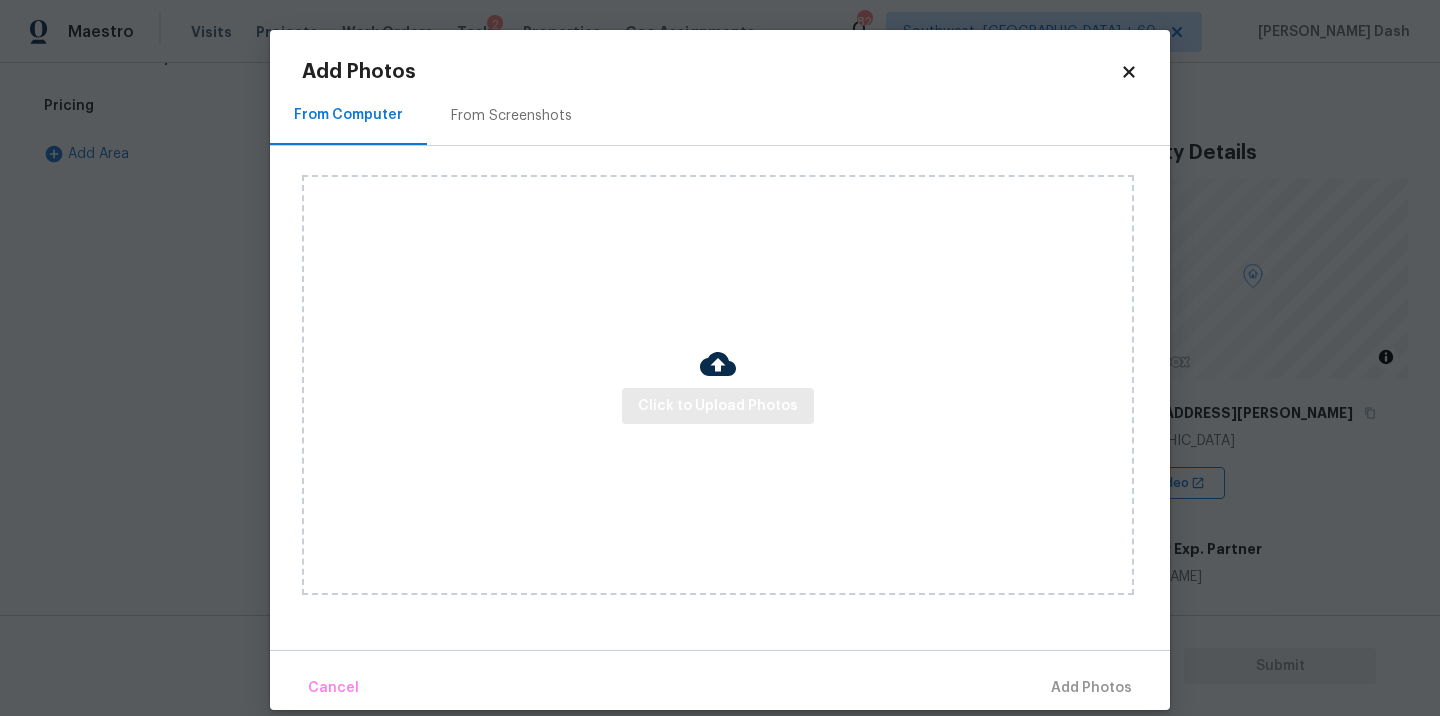 click on "Click to Upload Photos" at bounding box center (718, 385) 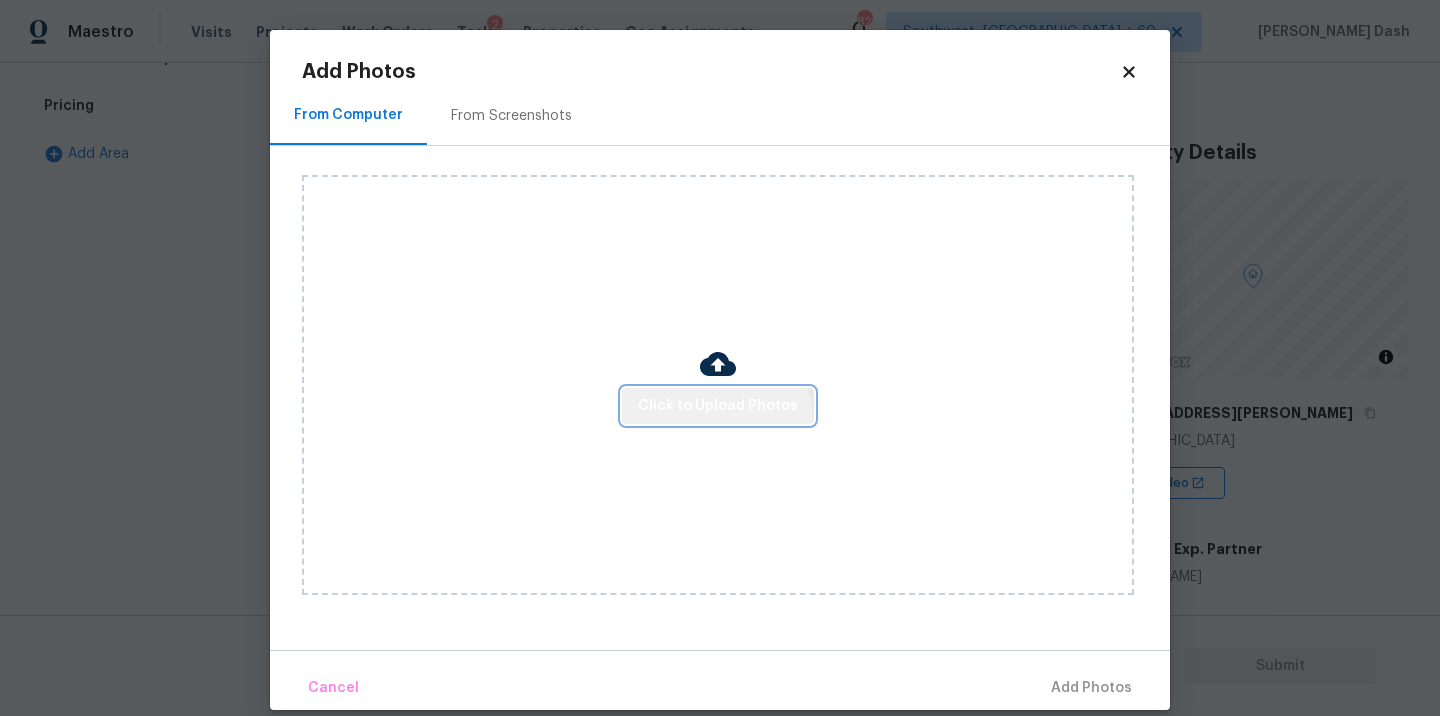 click on "Click to Upload Photos" at bounding box center (718, 406) 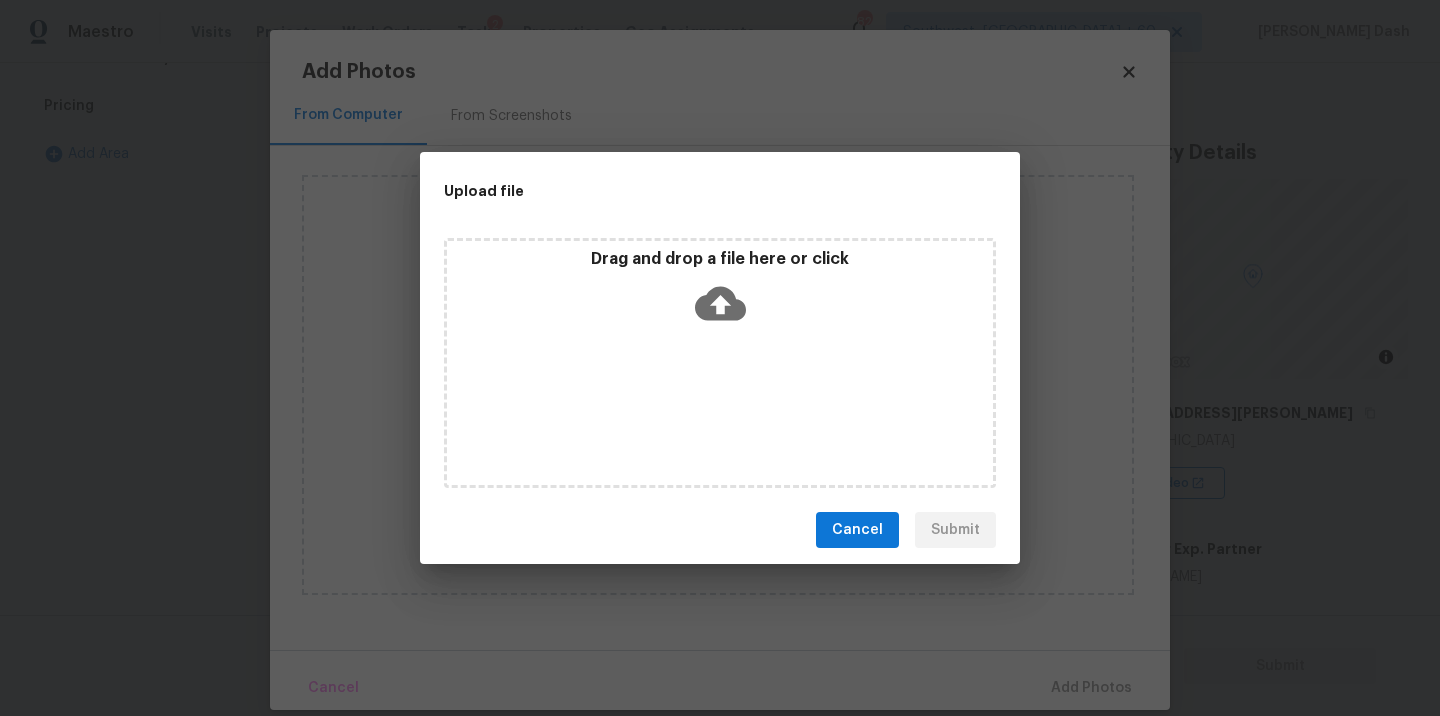 click on "Drag and drop a file here or click" at bounding box center [720, 363] 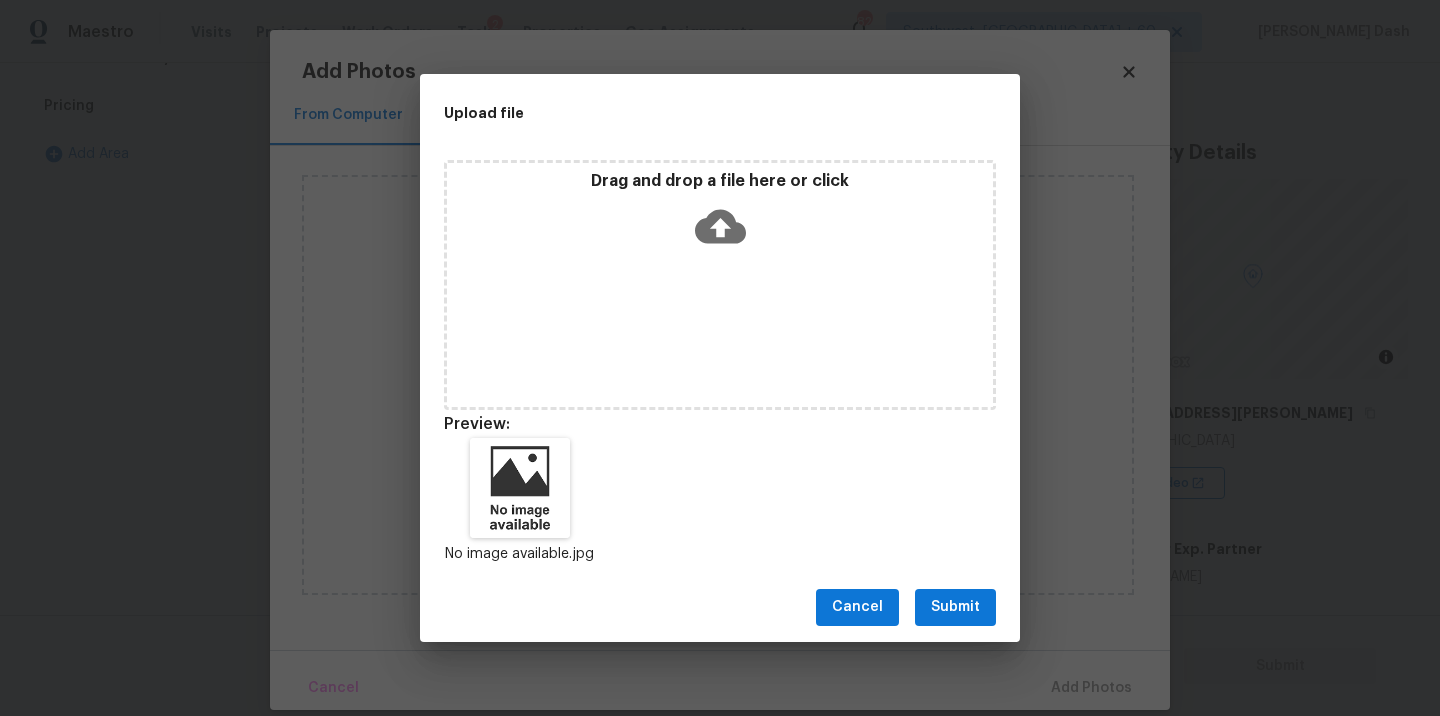 click on "Submit" at bounding box center (955, 607) 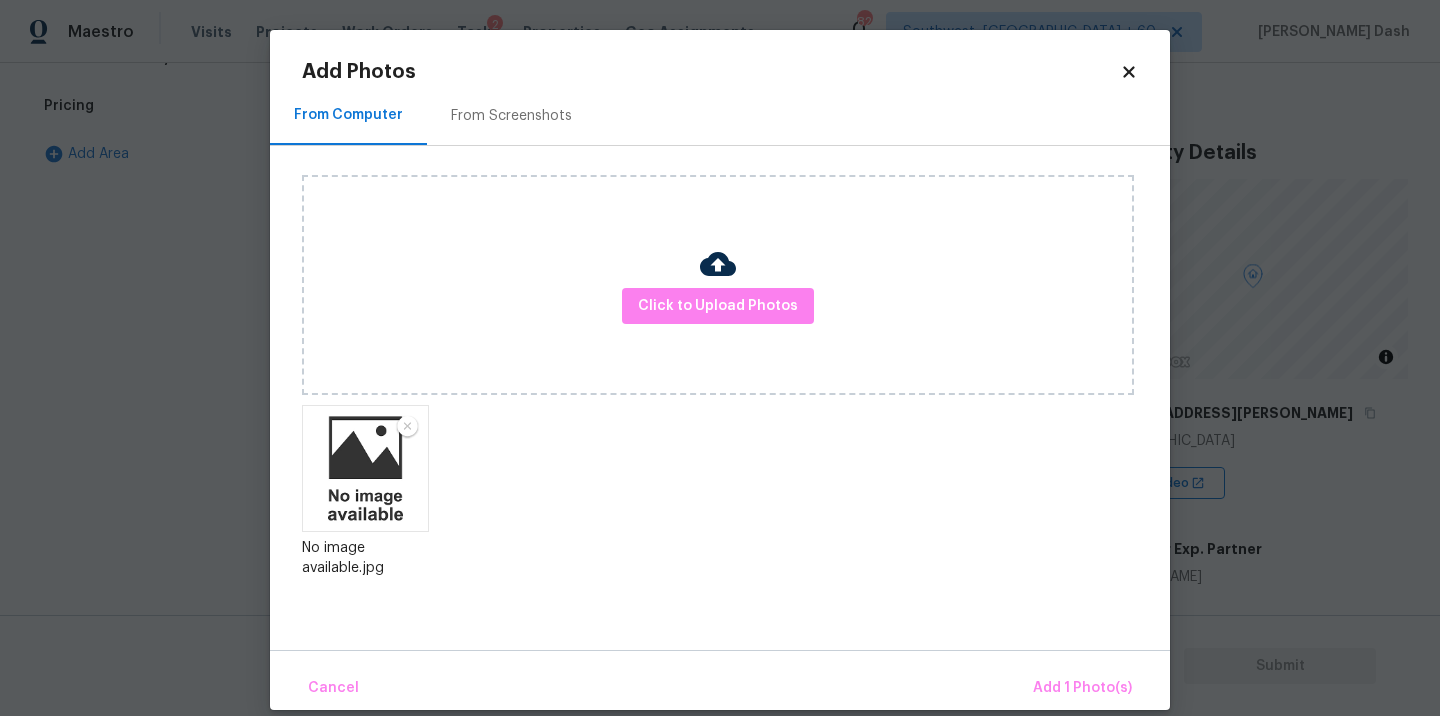 click on "Cancel Add 1 Photo(s)" at bounding box center [720, 680] 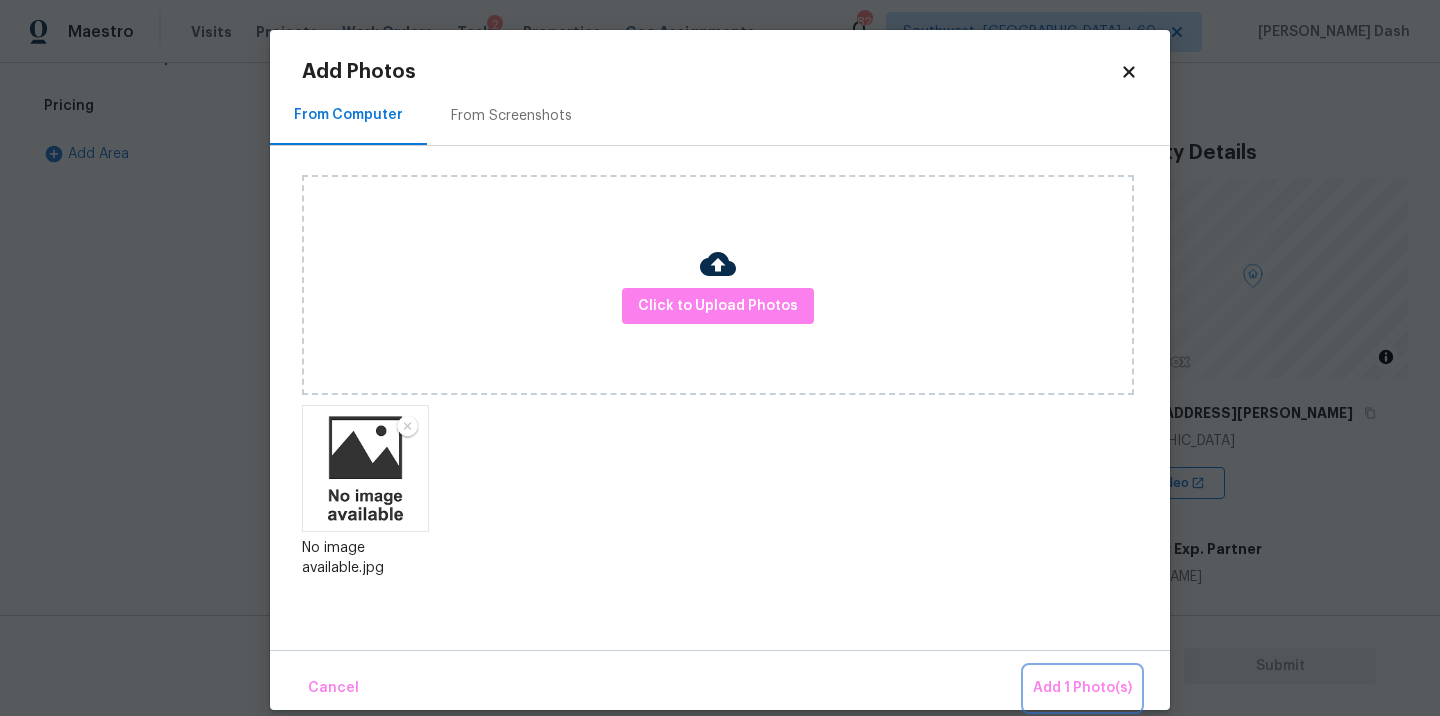 click on "Add 1 Photo(s)" at bounding box center [1082, 688] 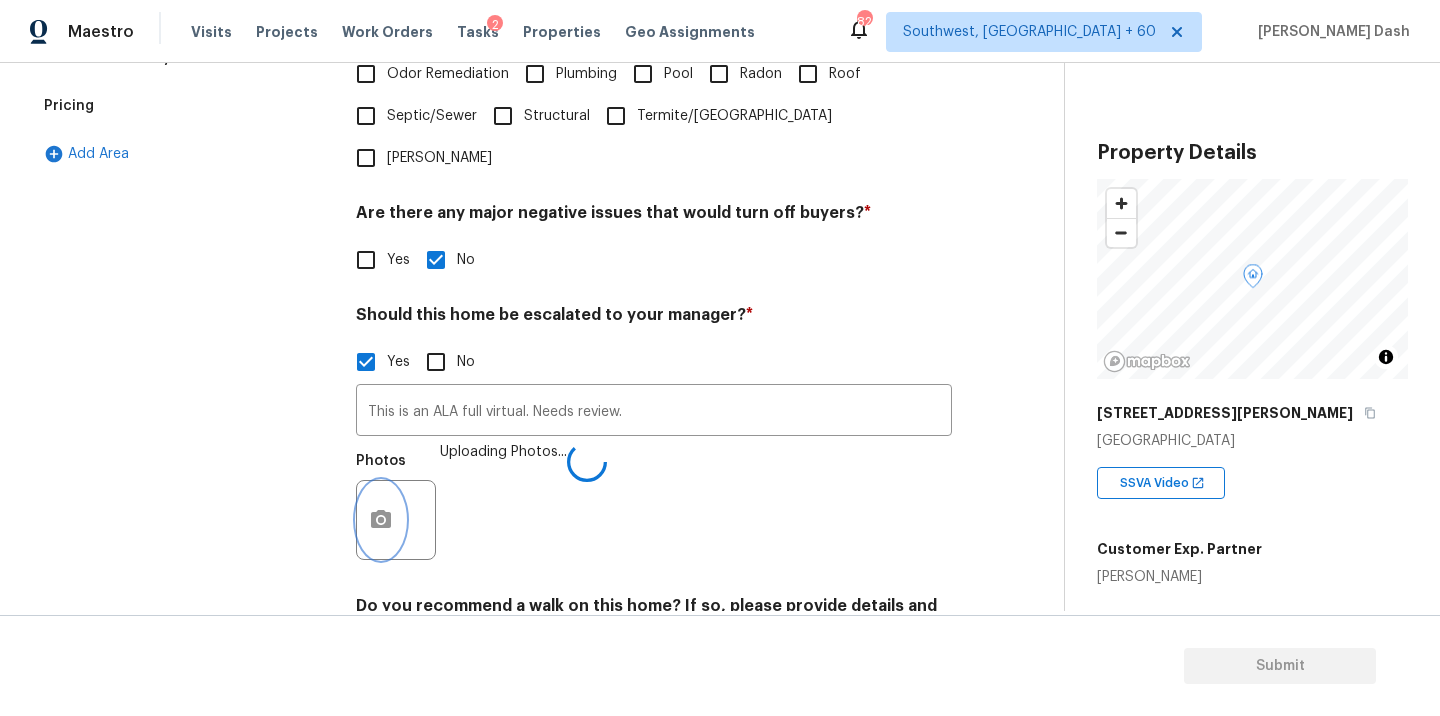scroll, scrollTop: 677, scrollLeft: 0, axis: vertical 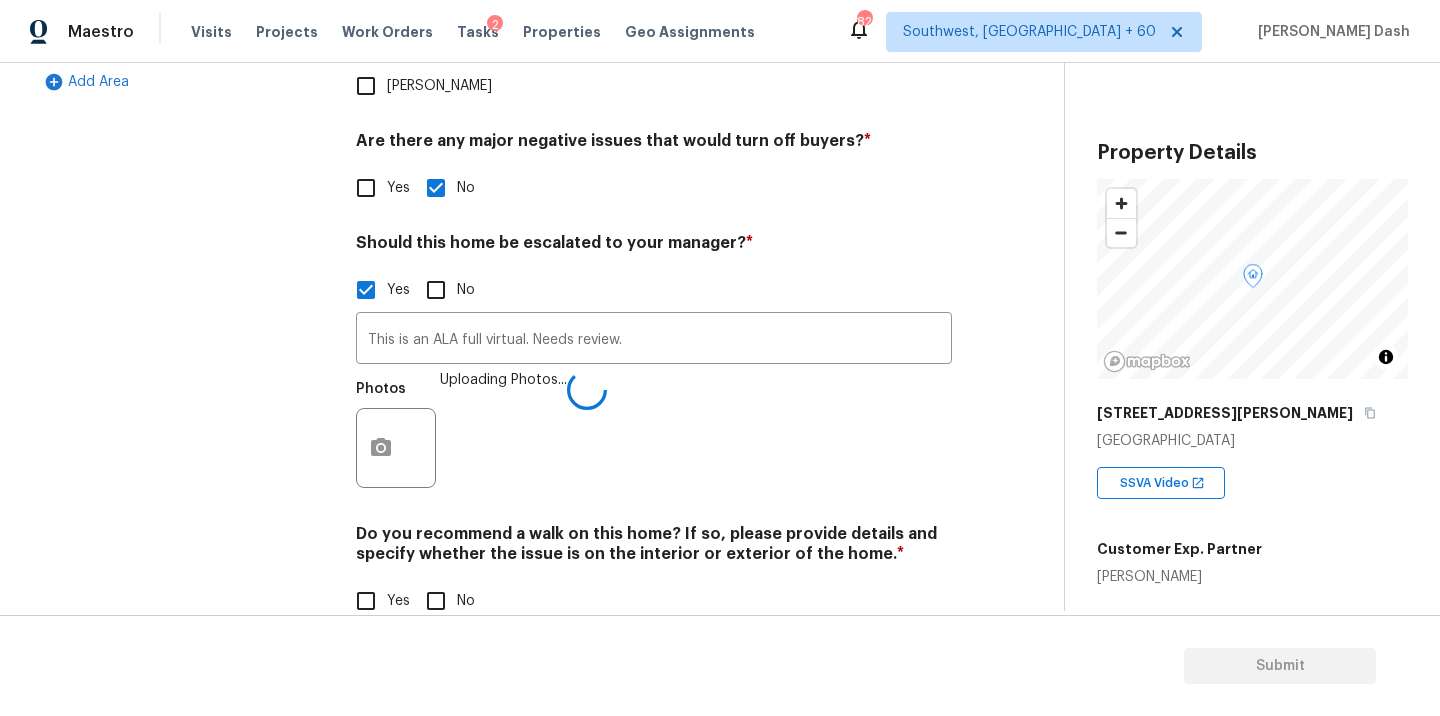 click on "No" at bounding box center (436, 601) 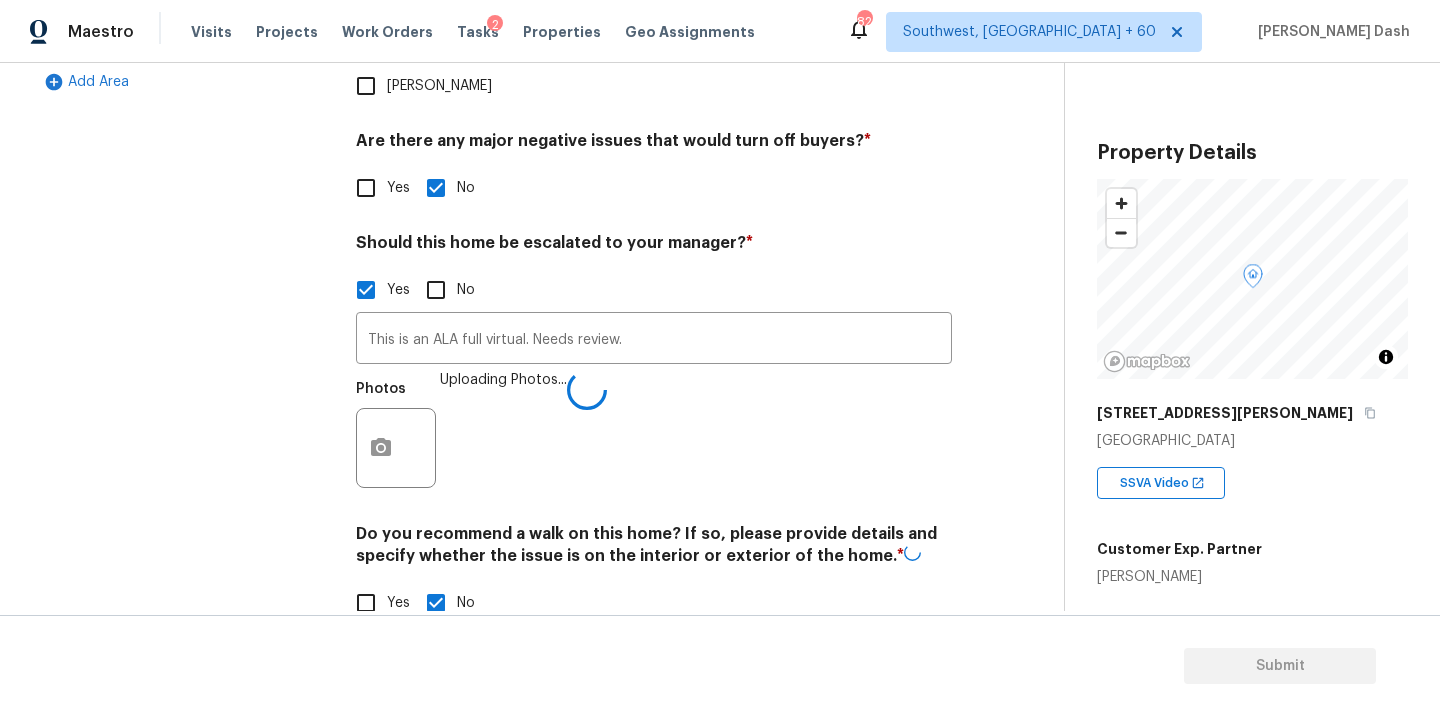 click on "Exterior 1 Utilities 4 HVAC 2 Verification 1 Plumbing Roof Gated Community Pricing Add Area" at bounding box center (182, 161) 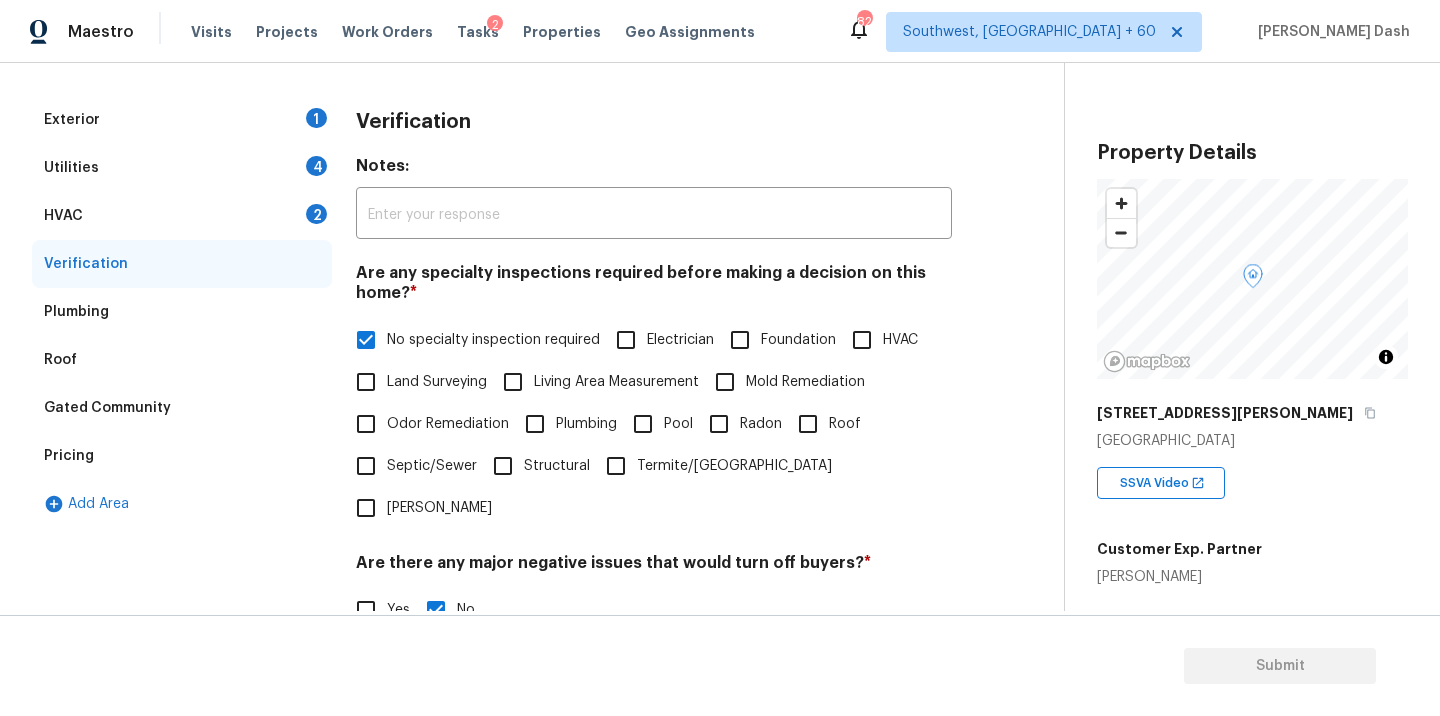 click on "HVAC 2" at bounding box center (182, 216) 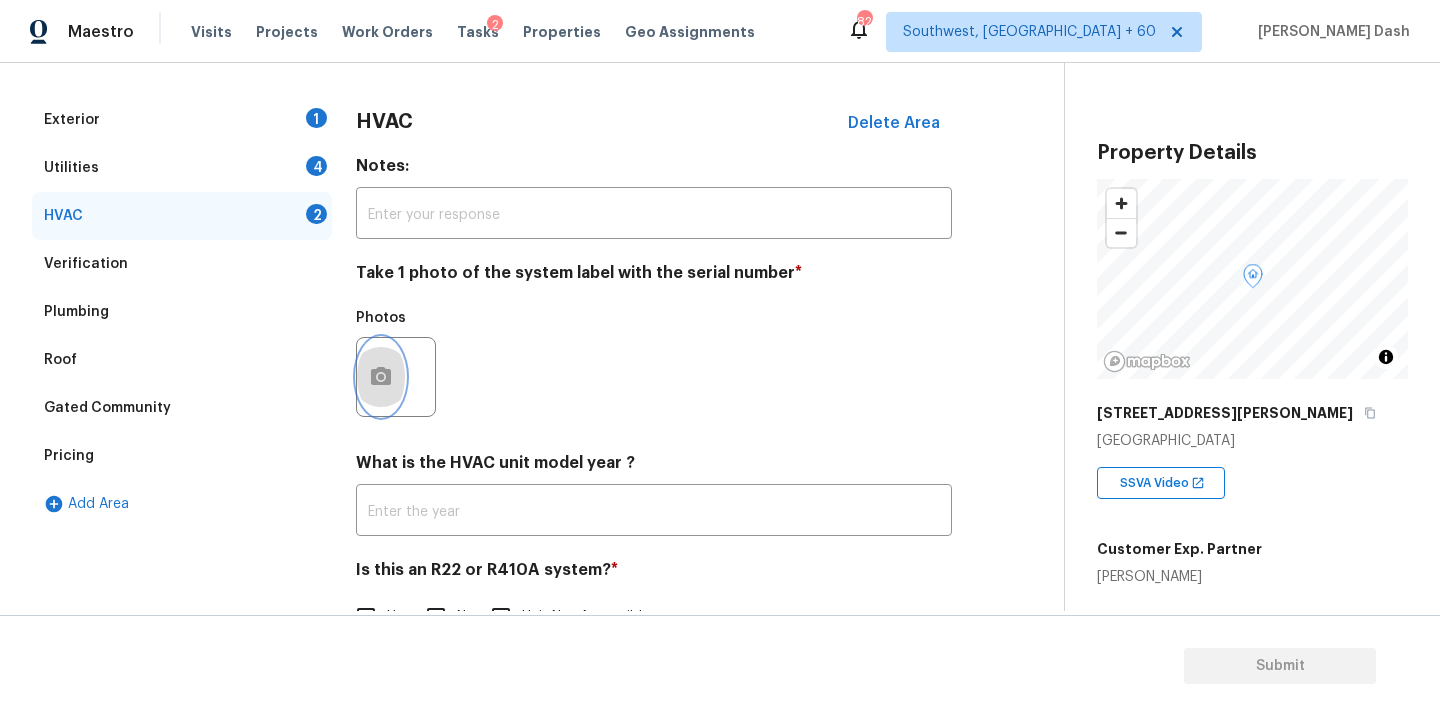 click at bounding box center [381, 377] 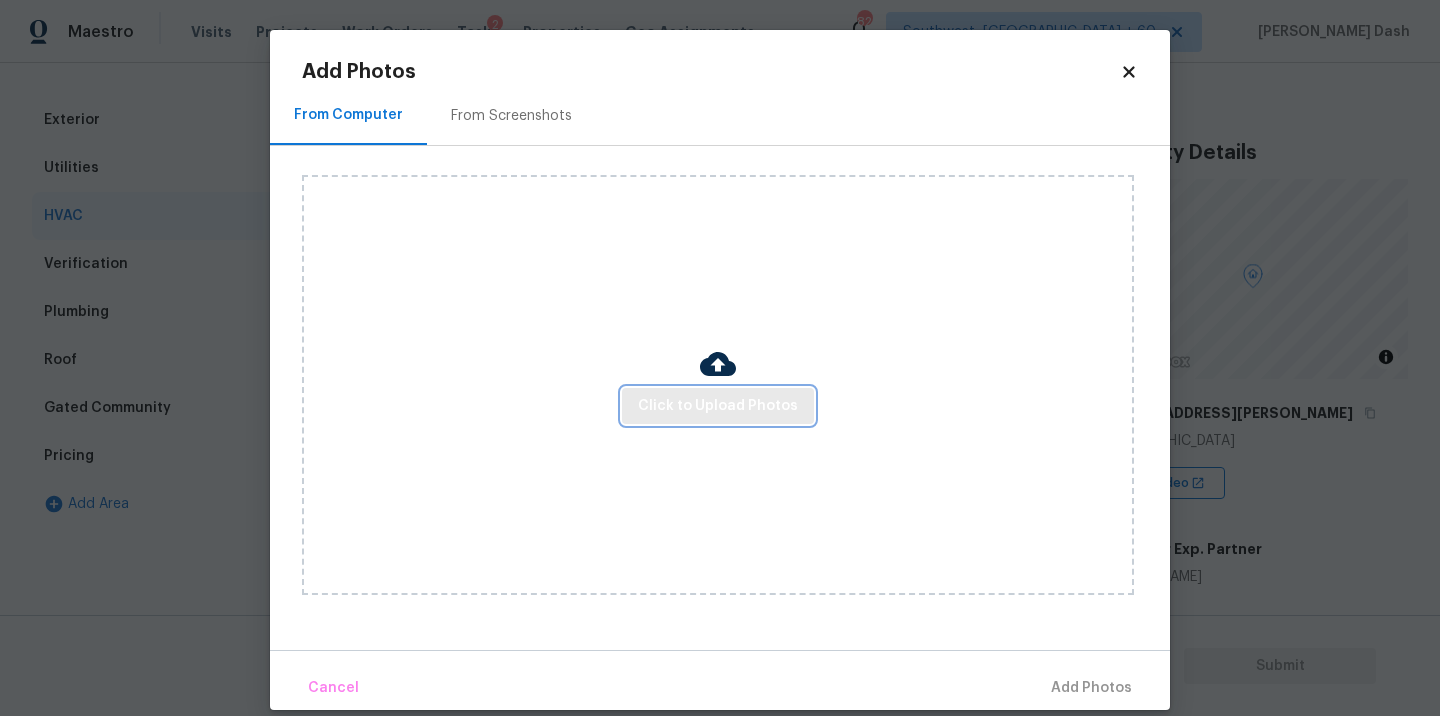 click on "Click to Upload Photos" at bounding box center [718, 406] 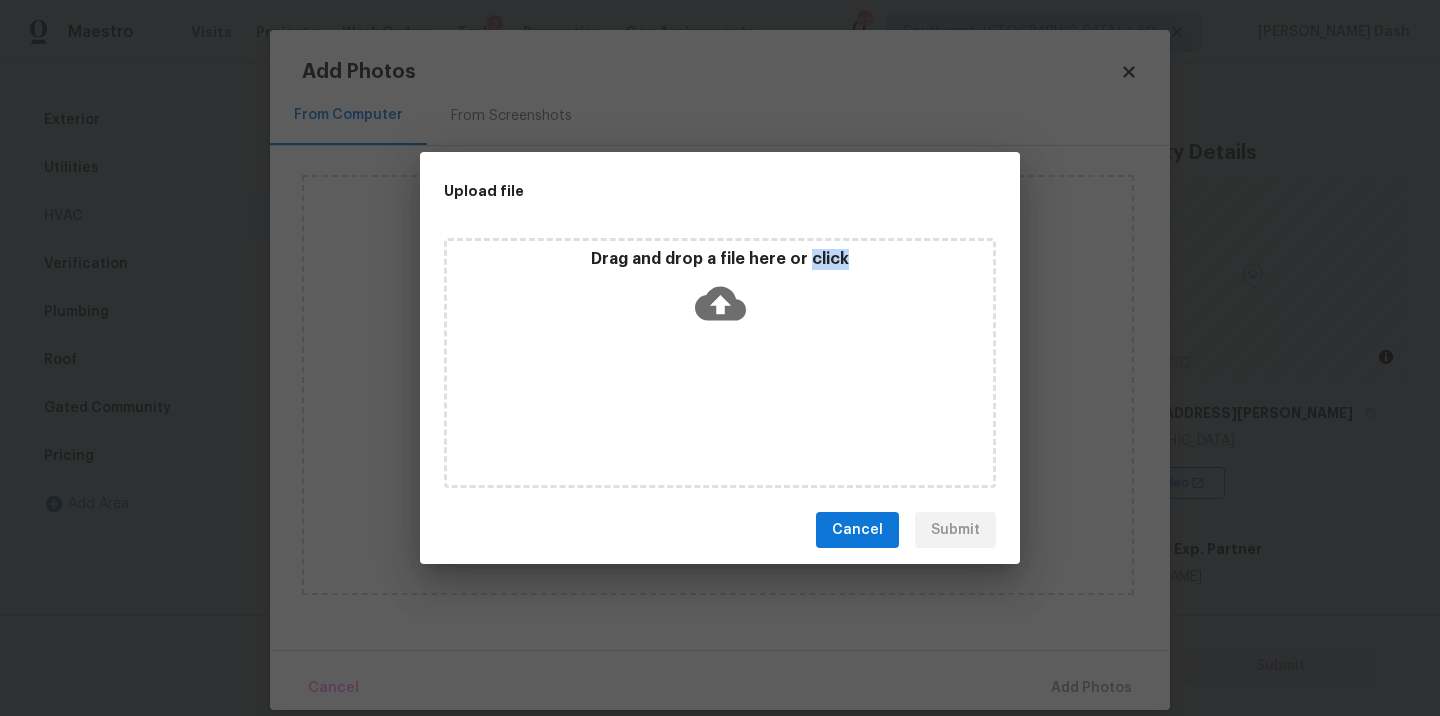 click on "Drag and drop a file here or click" at bounding box center [720, 363] 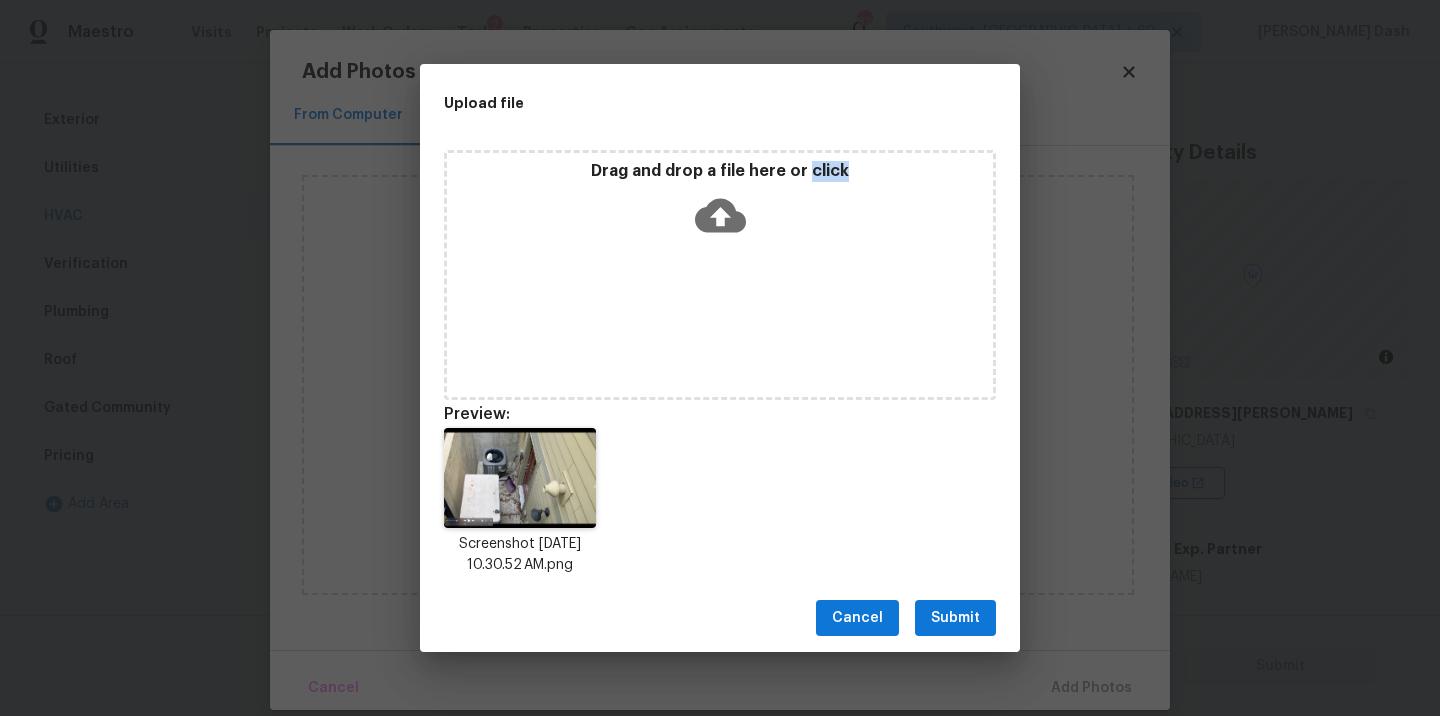 click on "Submit" at bounding box center (955, 618) 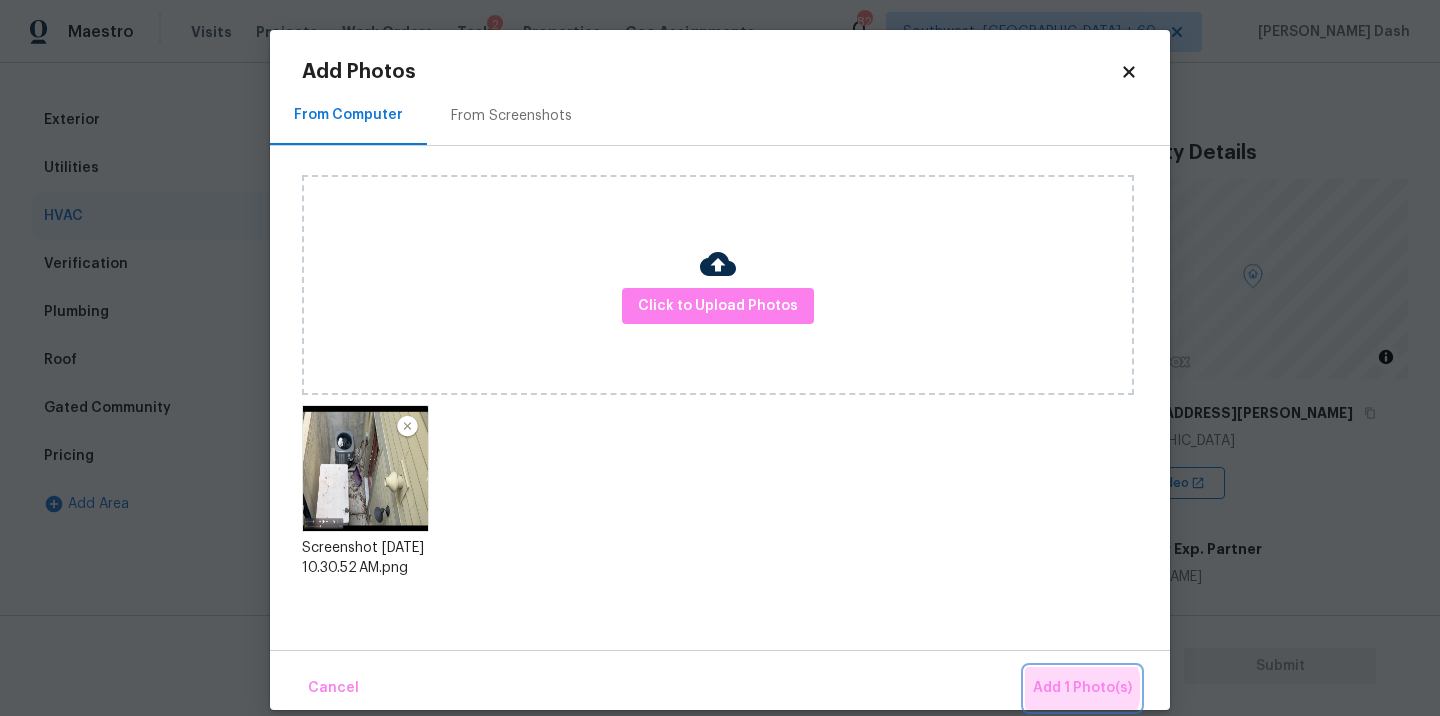 click on "Add 1 Photo(s)" at bounding box center (1082, 688) 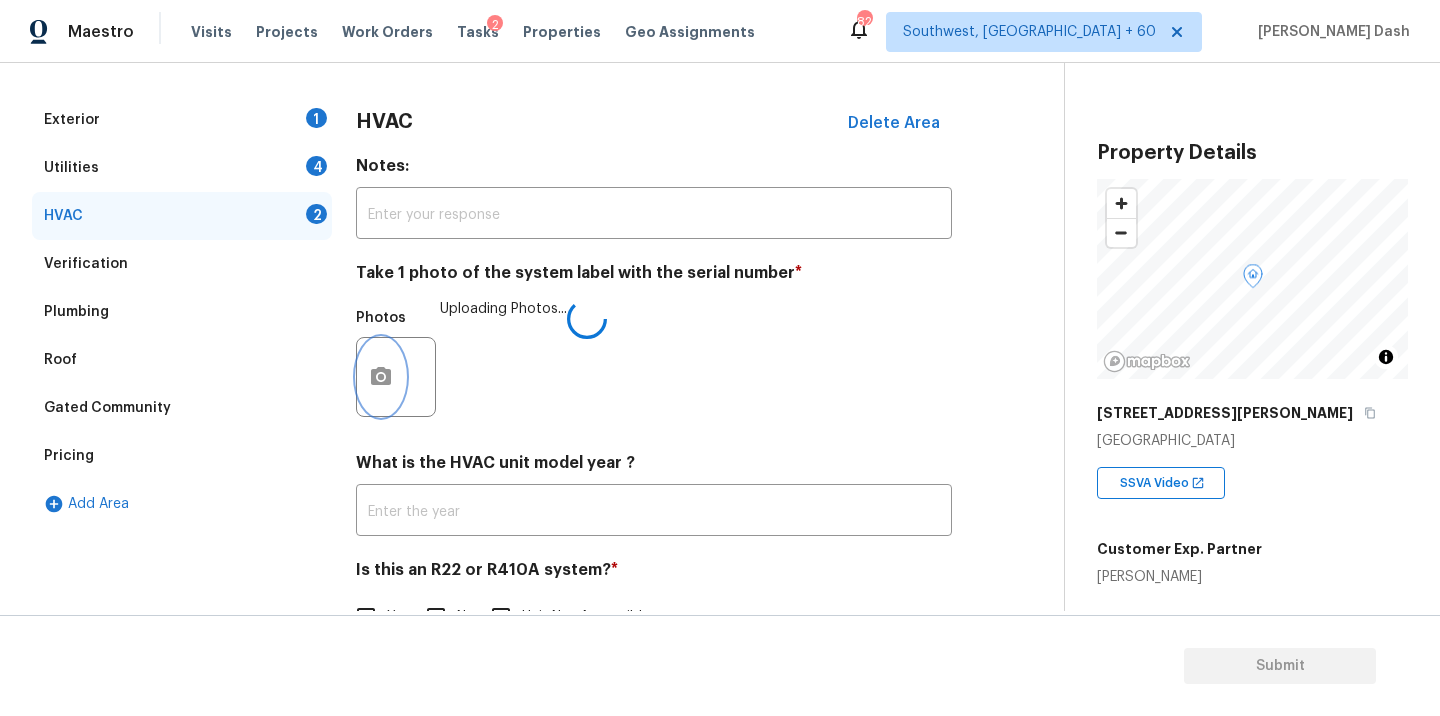 scroll, scrollTop: 313, scrollLeft: 0, axis: vertical 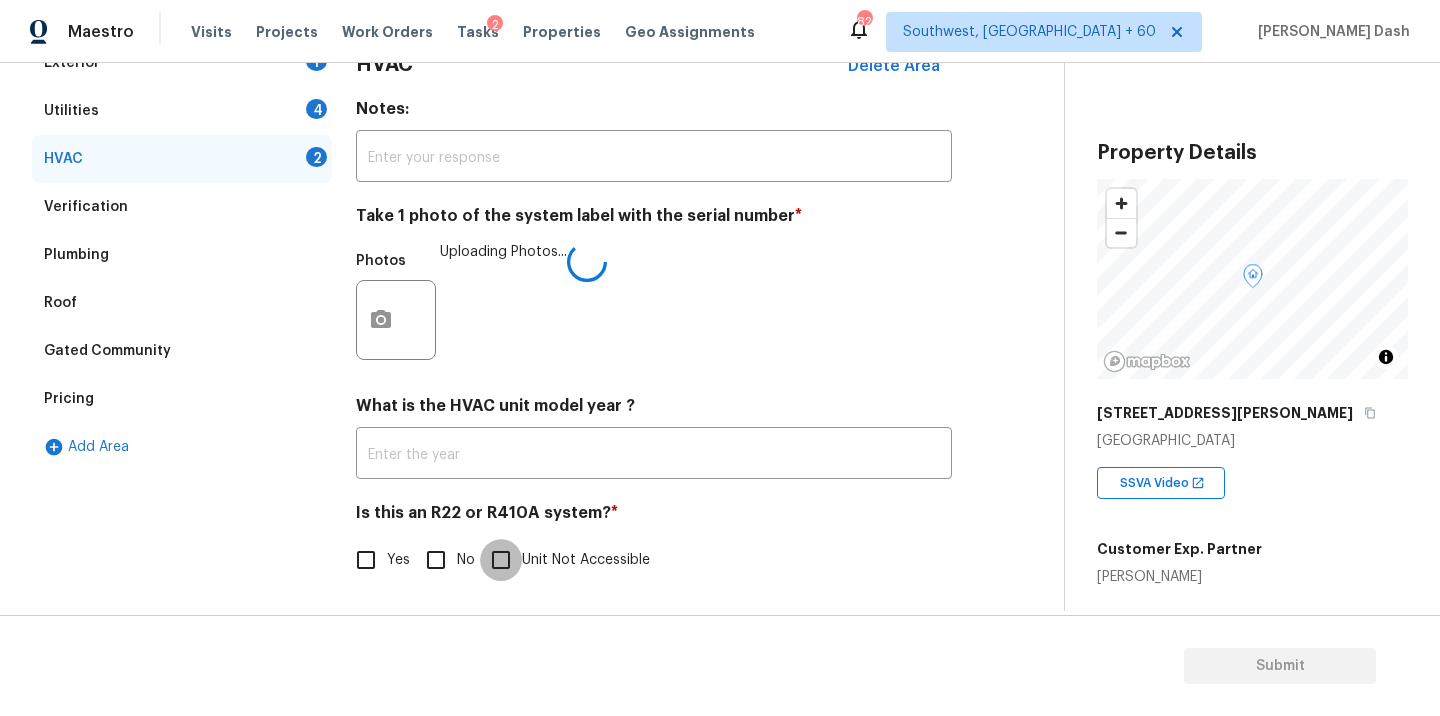 click on "Unit Not Accessible" at bounding box center (501, 560) 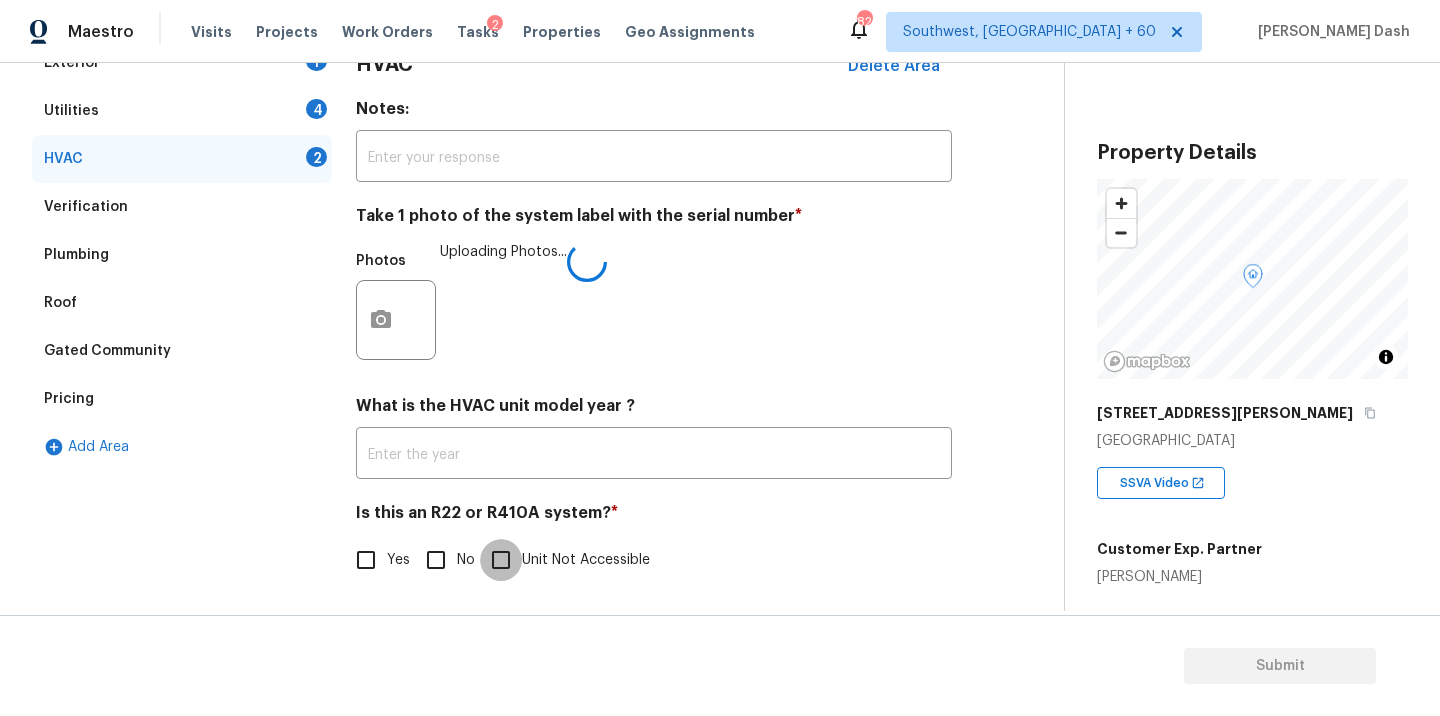 checkbox on "true" 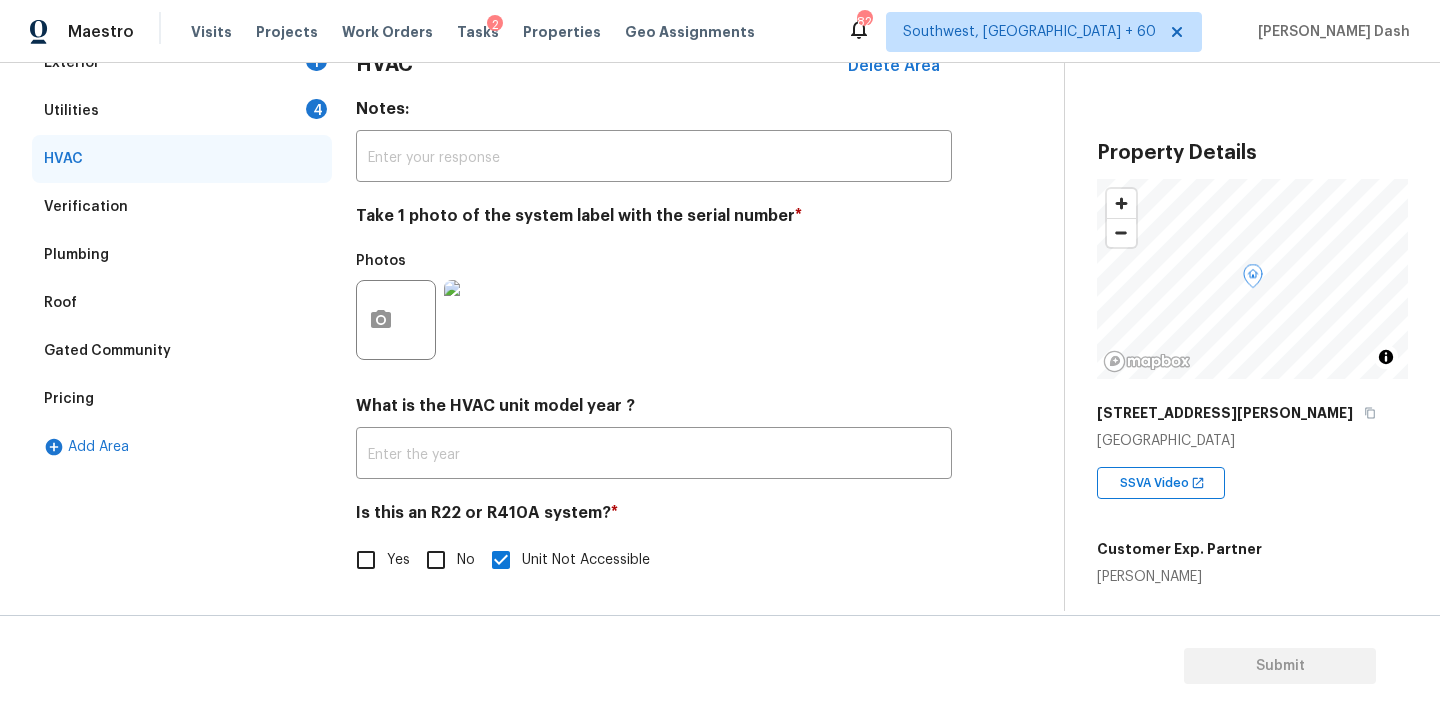 scroll, scrollTop: 198, scrollLeft: 0, axis: vertical 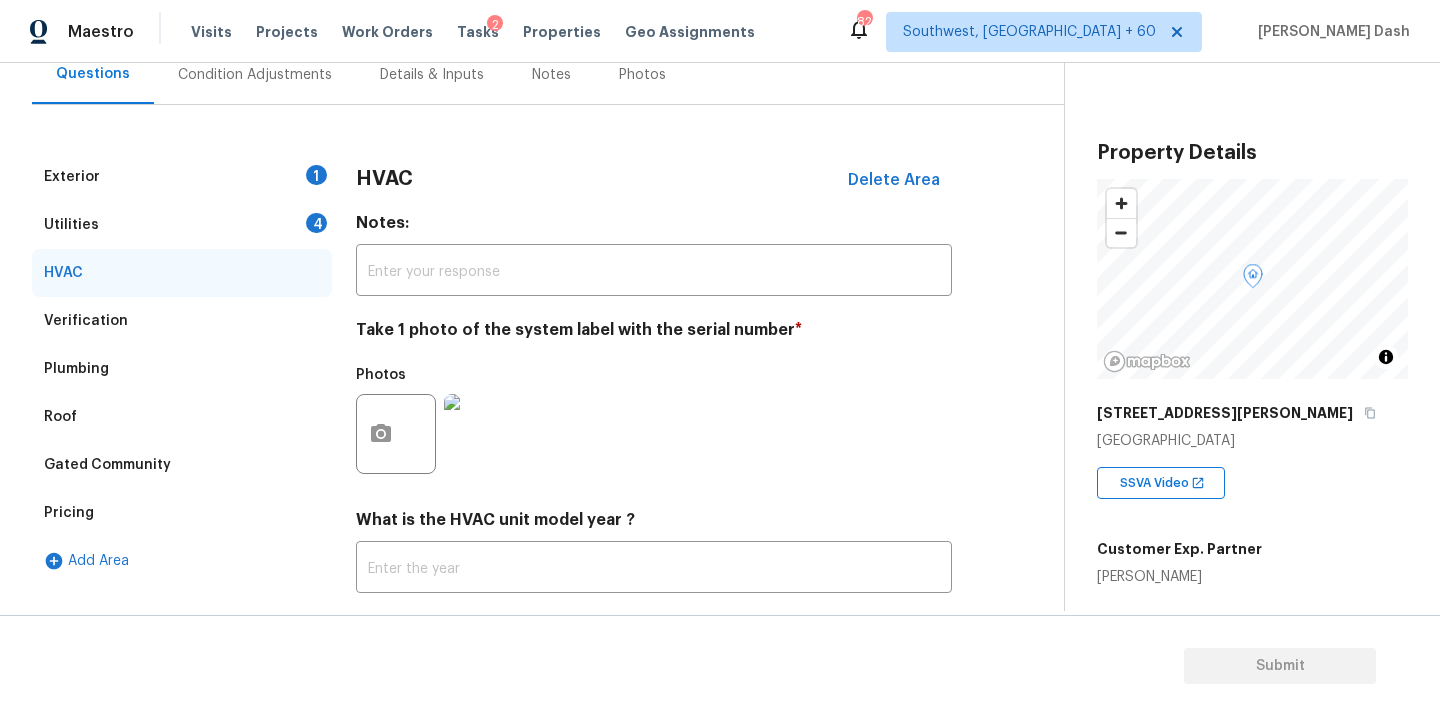 click on "Exterior 1" at bounding box center (182, 177) 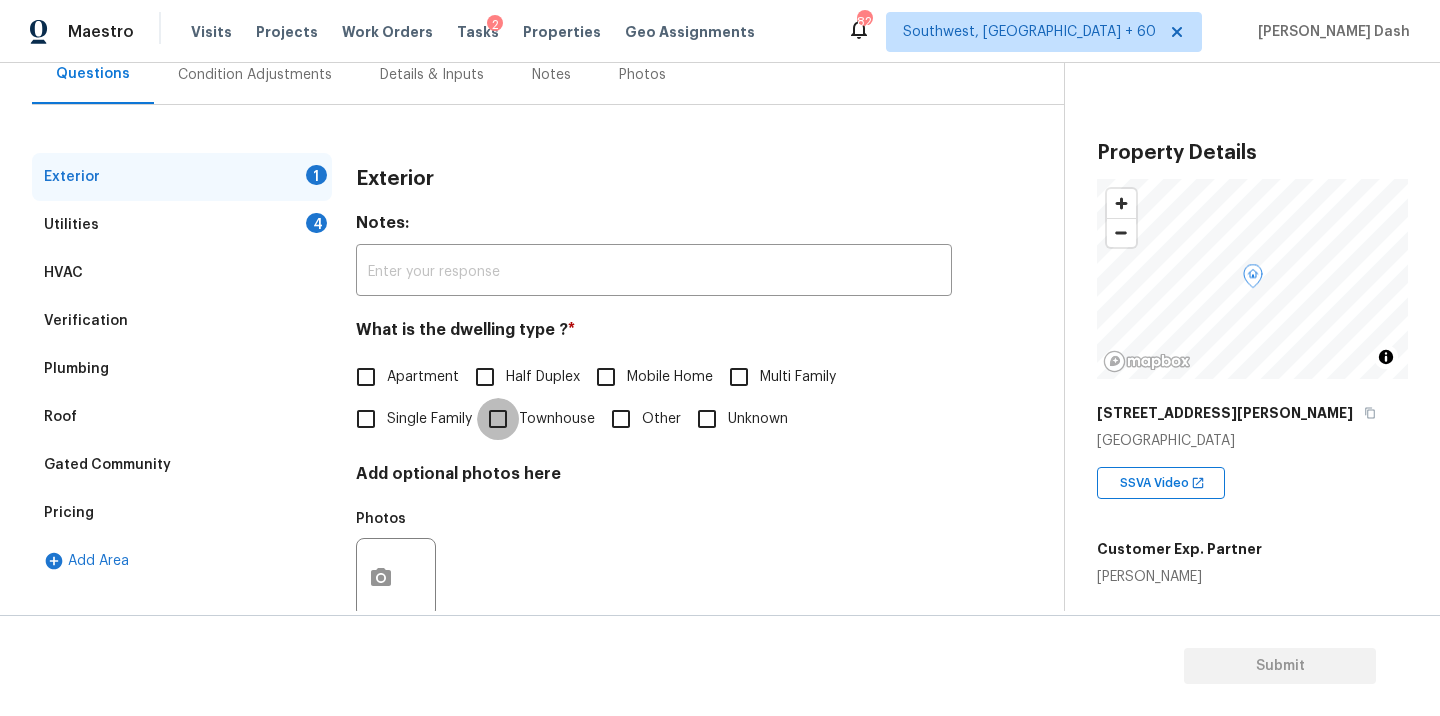 click on "Townhouse" at bounding box center [498, 419] 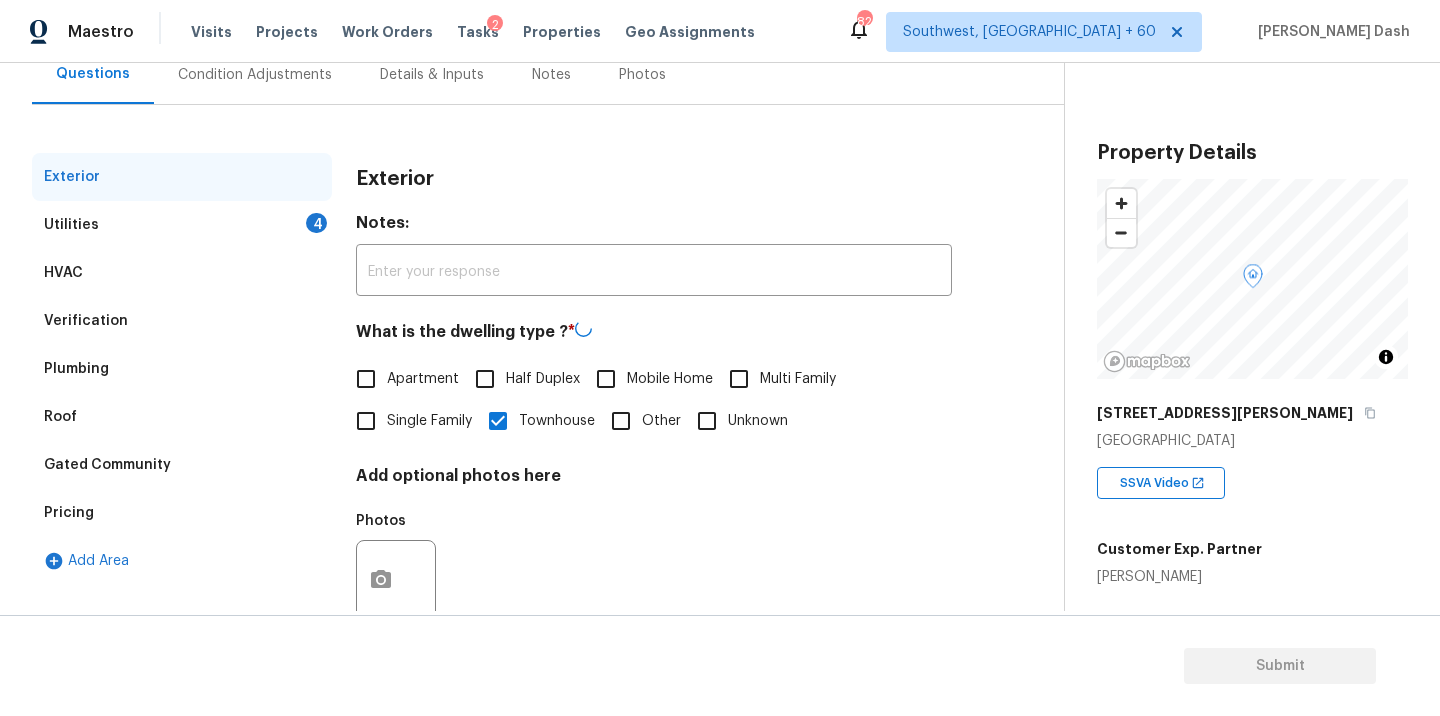 click on "Utilities 4" at bounding box center [182, 225] 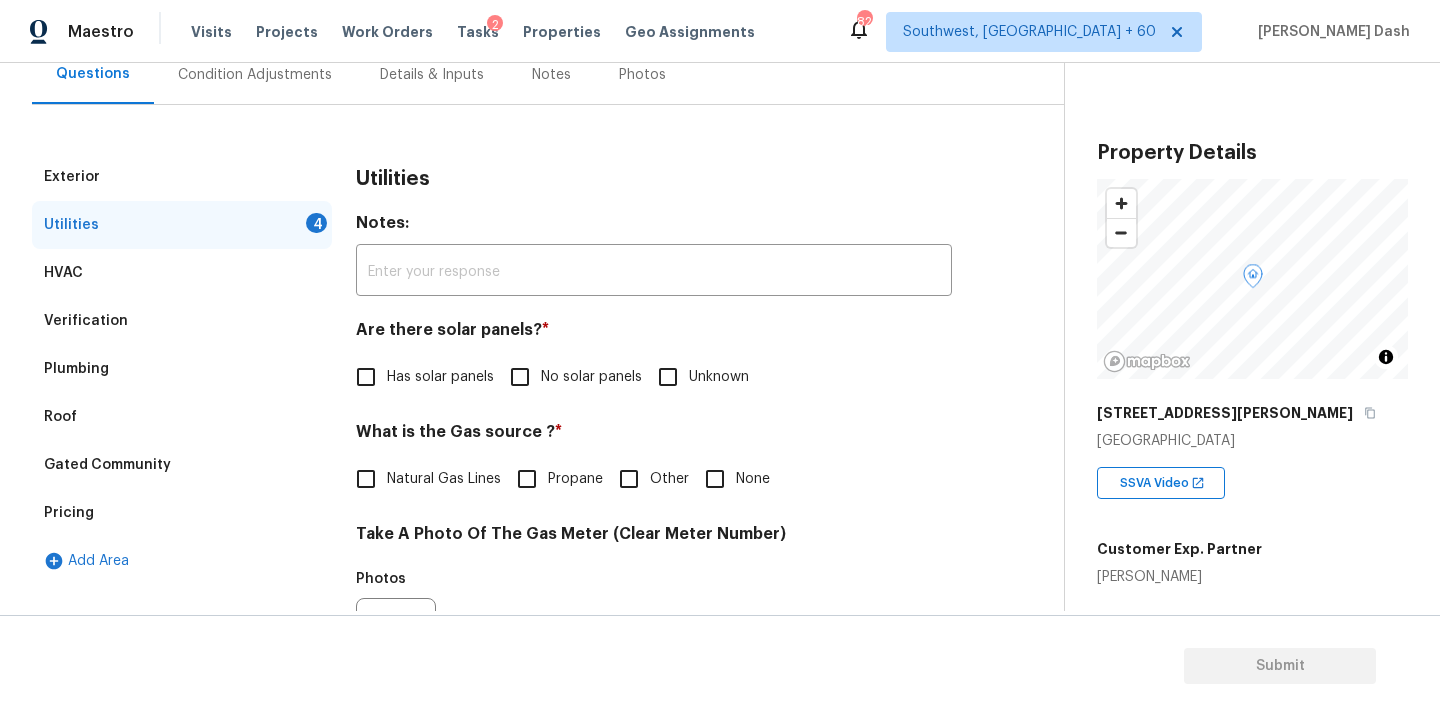 click on "No solar panels" at bounding box center (520, 377) 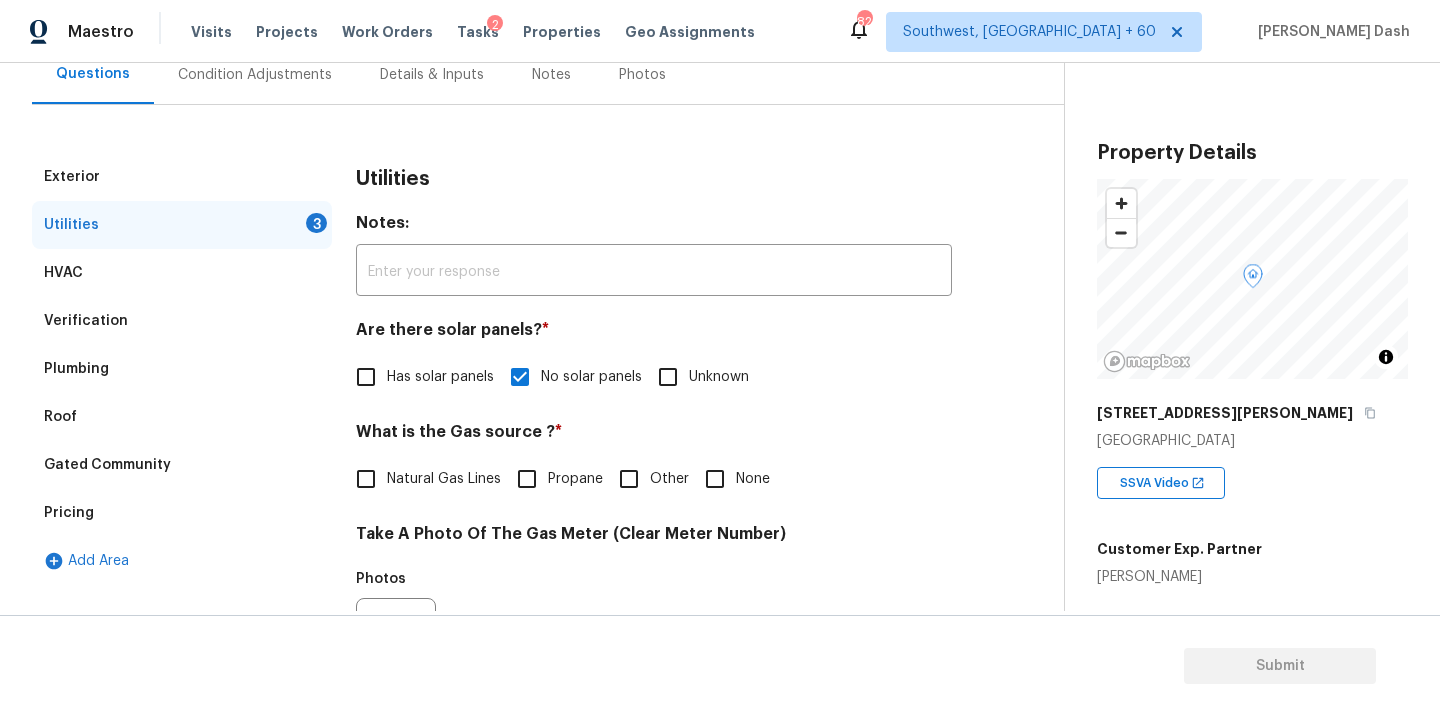 scroll, scrollTop: 316, scrollLeft: 0, axis: vertical 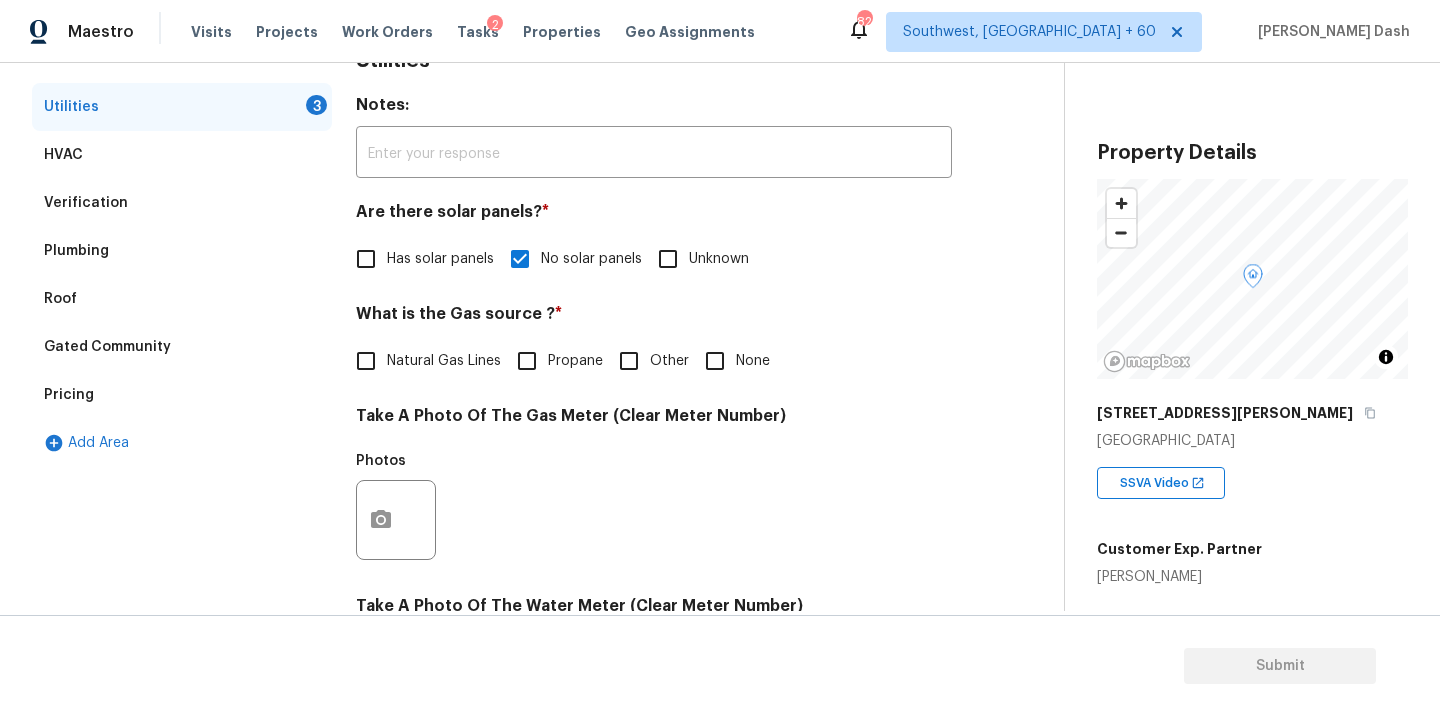 click on "Other" at bounding box center [629, 361] 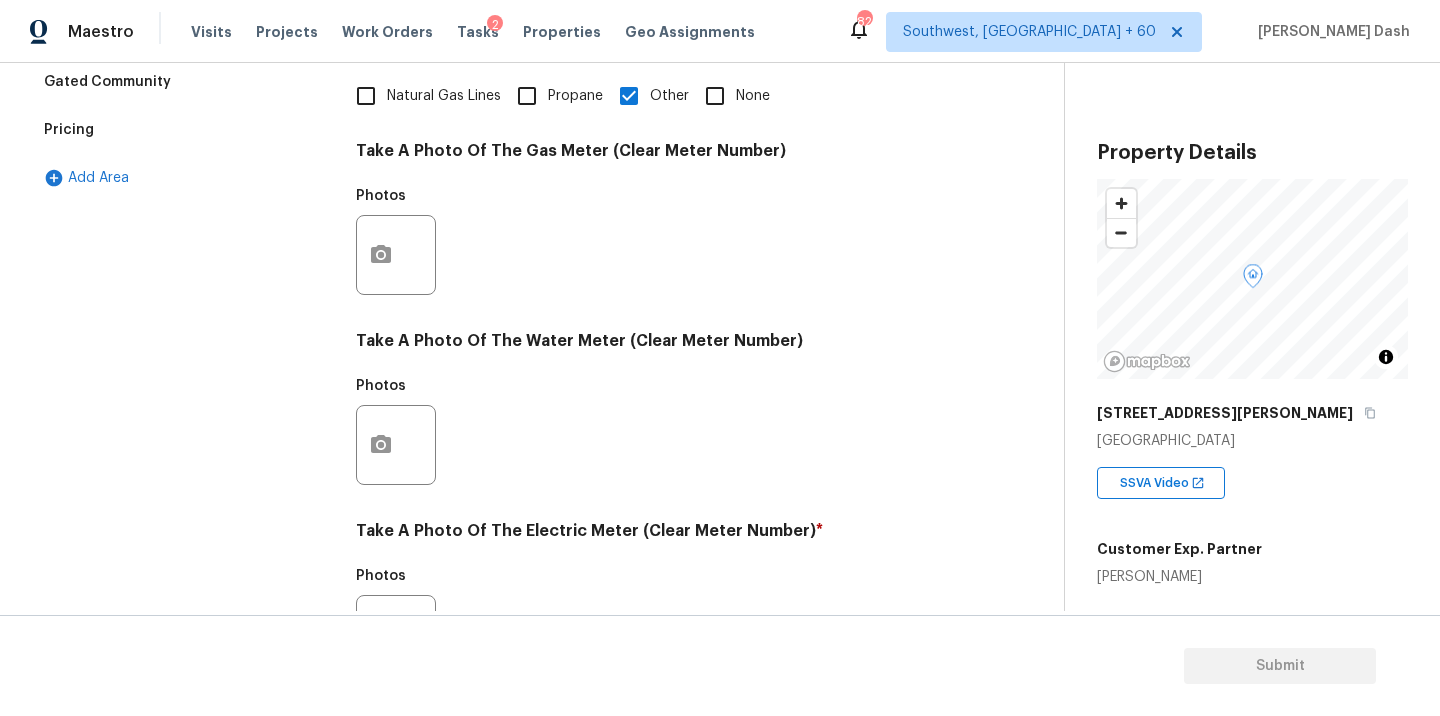 scroll, scrollTop: 772, scrollLeft: 0, axis: vertical 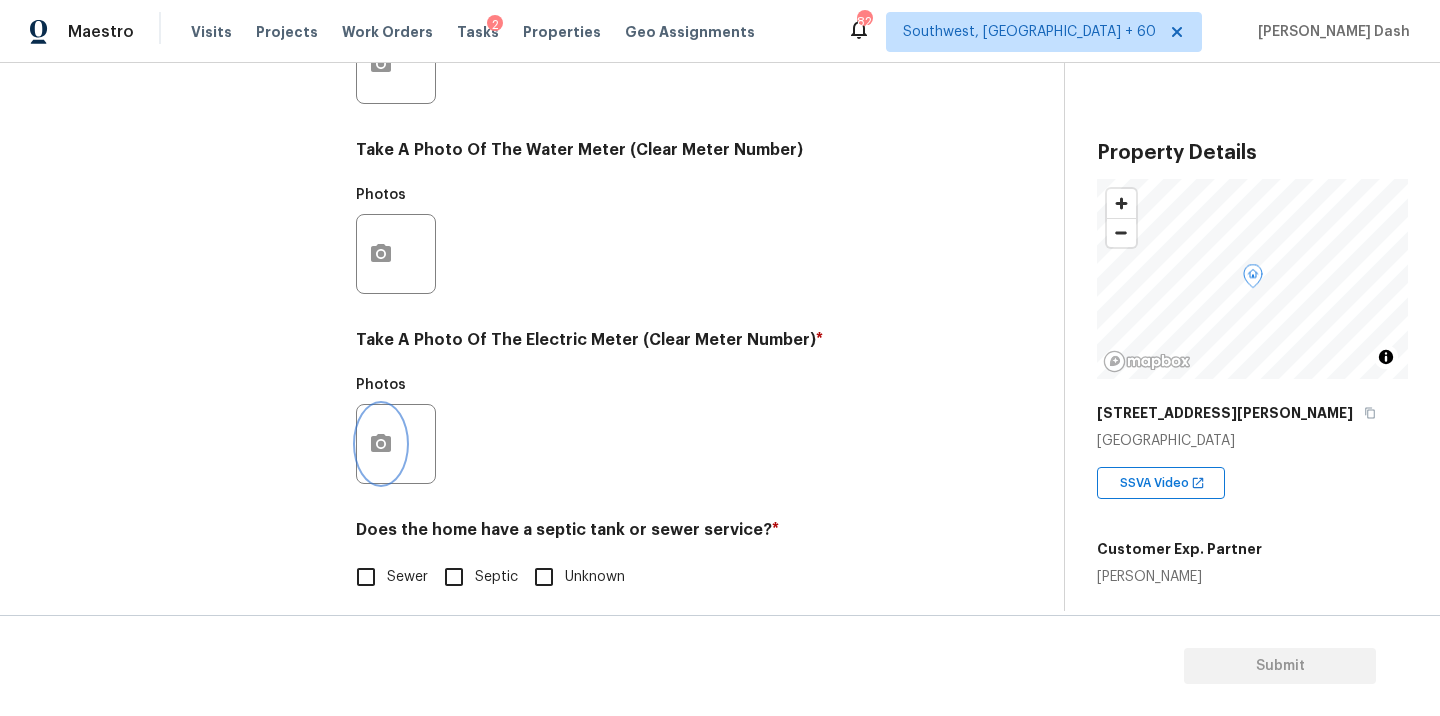 click at bounding box center (381, 444) 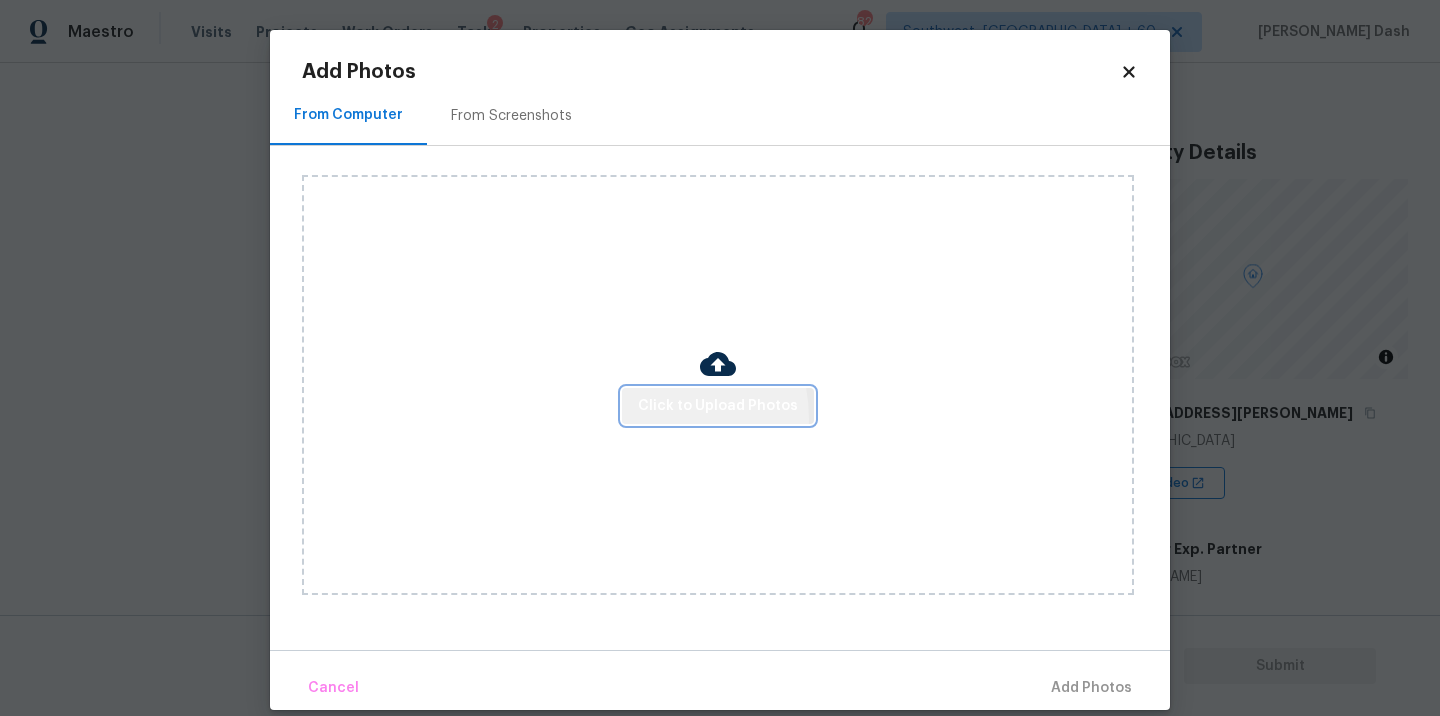 click on "Click to Upload Photos" at bounding box center (718, 406) 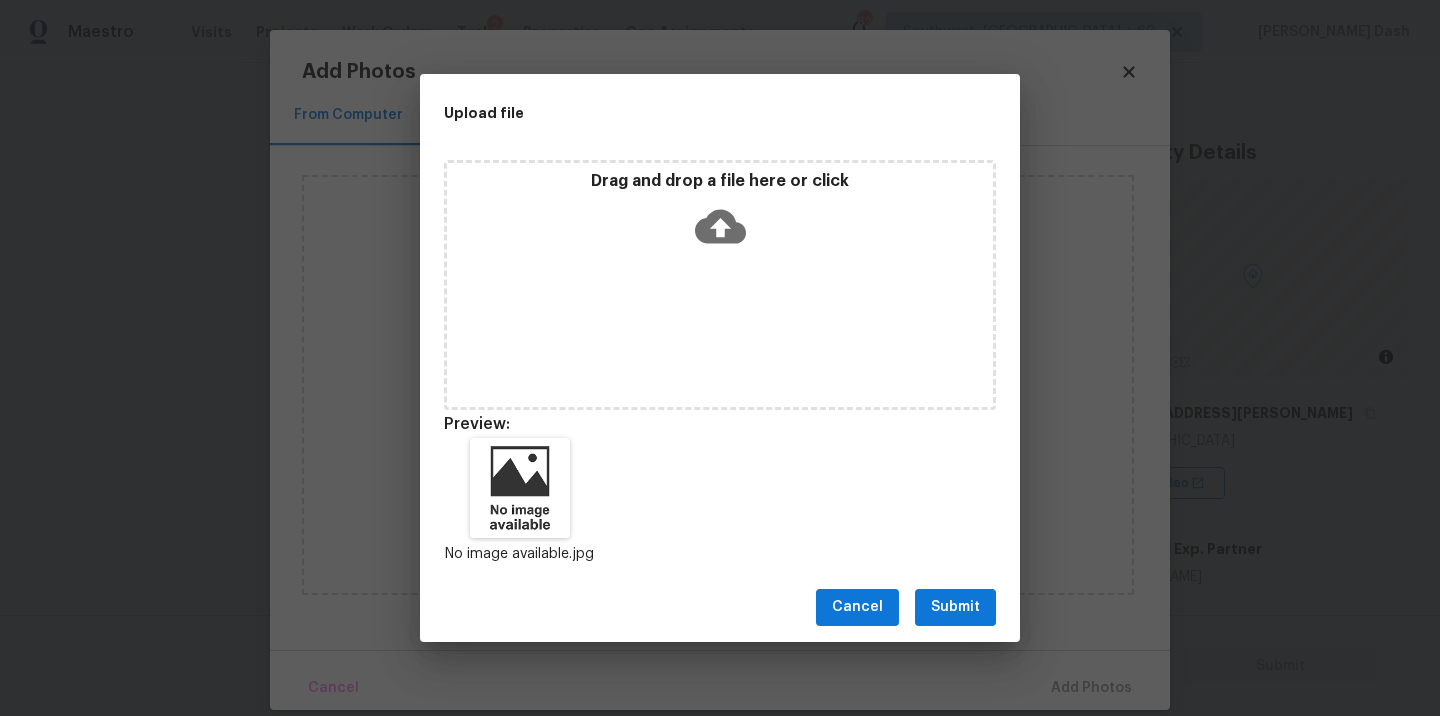 click on "Upload file Drag and drop a file here or click Preview: No image available.jpg Cancel Submit" at bounding box center (720, 358) 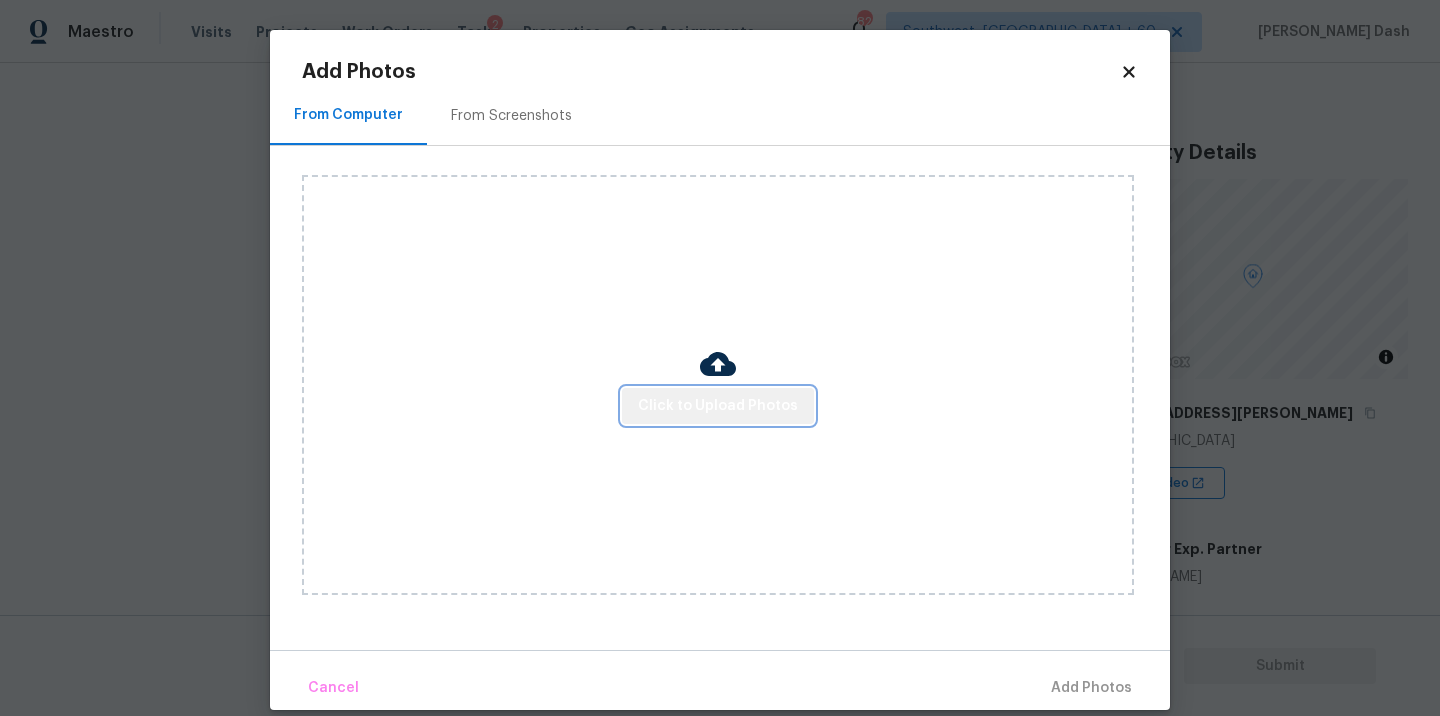 click on "Click to Upload Photos" at bounding box center (718, 406) 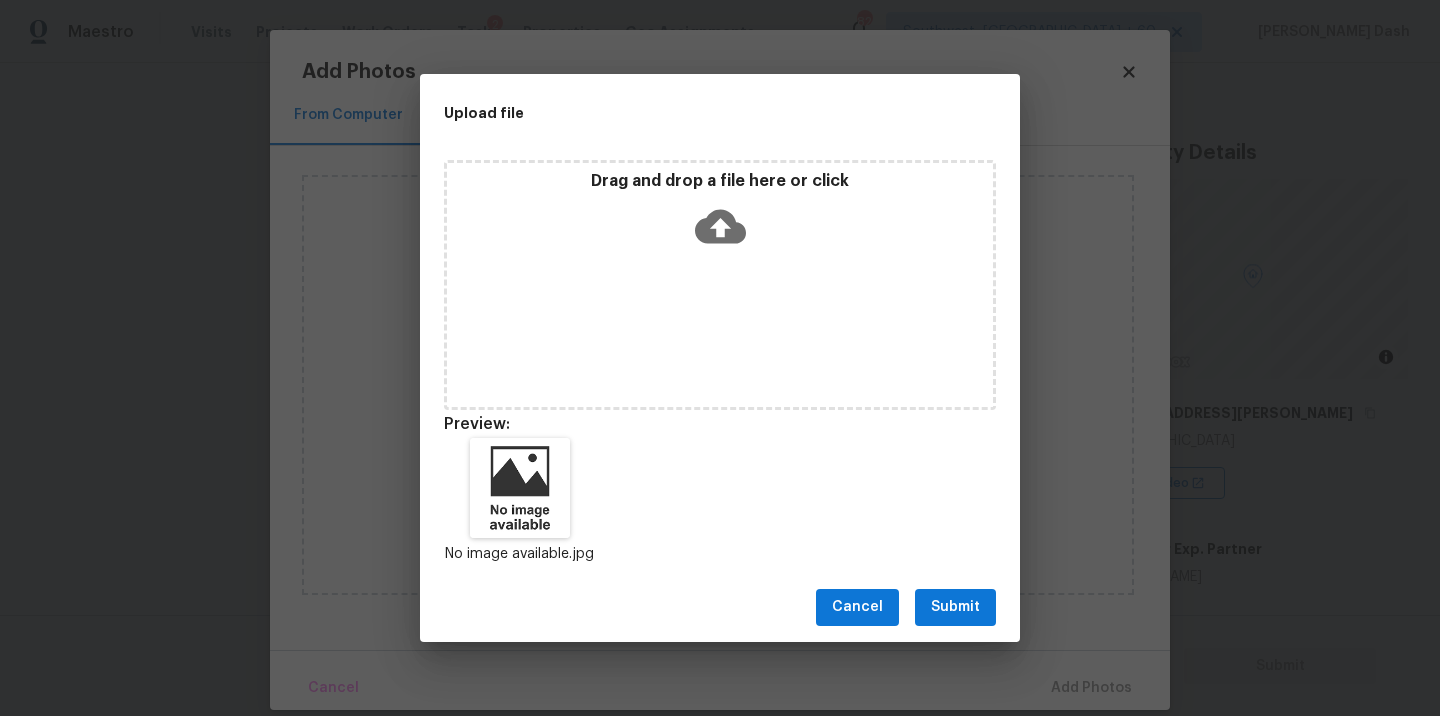 click on "Cancel Submit" at bounding box center [720, 607] 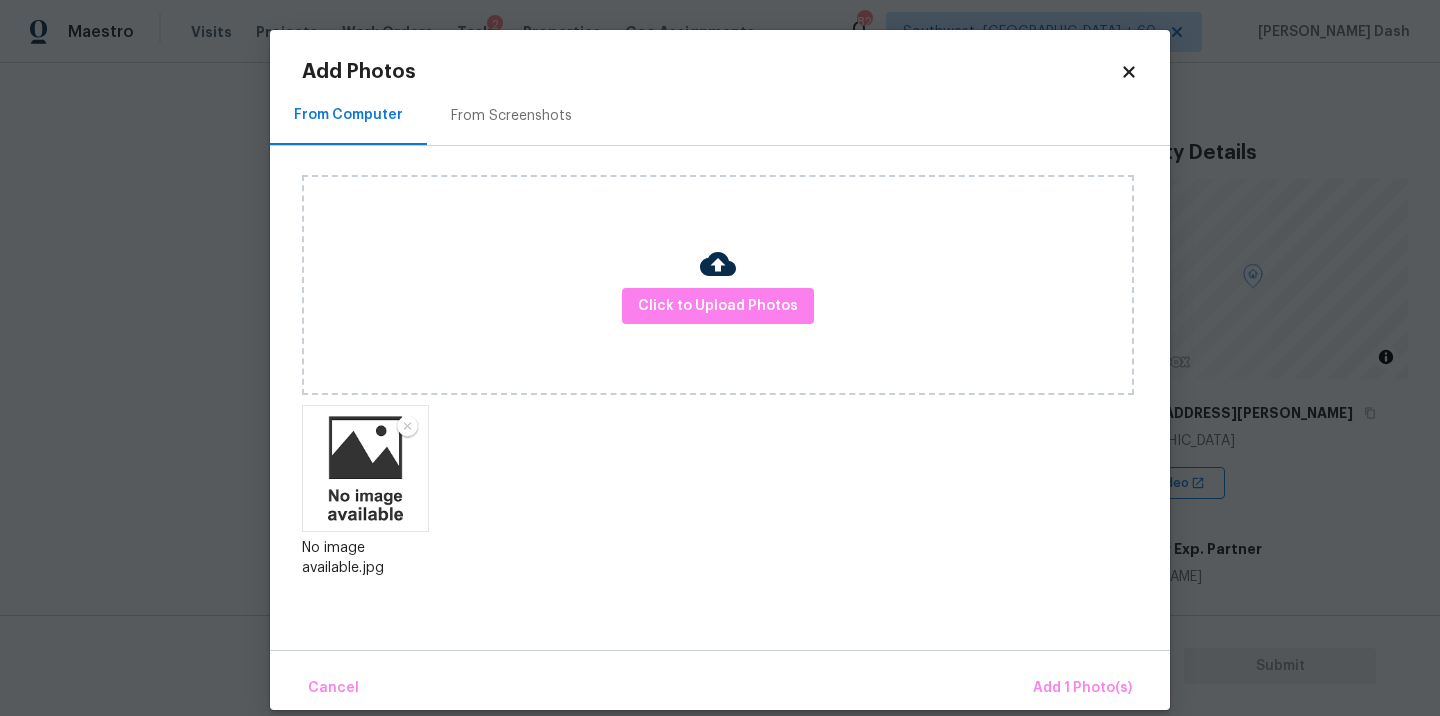 click on "From Computer From Screenshots Click to Upload Photos No image available.jpg" at bounding box center [720, 368] 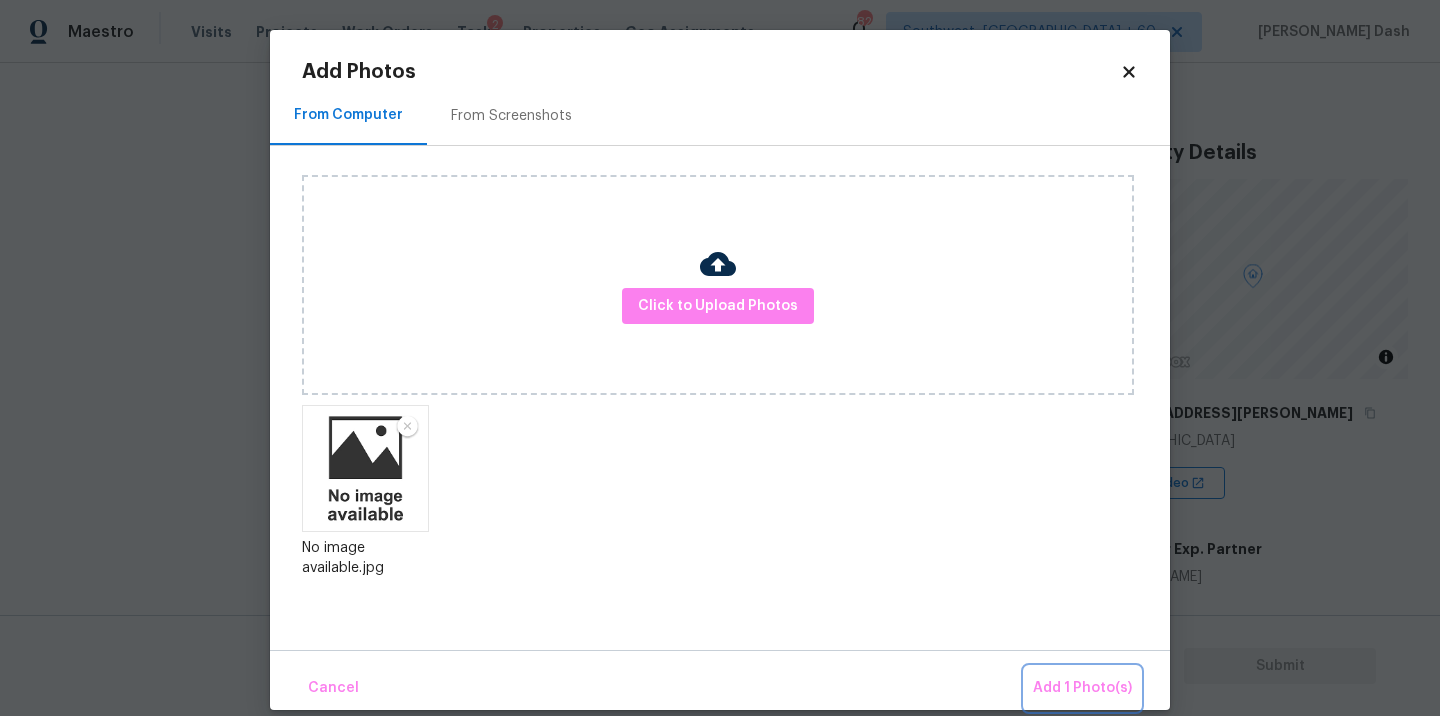 click on "Add 1 Photo(s)" at bounding box center (1082, 688) 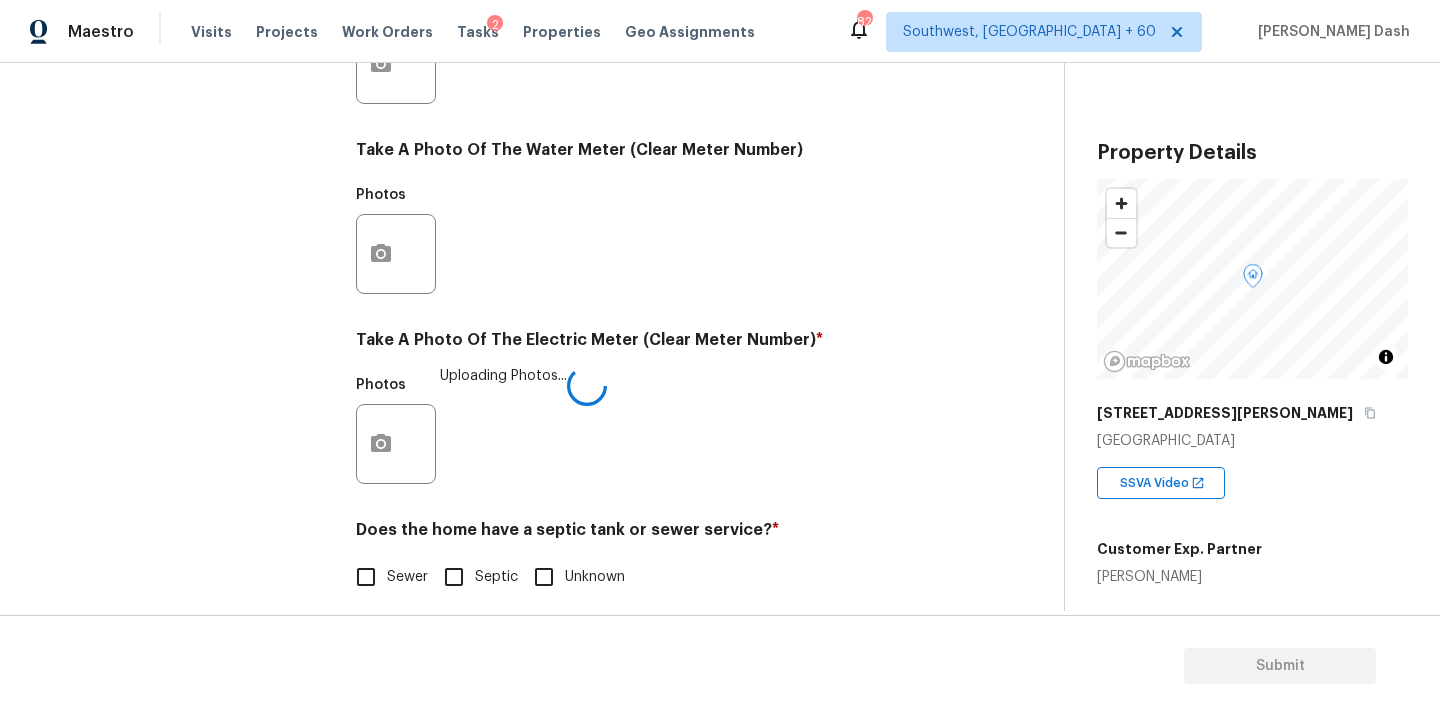 click on "Exterior Utilities 2 HVAC Verification Plumbing Roof Gated Community Pricing Add Area Utilities Notes: ​ Are there solar panels?  * Has solar panels No solar panels Unknown What is the Gas source ?  * Natural Gas Lines Propane Other None Take A Photo Of The Gas Meter (Clear Meter Number) Photos Take A Photo Of The Water Meter (Clear Meter Number) Photos Take A Photo Of The Electric Meter (Clear Meter Number)  * Photos Uploading Photos... Does the home have a septic tank or sewer service?  * Sewer Septic Unknown" at bounding box center [524, 100] 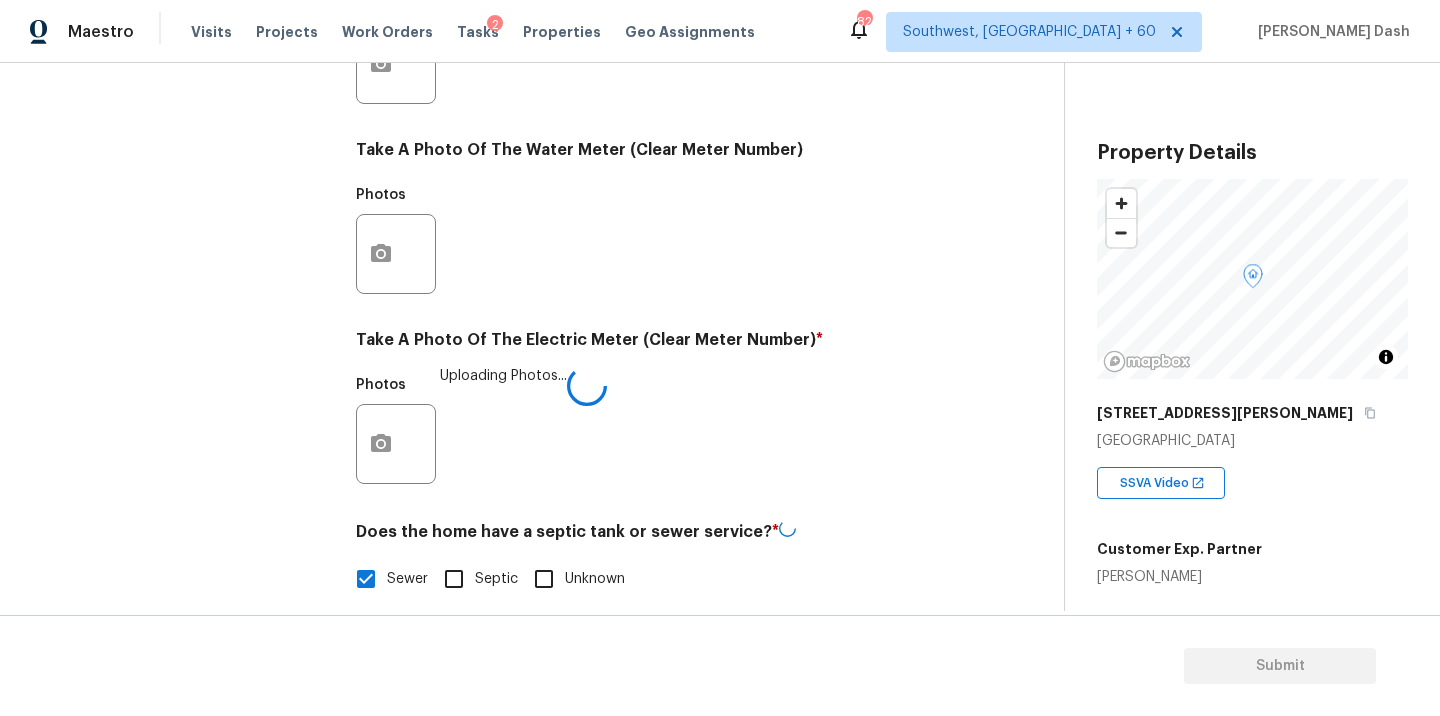 click on "Exterior Utilities 1 HVAC Verification Plumbing Roof Gated Community Pricing Add Area" at bounding box center [182, 101] 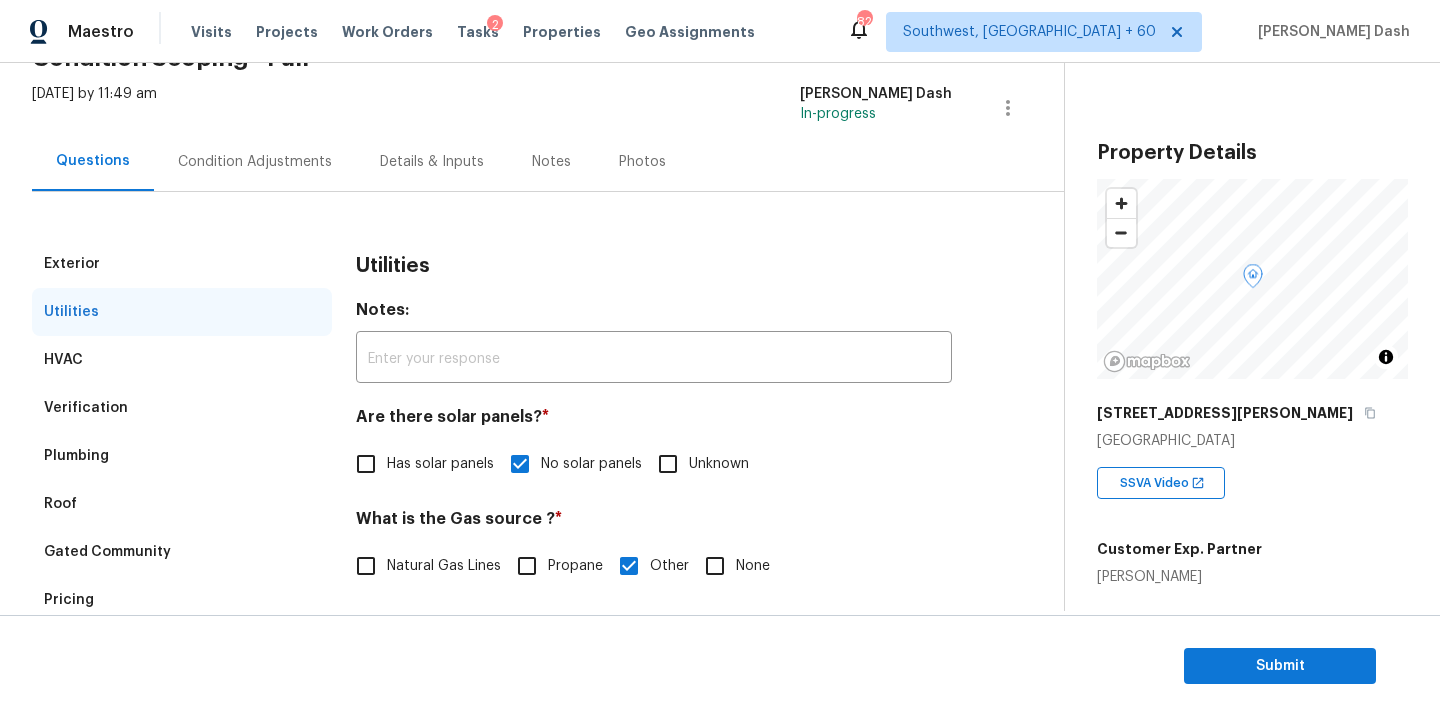 scroll, scrollTop: 99, scrollLeft: 0, axis: vertical 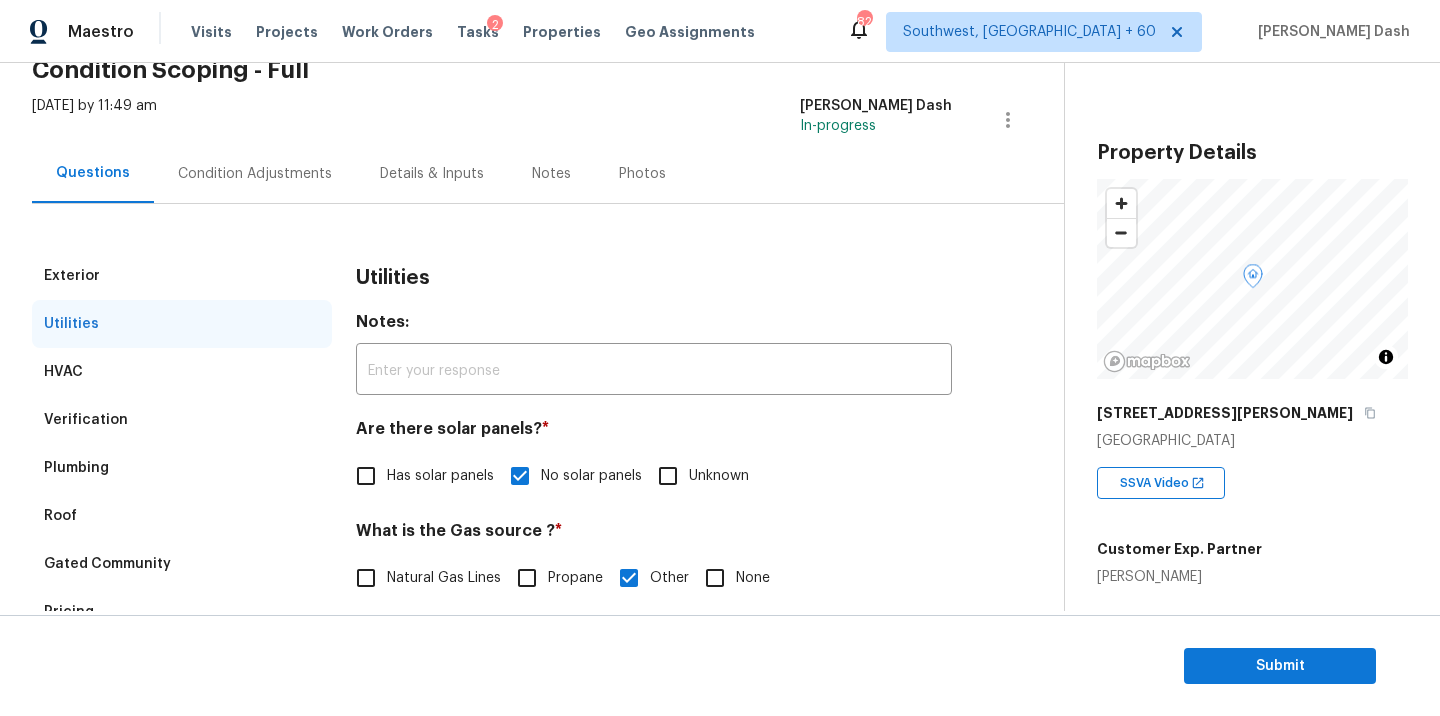 click on "Condition Adjustments" at bounding box center (255, 174) 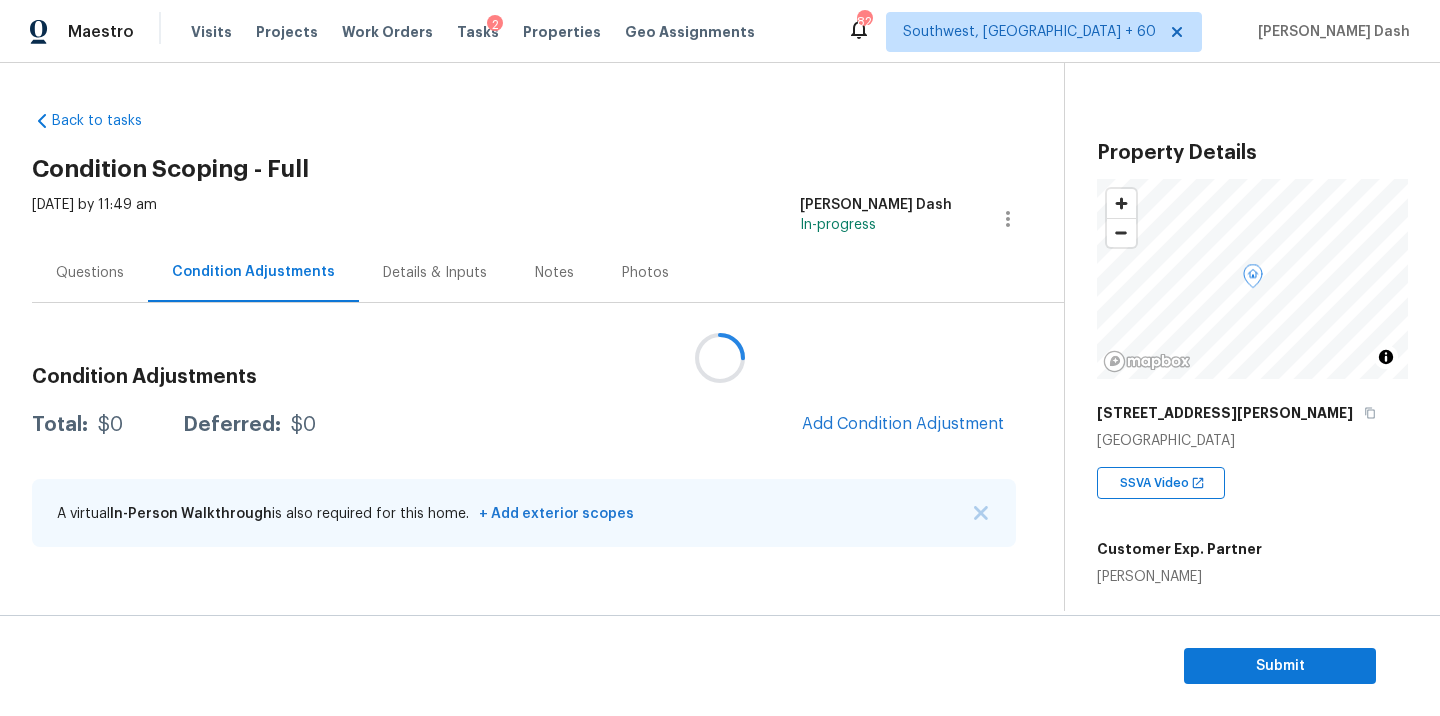 scroll, scrollTop: 0, scrollLeft: 0, axis: both 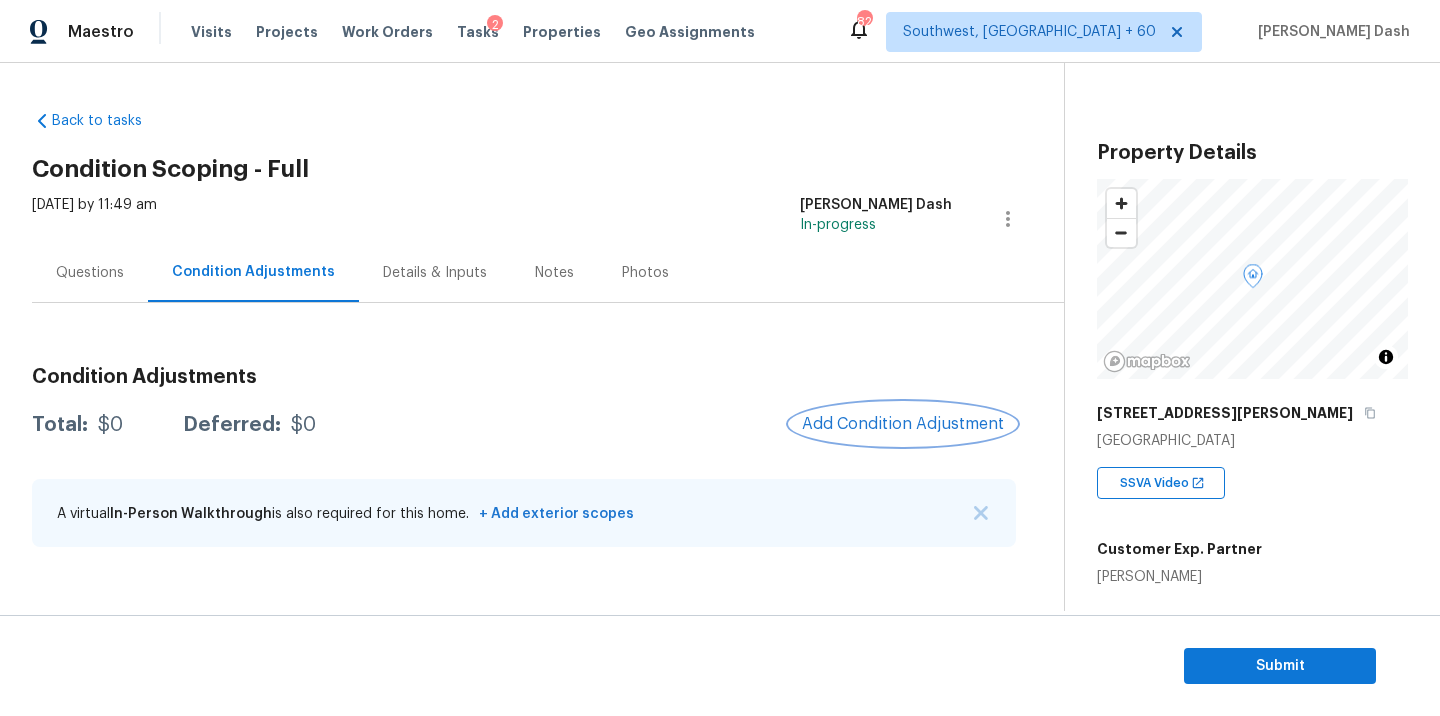 click on "Add Condition Adjustment" at bounding box center (903, 424) 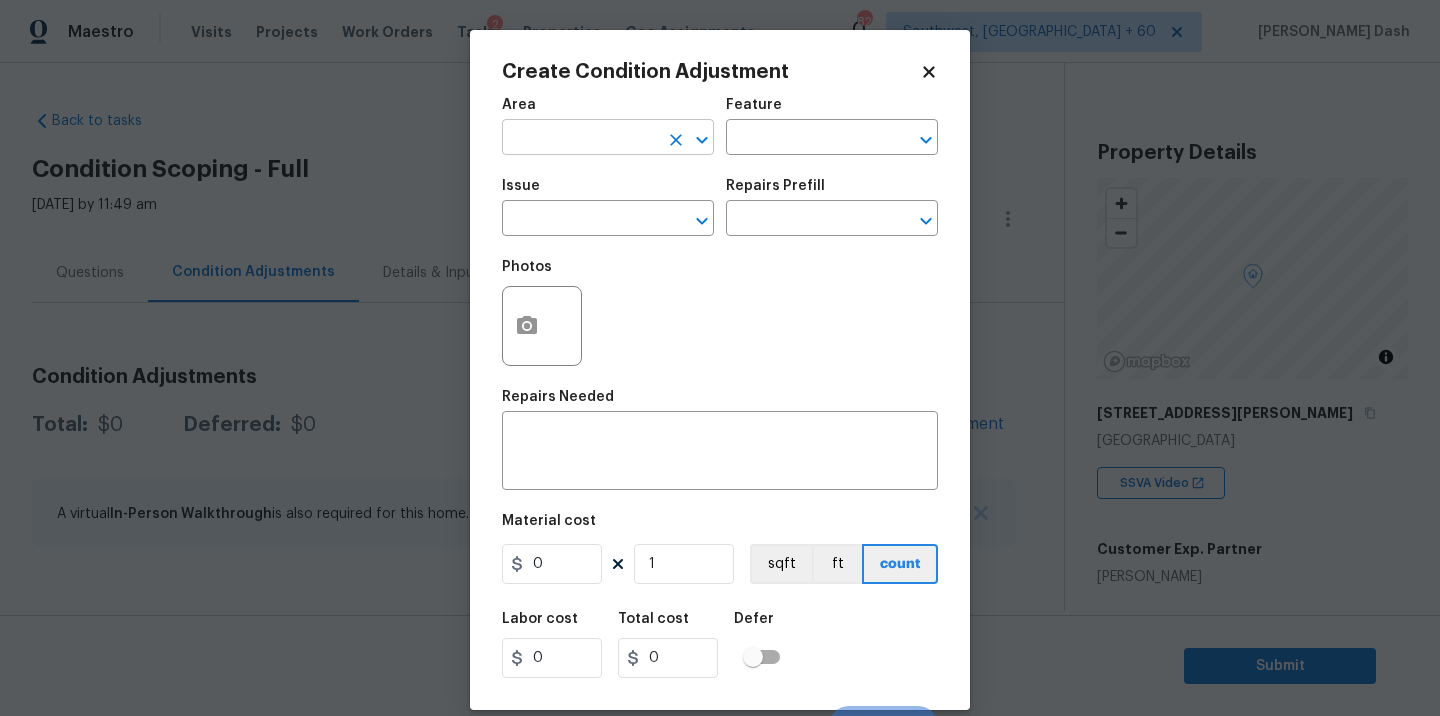 click at bounding box center (580, 139) 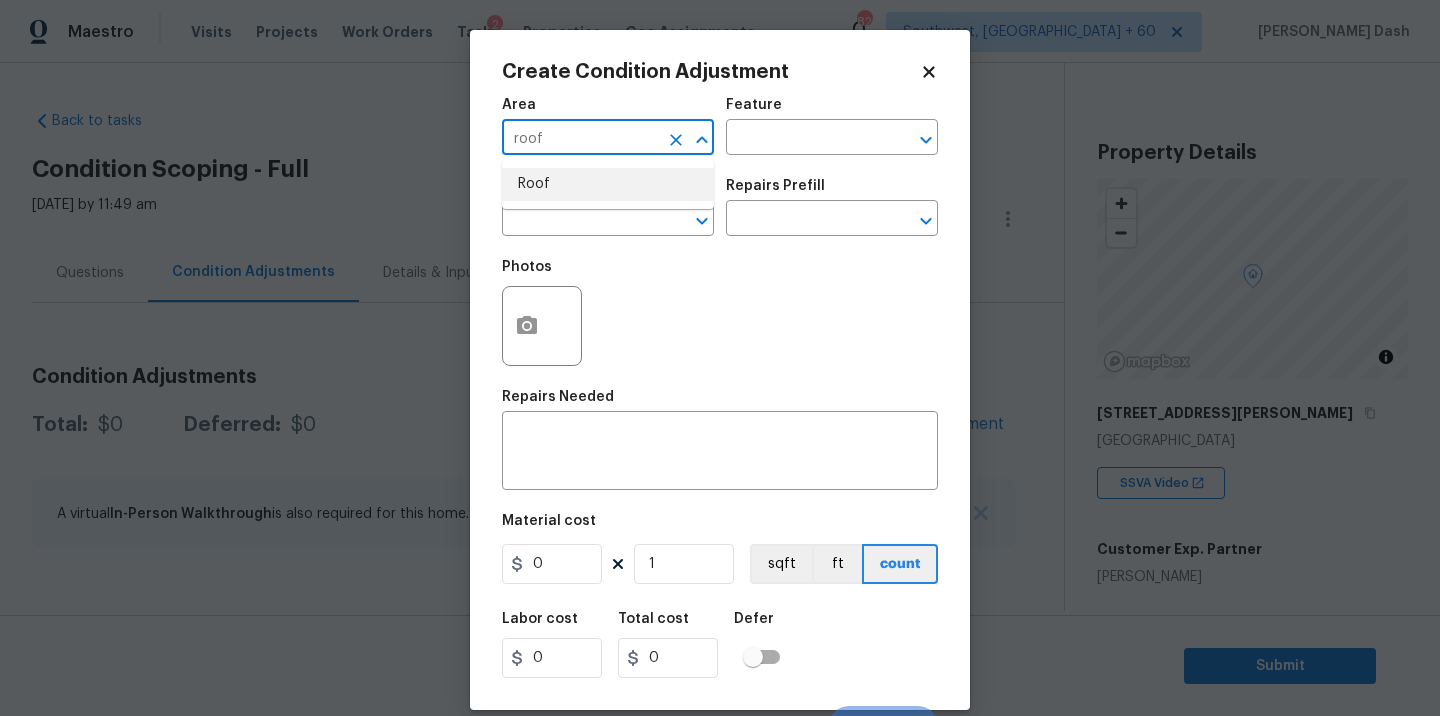 click on "Roof" at bounding box center (608, 184) 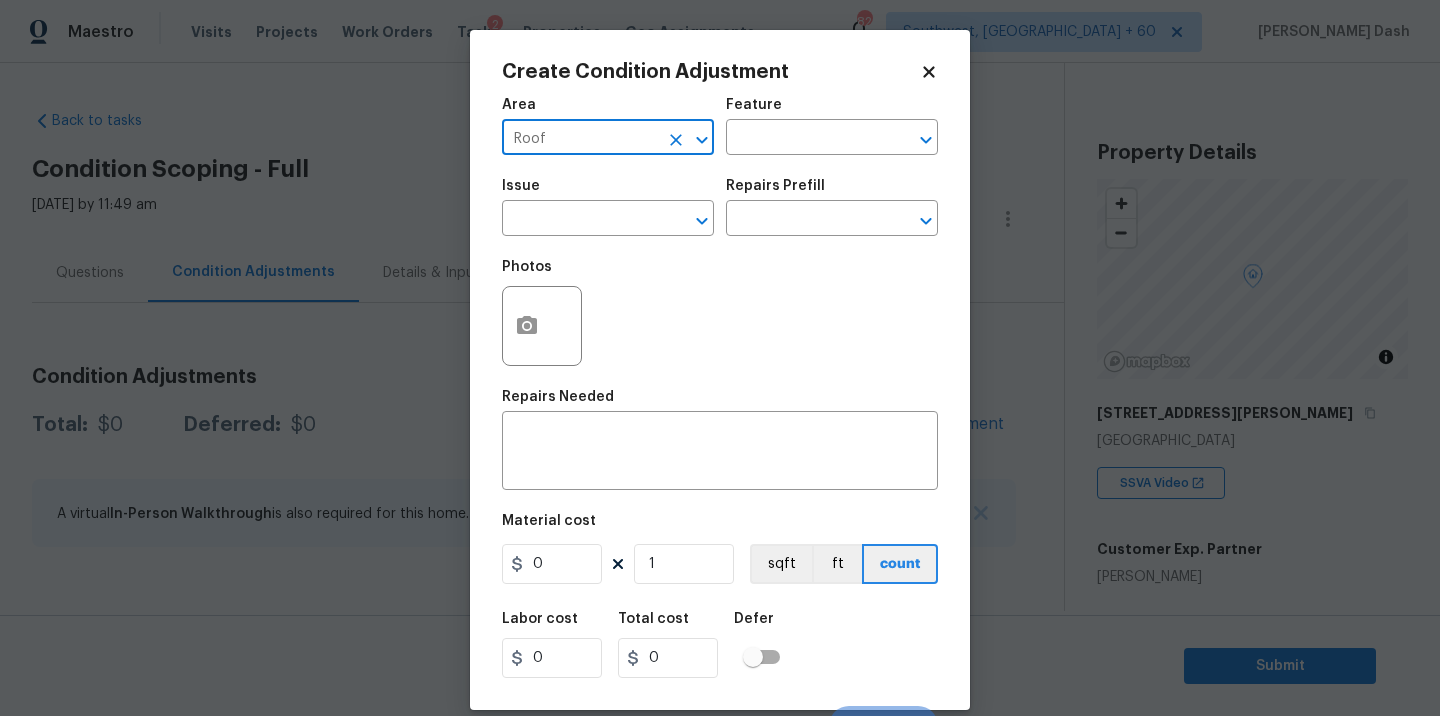 type on "Roof" 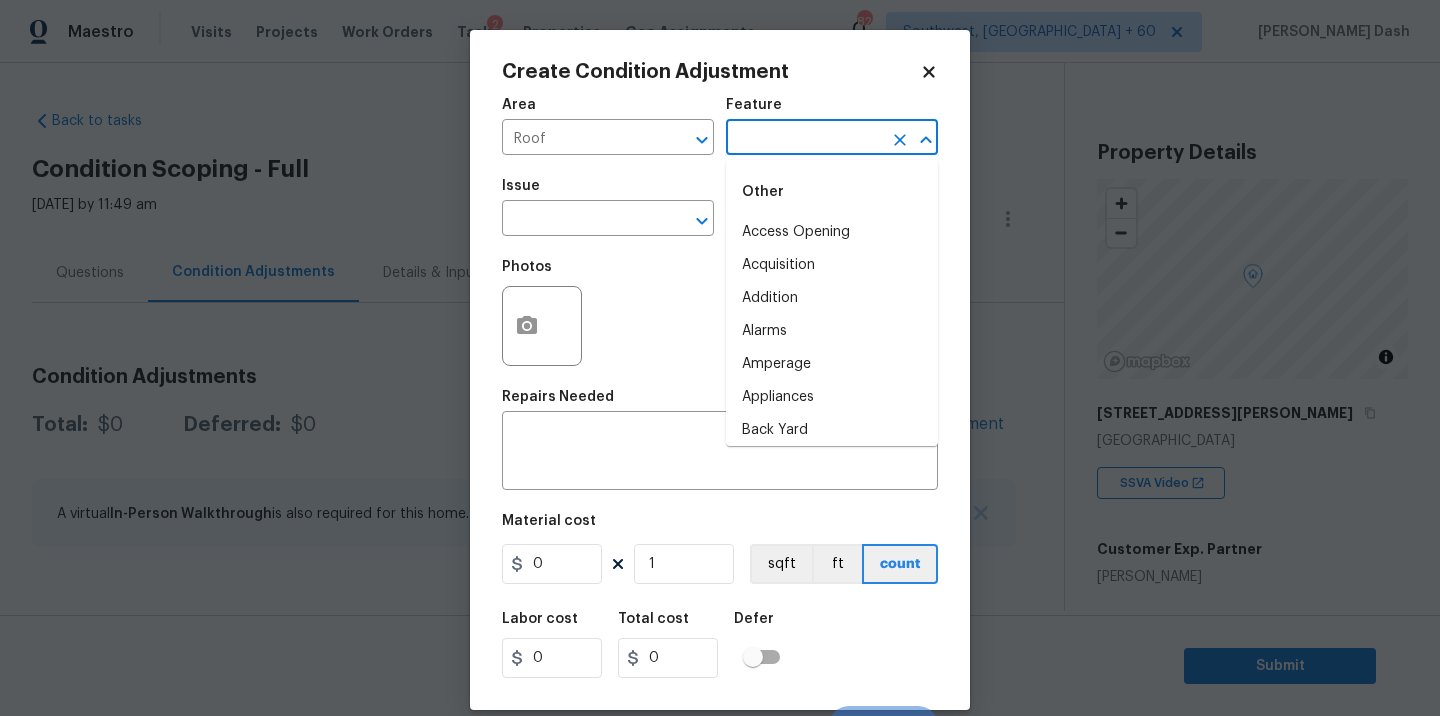 click at bounding box center (804, 139) 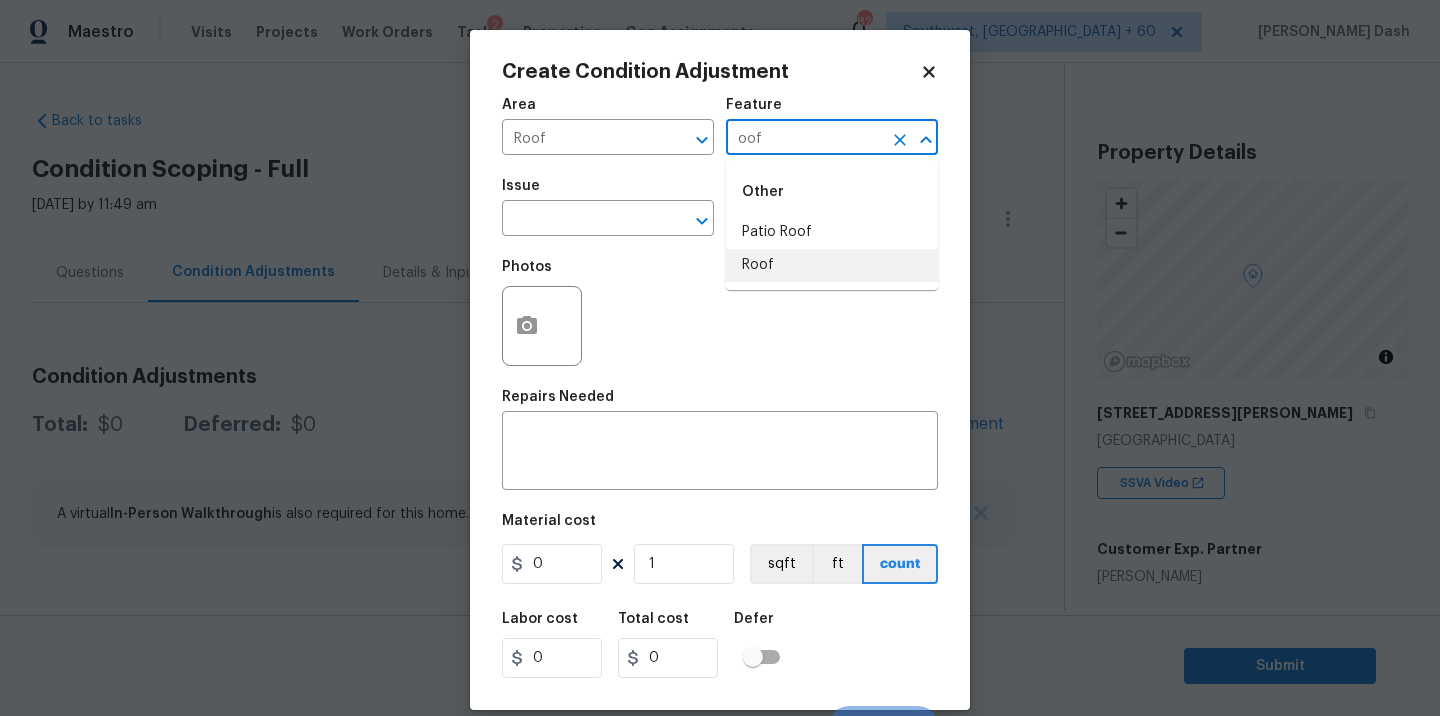 click on "Roof" at bounding box center [832, 265] 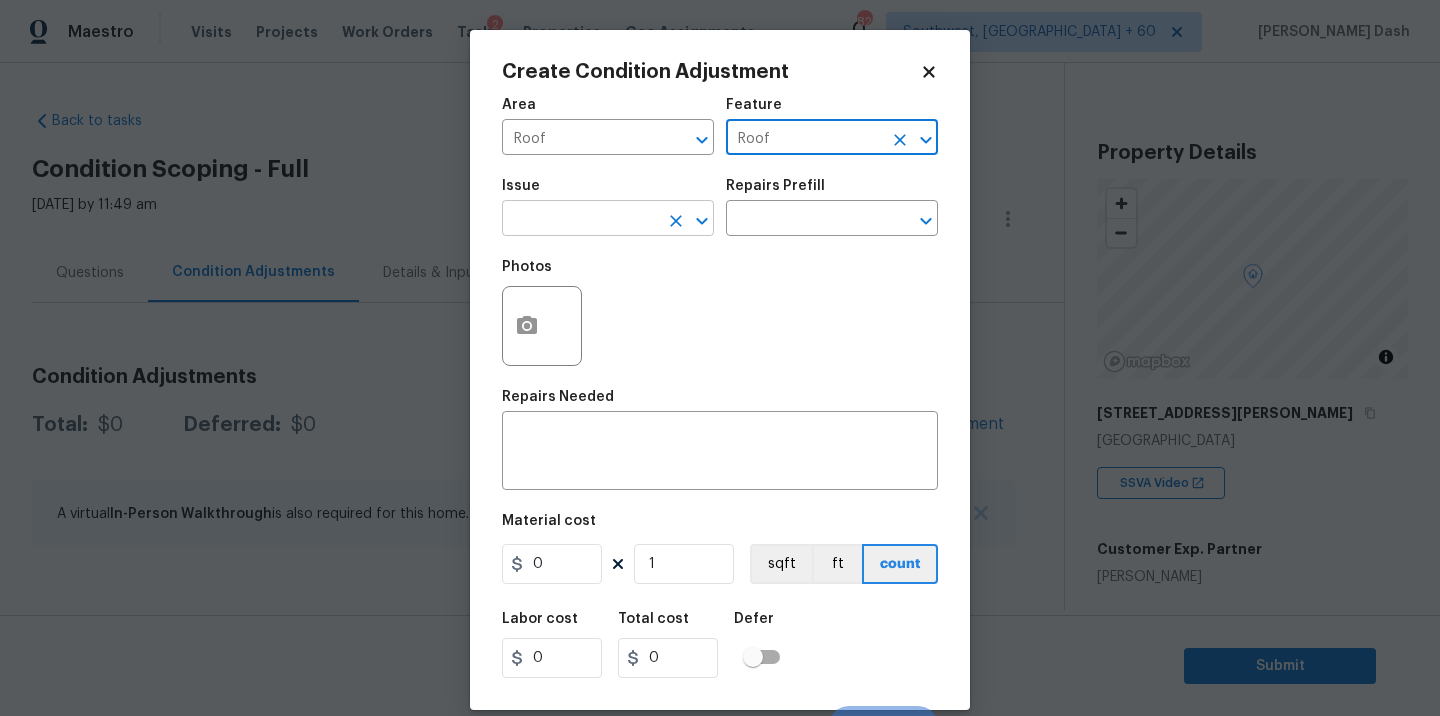 type on "Roof" 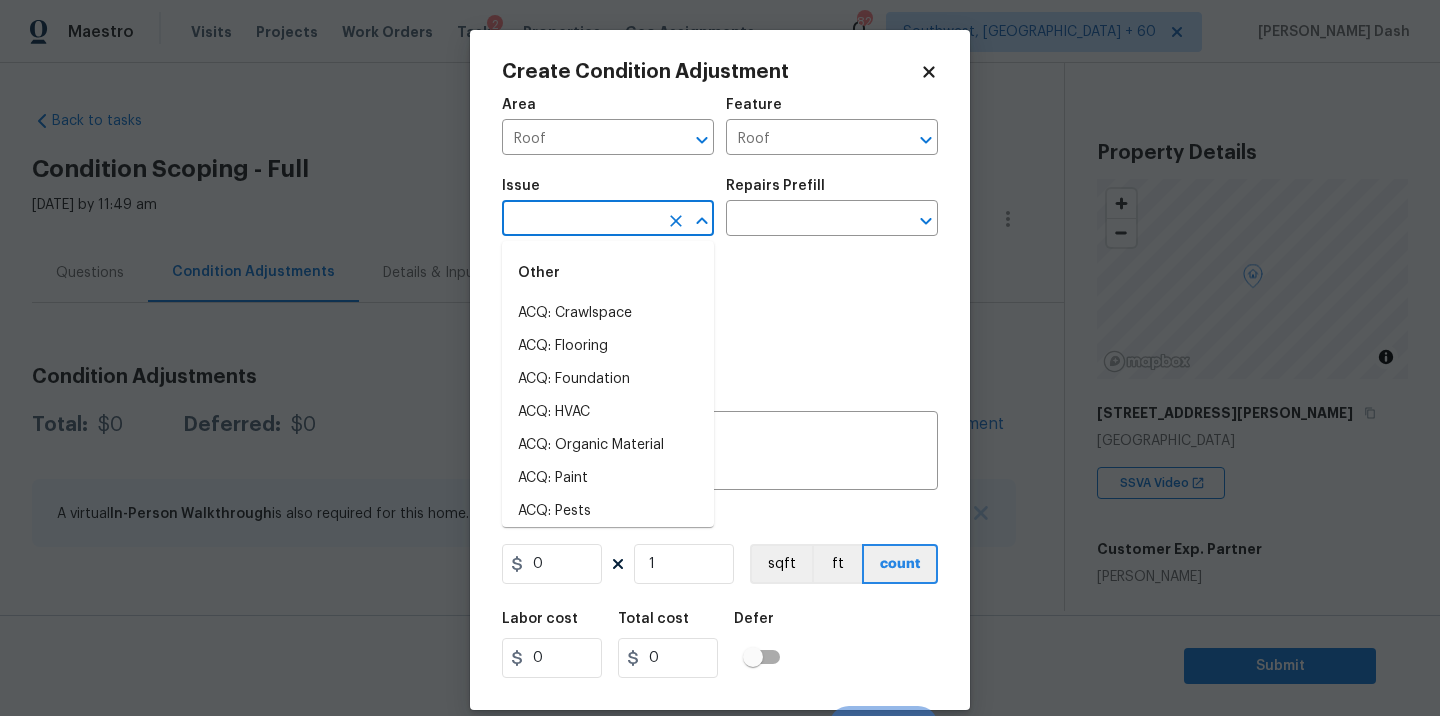 click at bounding box center (580, 220) 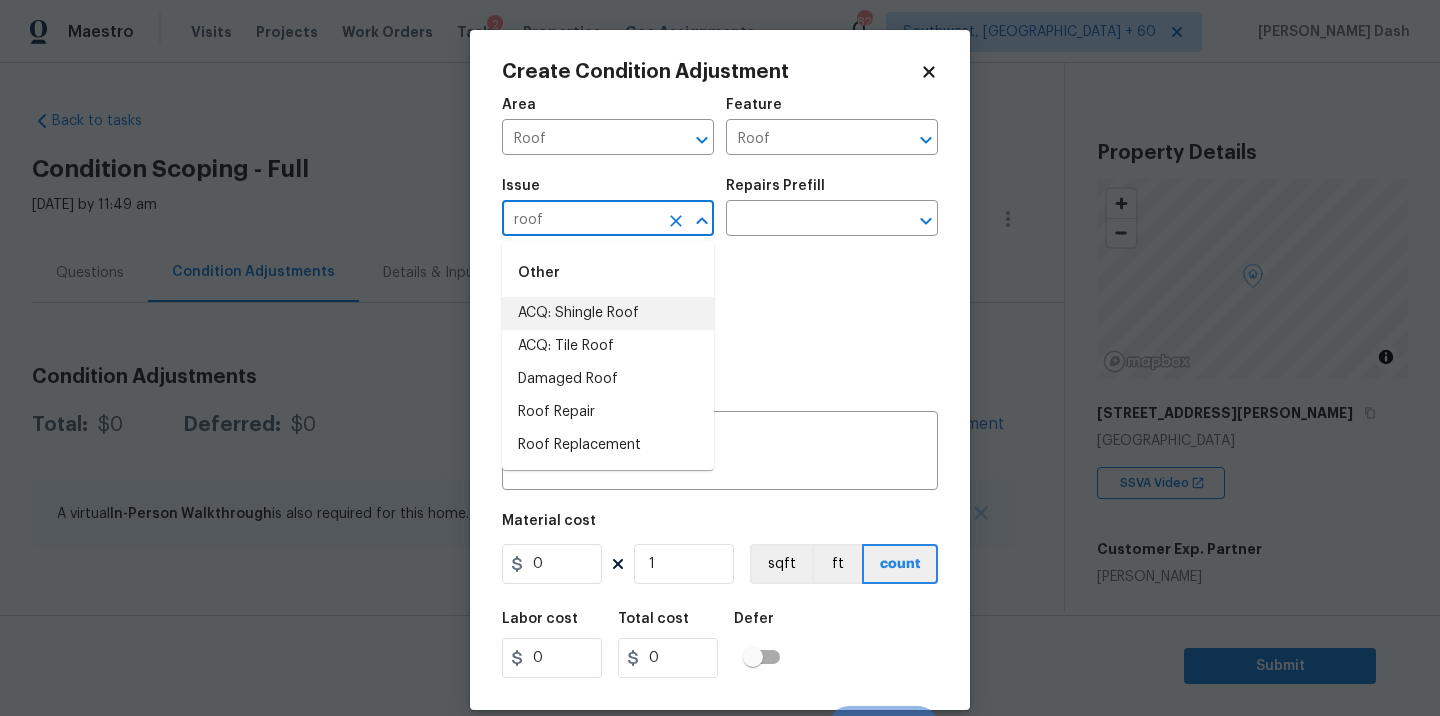 click on "ACQ: Shingle Roof" at bounding box center (608, 313) 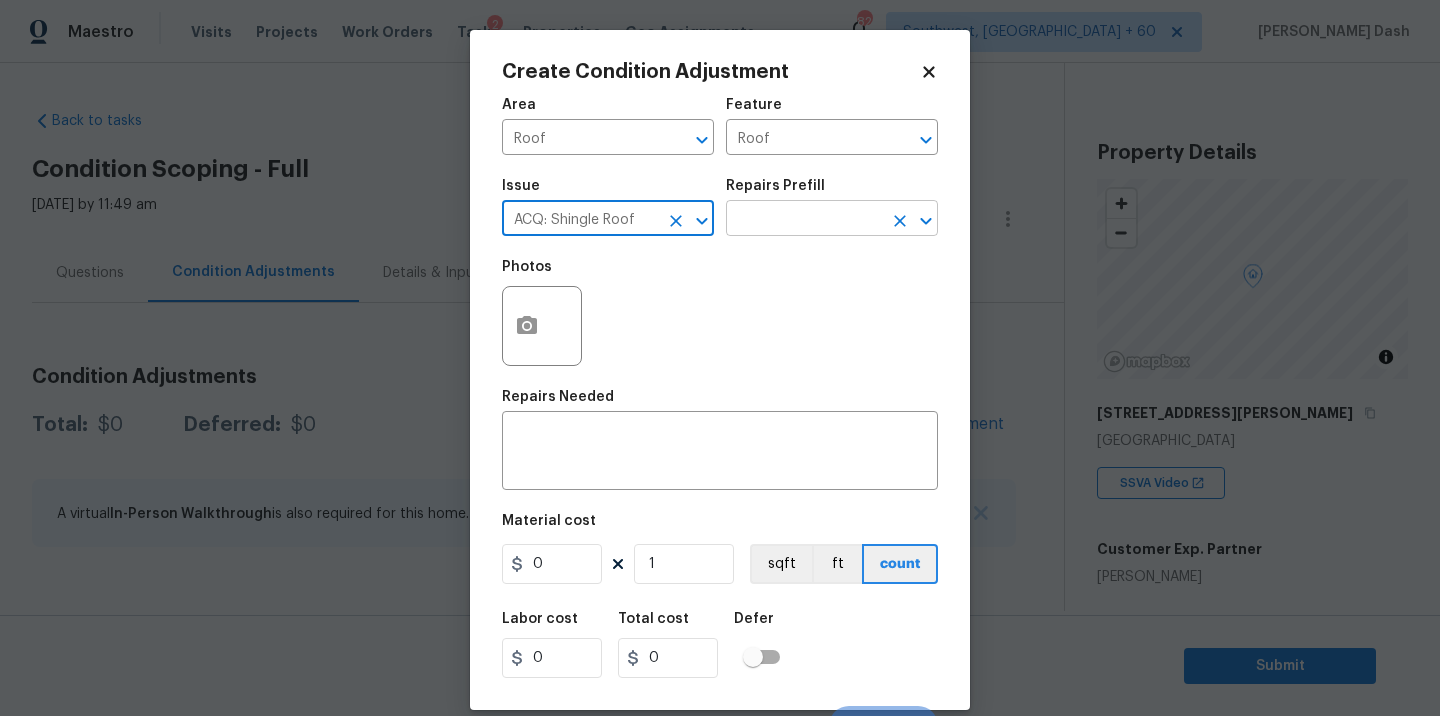 type on "ACQ: Shingle Roof" 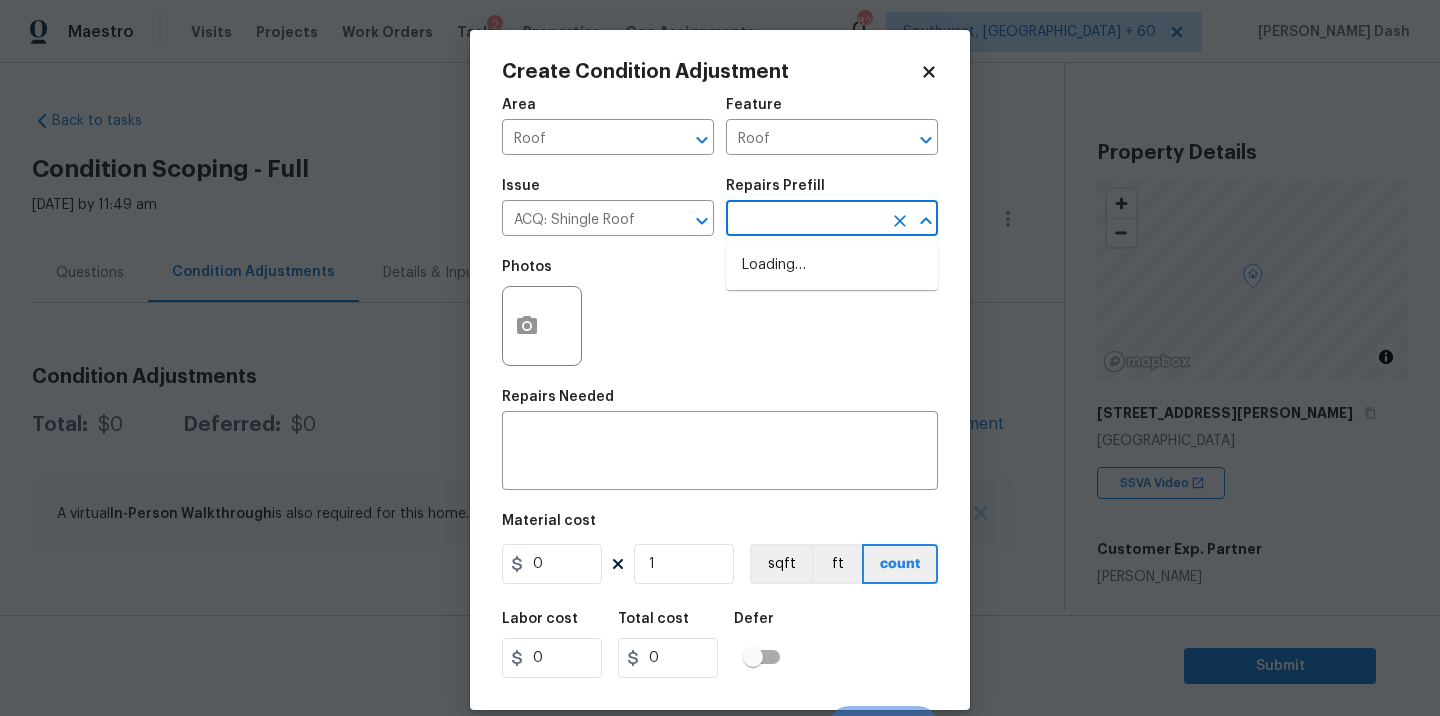 click at bounding box center [804, 220] 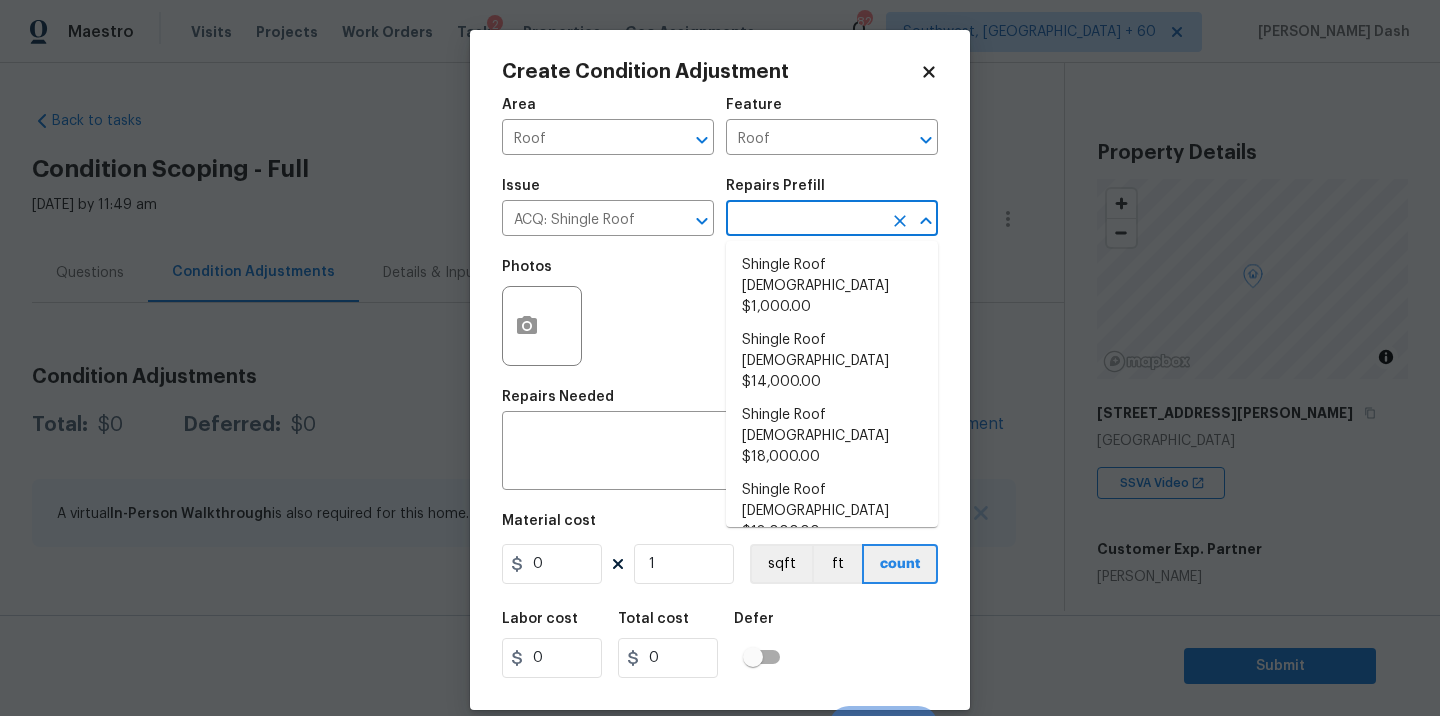 click on "Maestro Visits Projects Work Orders Tasks 2 Properties Geo Assignments 820 Southwest, [GEOGRAPHIC_DATA] + 60 [PERSON_NAME] Dash Back to tasks Condition Scoping - Full [DATE] by 11:49 am   [PERSON_NAME] Dash In-progress Questions Condition Adjustments Details & Inputs Notes Photos Condition Adjustments Total:  $0 Deferred:  $0 Add Condition Adjustment A virtual  In-Person Walkthrough  is also required for this home.   + Add exterior scopes Property Details © Mapbox   © OpenStreetMap   Improve this map [STREET_ADDRESS][PERSON_NAME] SSVA Video Customer Exp. Partner [PERSON_NAME] Square Foot 2021 Bedrooms 1 Full Bathrooms 2 Half Bathrooms - Year Built 2015 In Gated Community - Number of Pets No Smoking No Septic system No Home Additions - Submit
Create Condition Adjustment Area Roof ​ Feature Roof ​ Issue ACQ: Shingle Roof ​ Repairs Prefill ​ Photos Repairs Needed x ​ Material cost 0 1 sqft ft count Labor cost 0 Total cost 0 Defer Cancel Create Shingle Roof [DEMOGRAPHIC_DATA] $1,000.00" at bounding box center (720, 358) 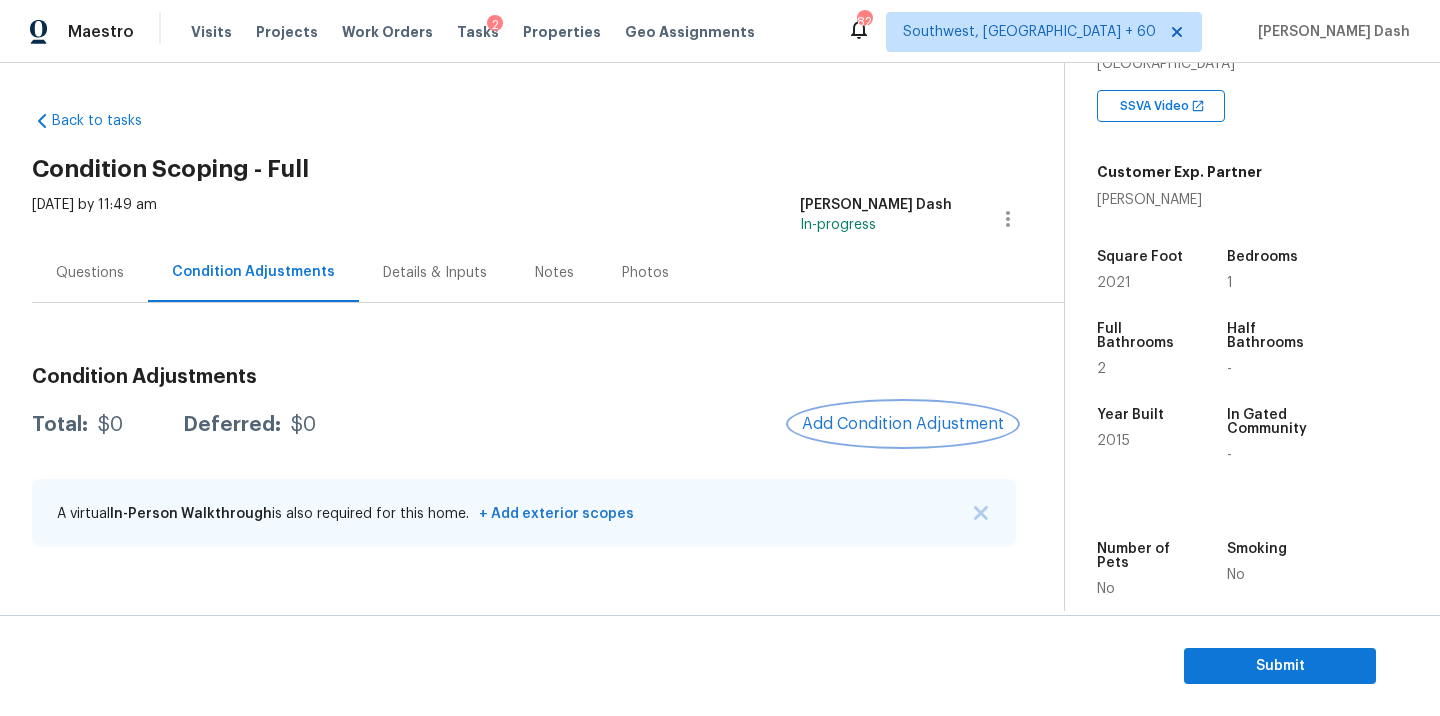scroll, scrollTop: 389, scrollLeft: 0, axis: vertical 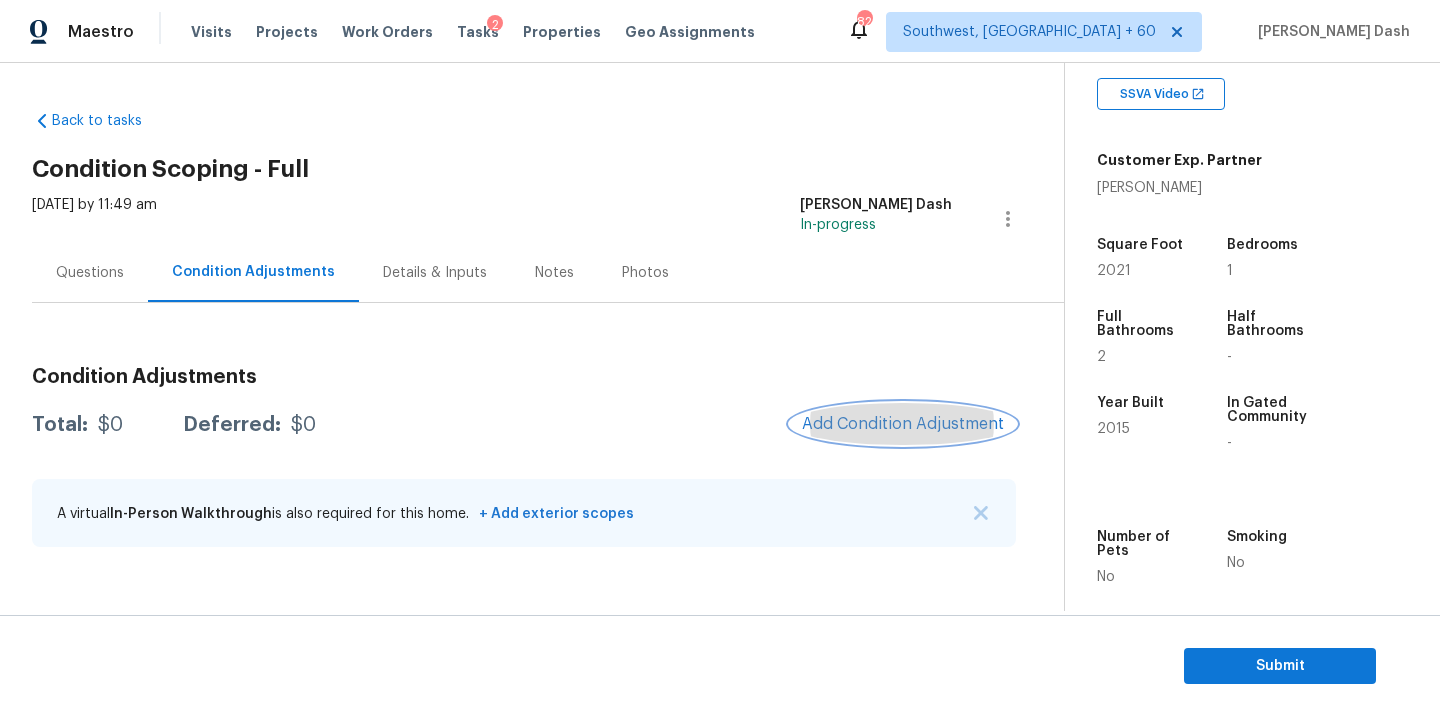 click on "Add Condition Adjustment" at bounding box center [903, 424] 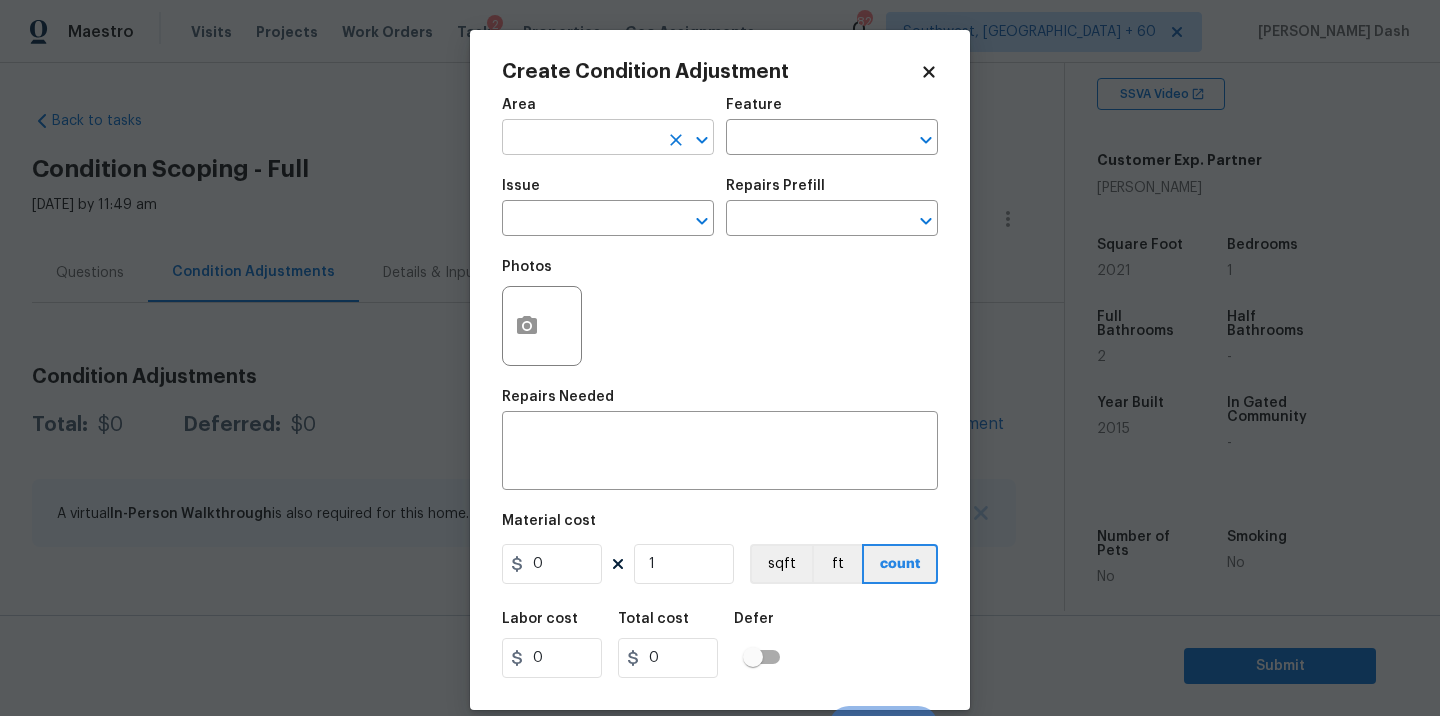 click at bounding box center (580, 139) 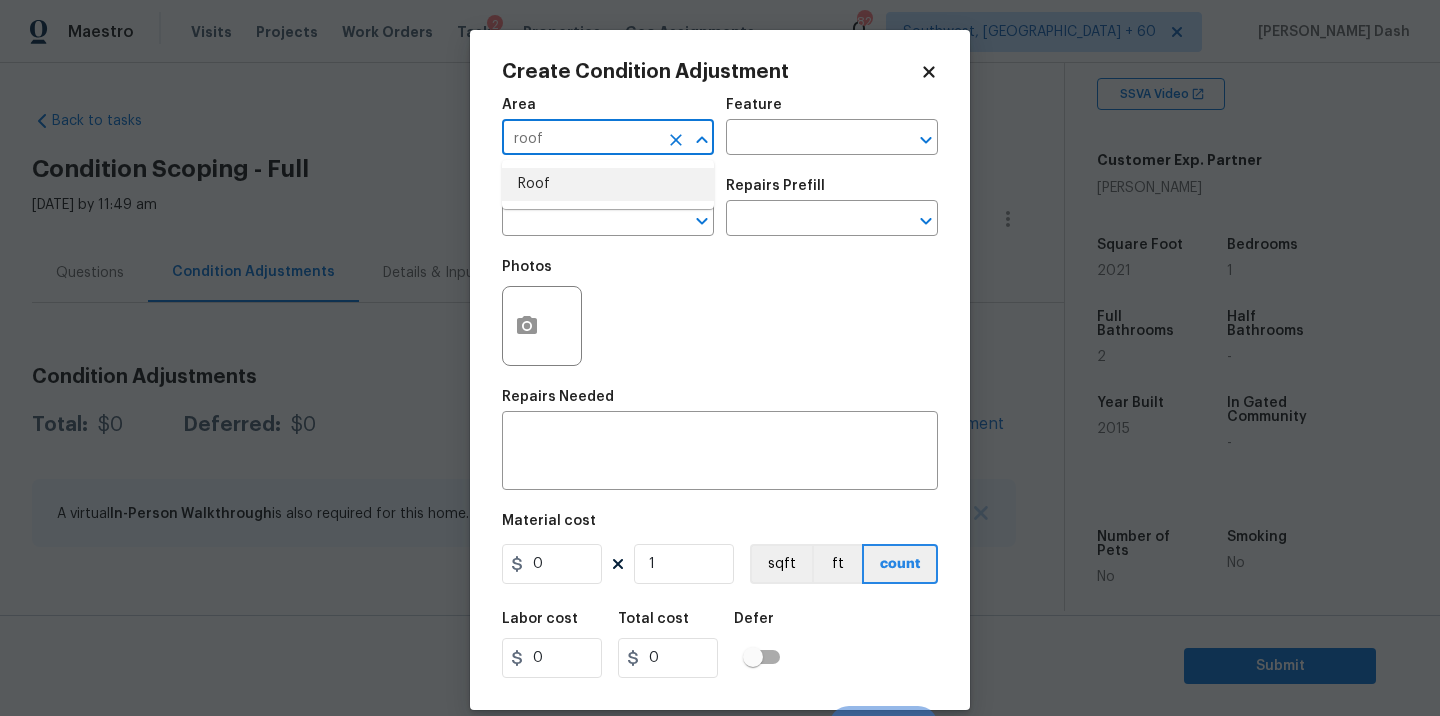 click on "Roof" at bounding box center (608, 184) 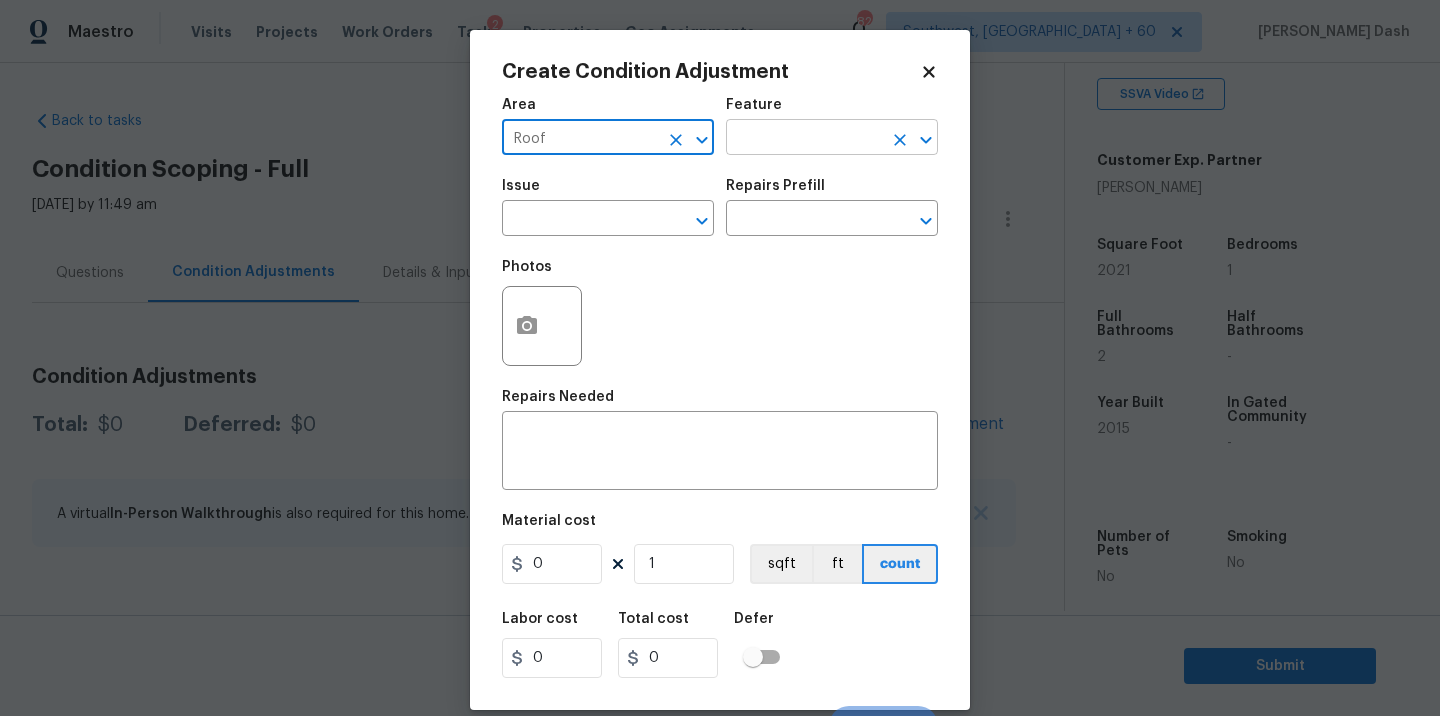 type on "Roof" 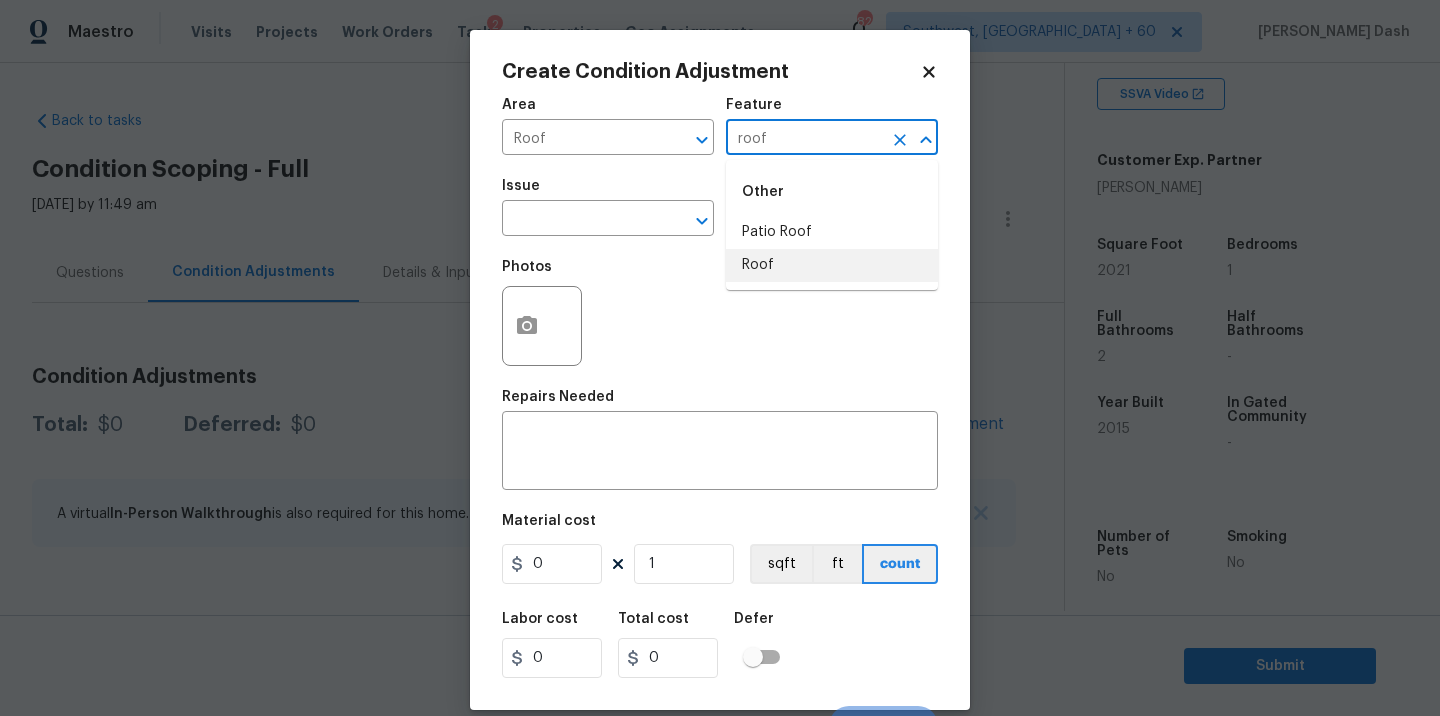 click on "Roof" at bounding box center [832, 265] 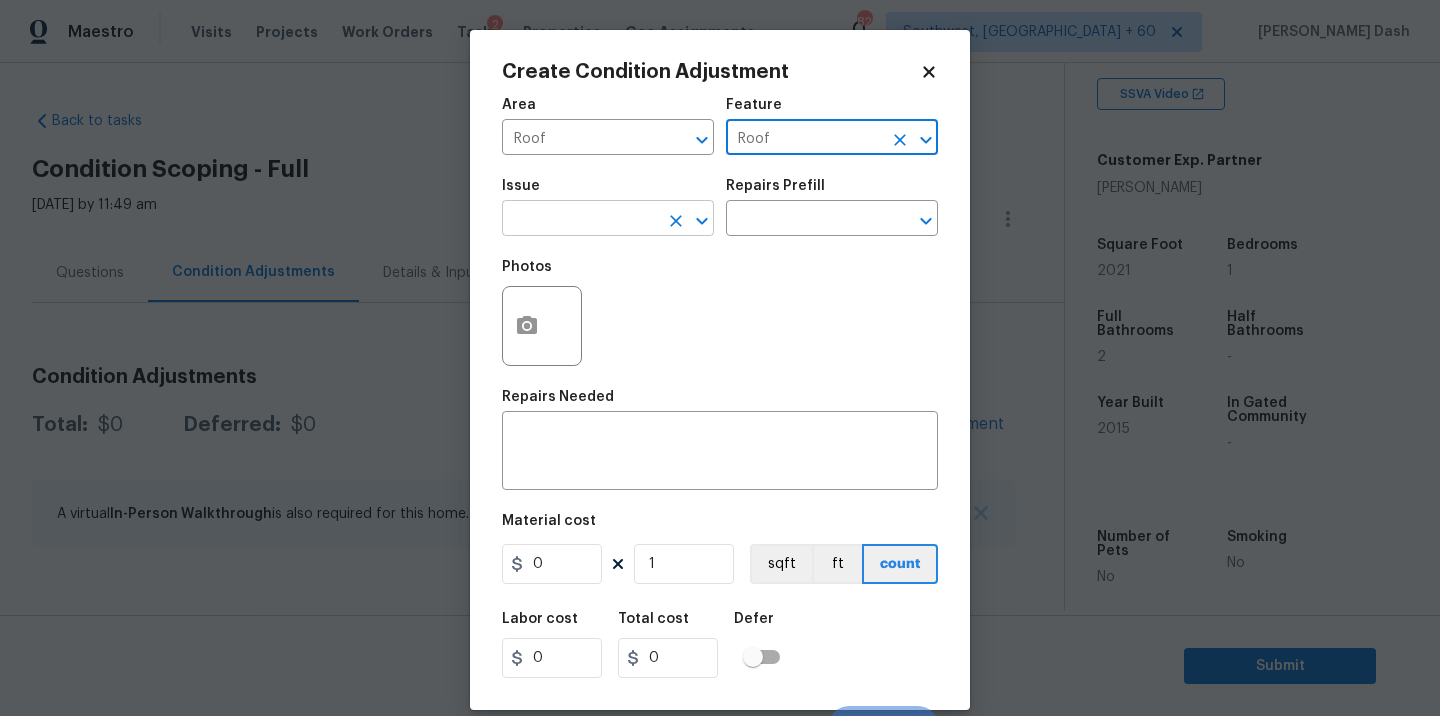 type on "Roof" 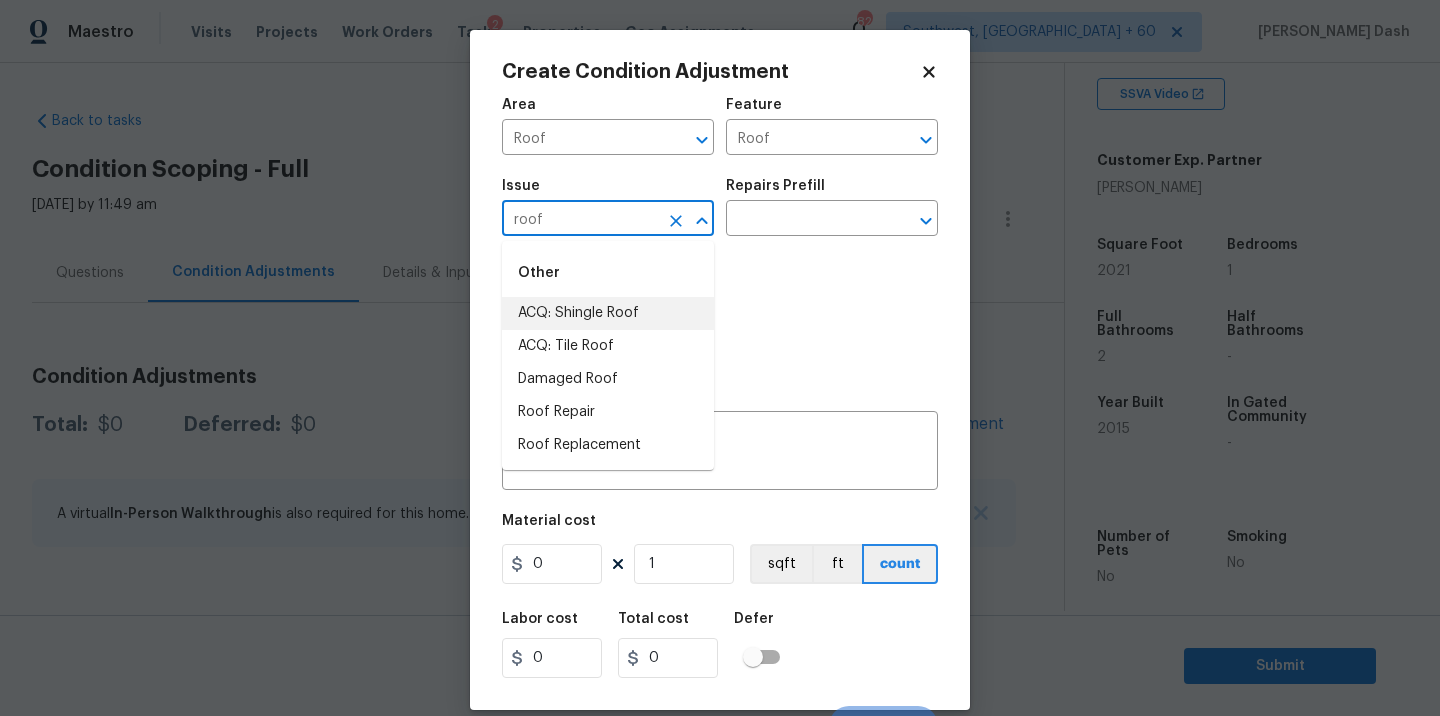 click on "ACQ: Shingle Roof" at bounding box center (608, 313) 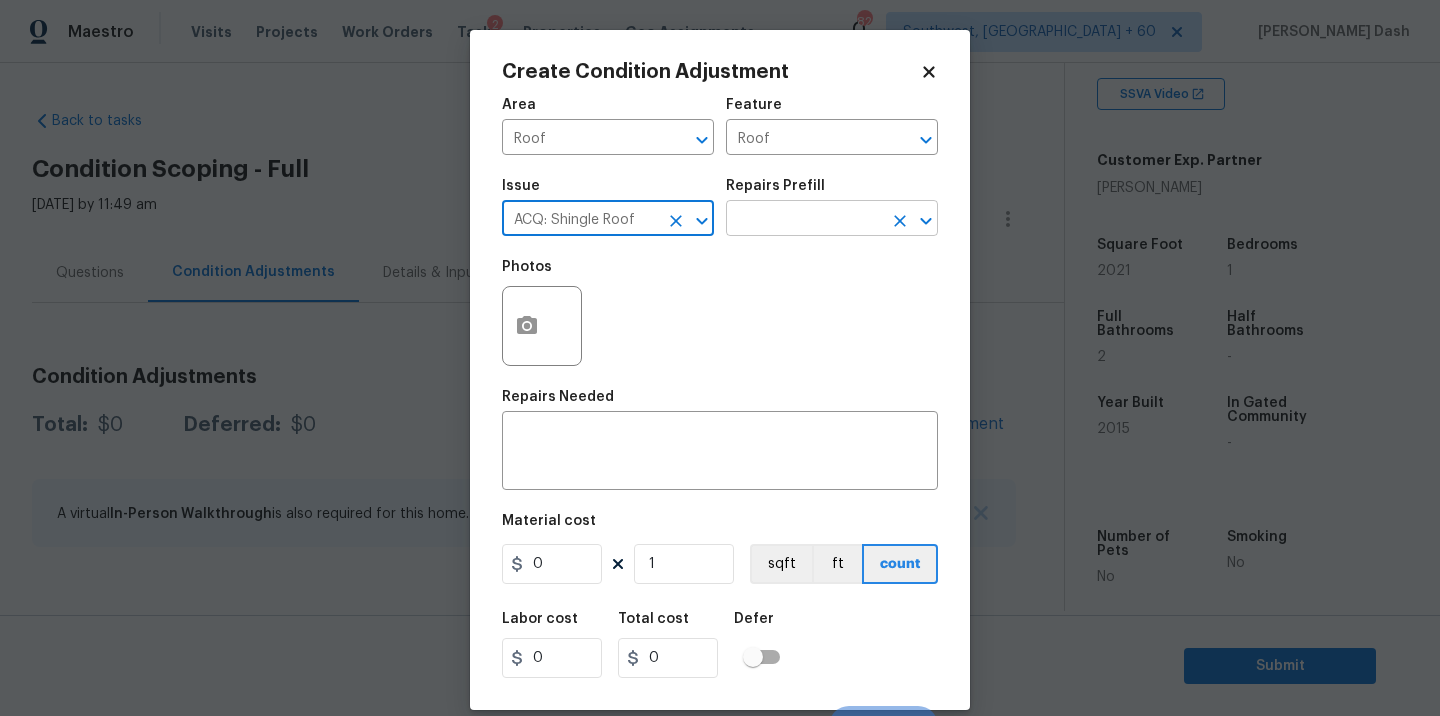 type on "ACQ: Shingle Roof" 